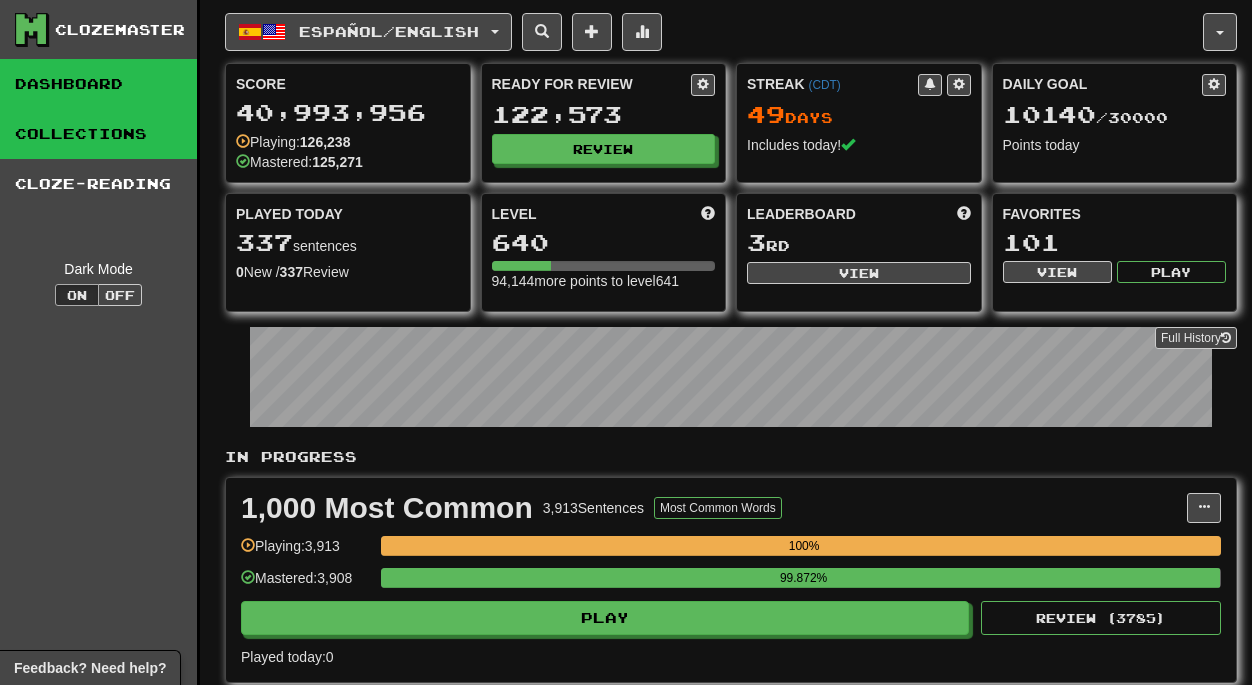 scroll, scrollTop: 0, scrollLeft: 0, axis: both 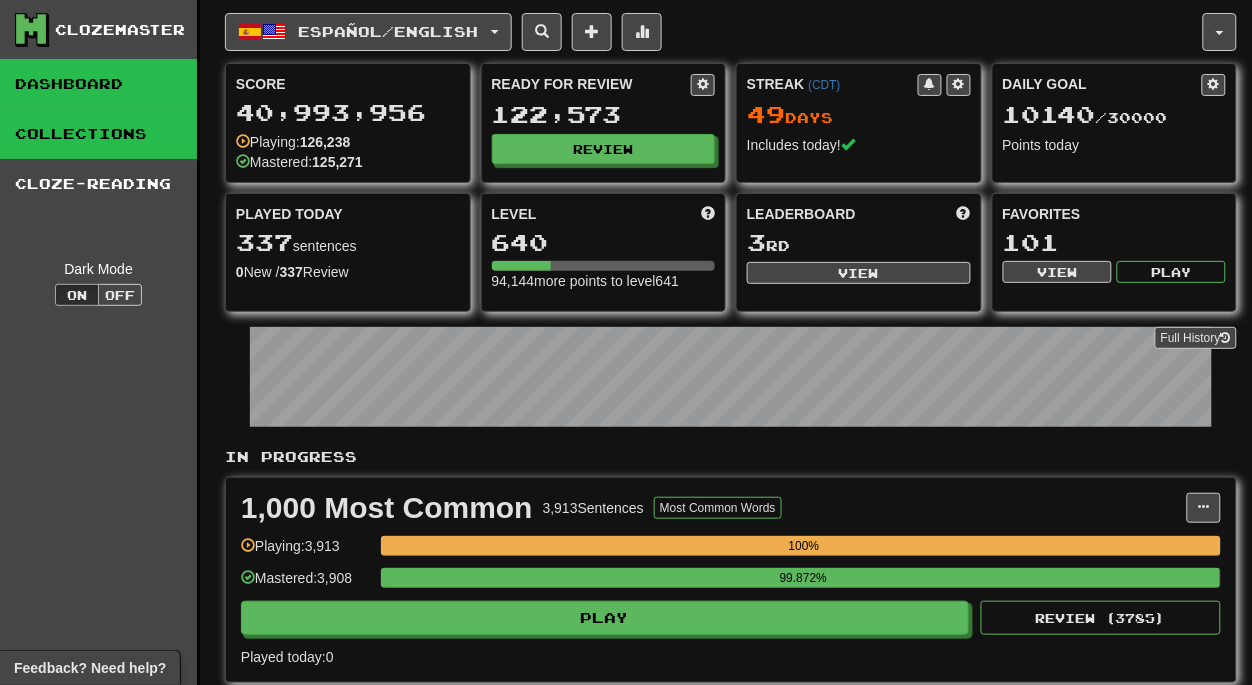 click on "Collections" at bounding box center (98, 134) 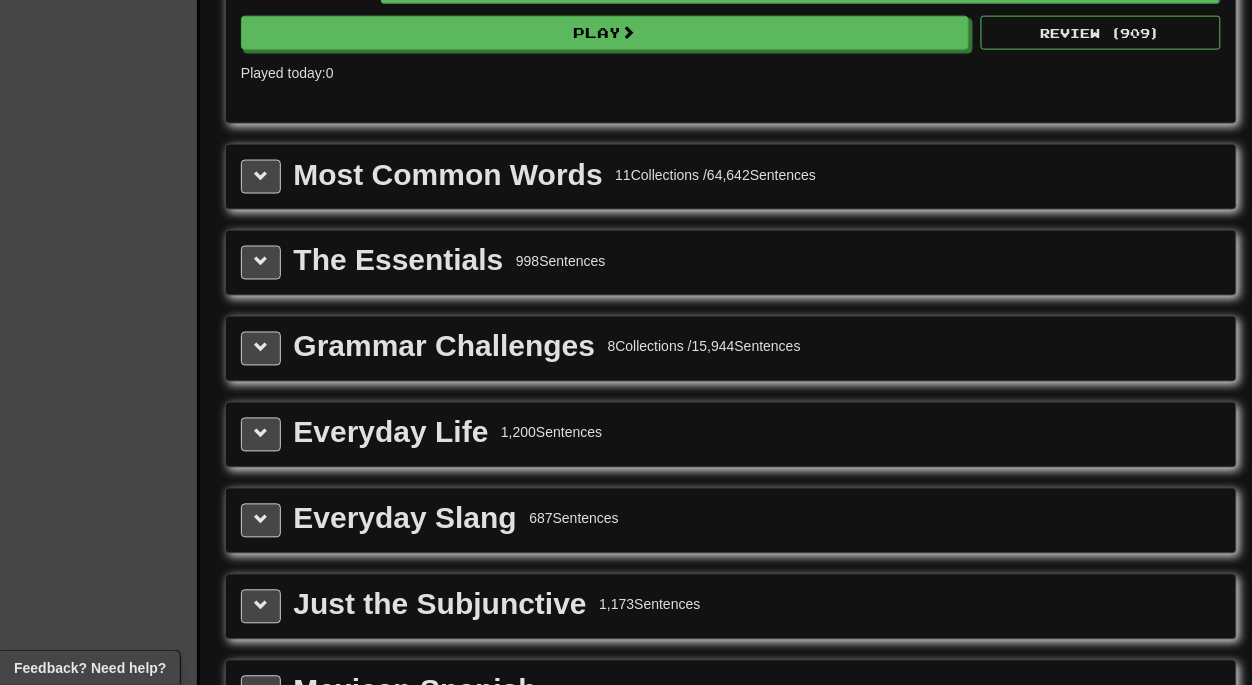 scroll, scrollTop: 2322, scrollLeft: 0, axis: vertical 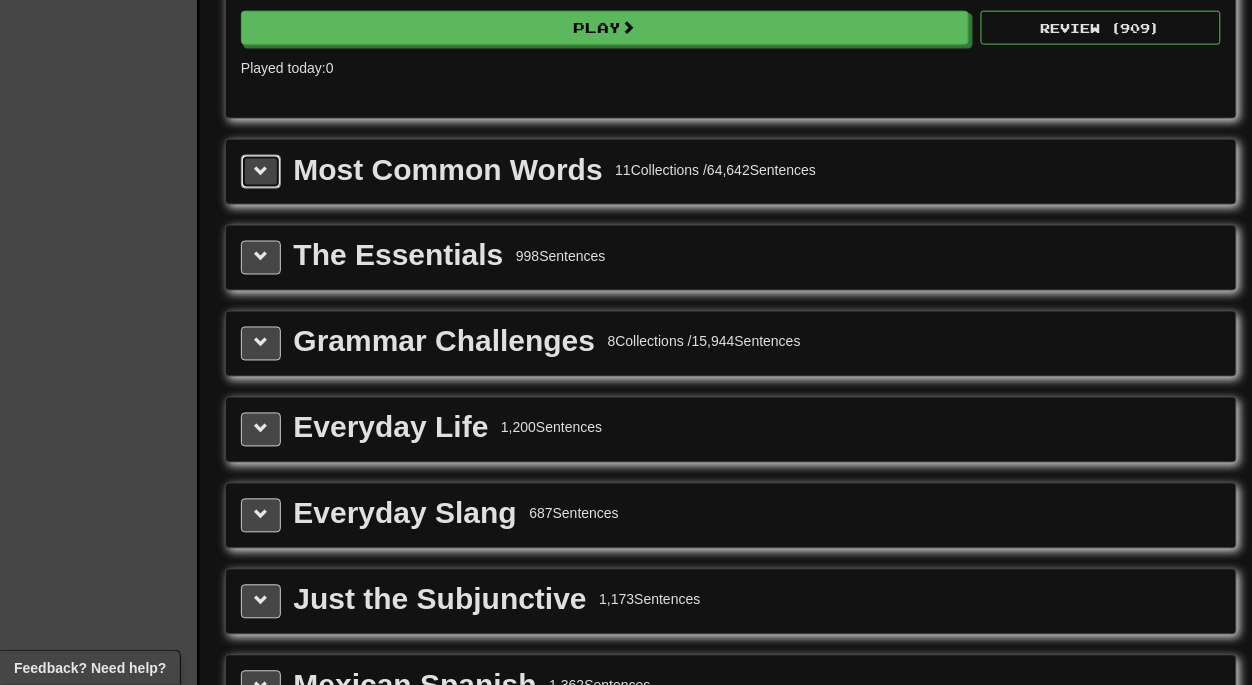 click at bounding box center (261, 171) 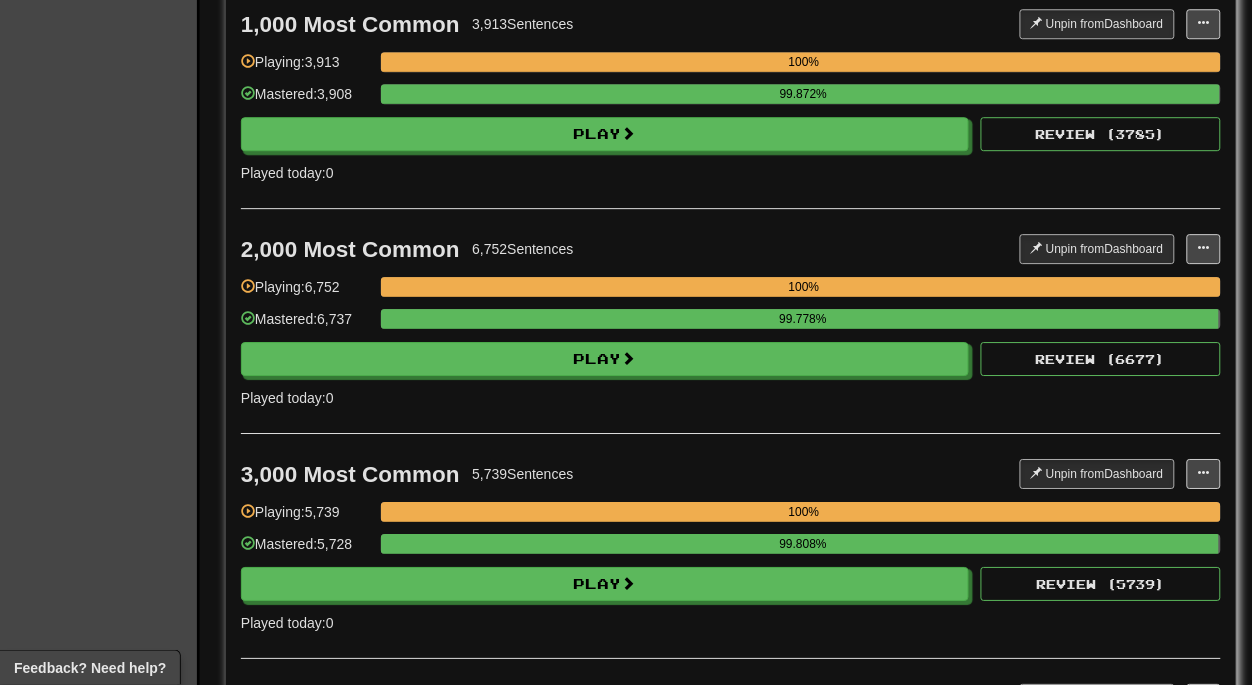 scroll, scrollTop: 3010, scrollLeft: 0, axis: vertical 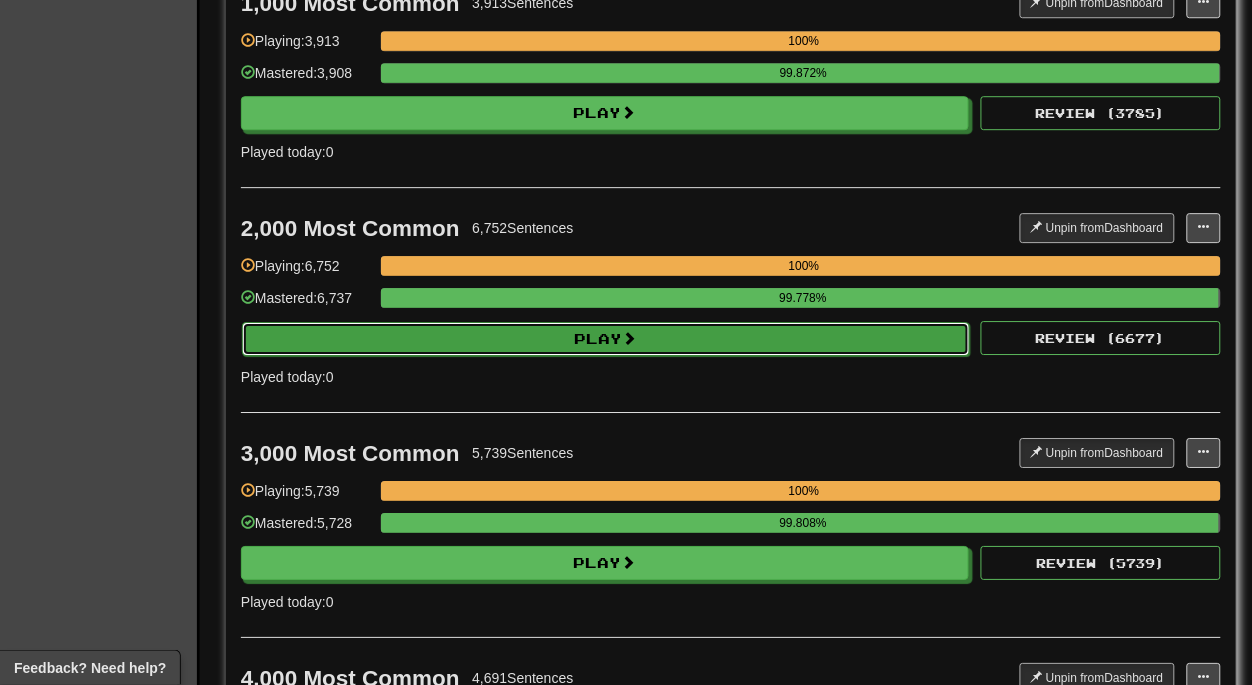 click on "Play" at bounding box center (606, 339) 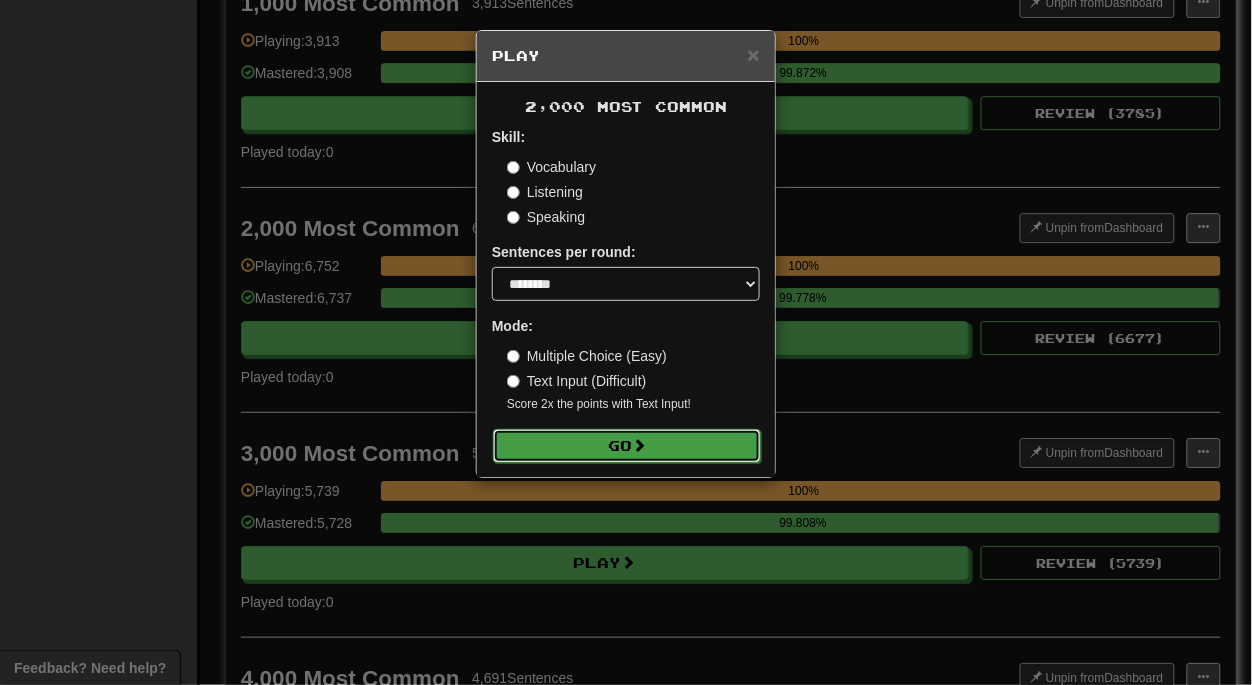 click on "Go" at bounding box center [627, 446] 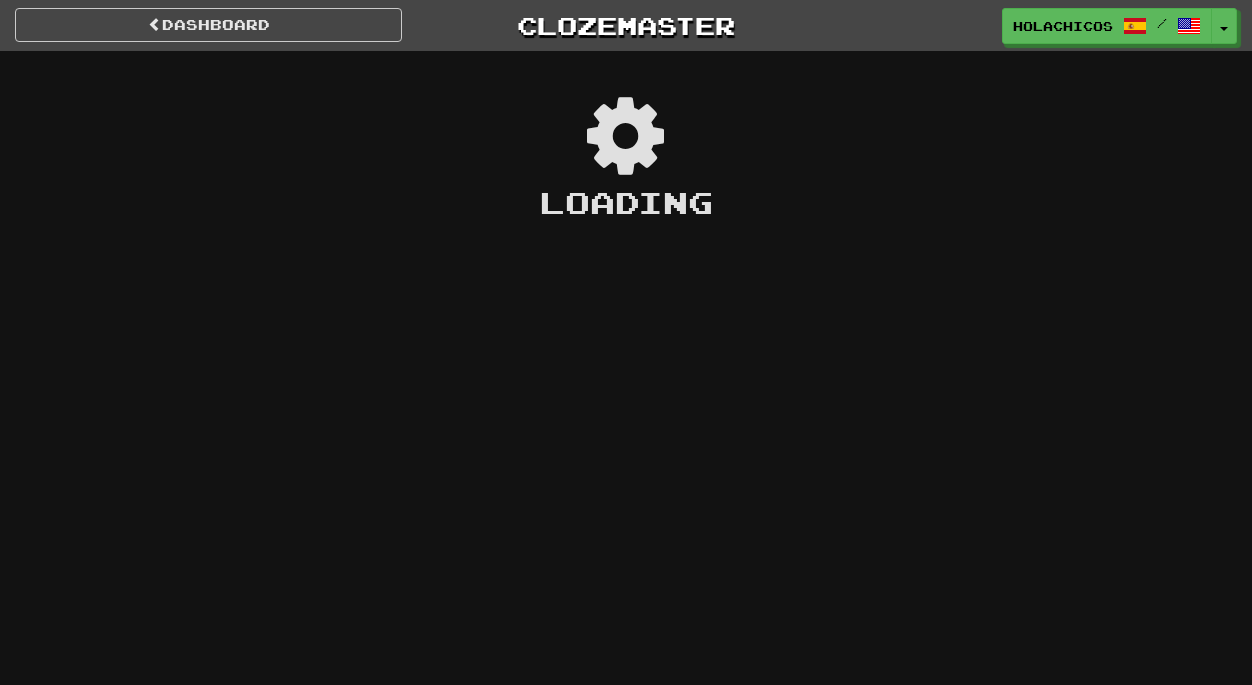 scroll, scrollTop: 0, scrollLeft: 0, axis: both 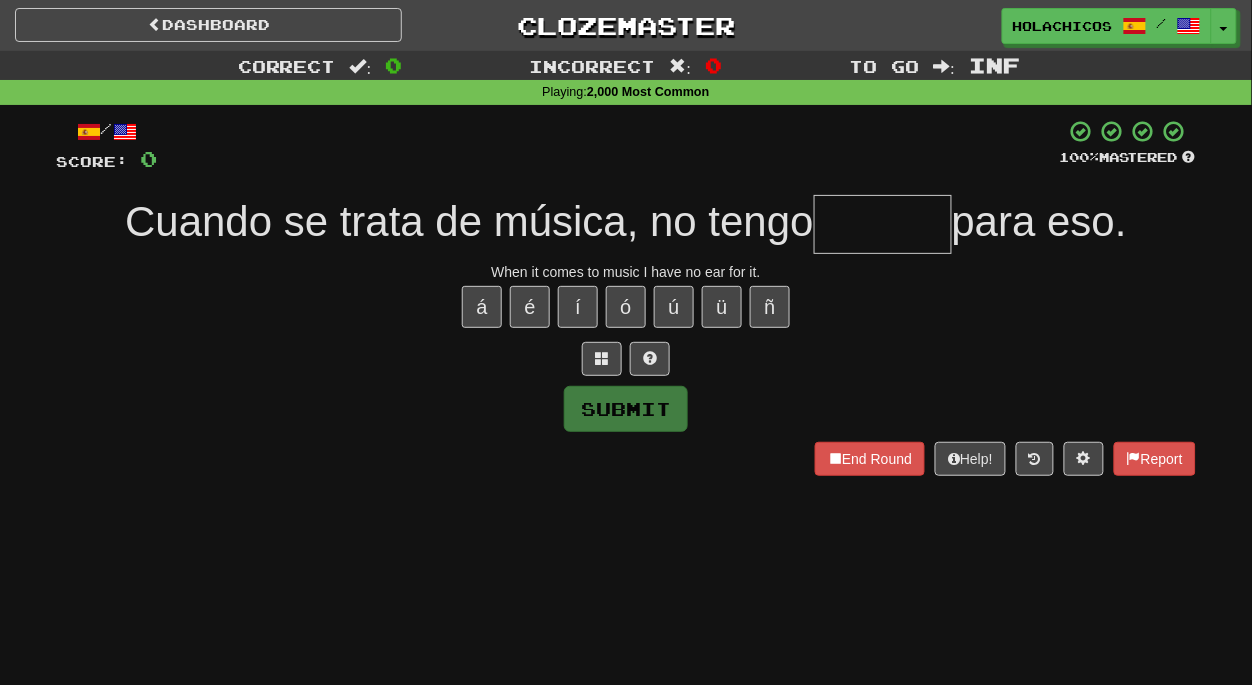 type on "*" 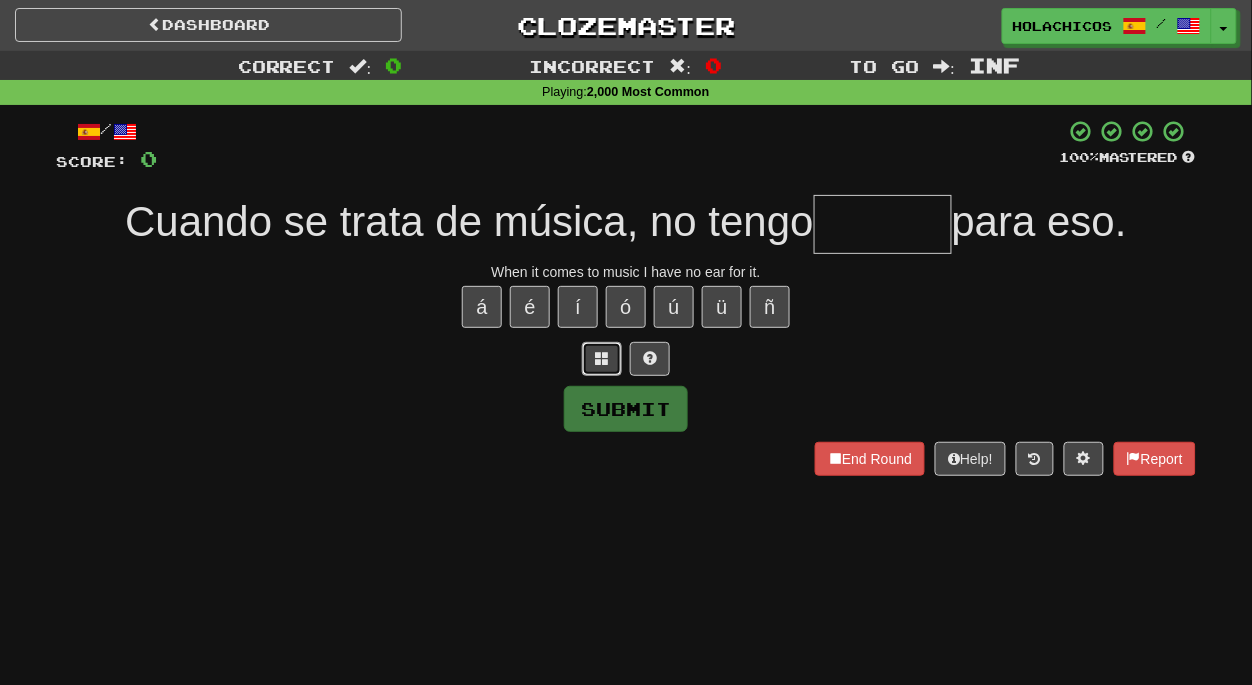click at bounding box center (602, 358) 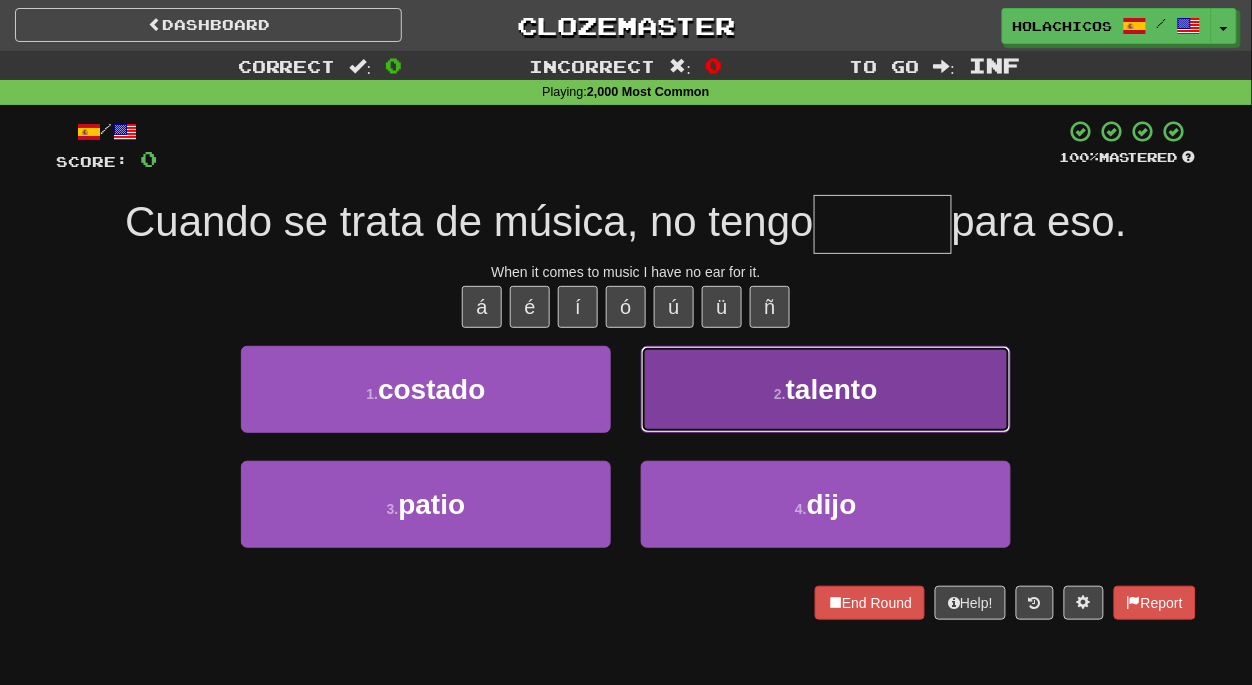 click on "2 ." at bounding box center [780, 394] 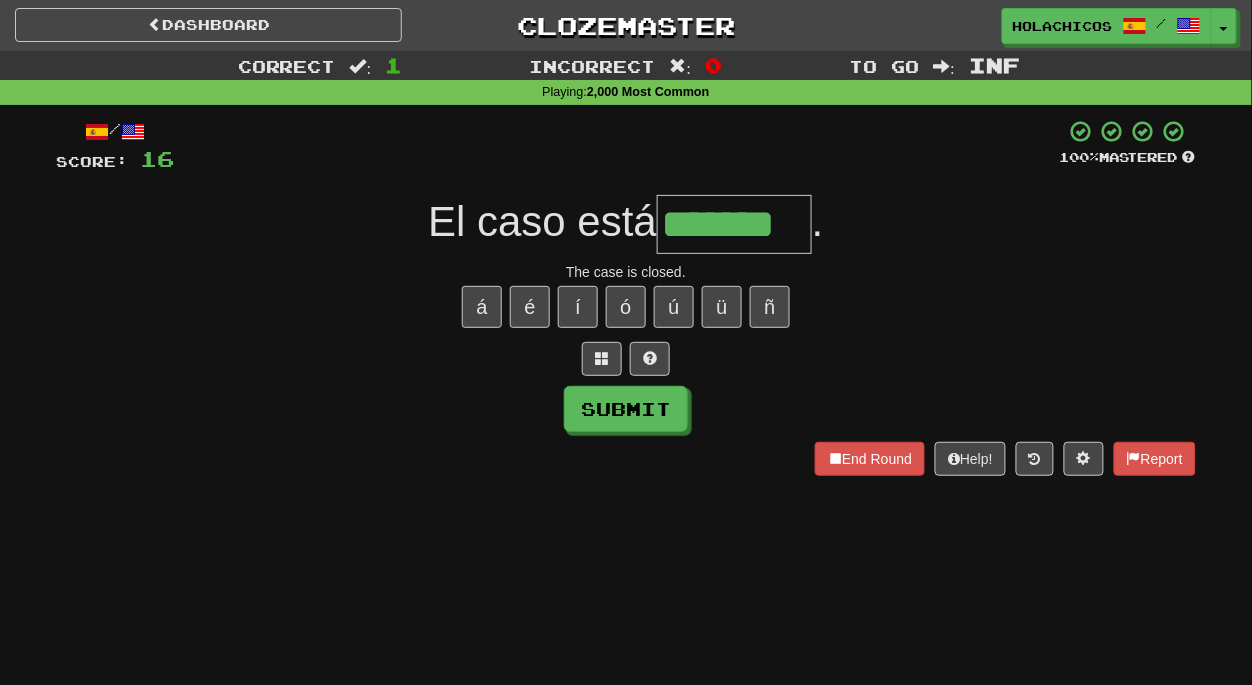 type on "*******" 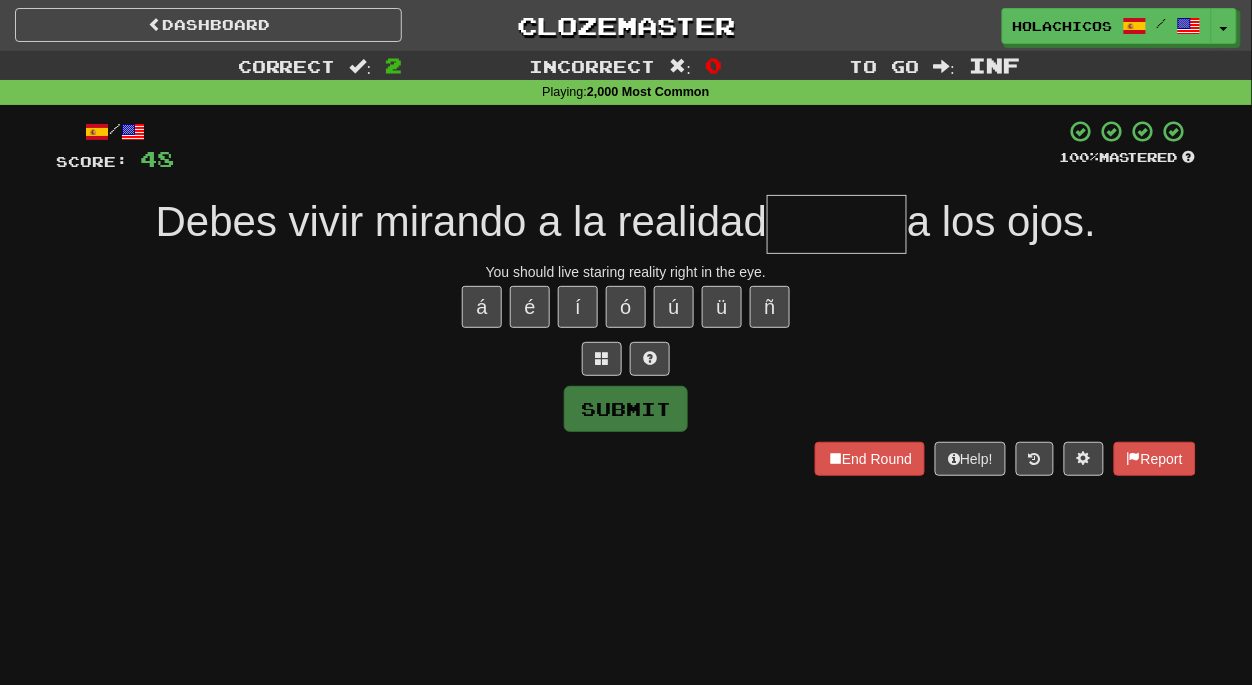 type on "*" 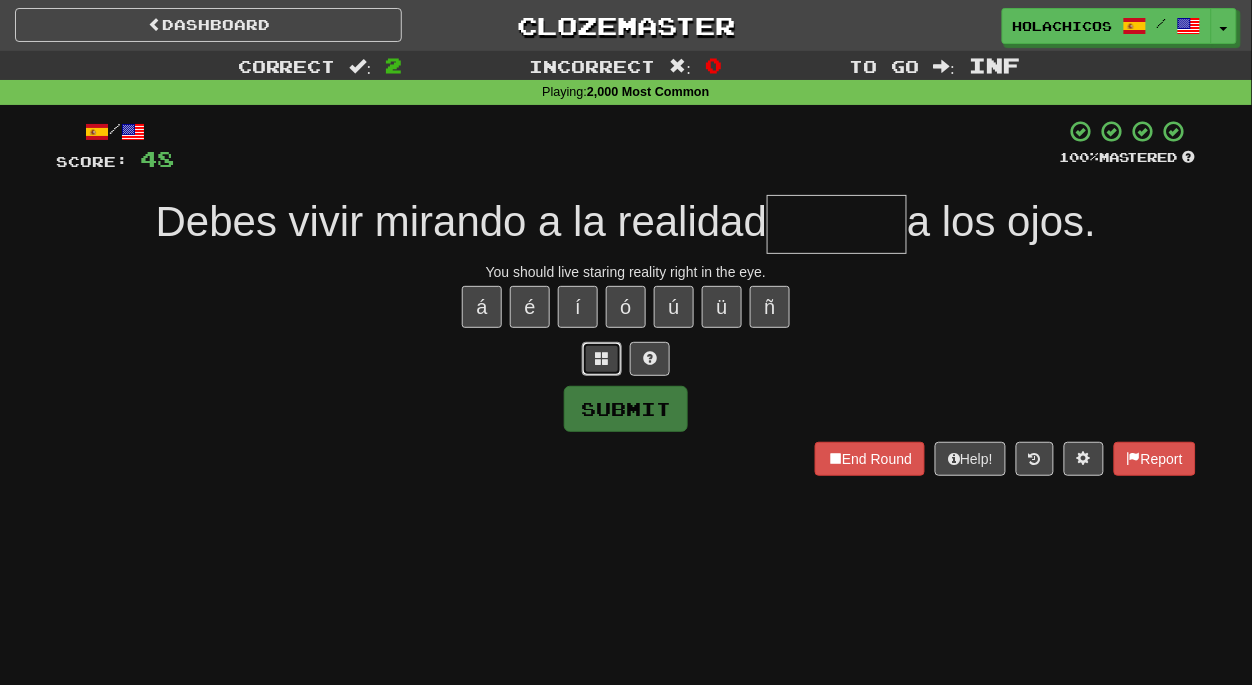 click at bounding box center [602, 359] 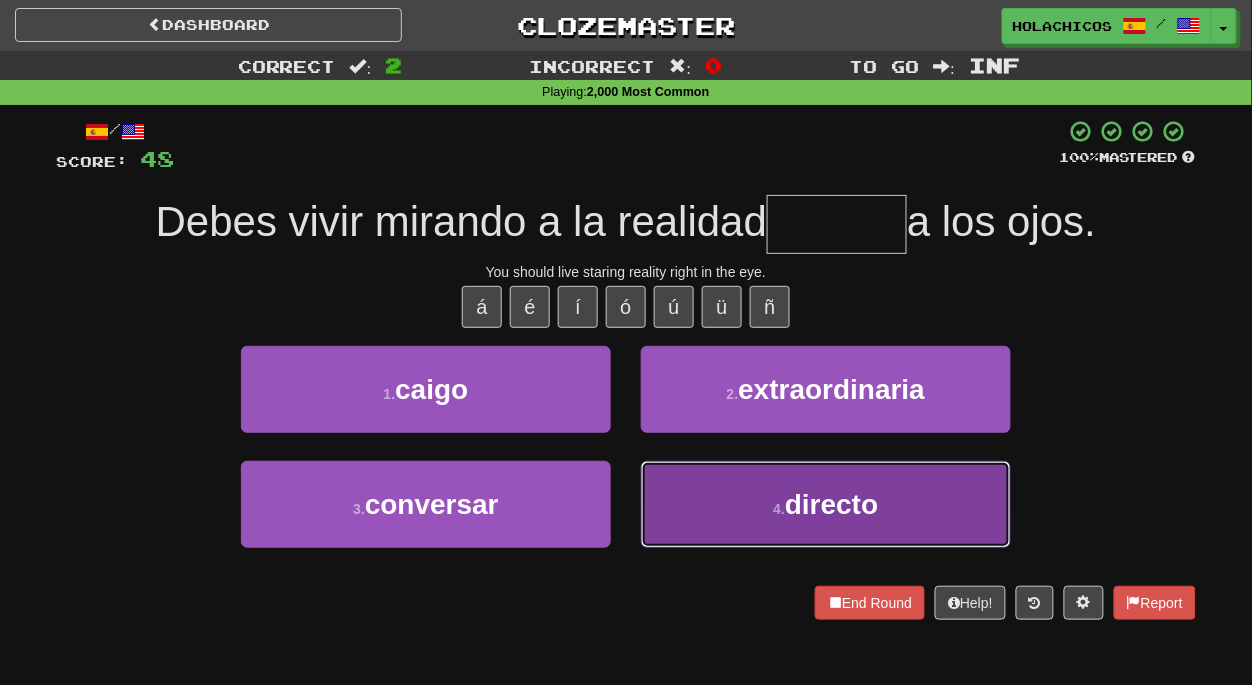 click on "4 .  directo" at bounding box center (826, 504) 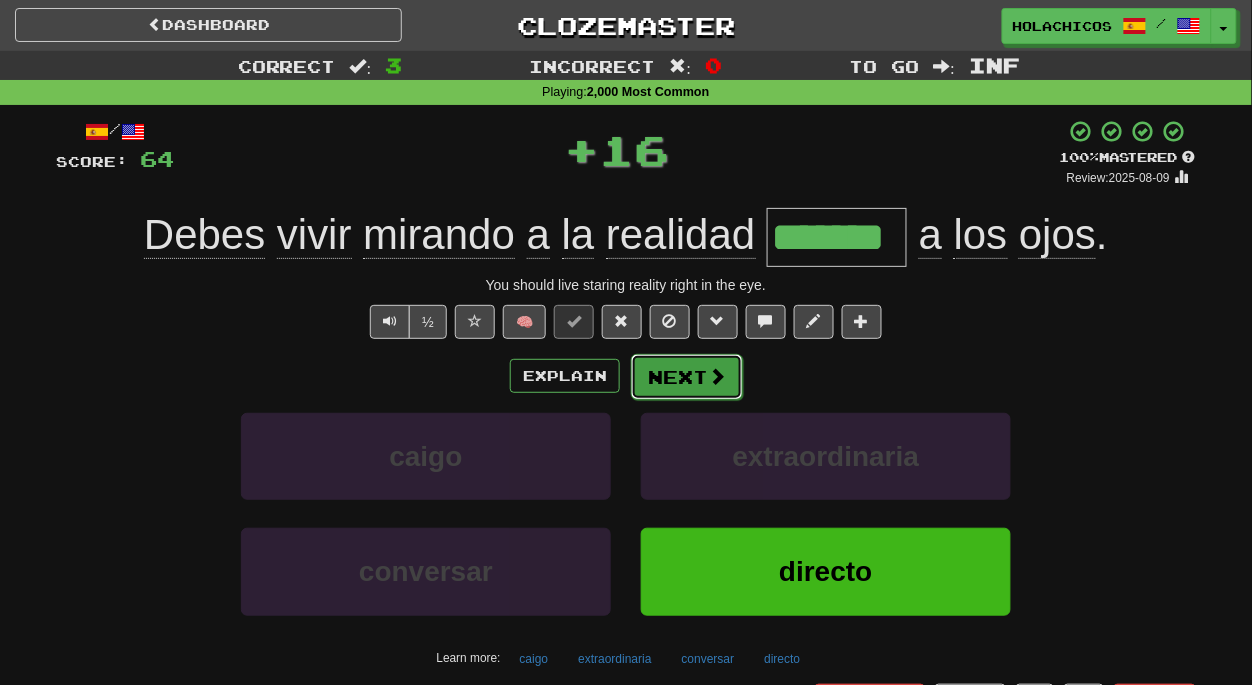 click at bounding box center (717, 376) 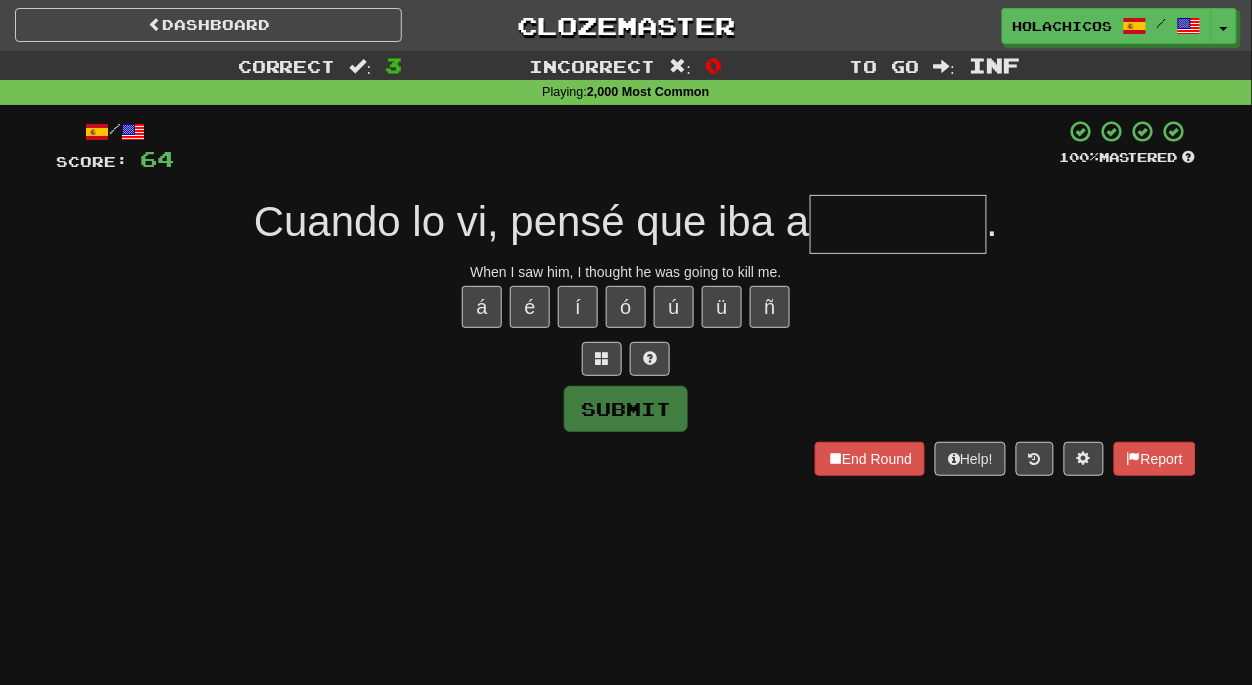 type on "*" 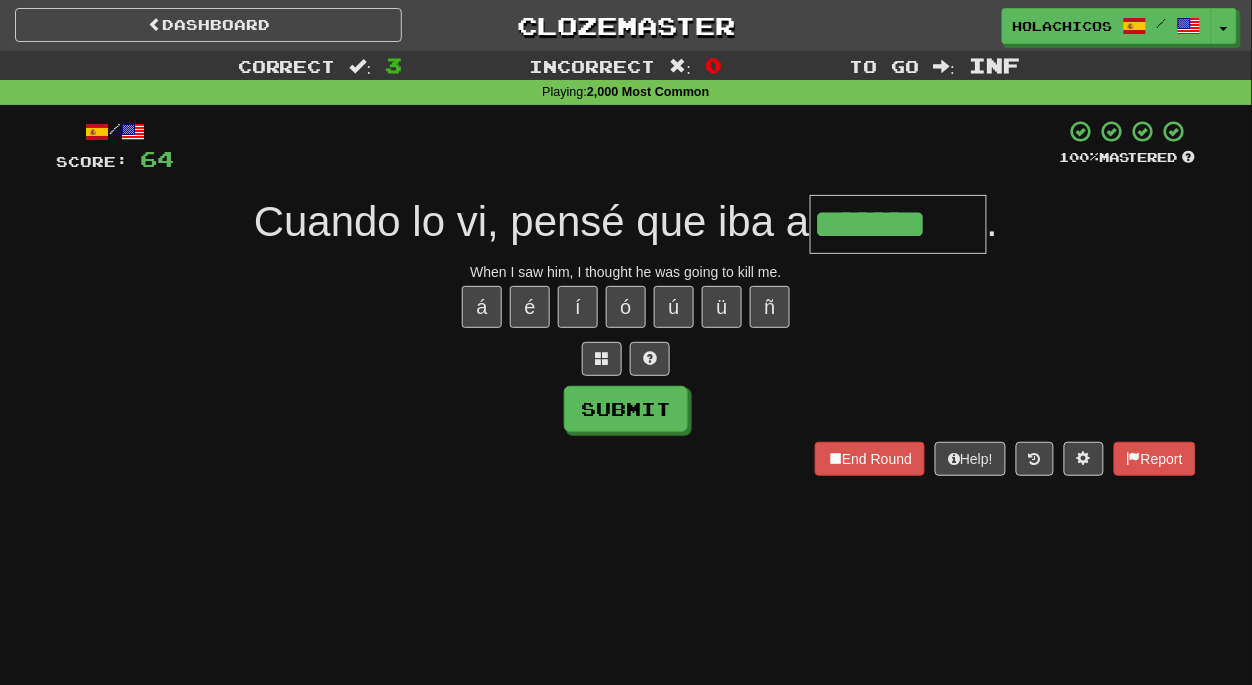 type on "*******" 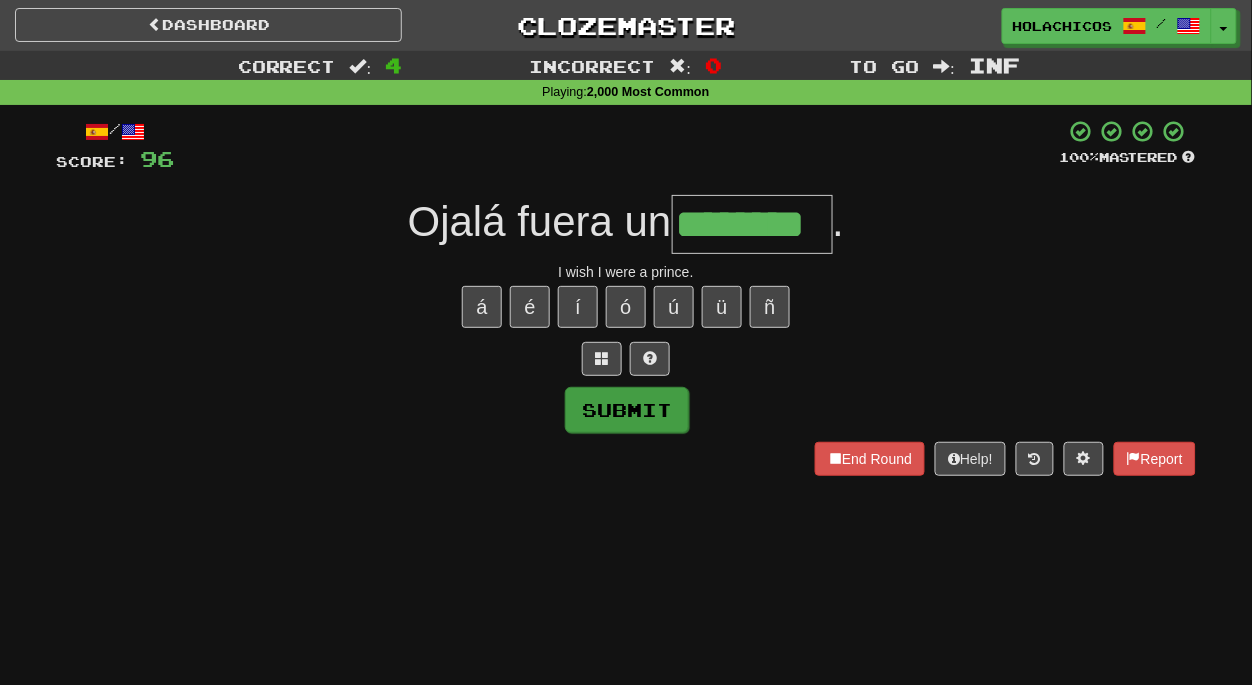type on "********" 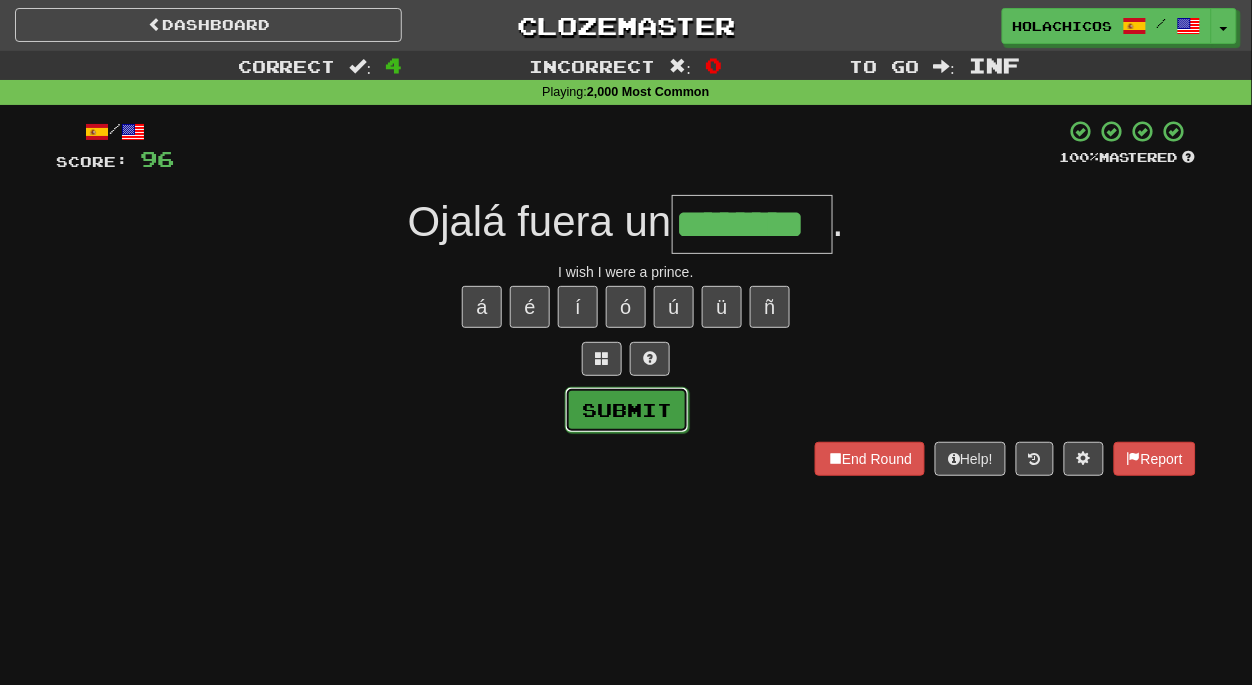 click on "Submit" at bounding box center [627, 410] 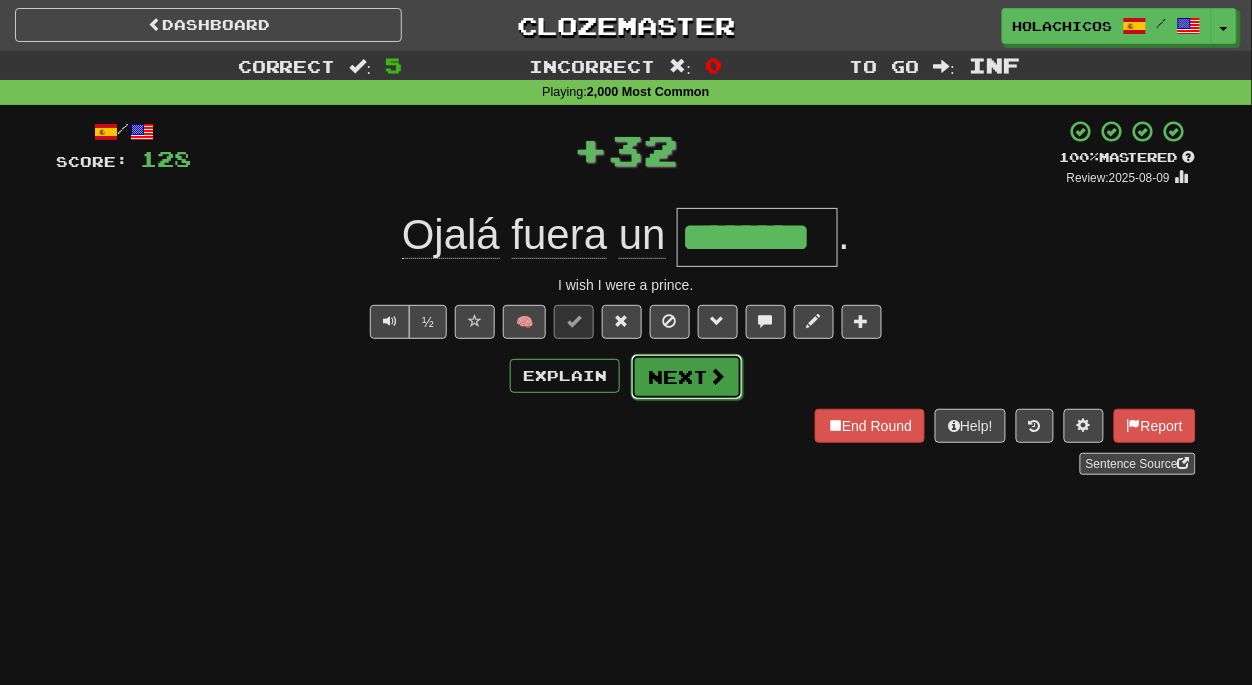 click on "Next" at bounding box center [687, 377] 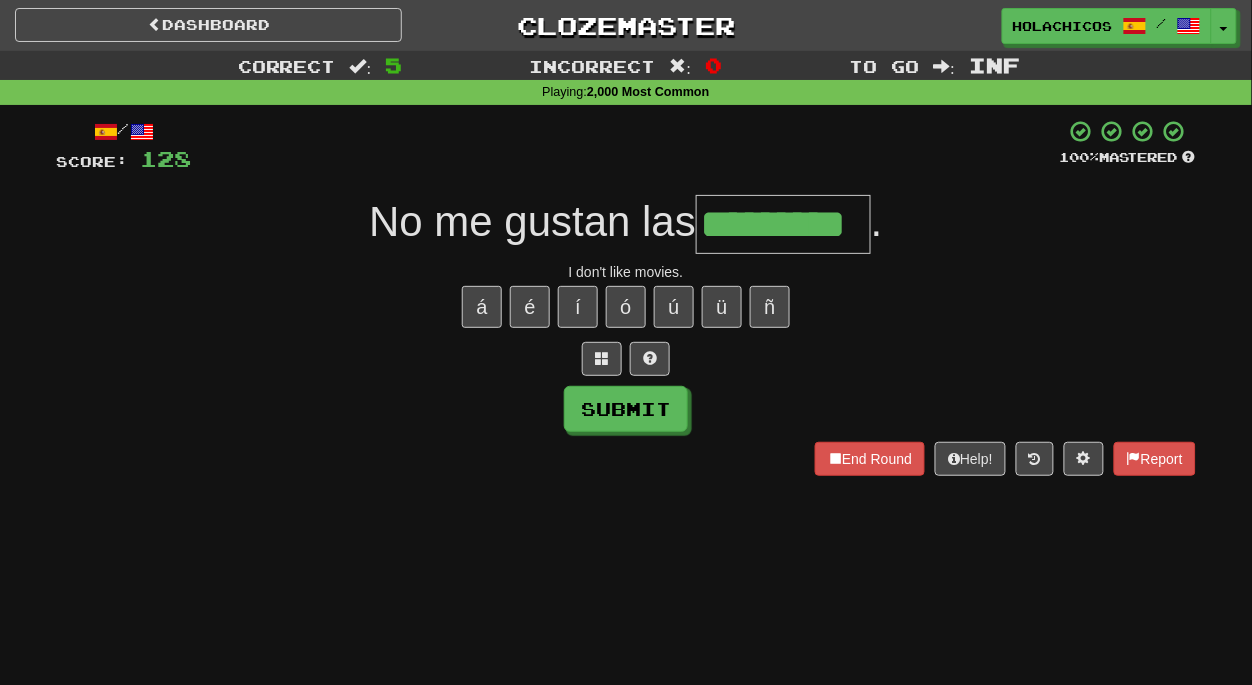 type on "*********" 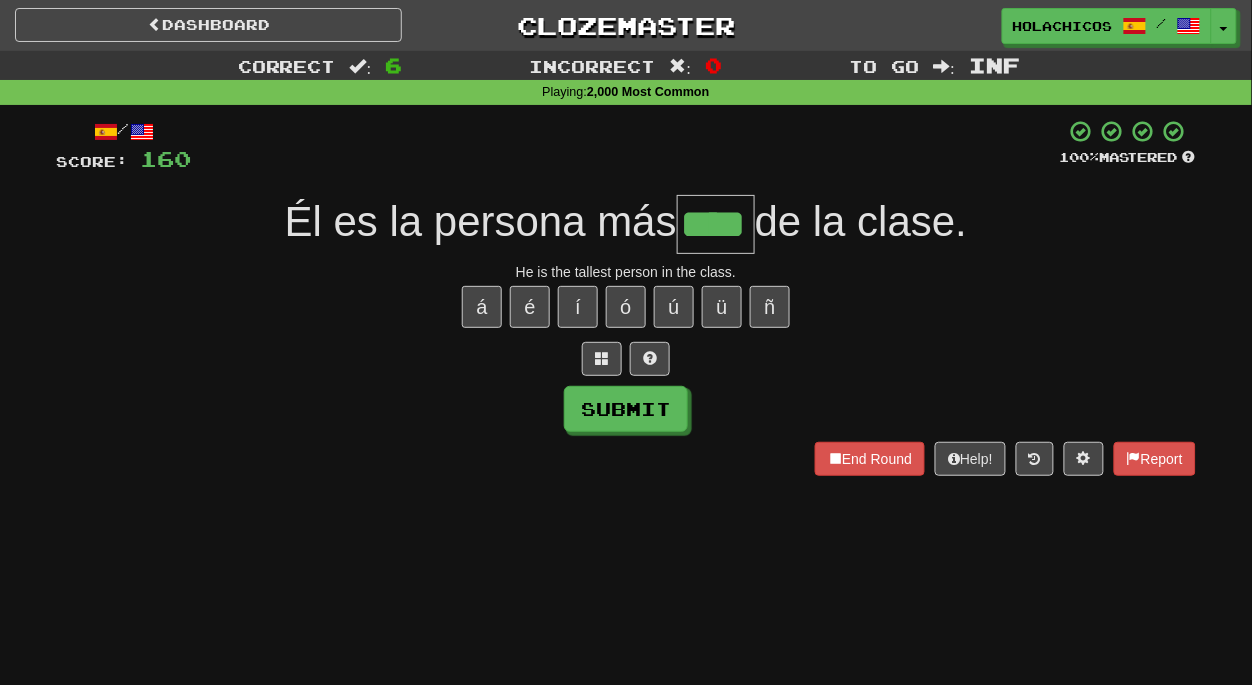 type on "****" 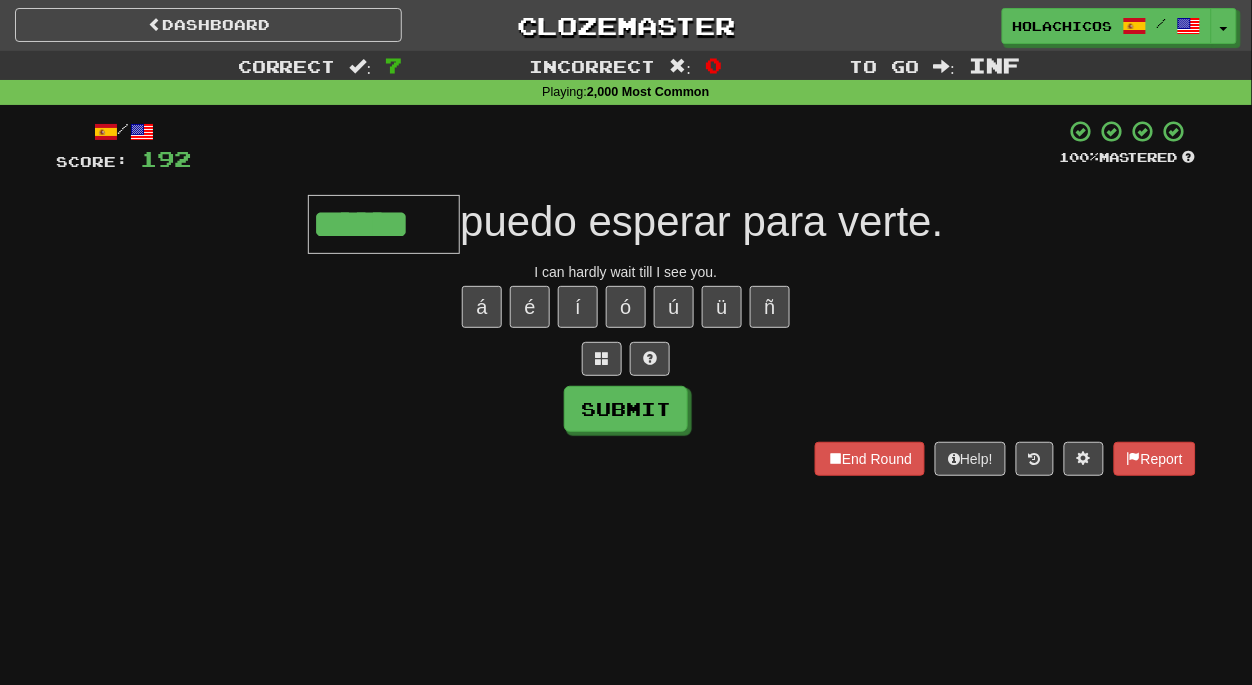 type on "******" 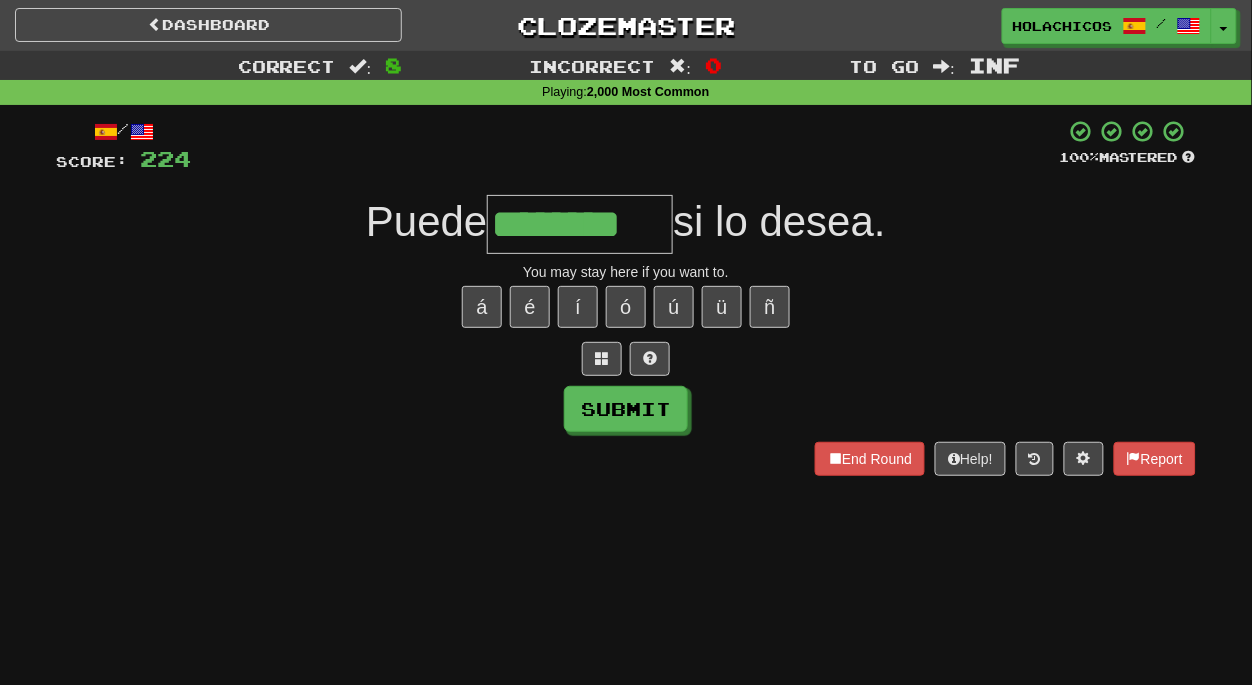 type on "********" 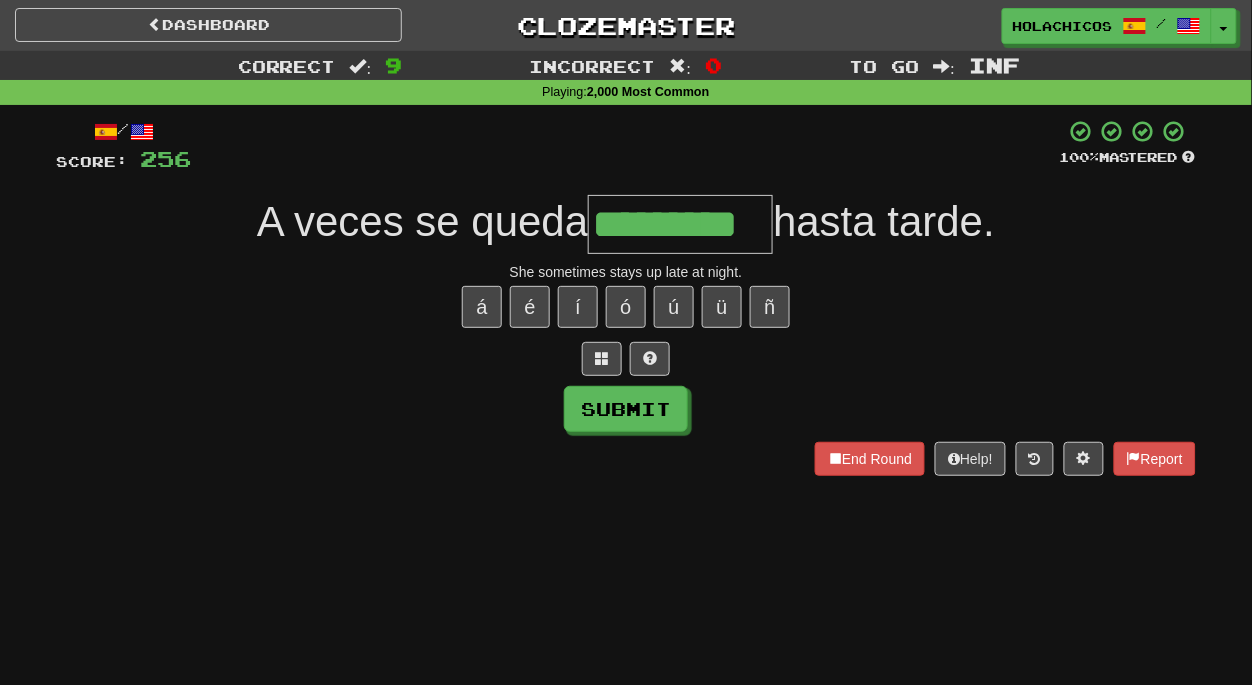 type on "*********" 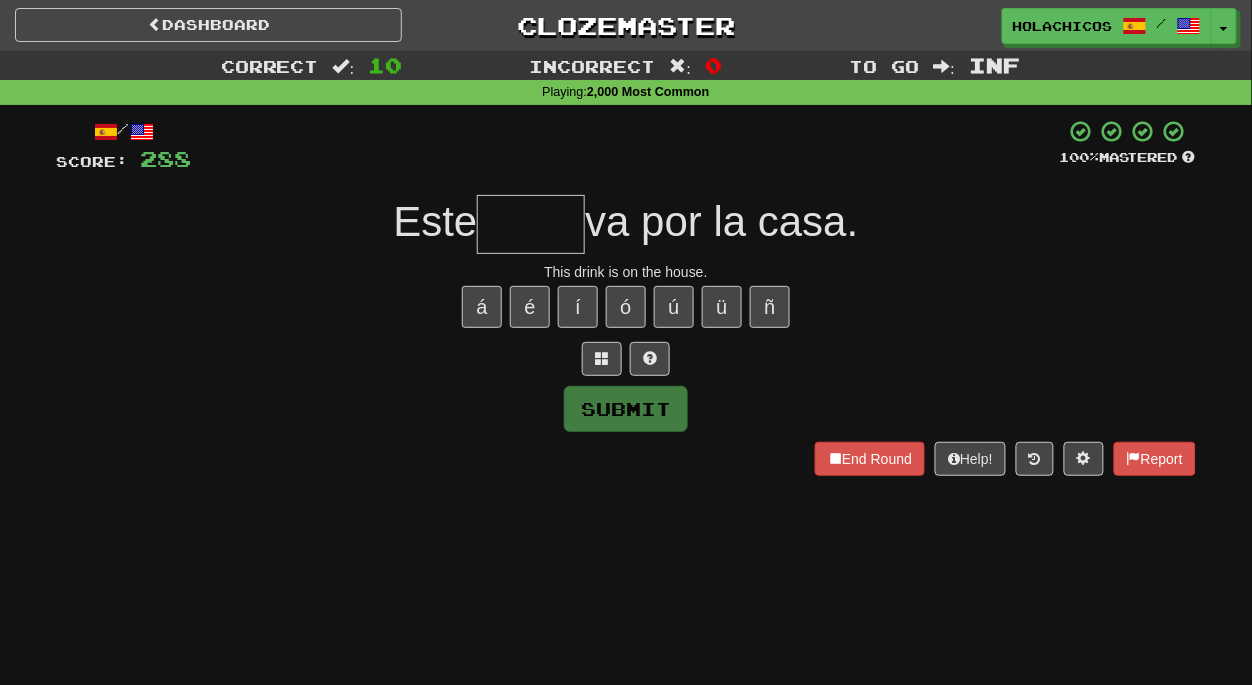 type on "*" 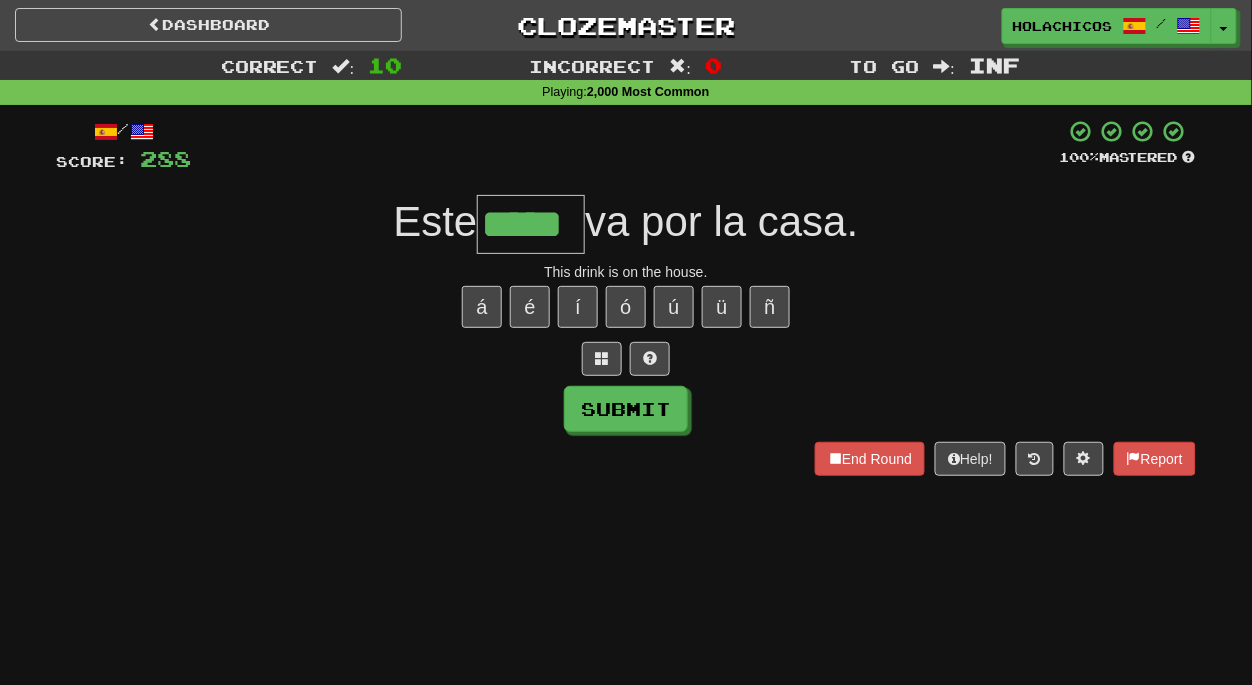 type on "*****" 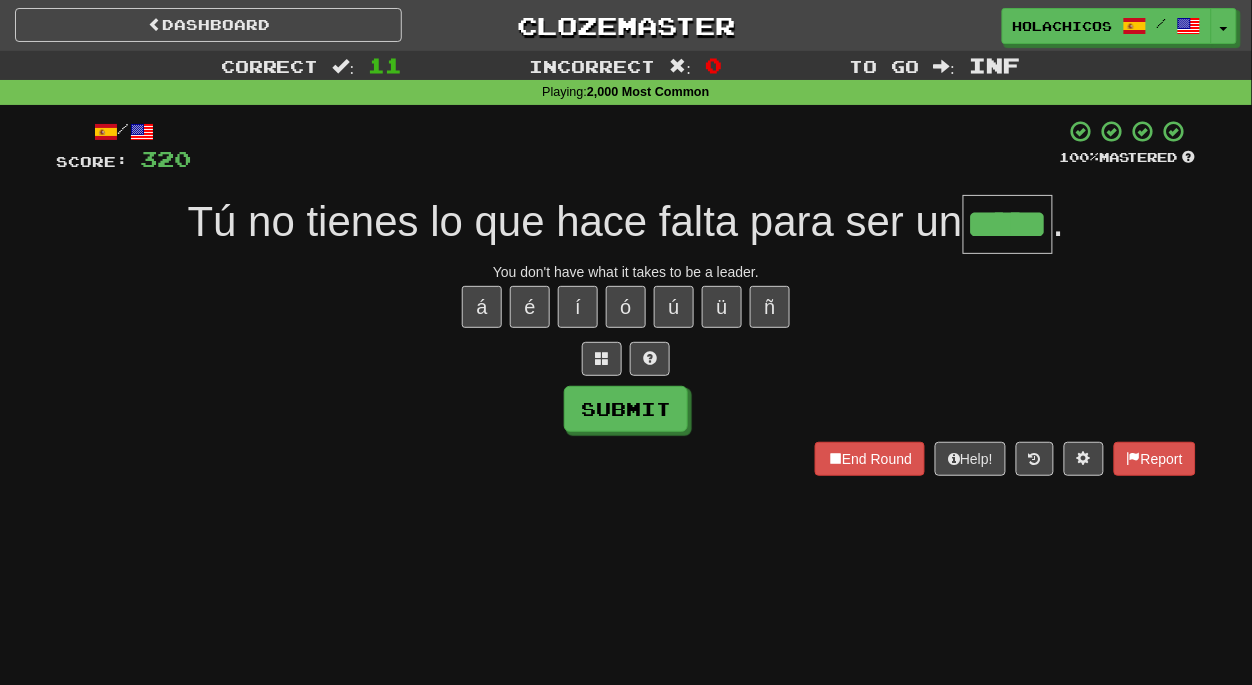 type on "*****" 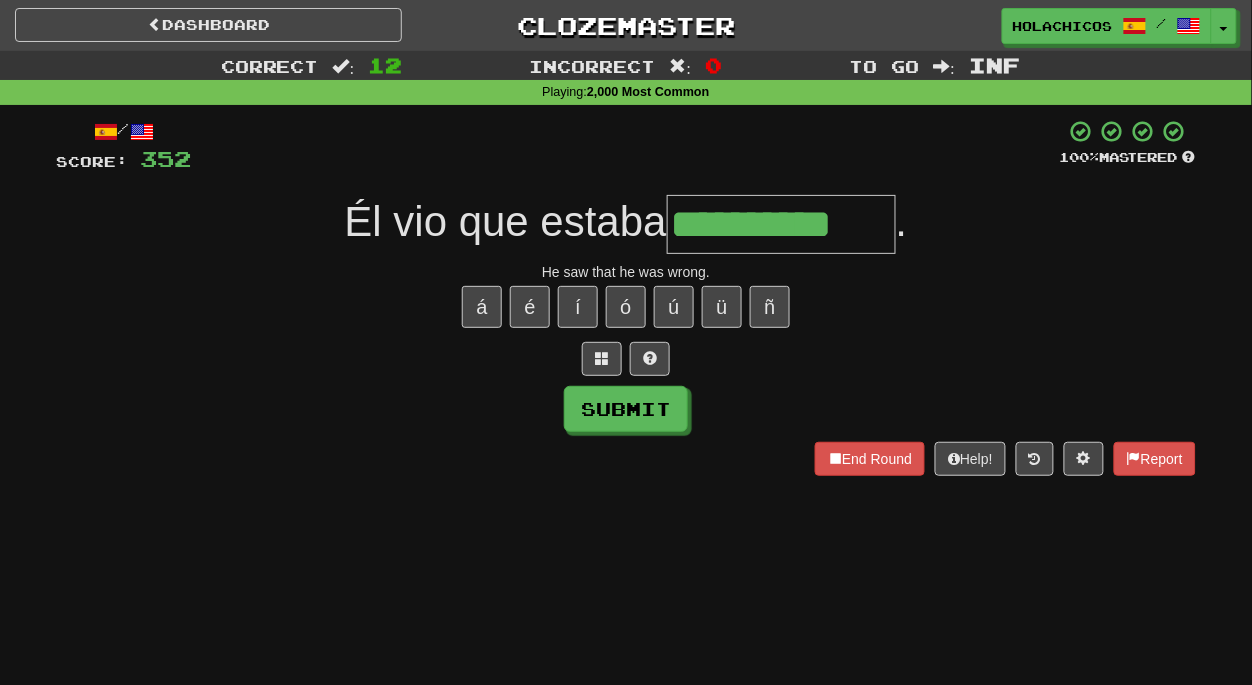 type on "**********" 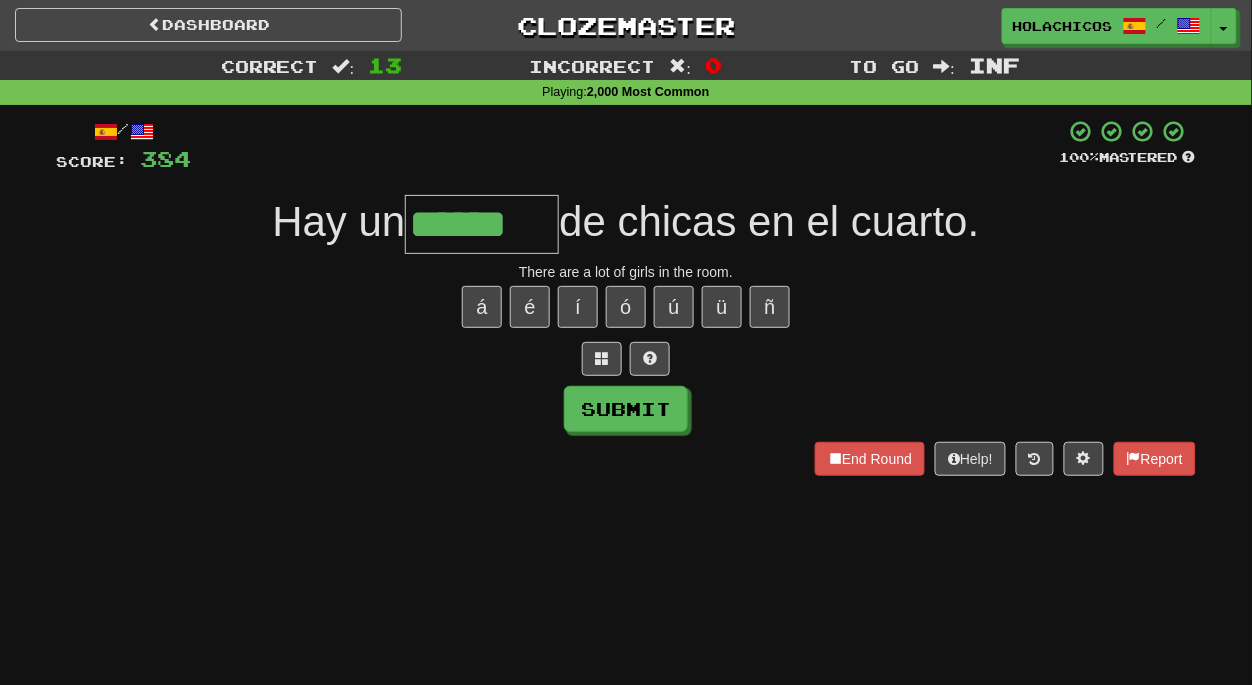 type on "******" 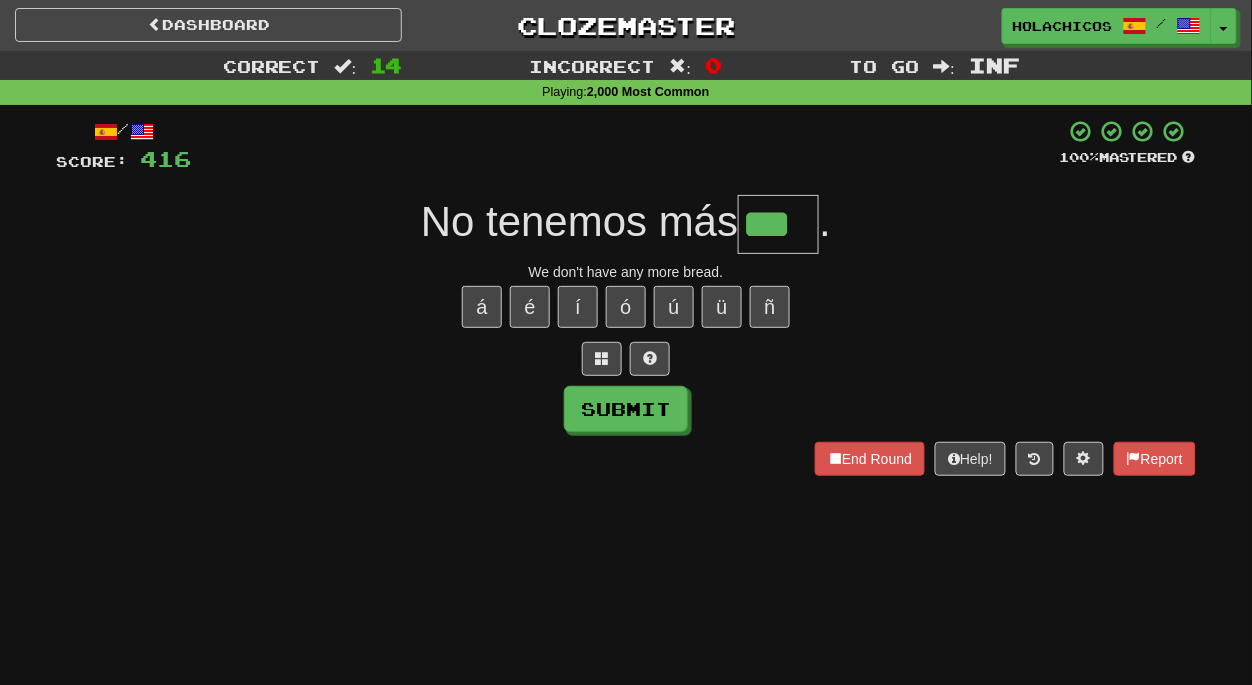 type on "***" 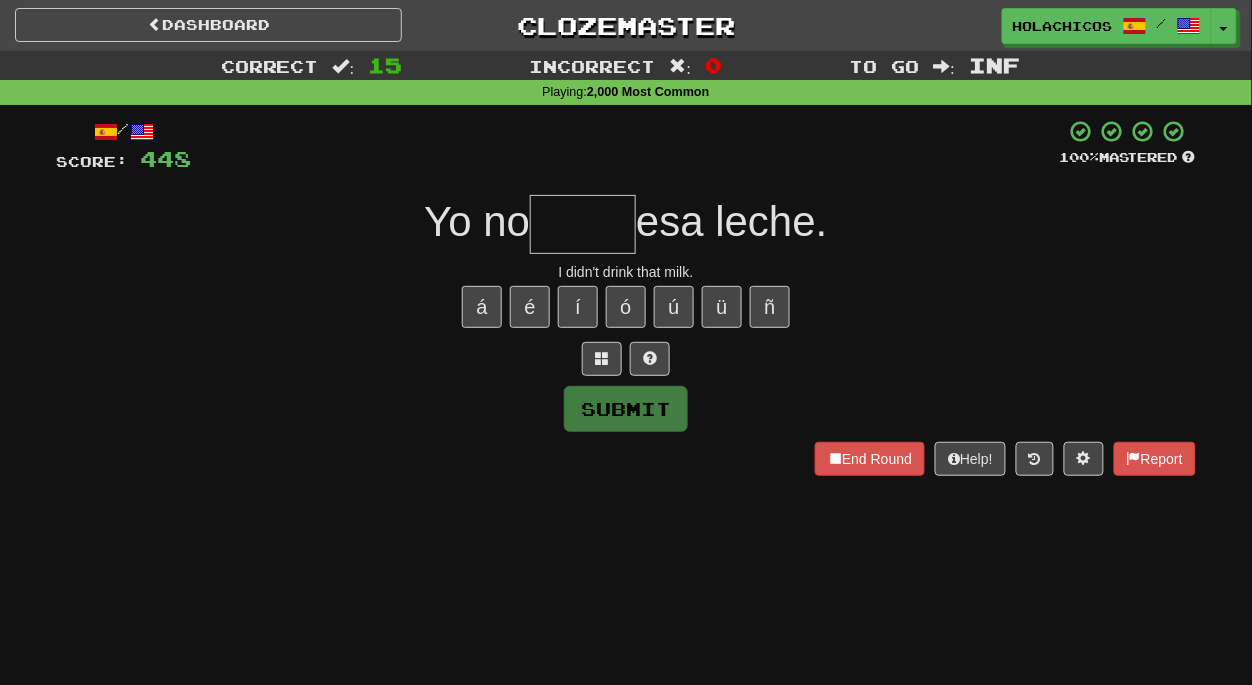 type on "*" 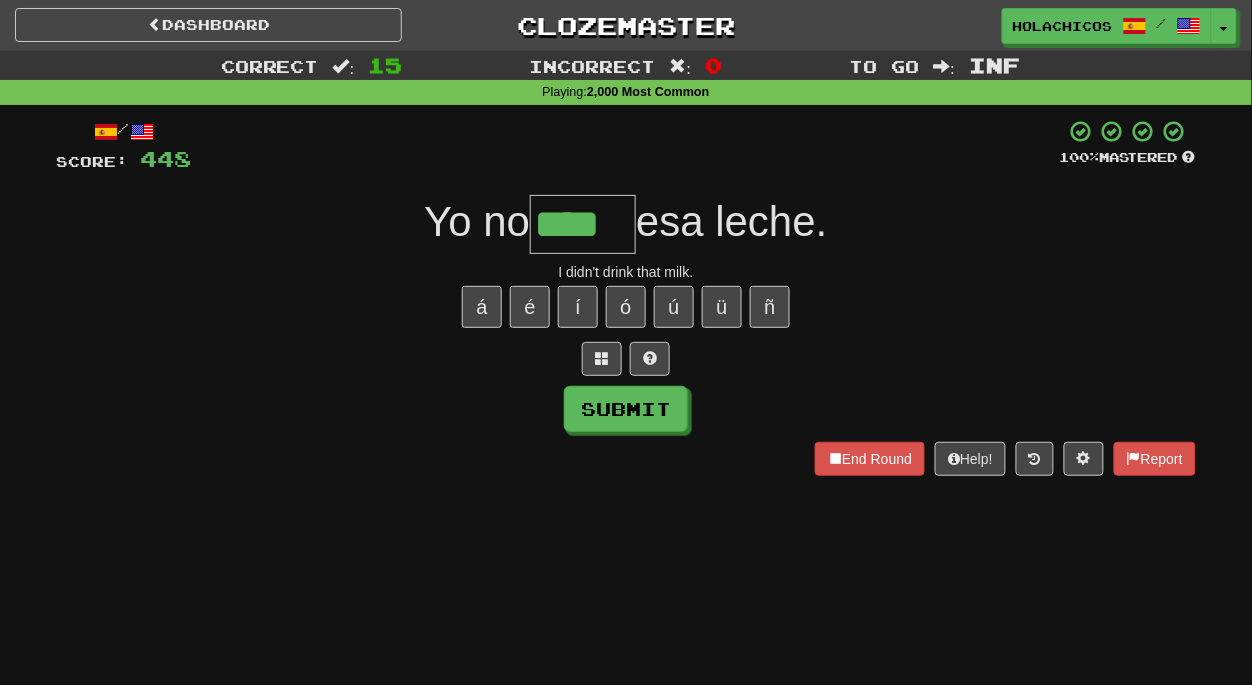 type on "****" 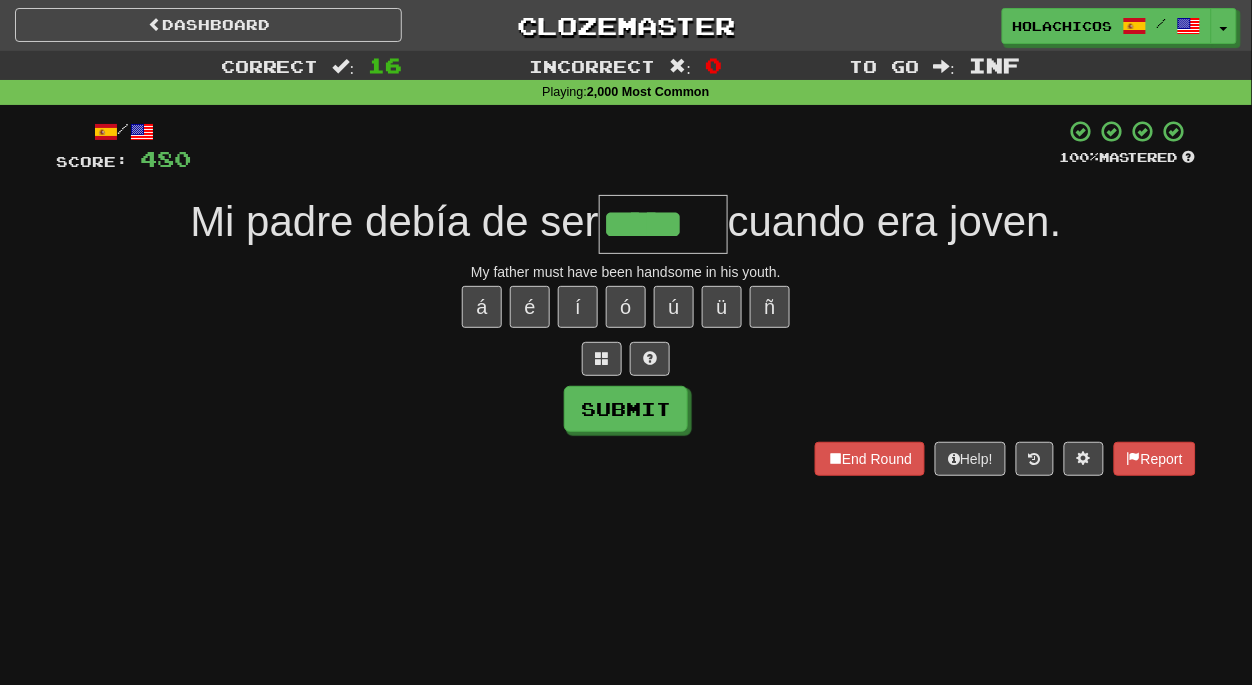 type on "*****" 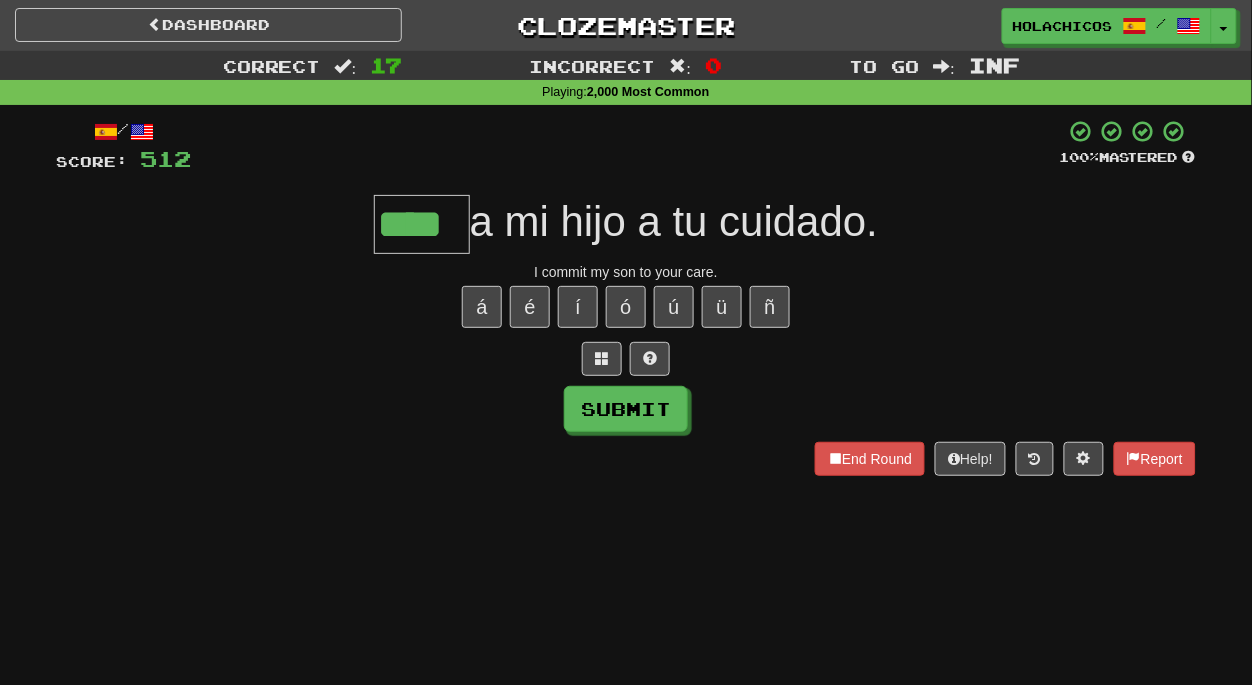 type on "****" 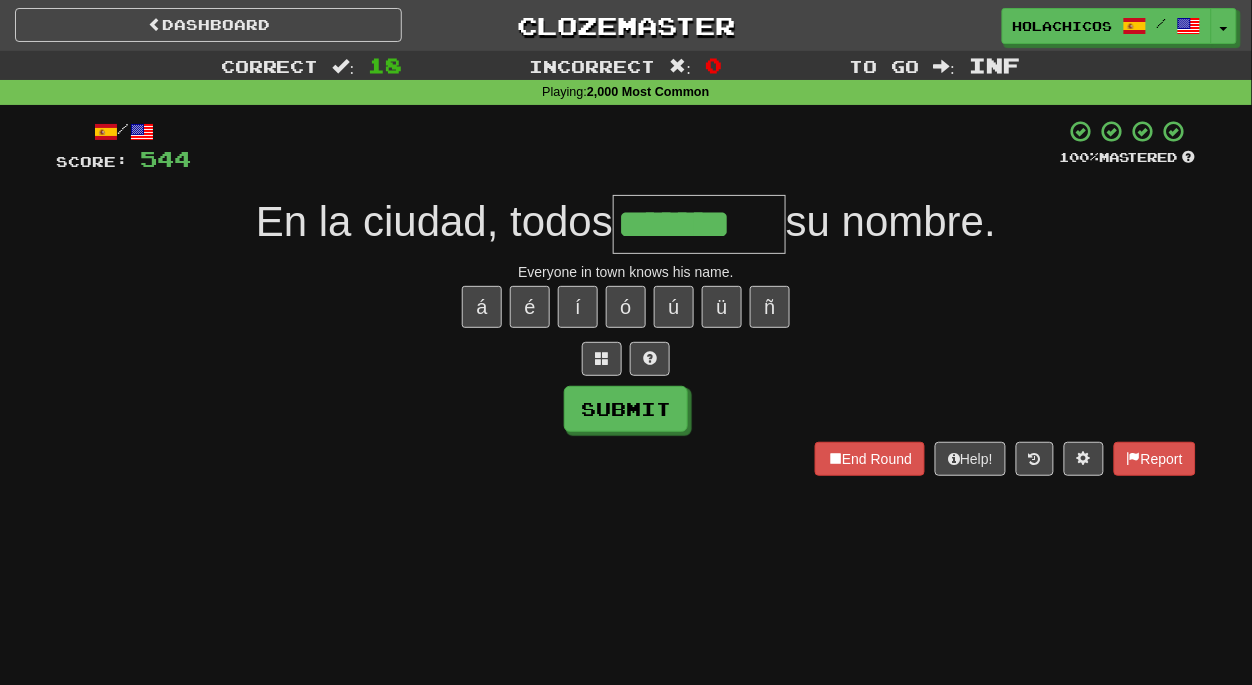 type on "*******" 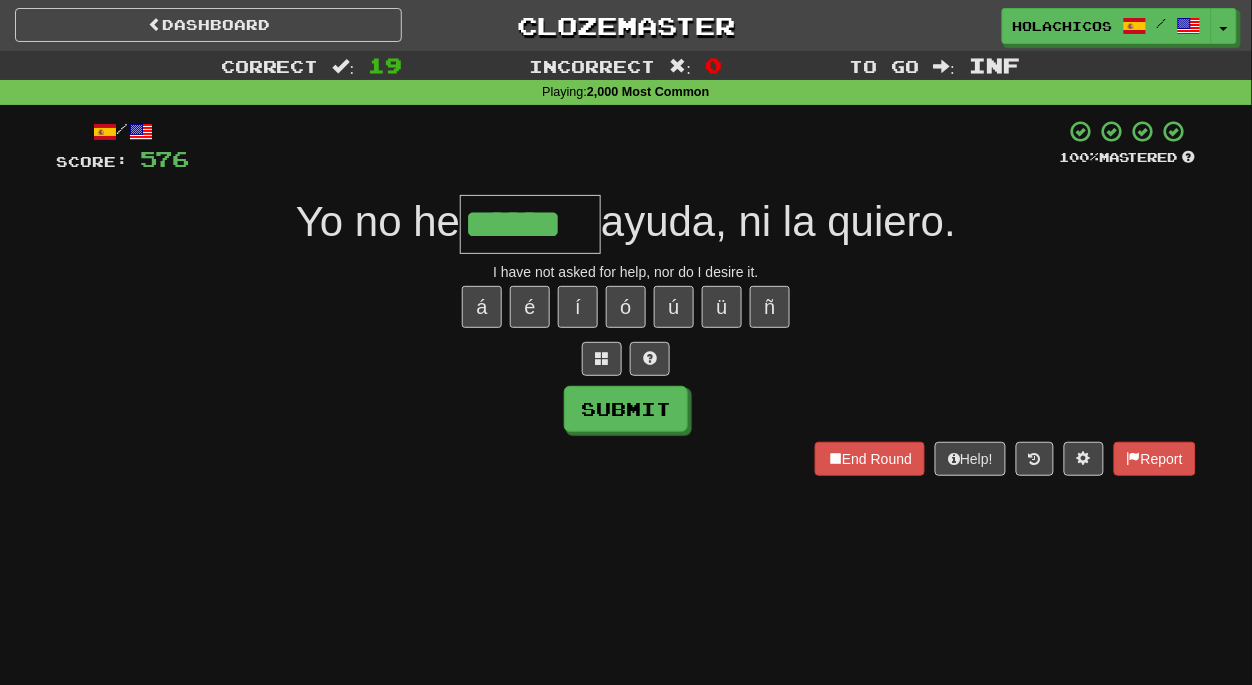 type on "******" 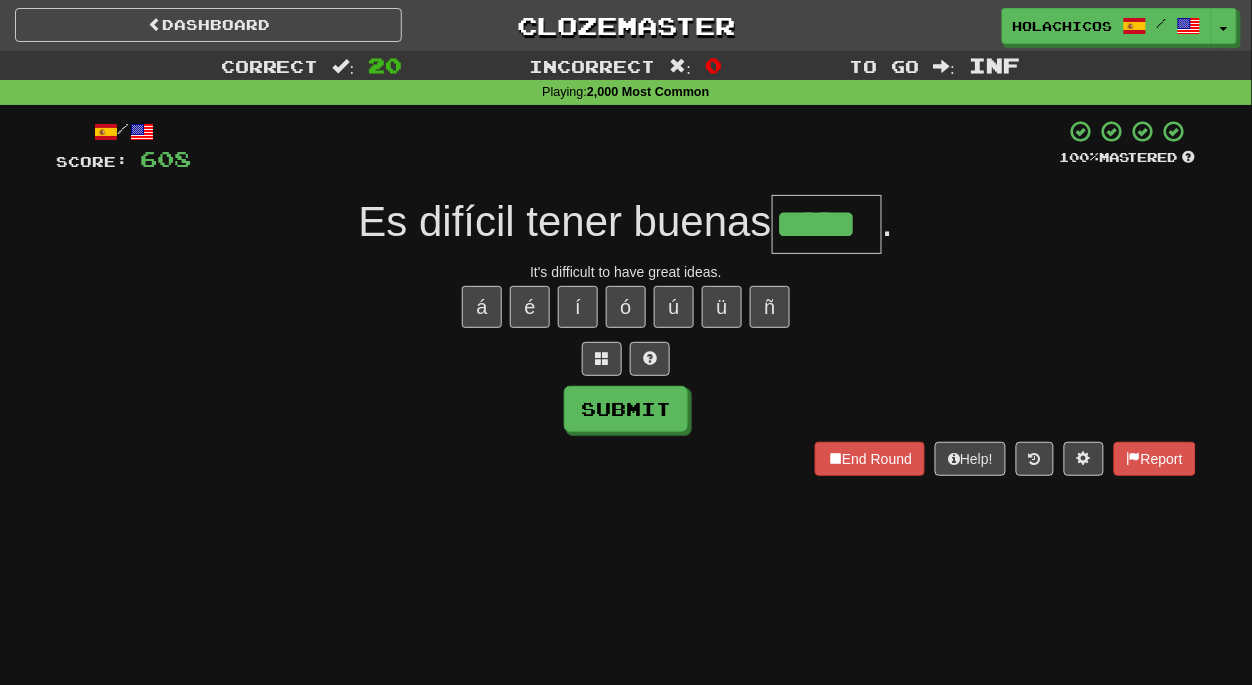 type on "*****" 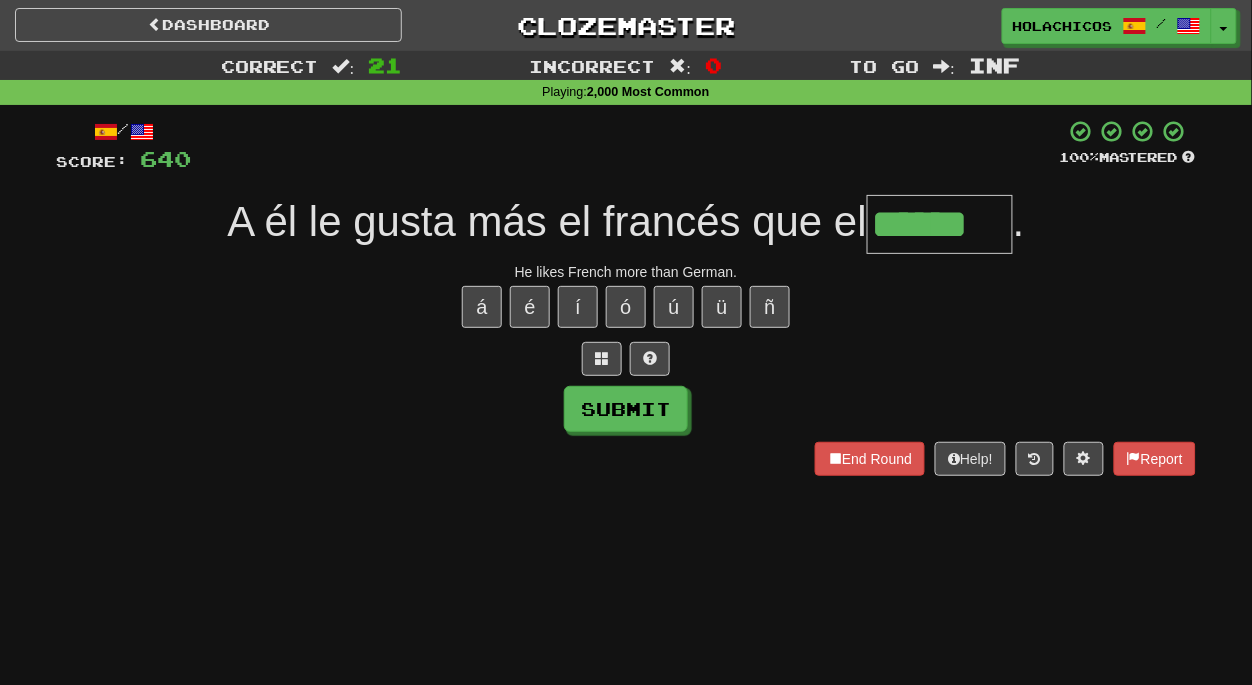 type on "******" 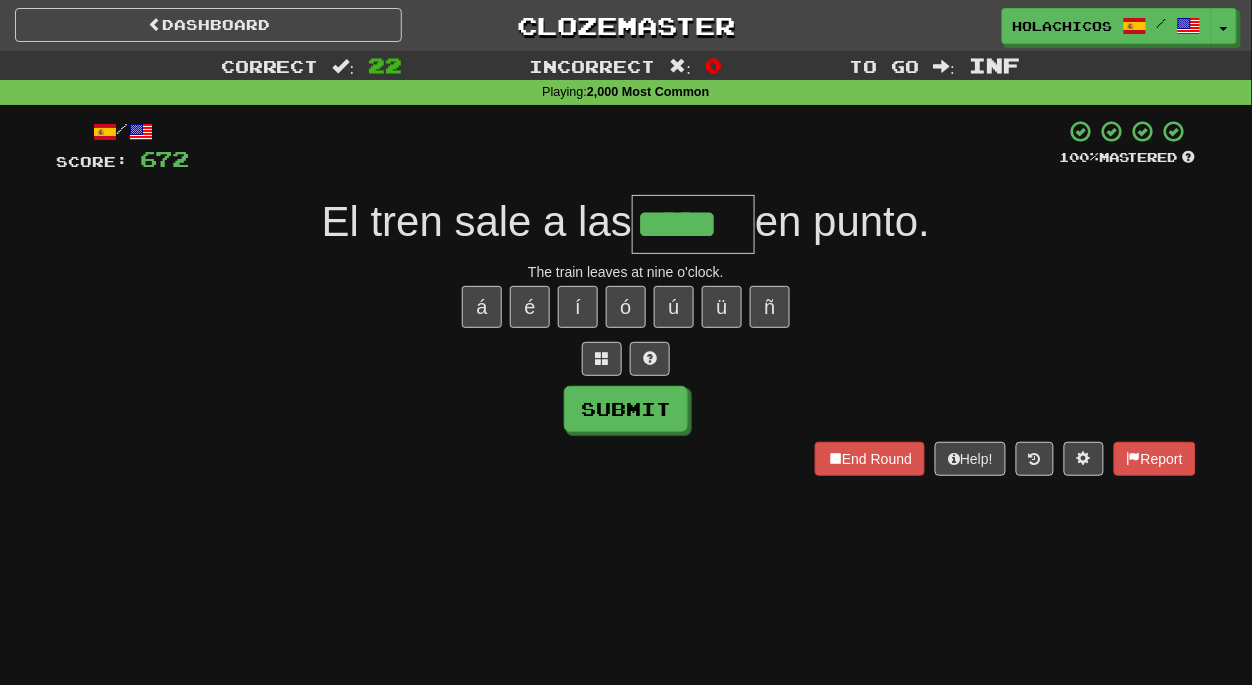 type on "*****" 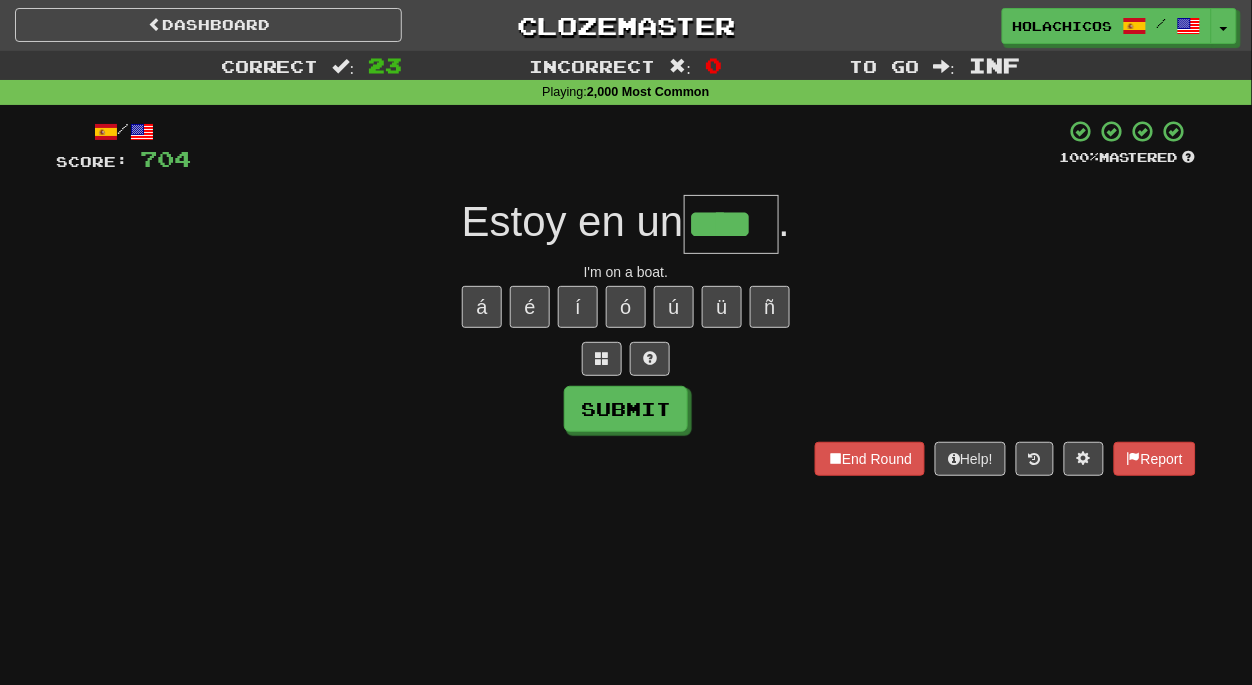 type on "****" 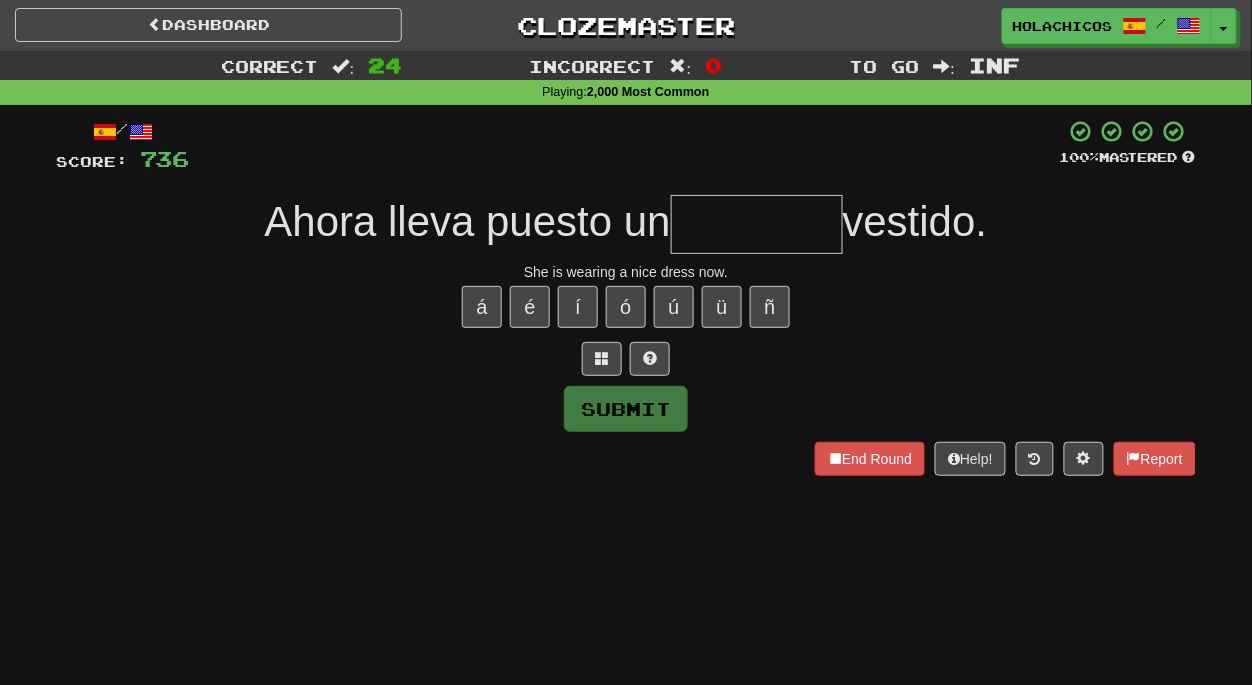 type on "*" 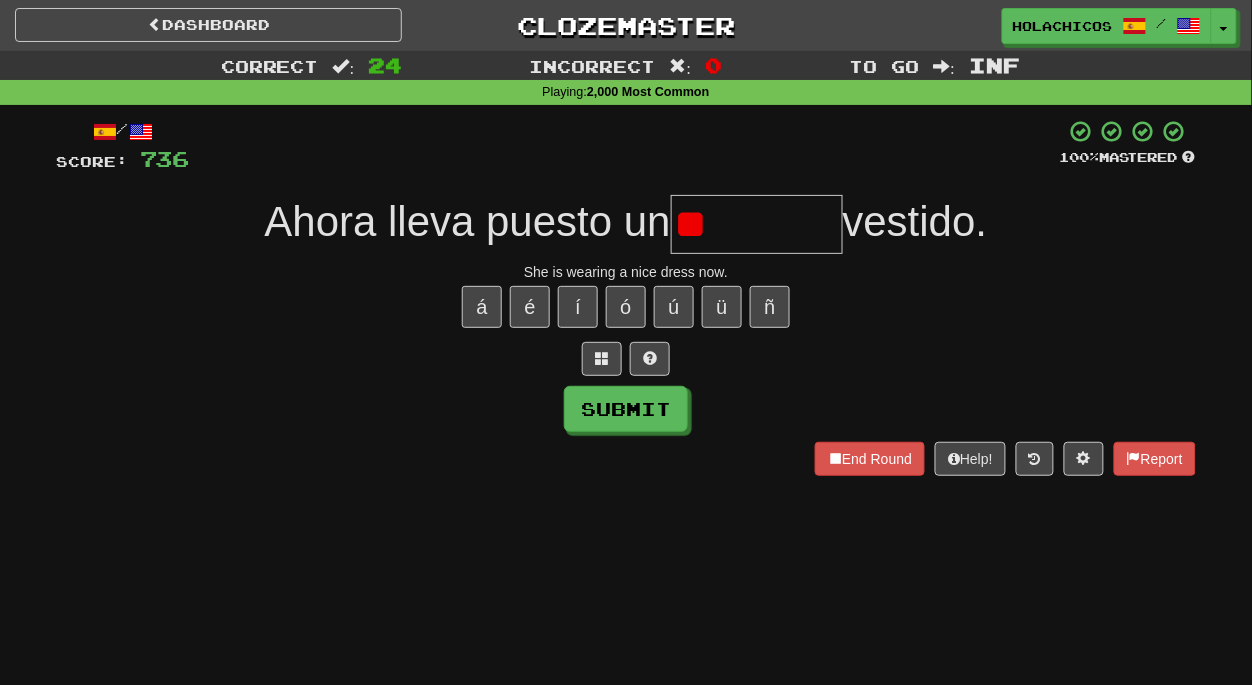 type on "*" 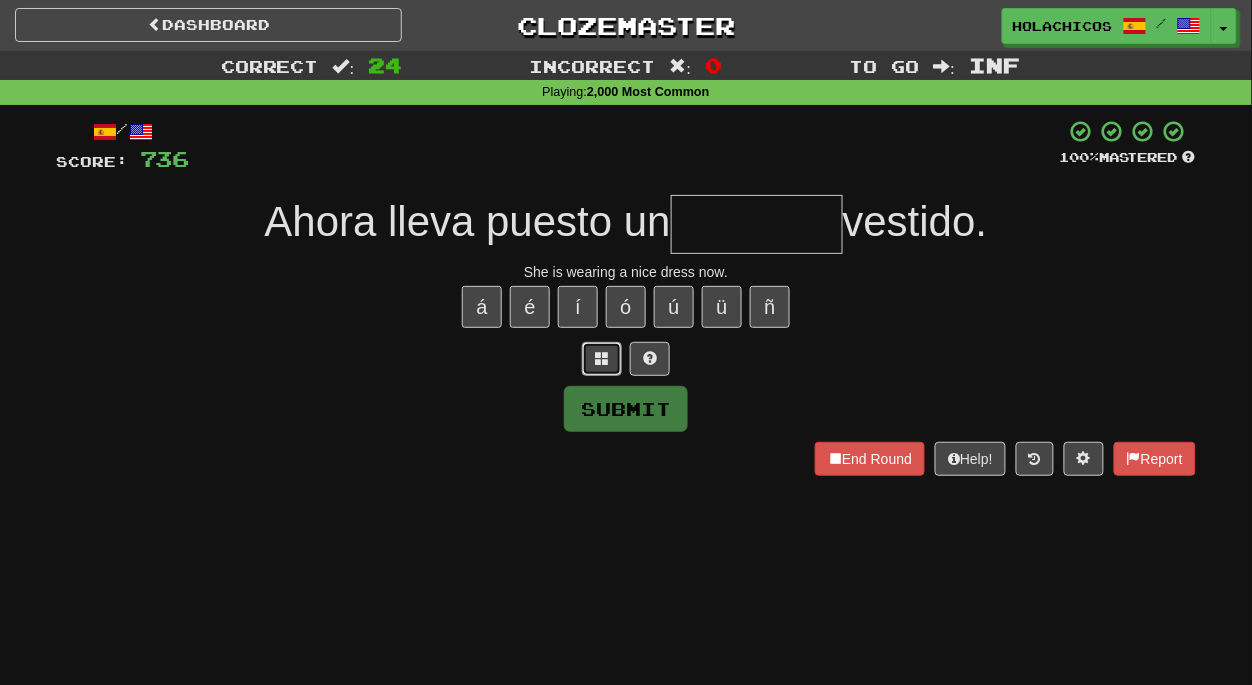 click at bounding box center [602, 358] 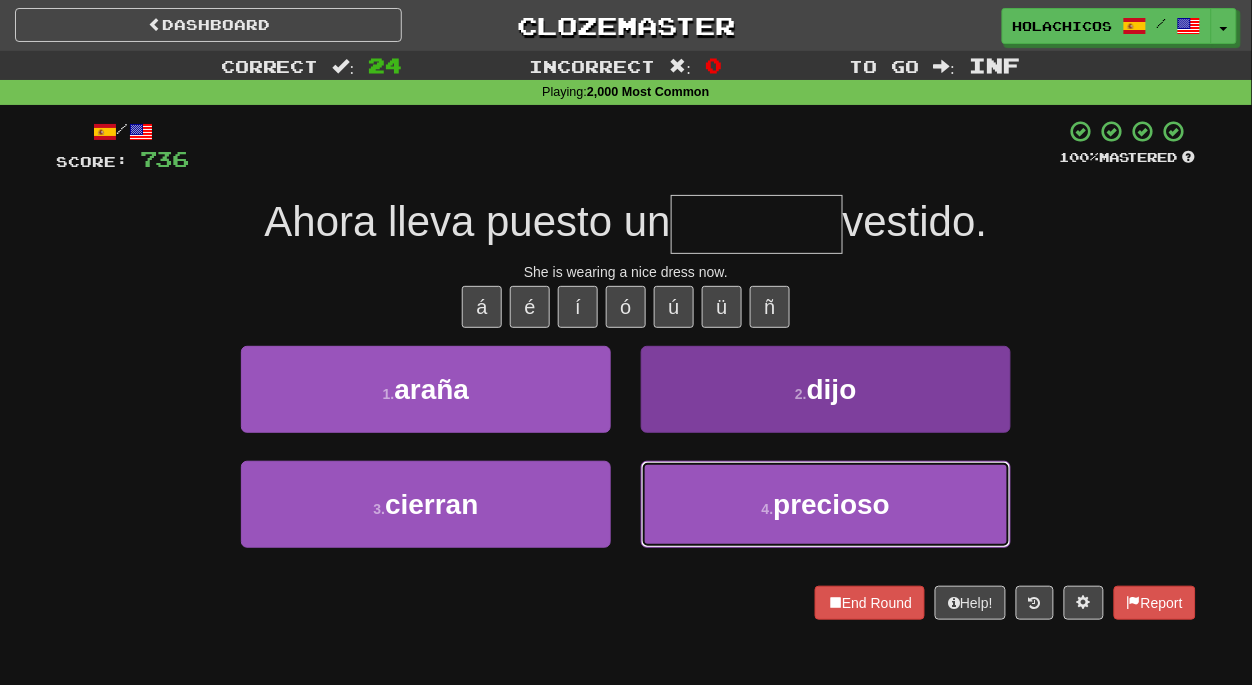 click on "4 .  precioso" at bounding box center (826, 504) 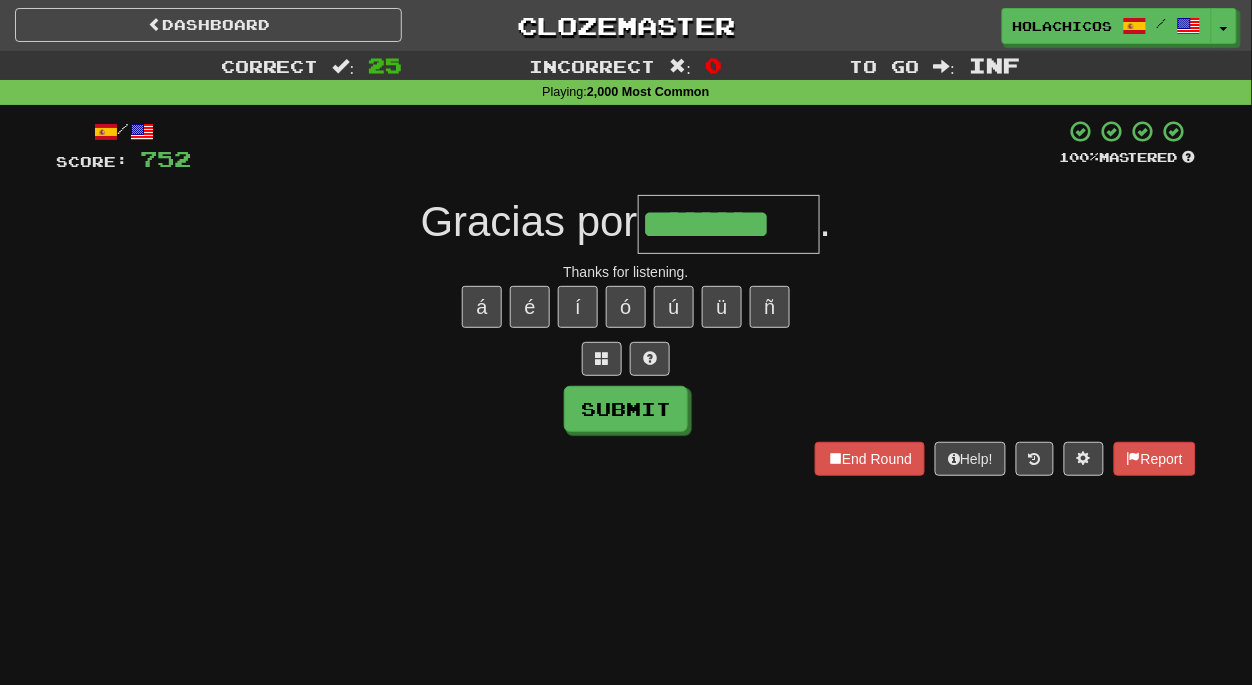 type on "********" 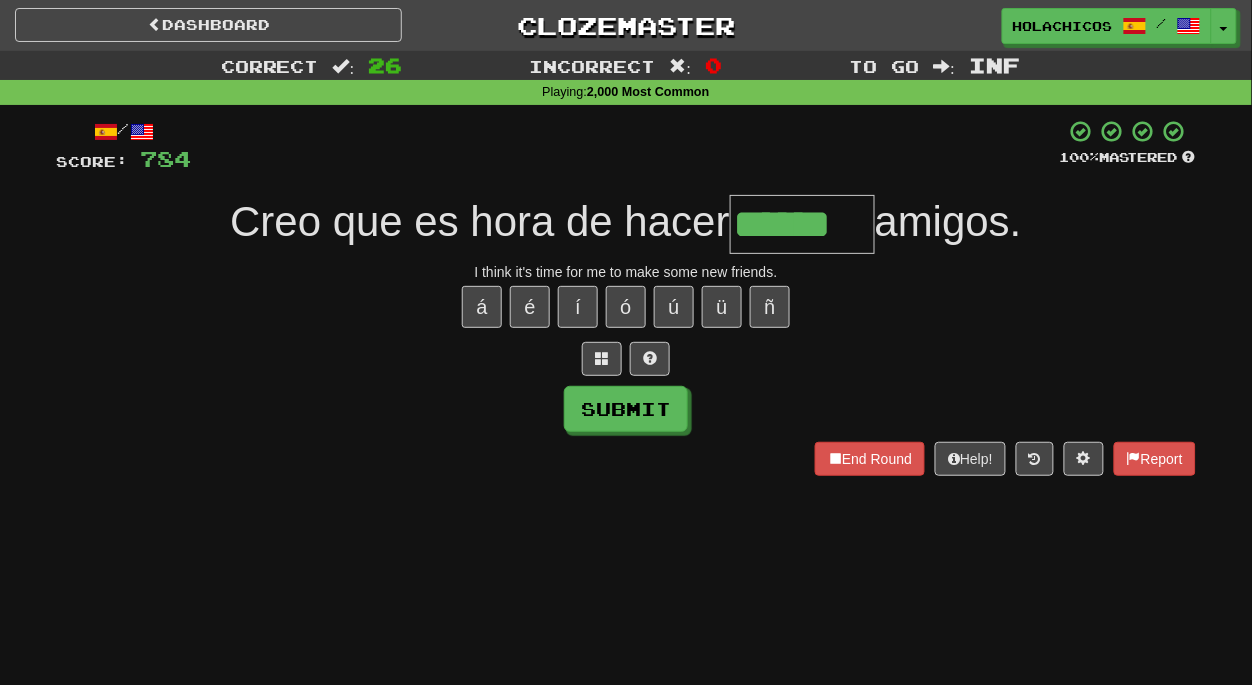 type on "******" 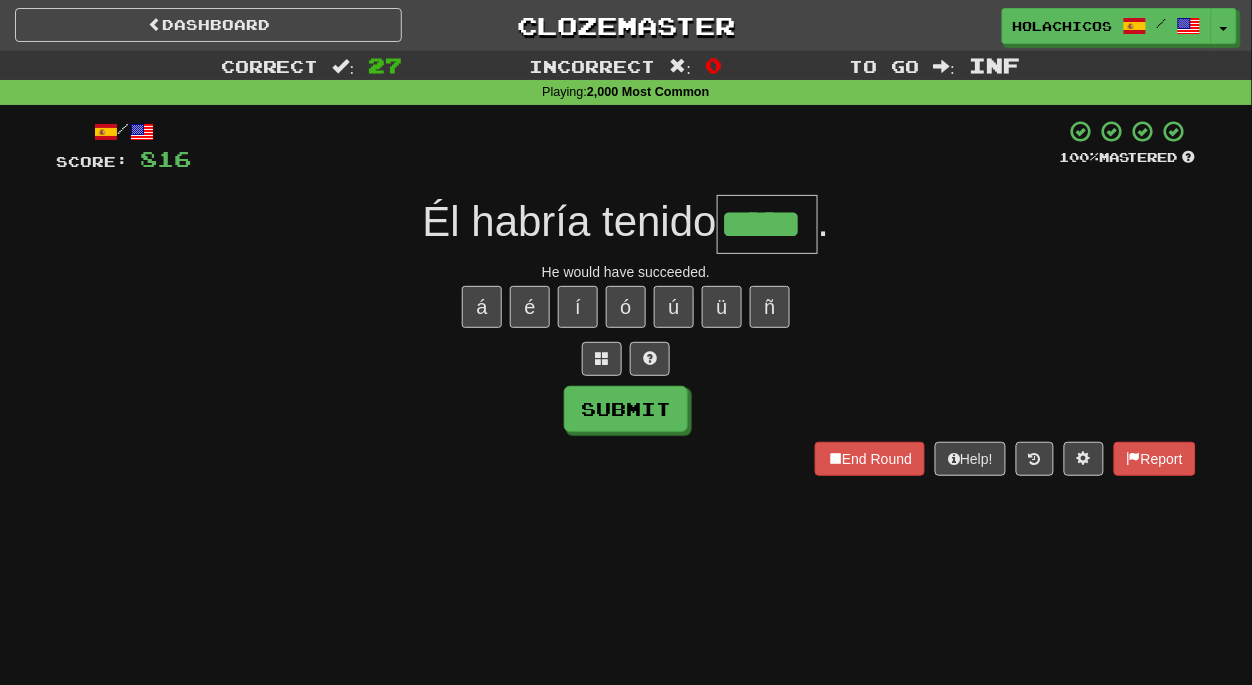 type on "*****" 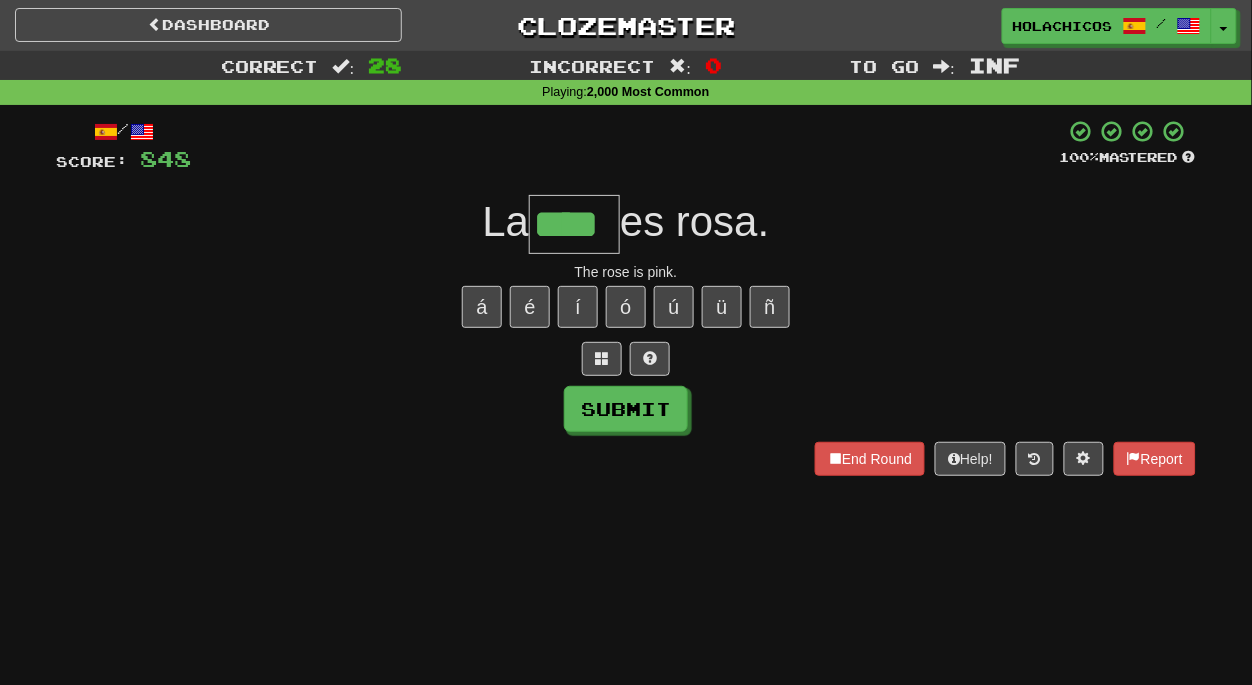 type on "****" 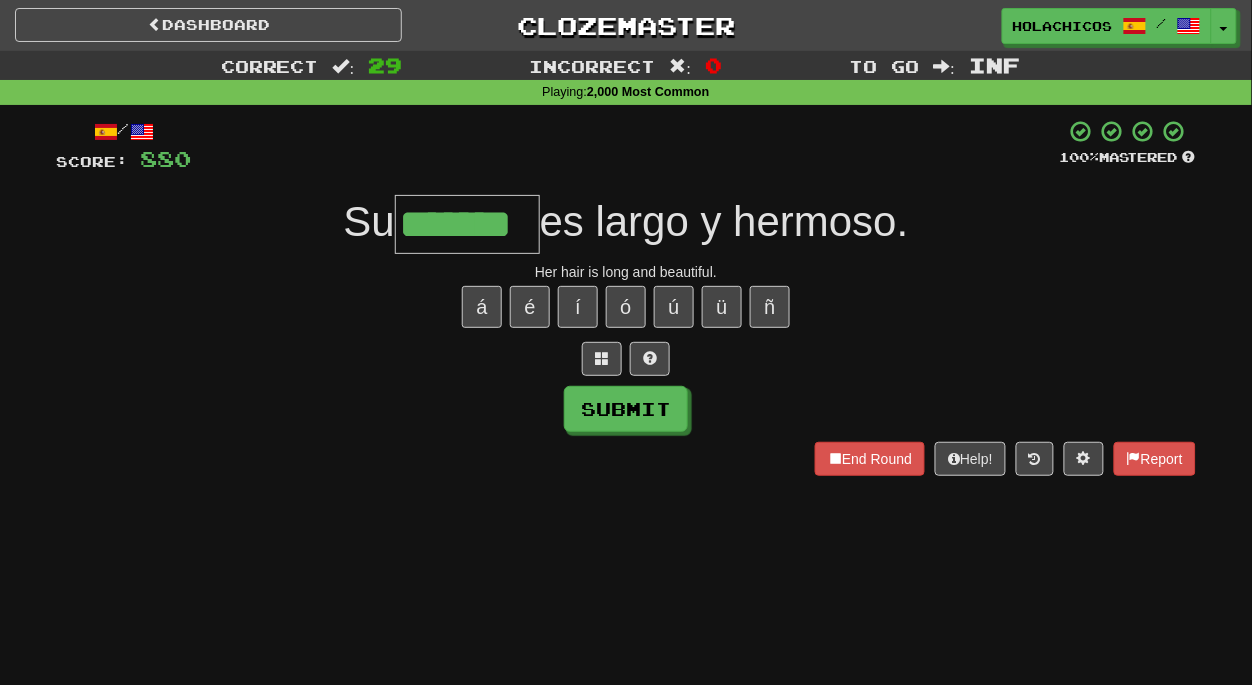 type on "*******" 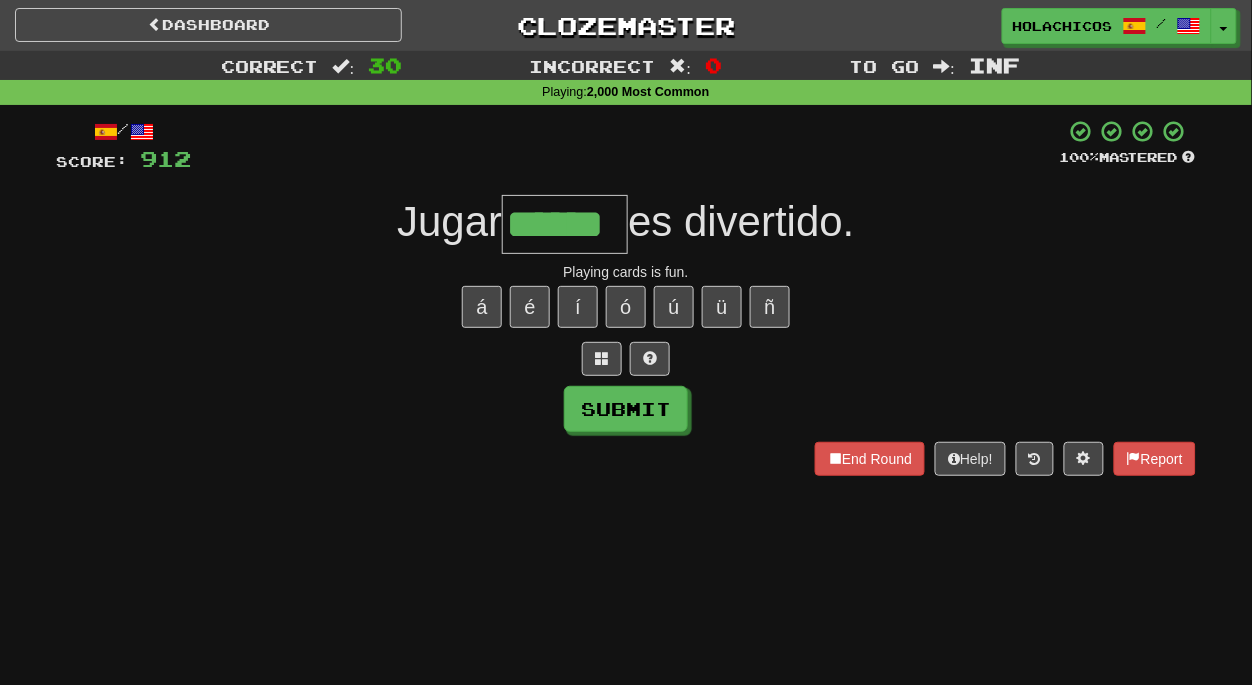 type on "******" 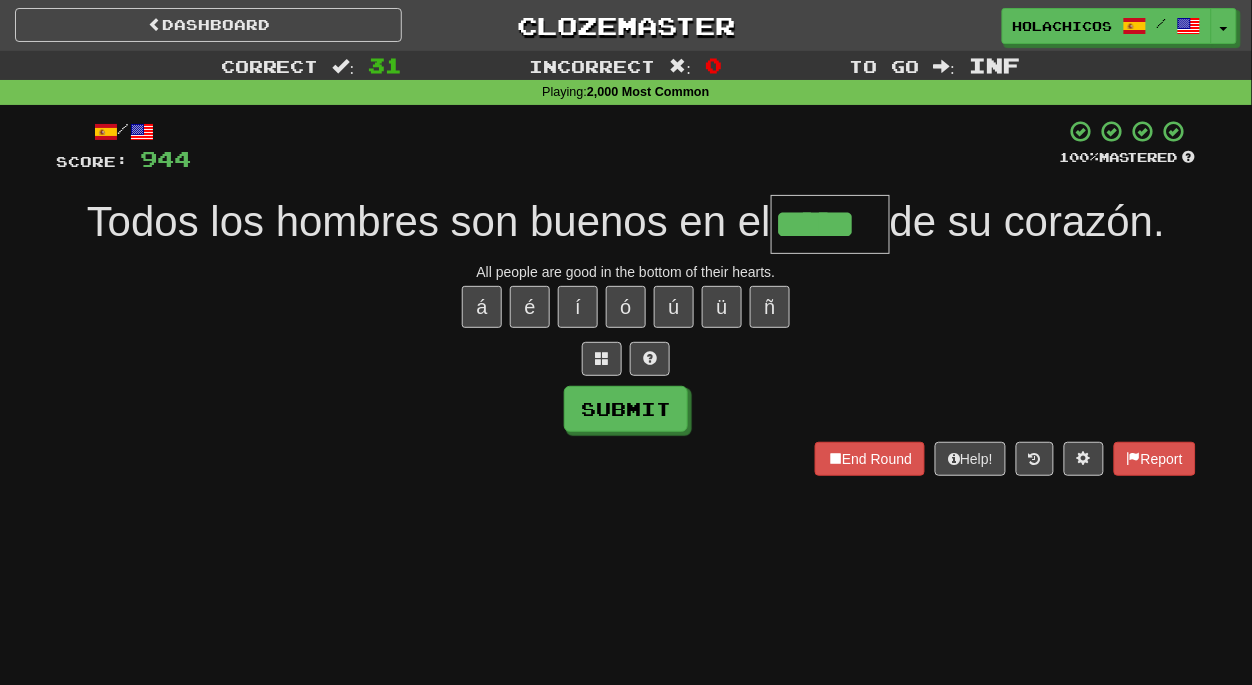 type on "*****" 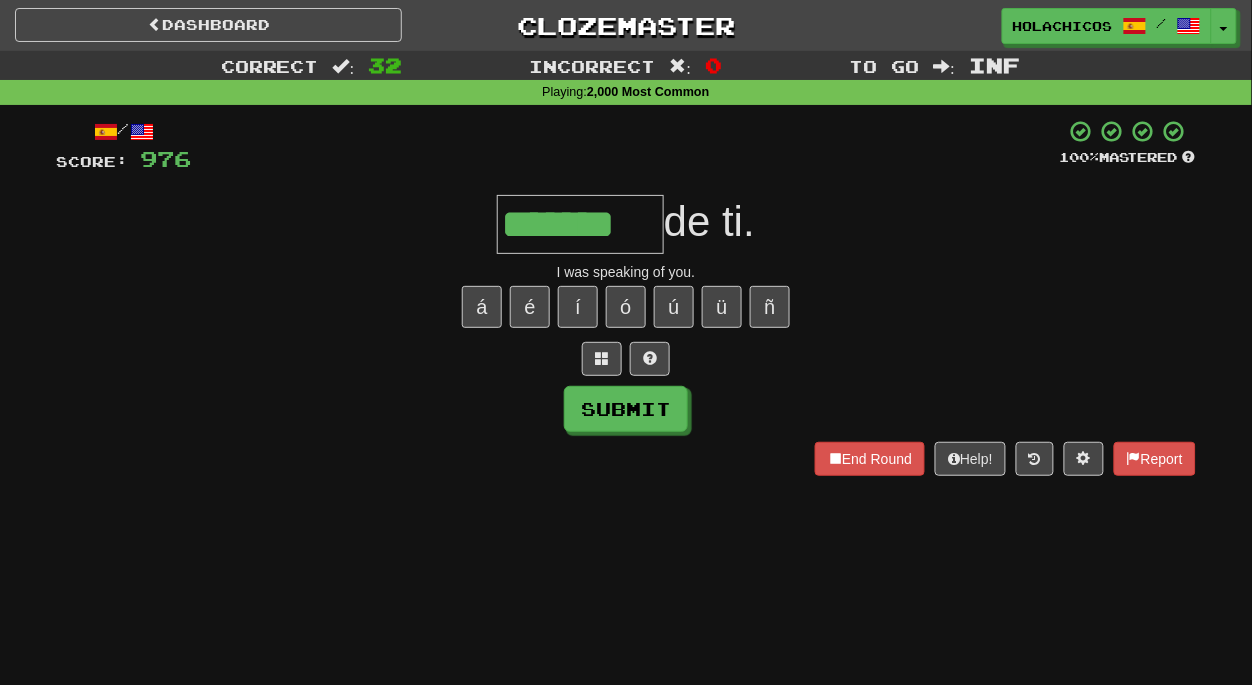 type on "*******" 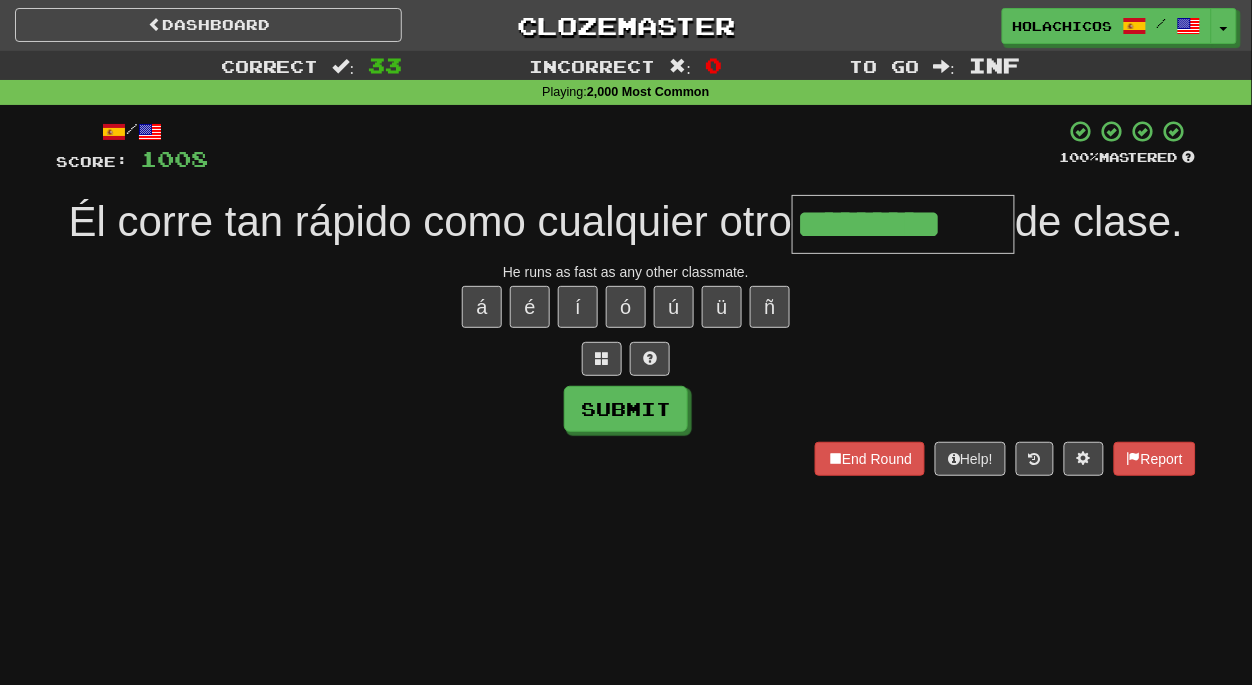 type on "*********" 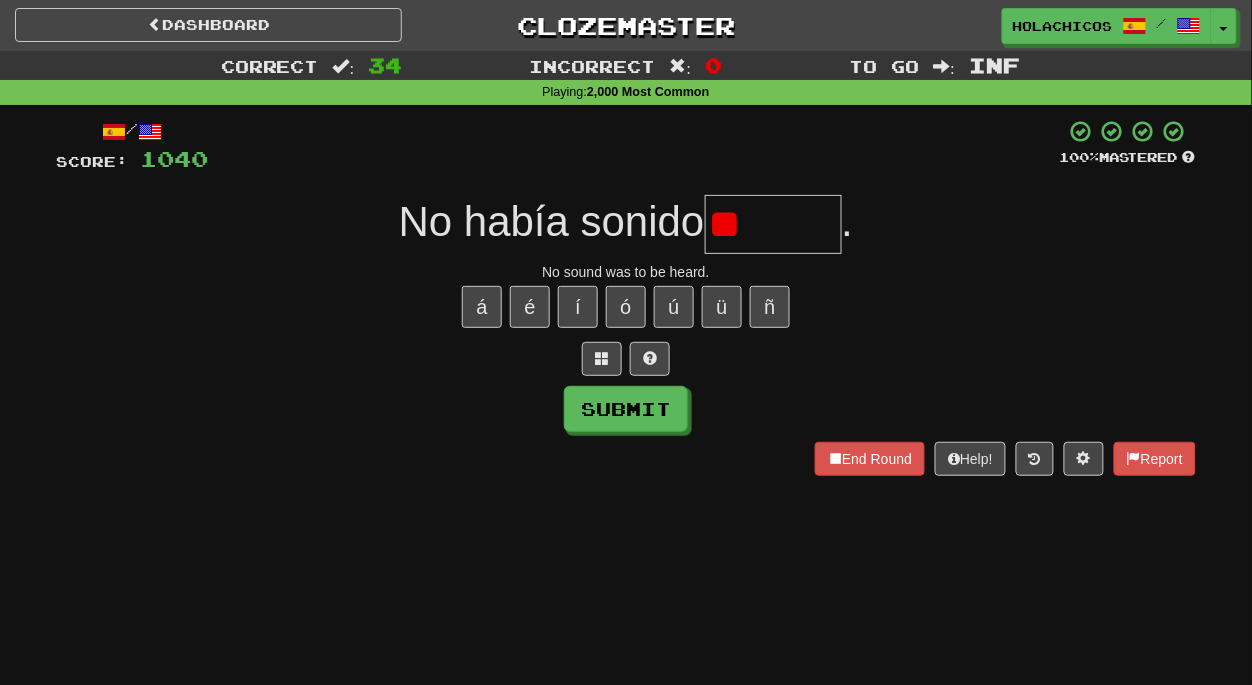 type on "*" 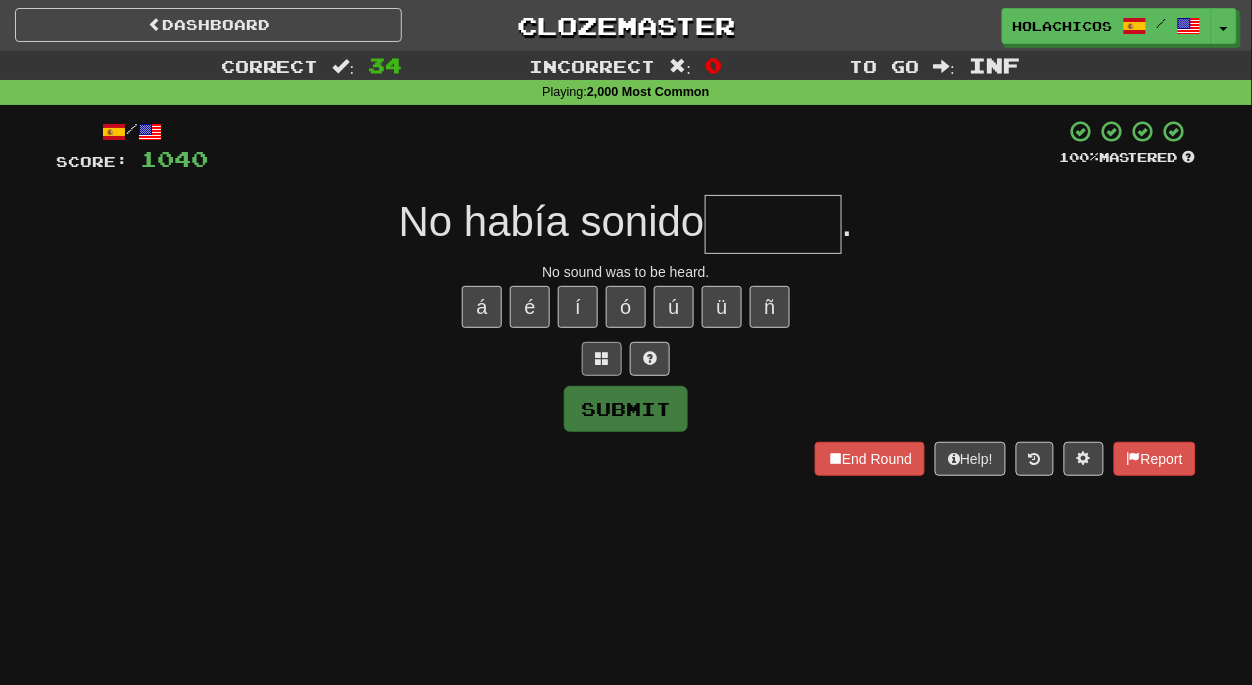 type on "*" 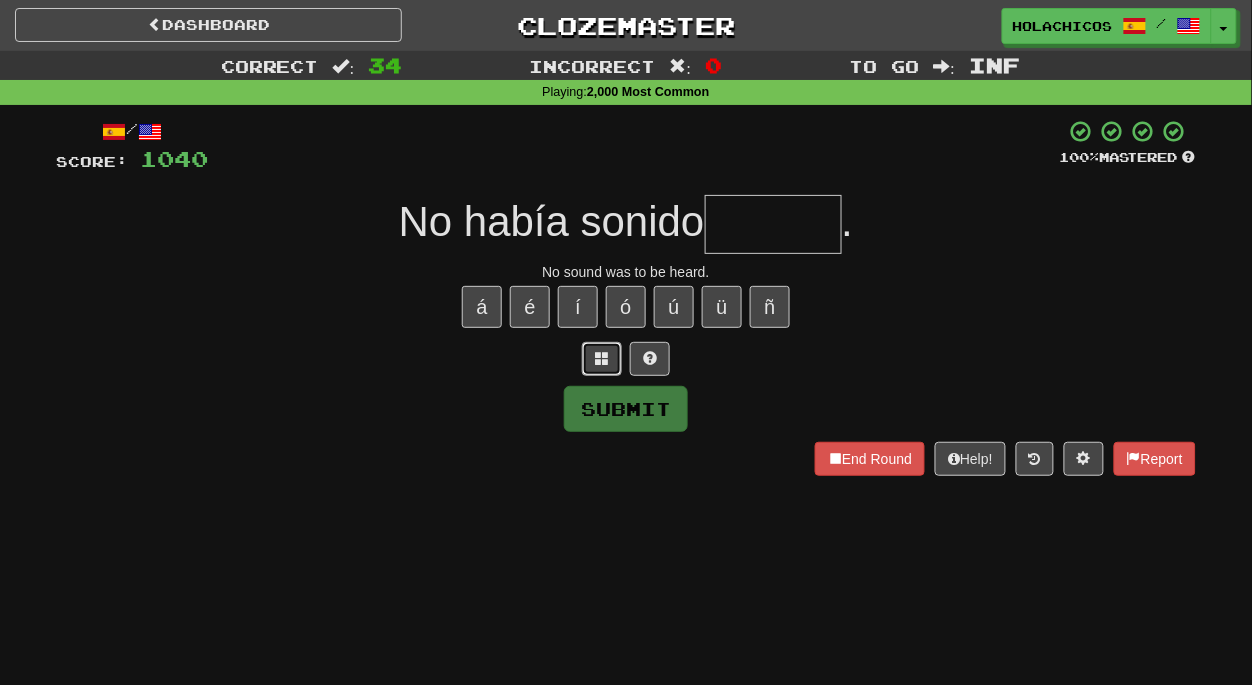 click at bounding box center (602, 358) 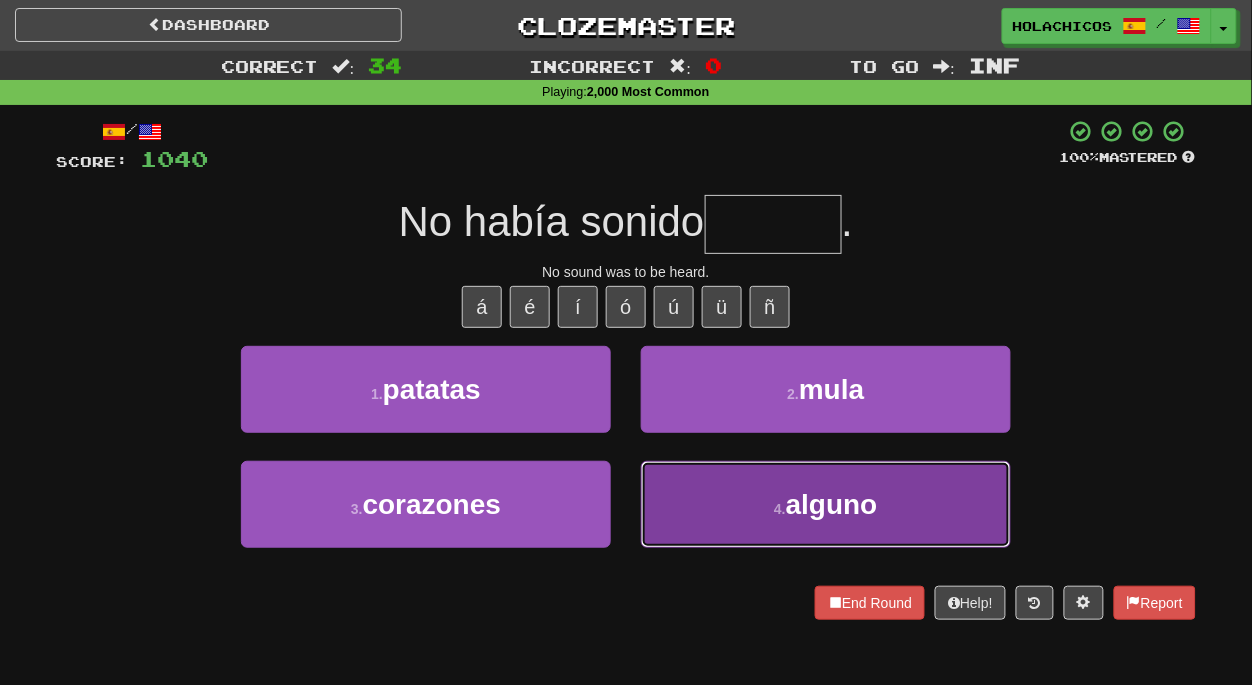 click on "4 ." at bounding box center (780, 509) 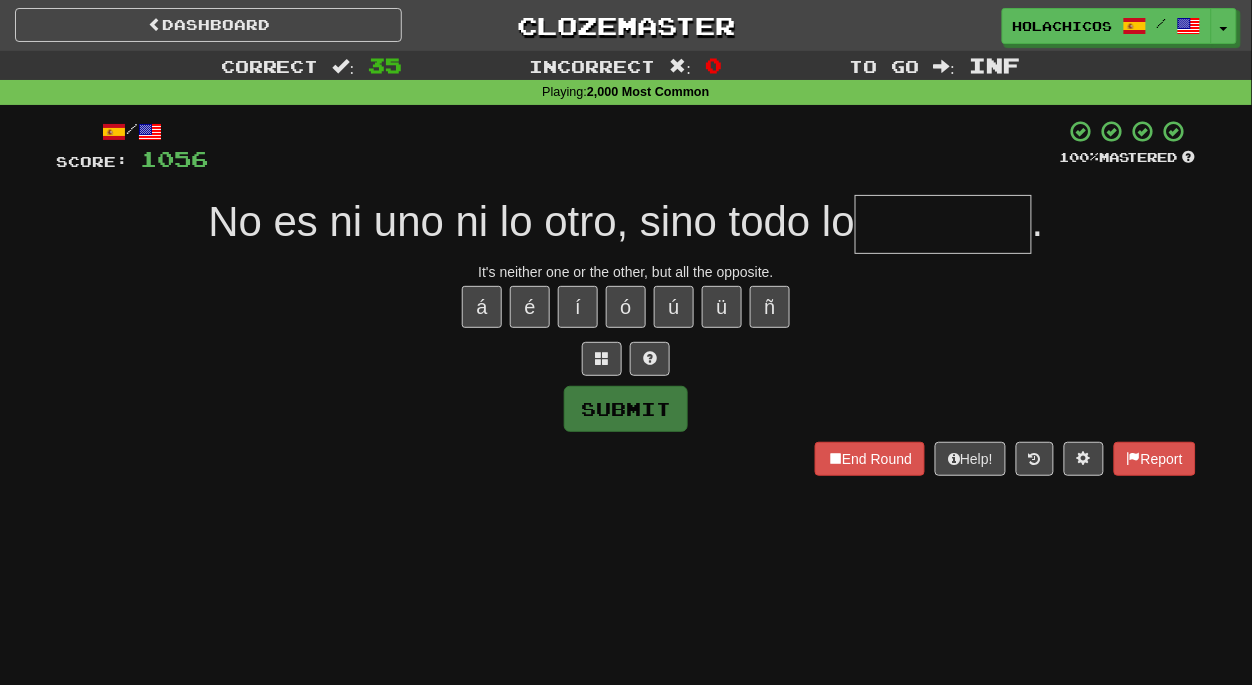 type on "*" 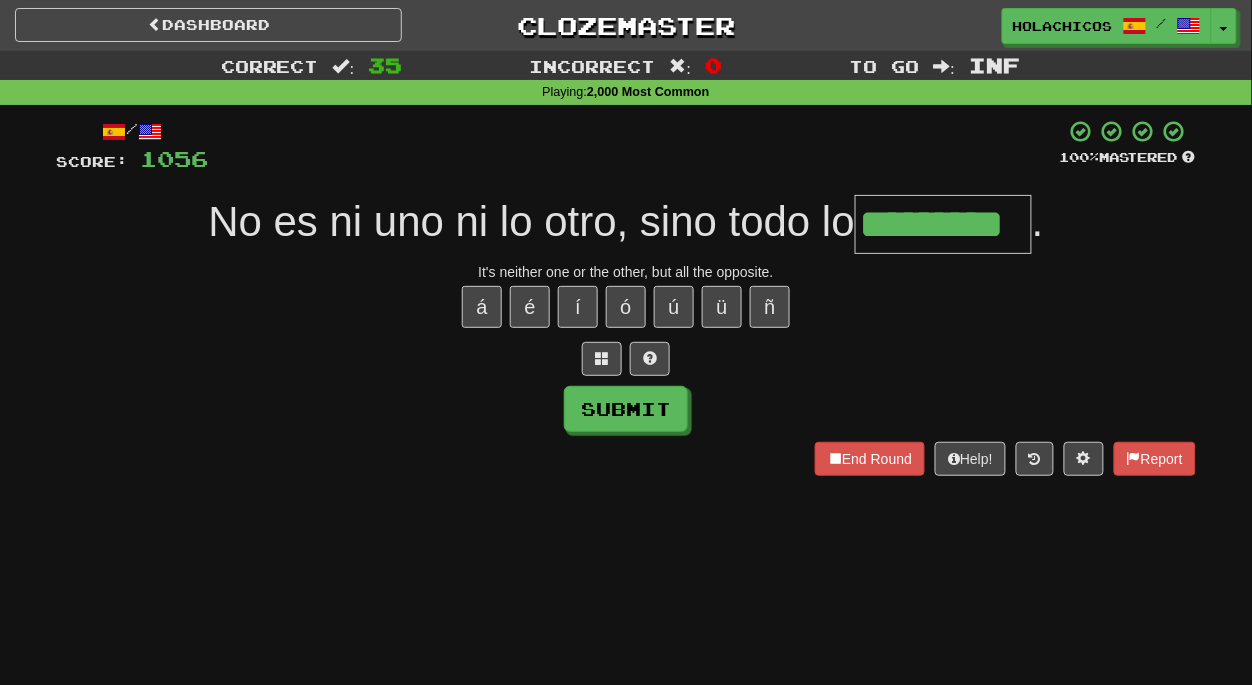 type on "*********" 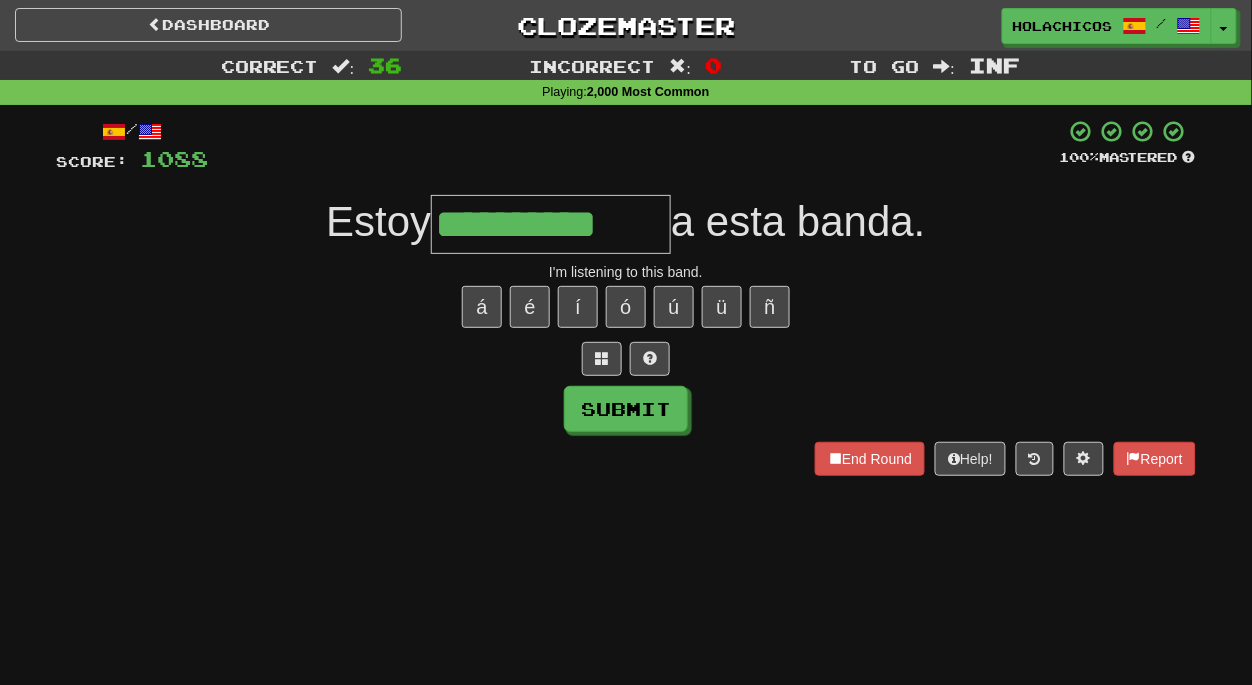 type on "**********" 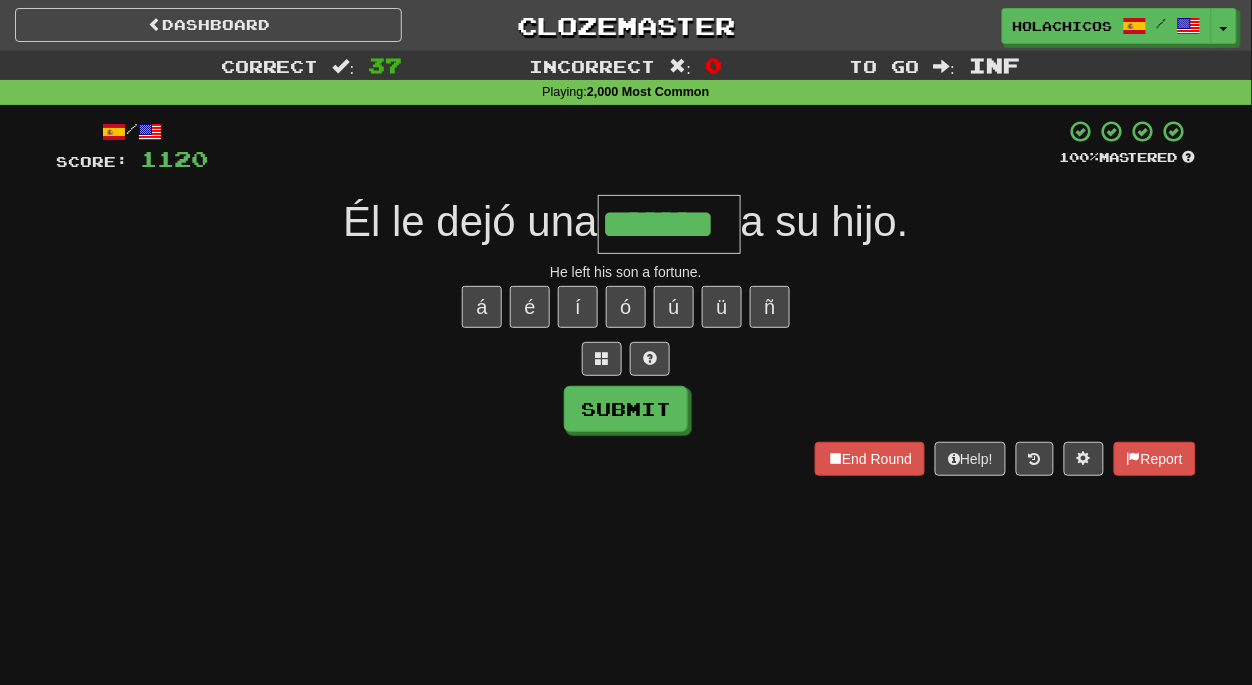type on "*******" 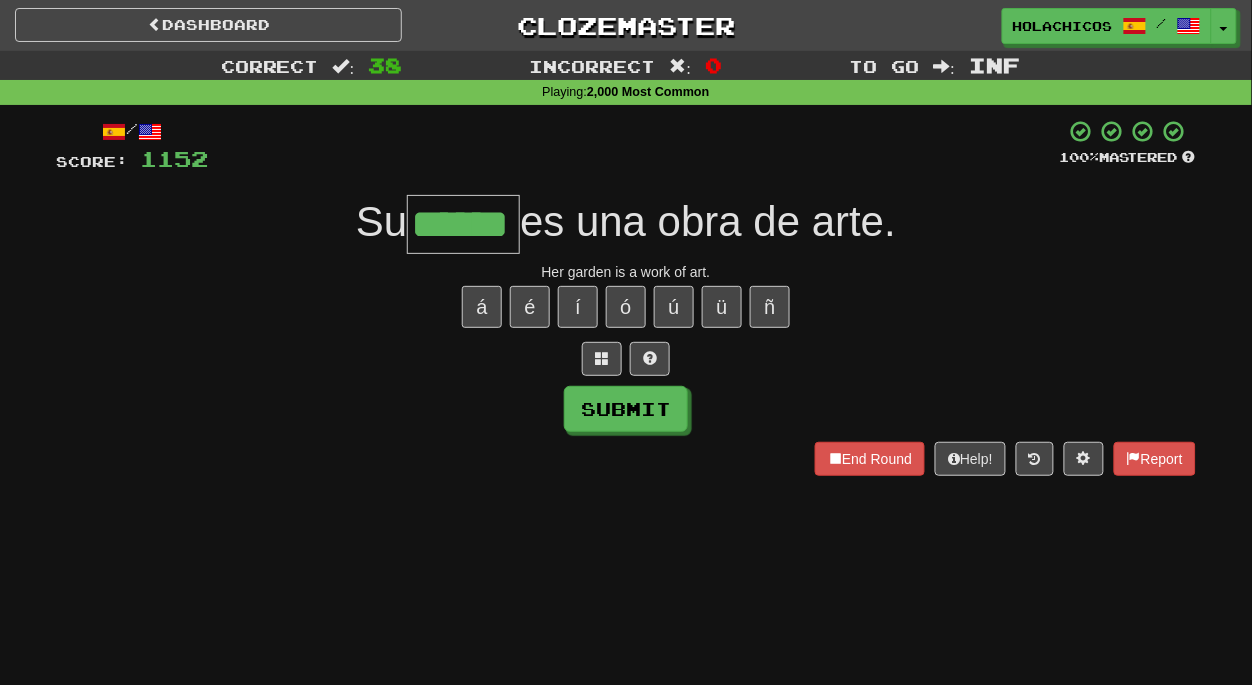 type on "******" 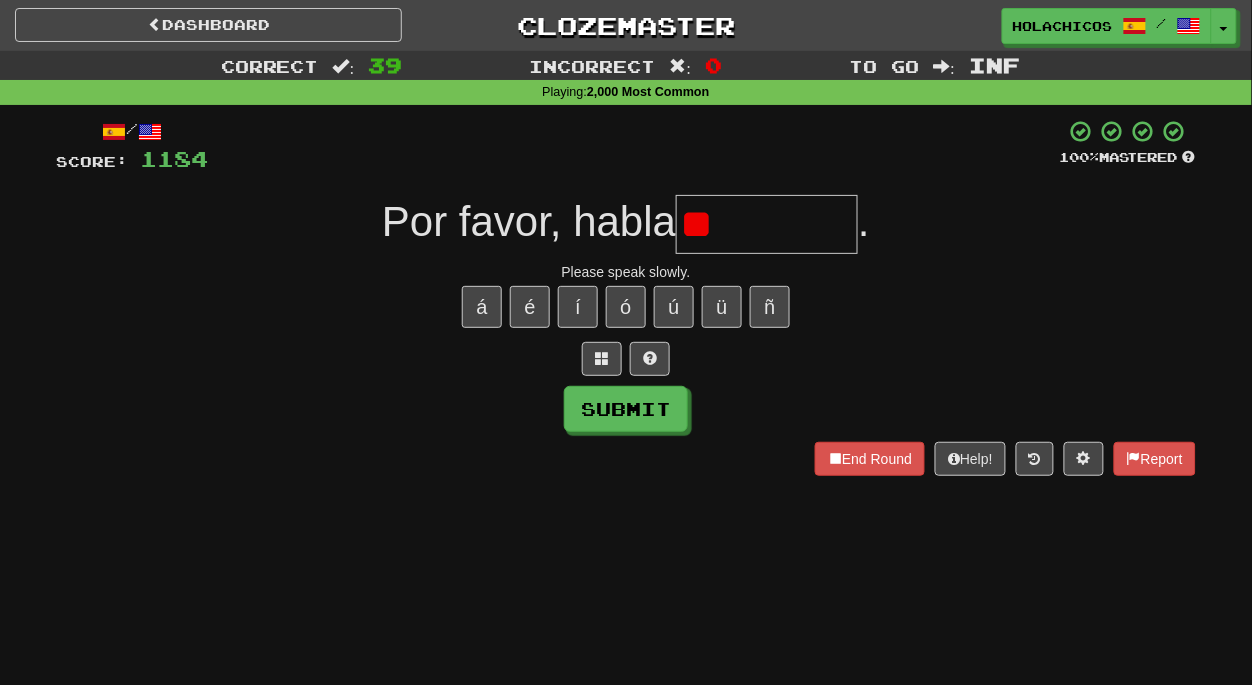 type on "*" 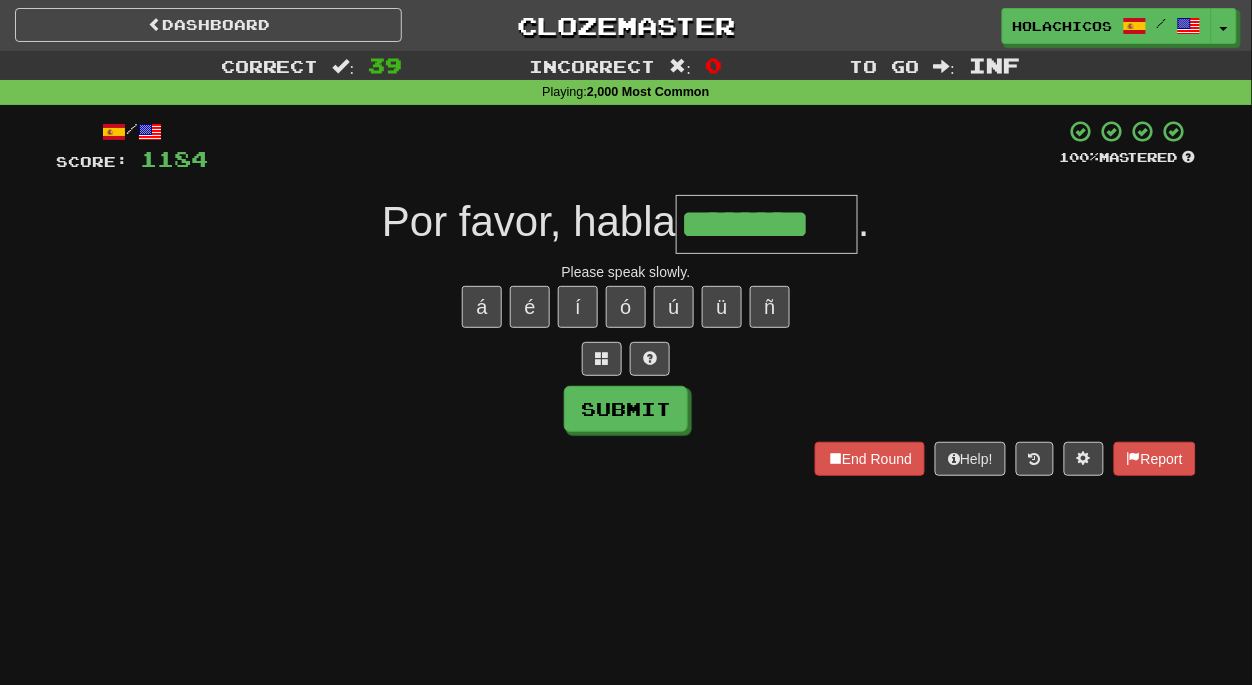 type on "********" 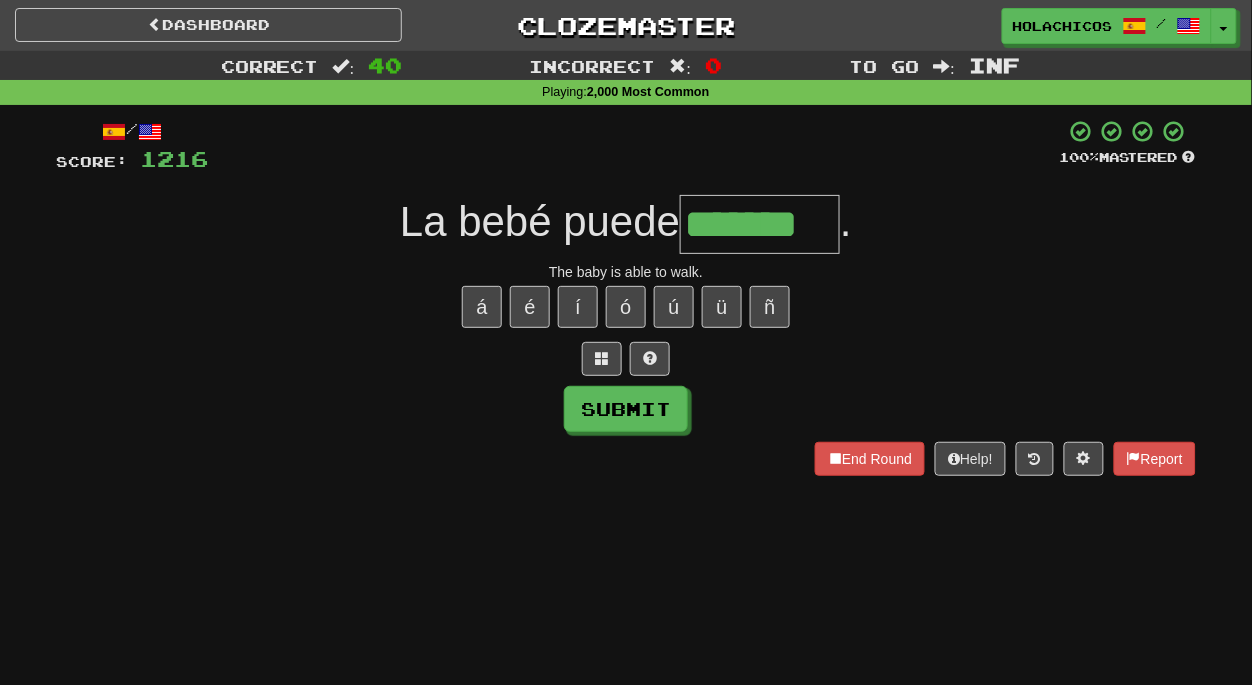 type on "*******" 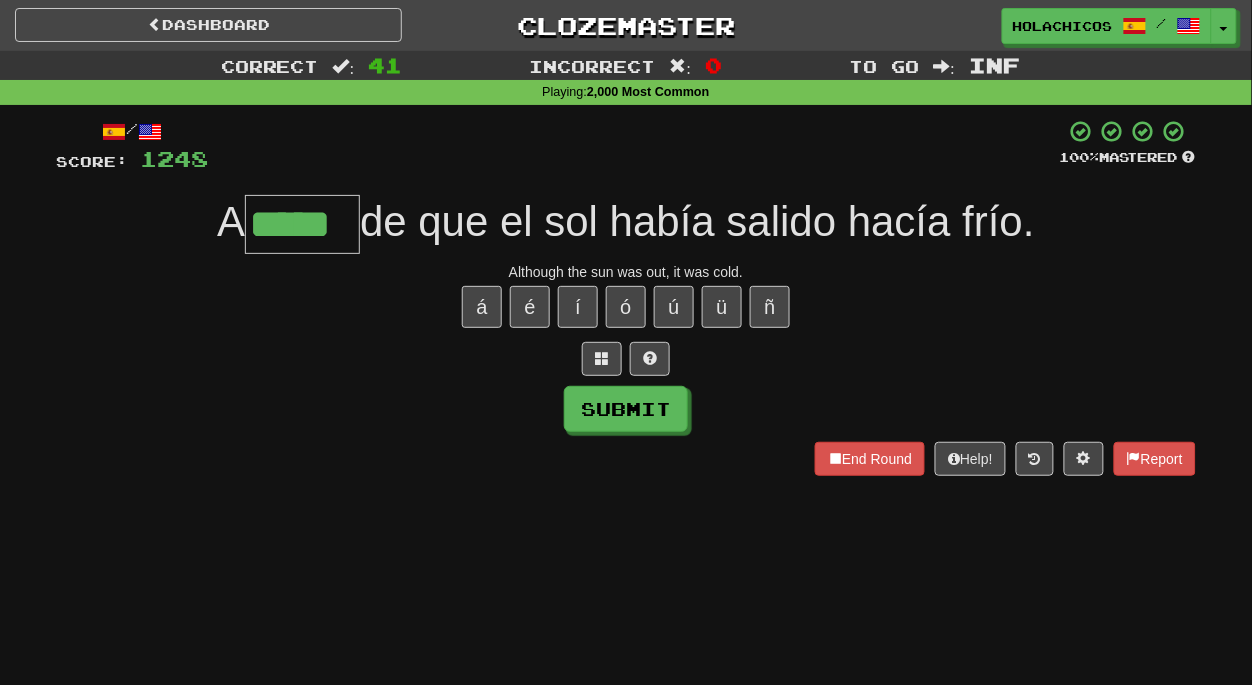 type on "*****" 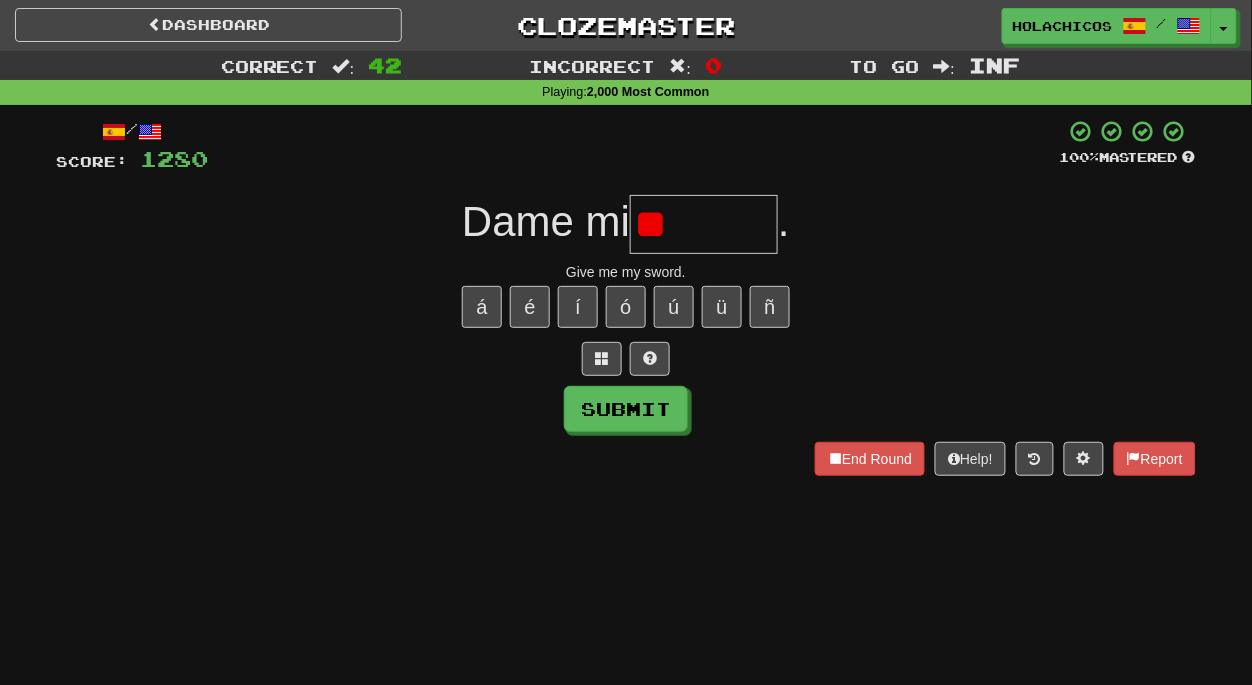 type on "*" 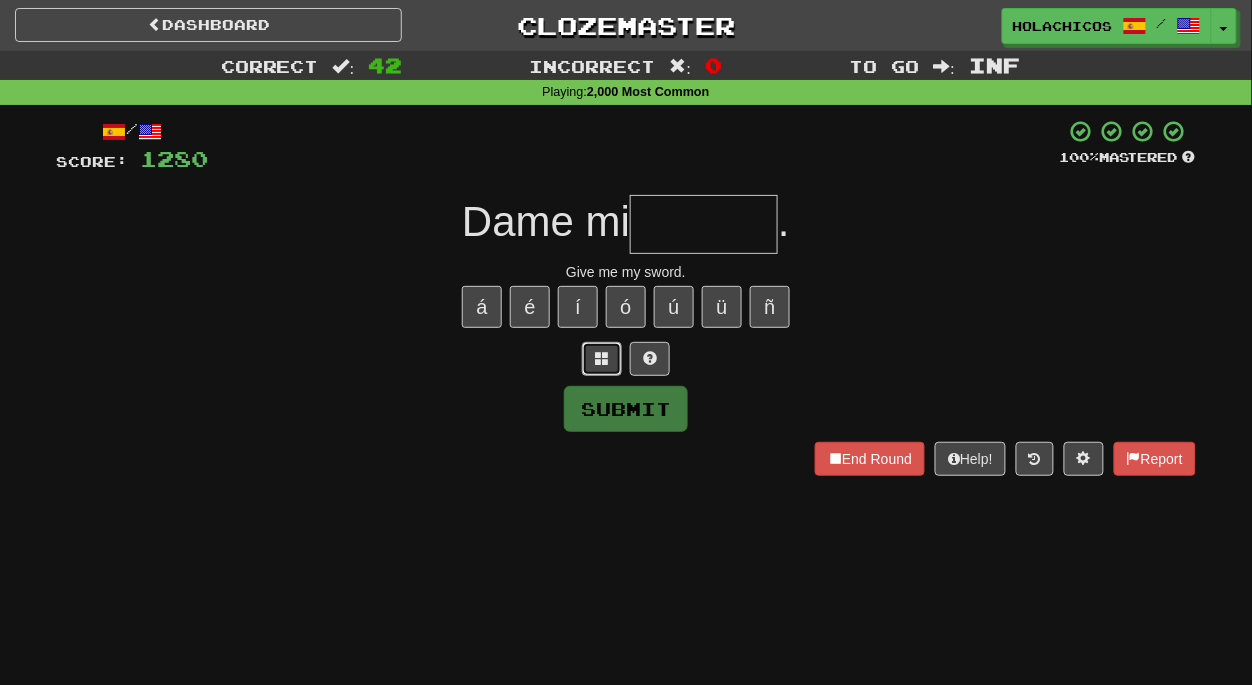 click at bounding box center (602, 359) 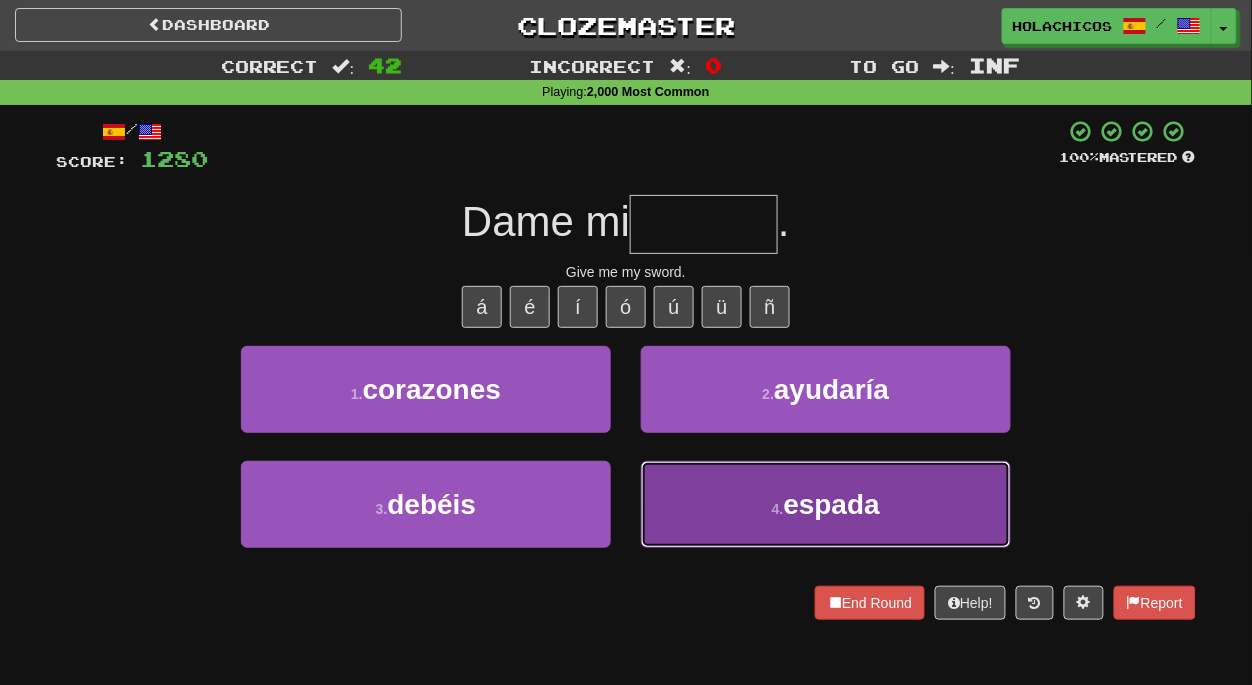 click on "4 .  espada" at bounding box center (826, 504) 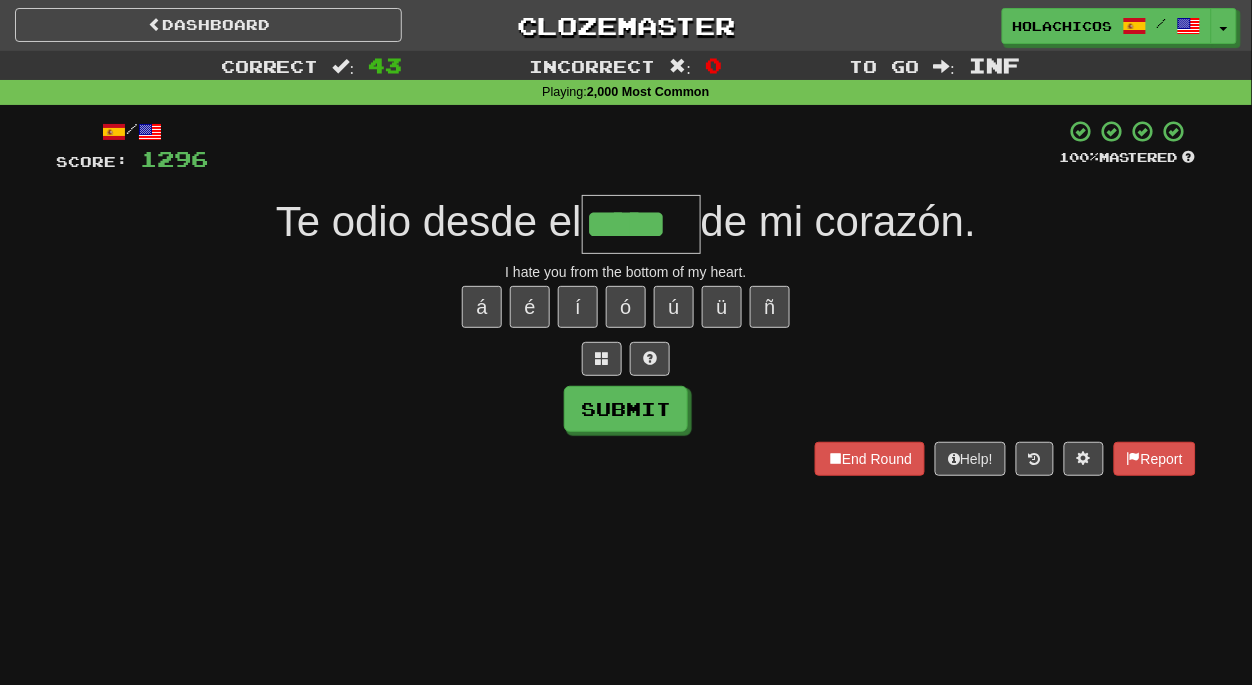 type on "*****" 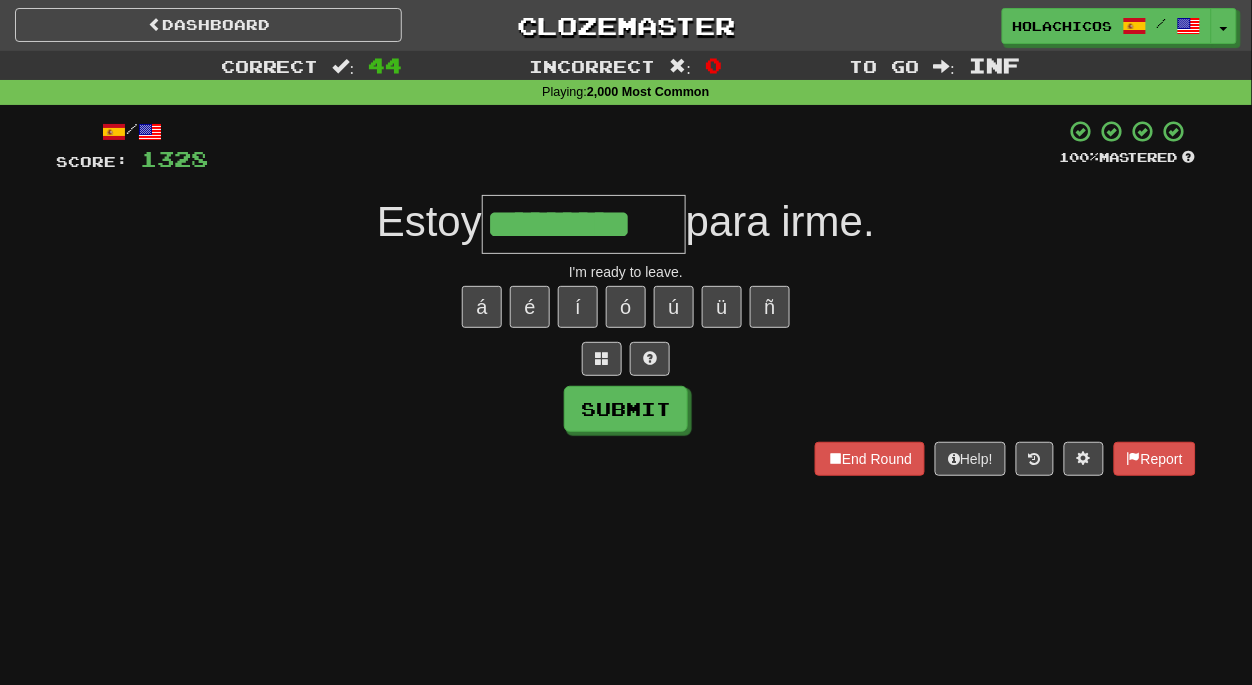 type on "*********" 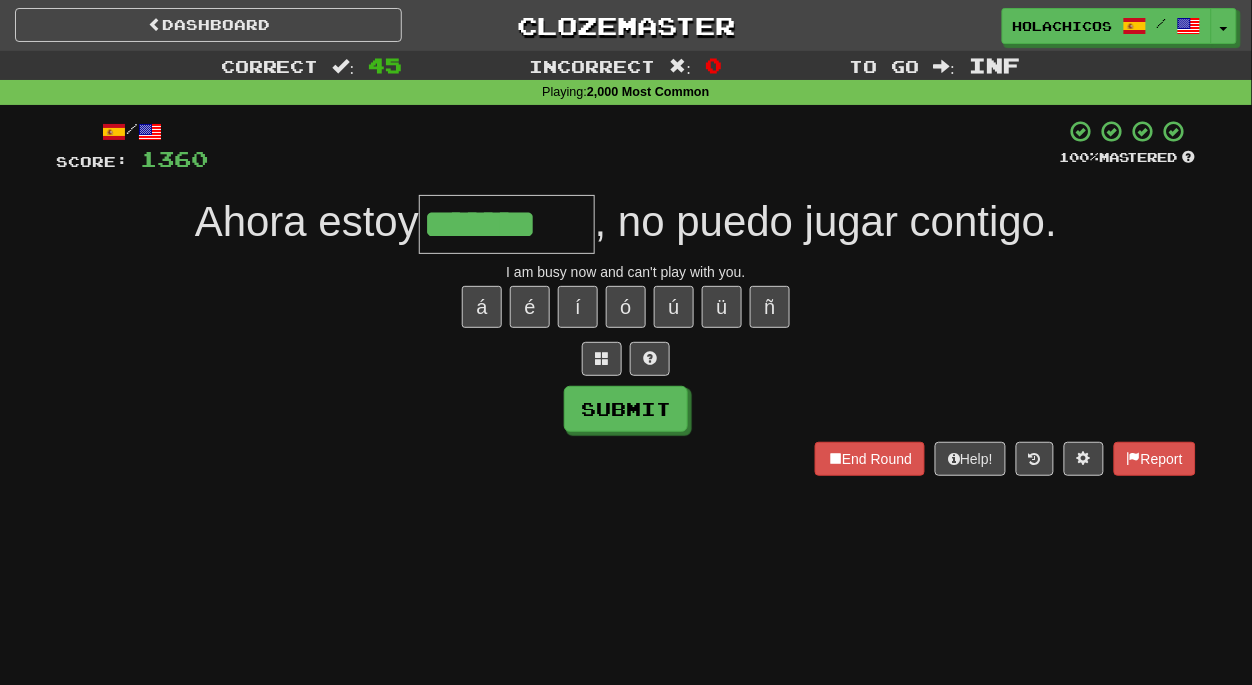 type on "*******" 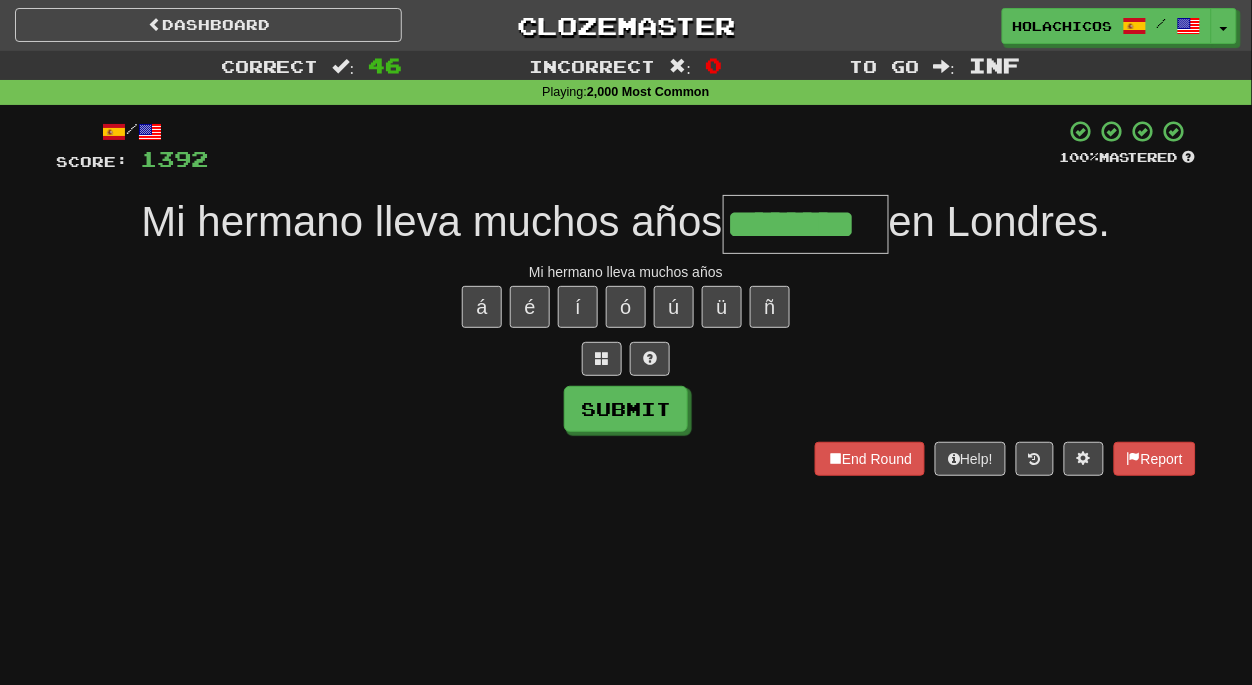 type on "********" 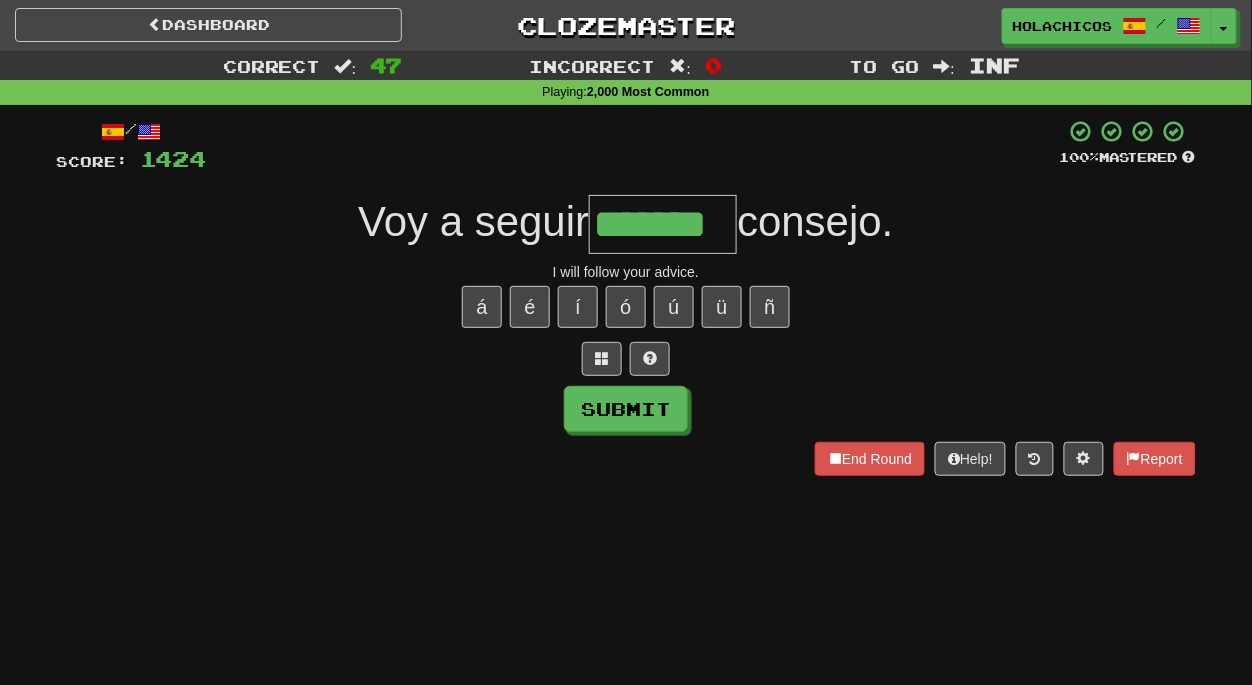 type on "*******" 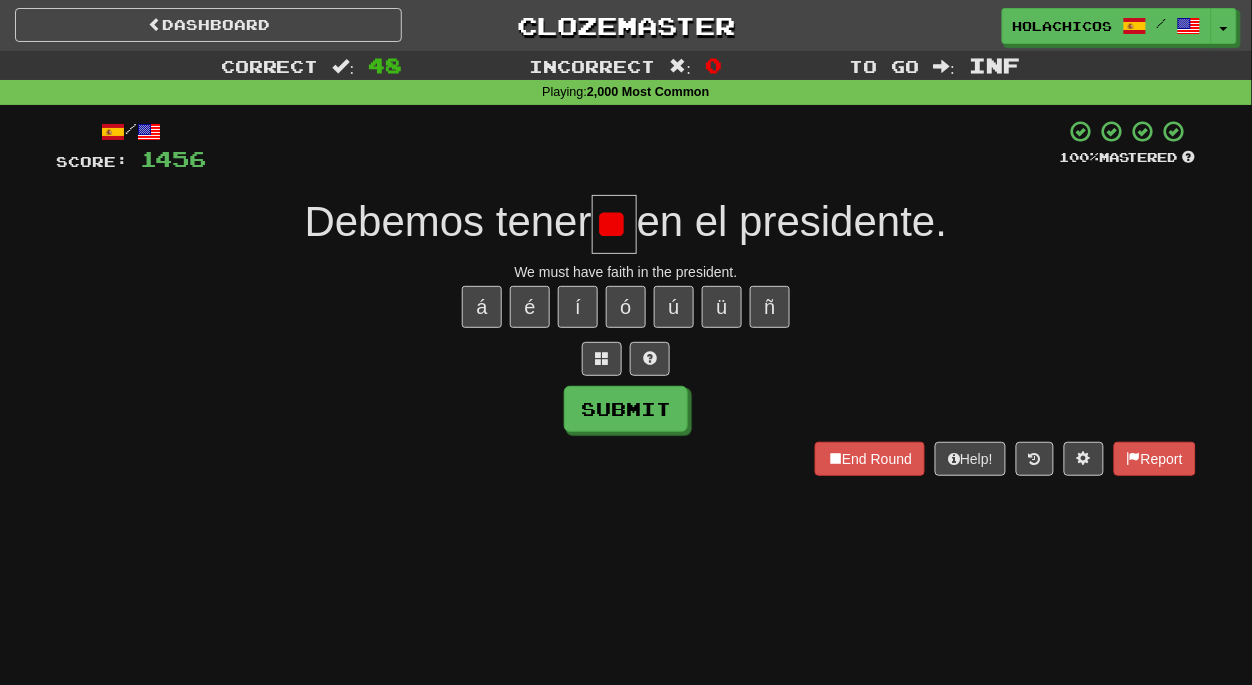 scroll, scrollTop: 0, scrollLeft: 8, axis: horizontal 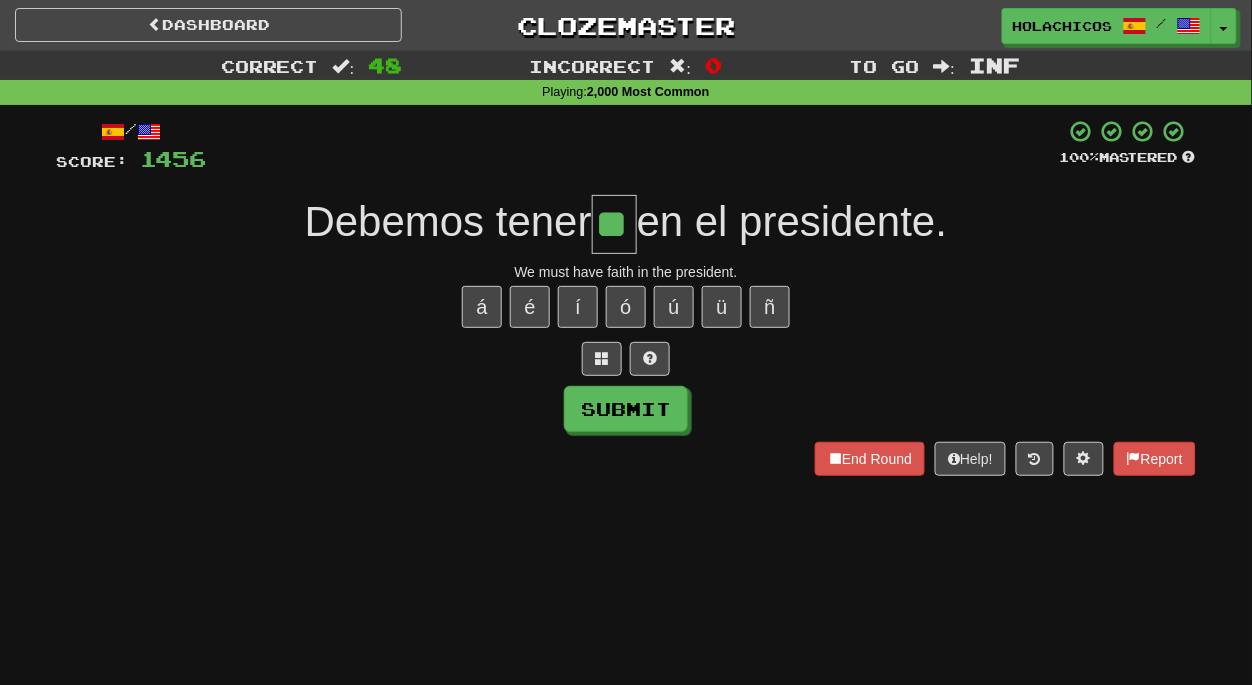 type on "**" 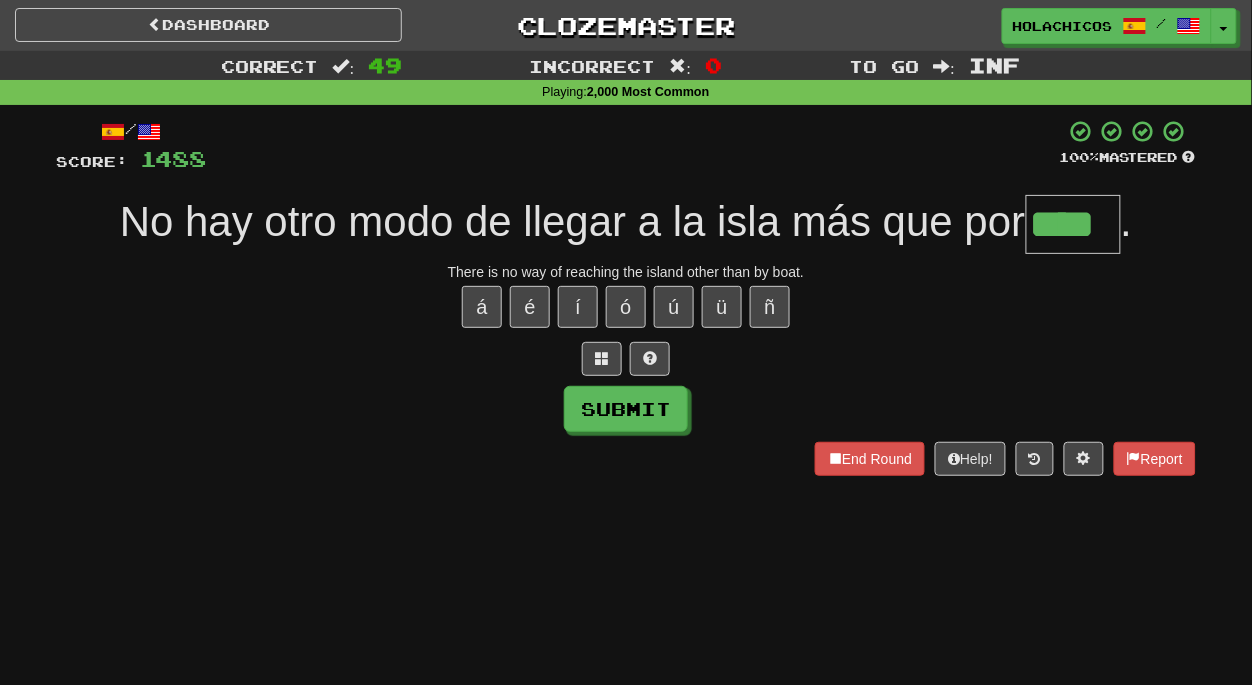 type on "****" 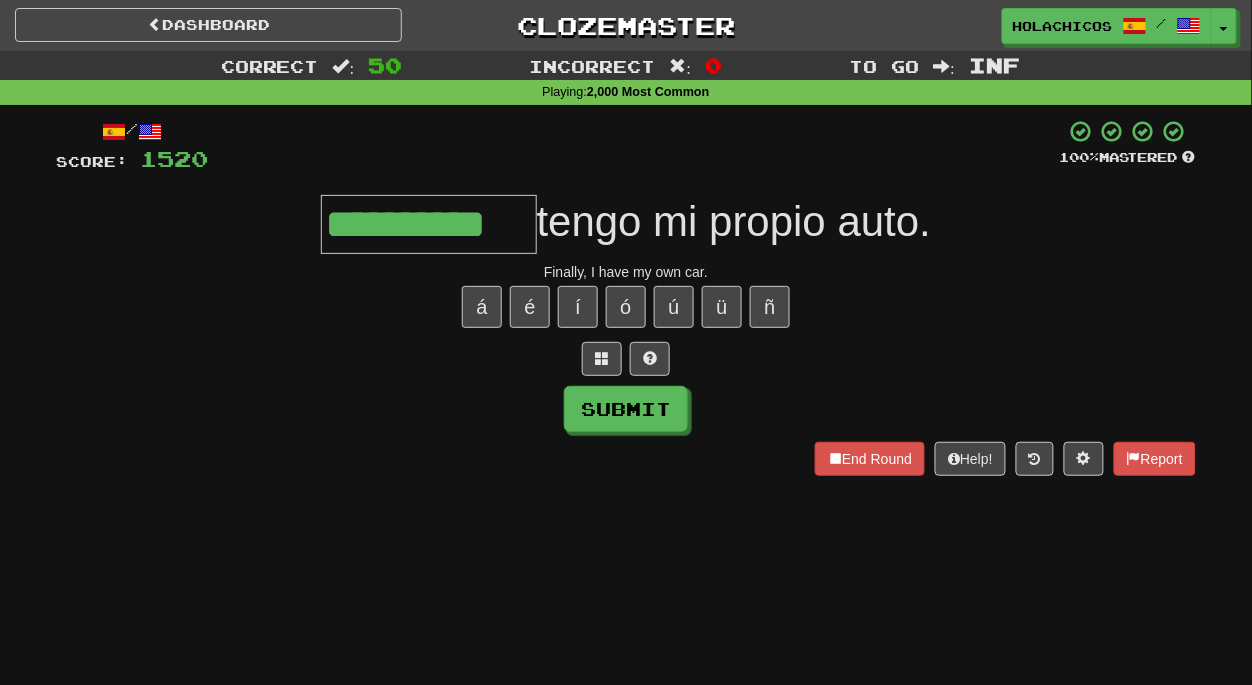 type on "**********" 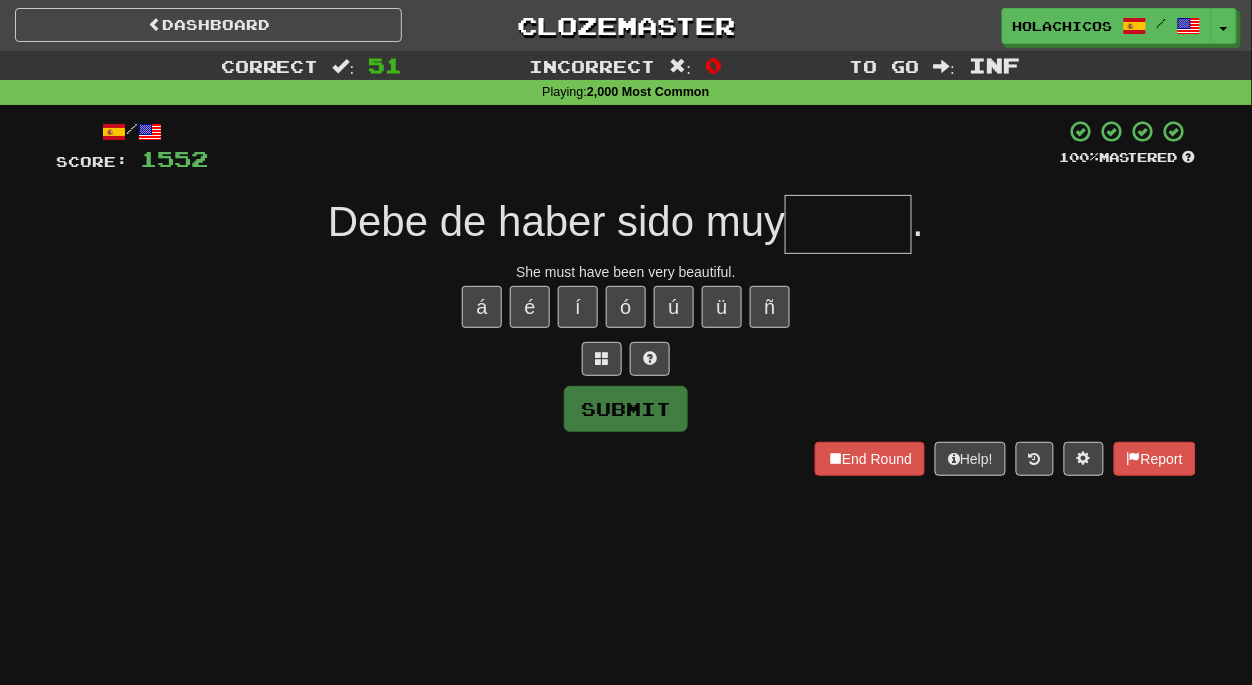 type on "*" 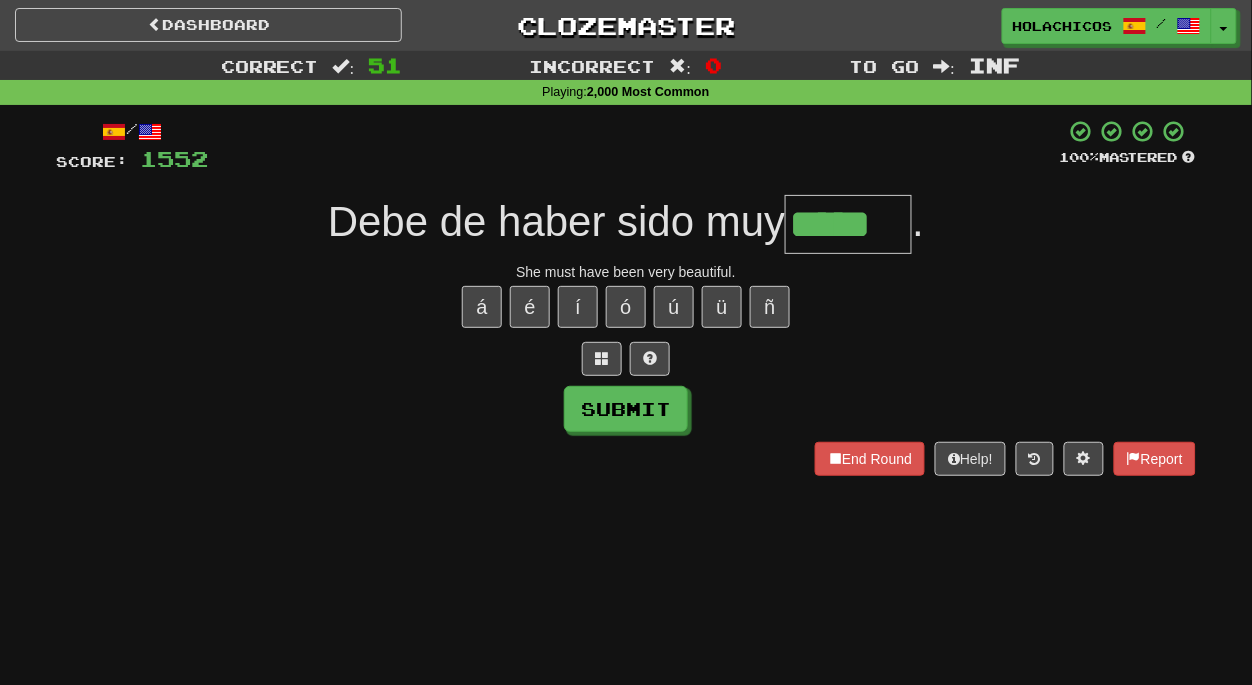 type on "*****" 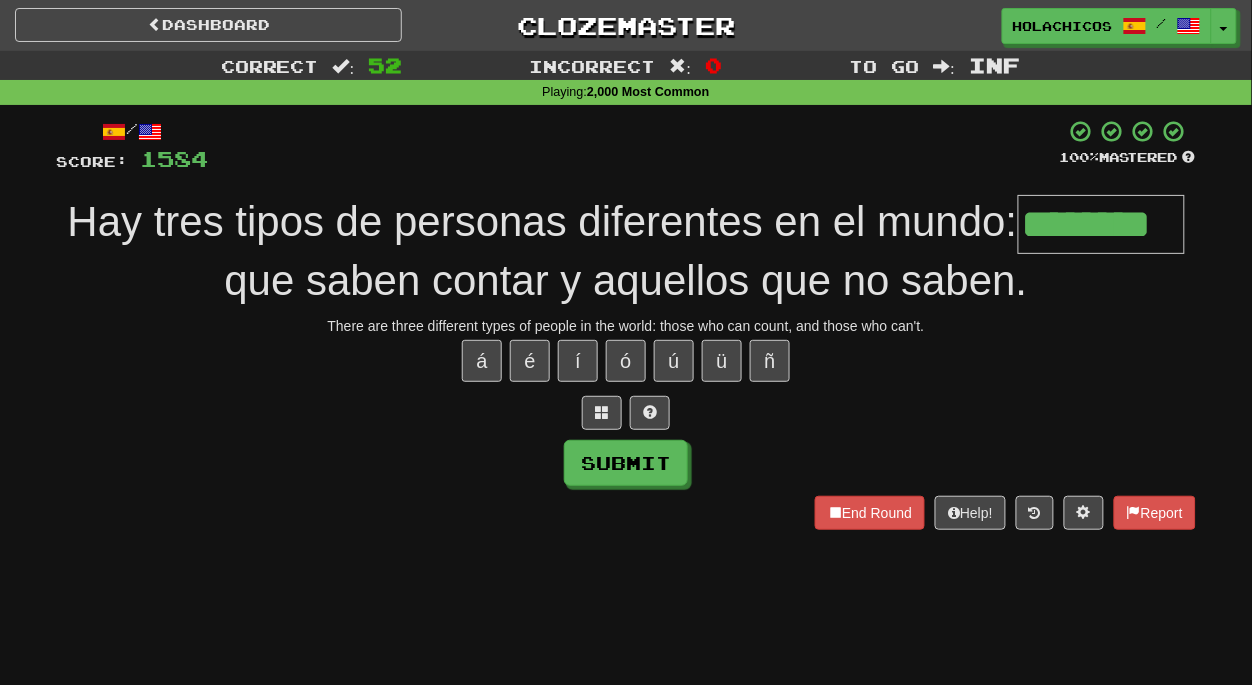 type on "********" 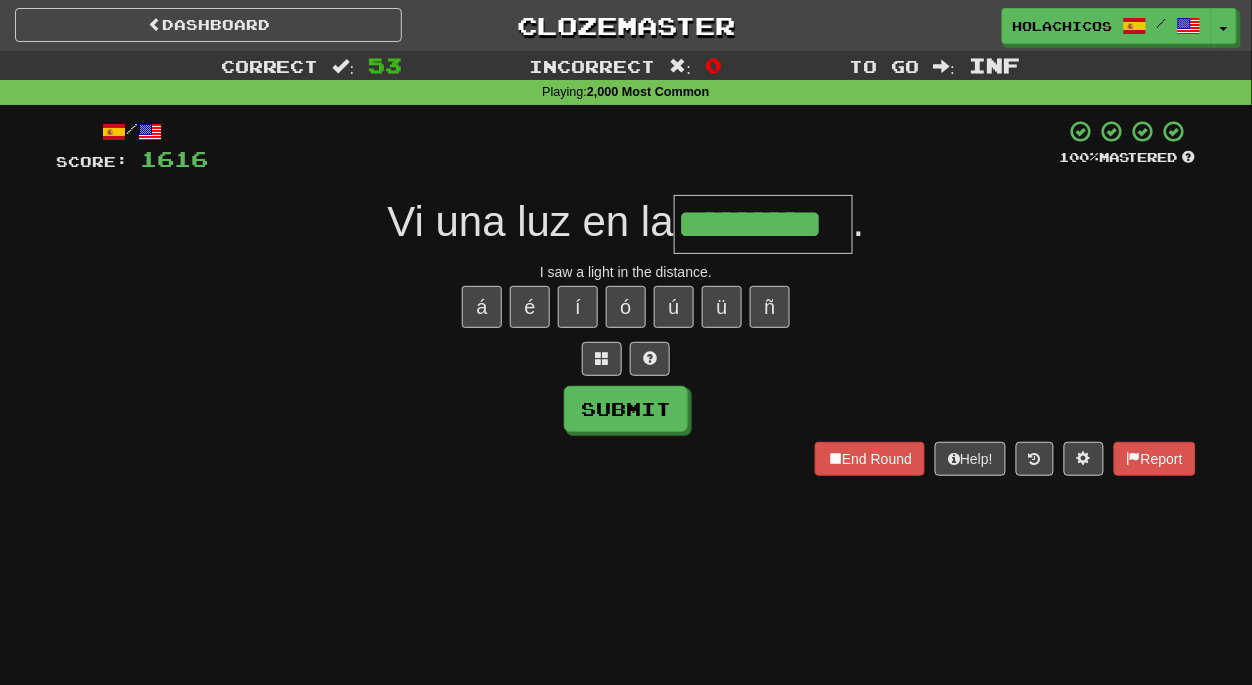 type on "*********" 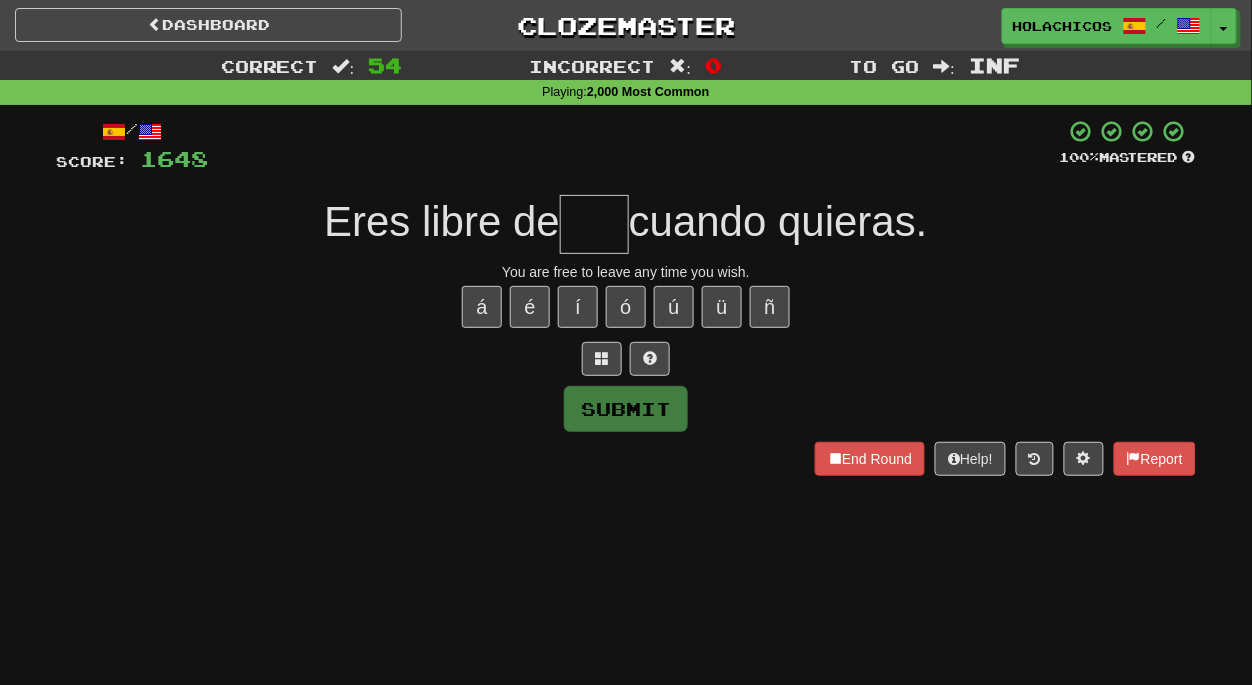 type on "*" 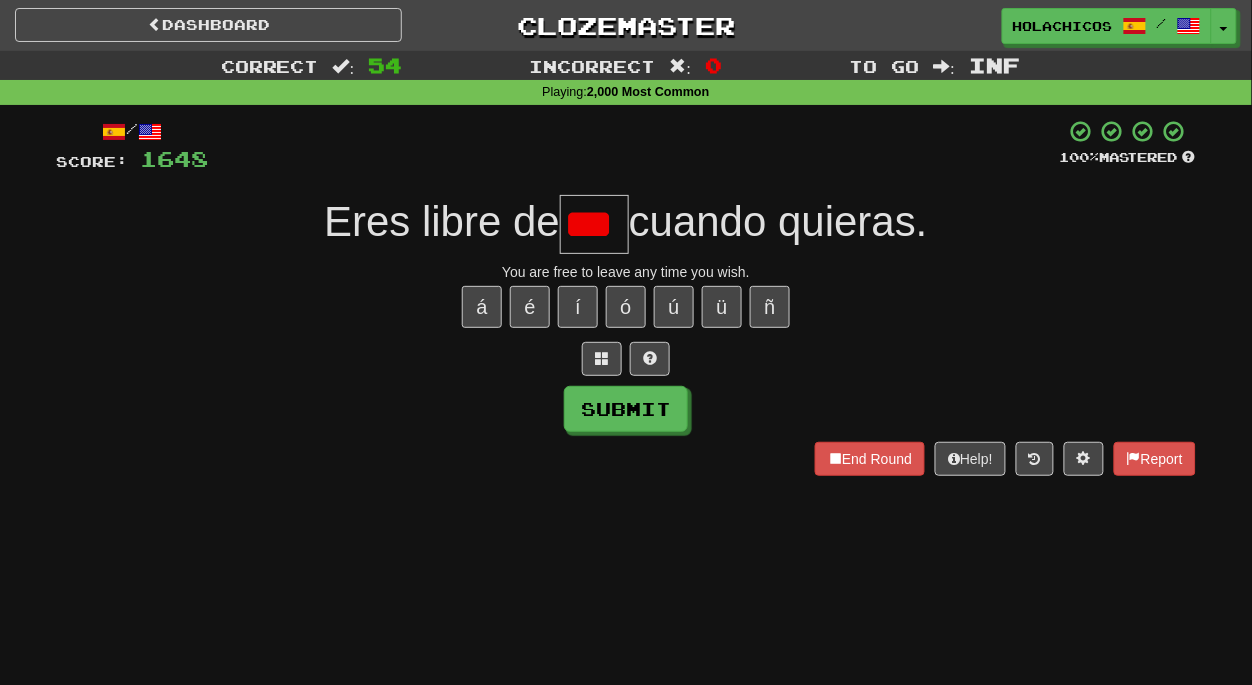 scroll, scrollTop: 0, scrollLeft: 0, axis: both 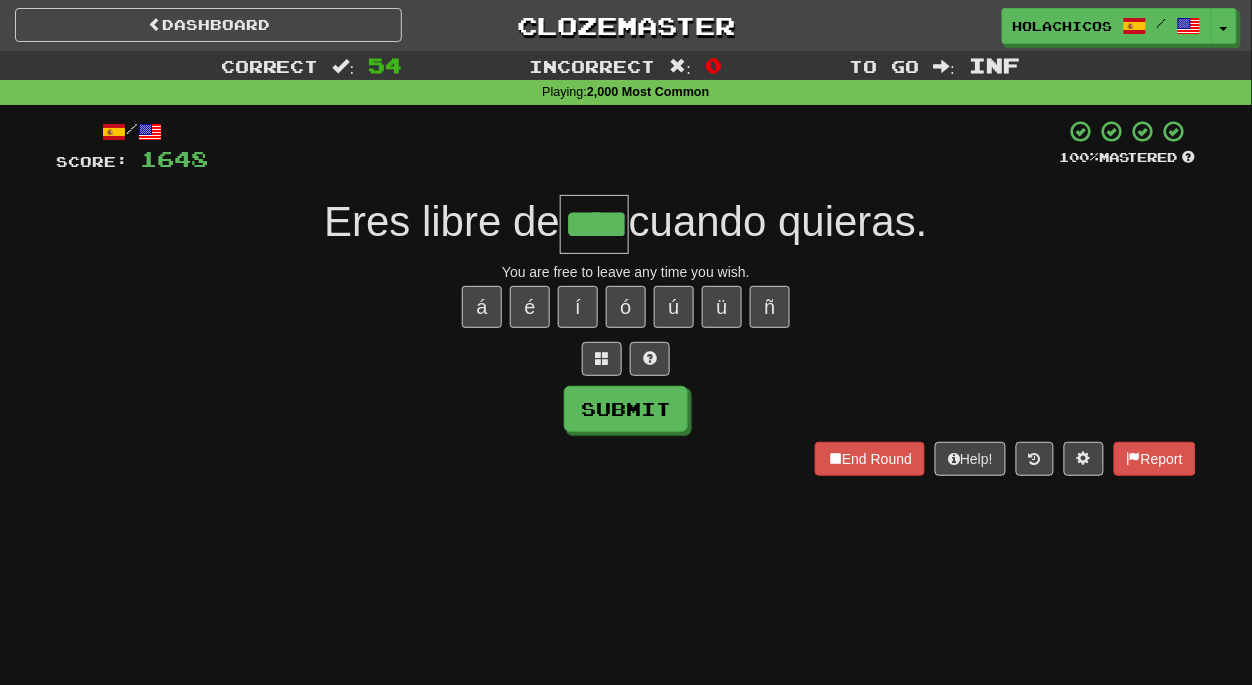 type on "****" 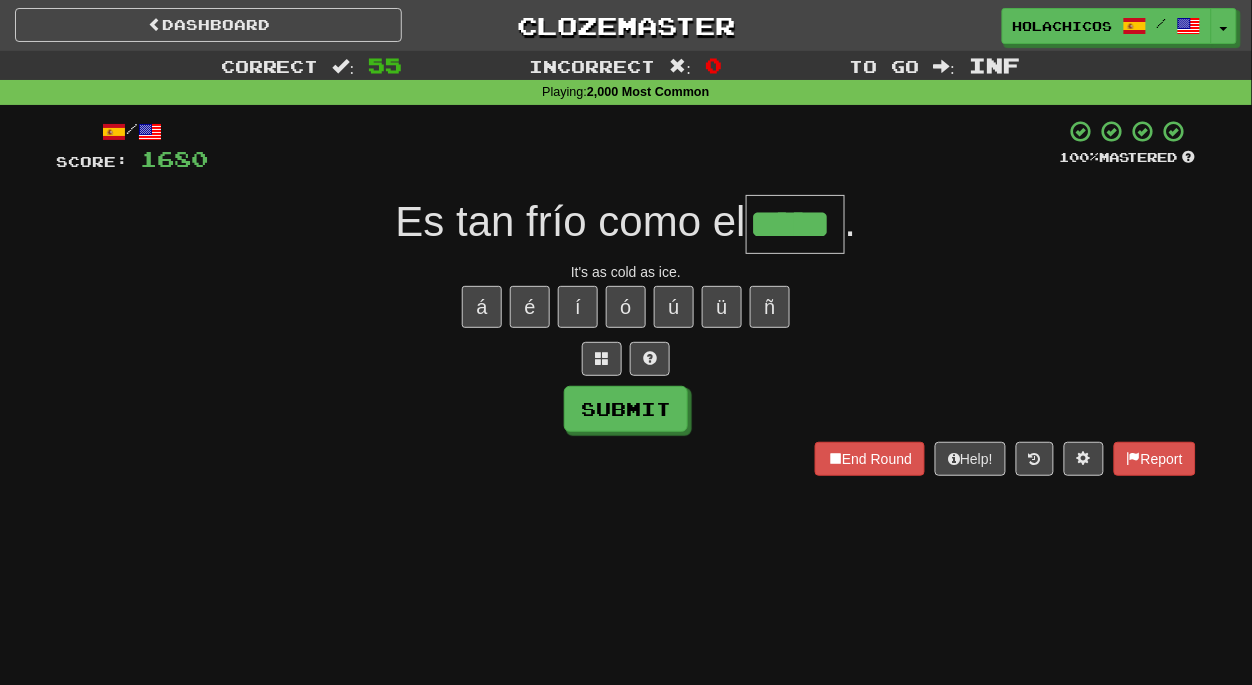 type on "*****" 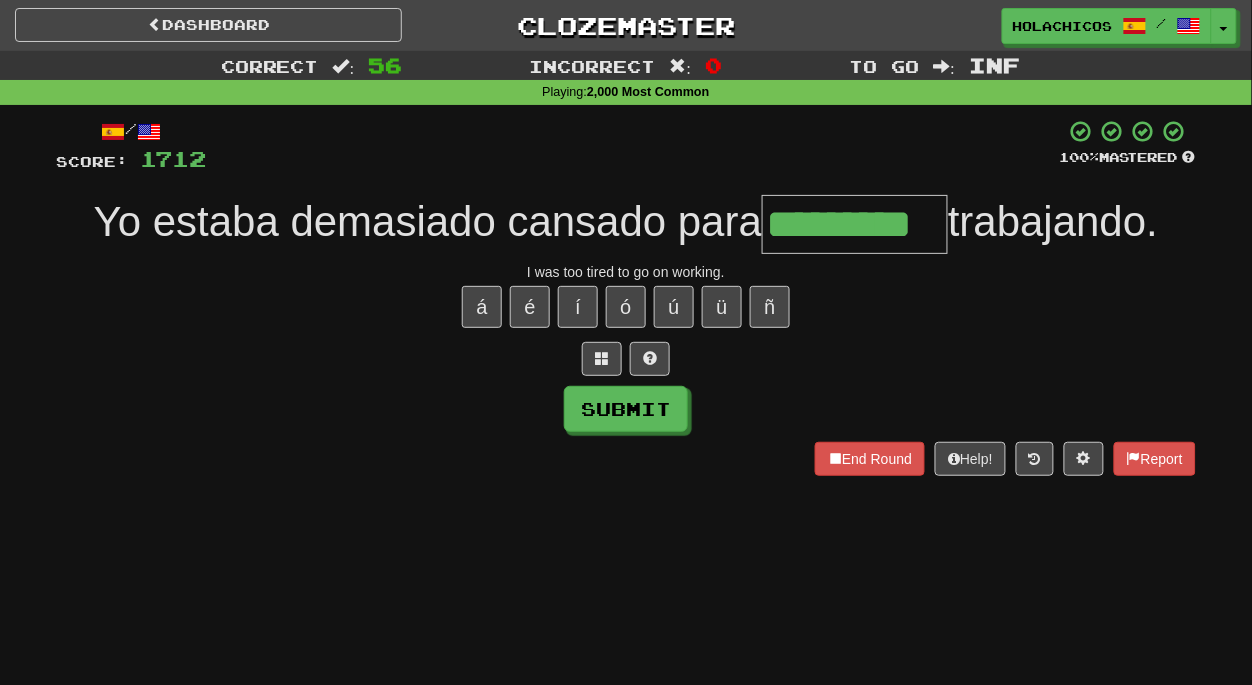 type on "*********" 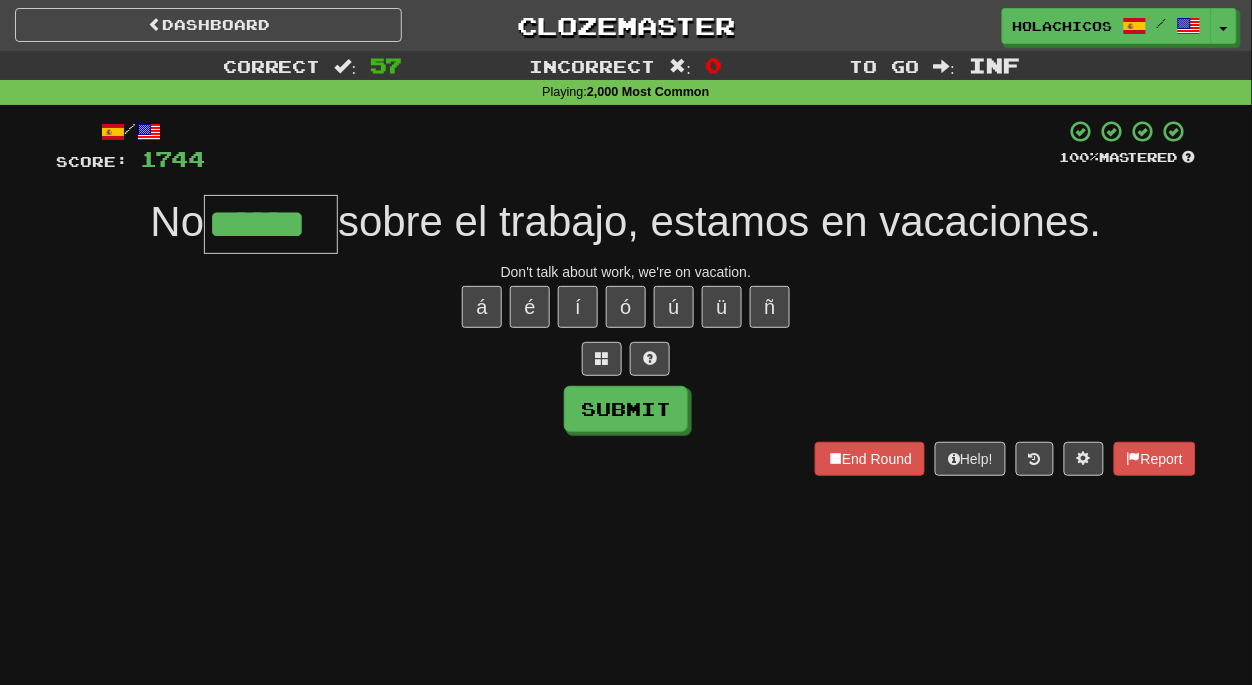 type on "******" 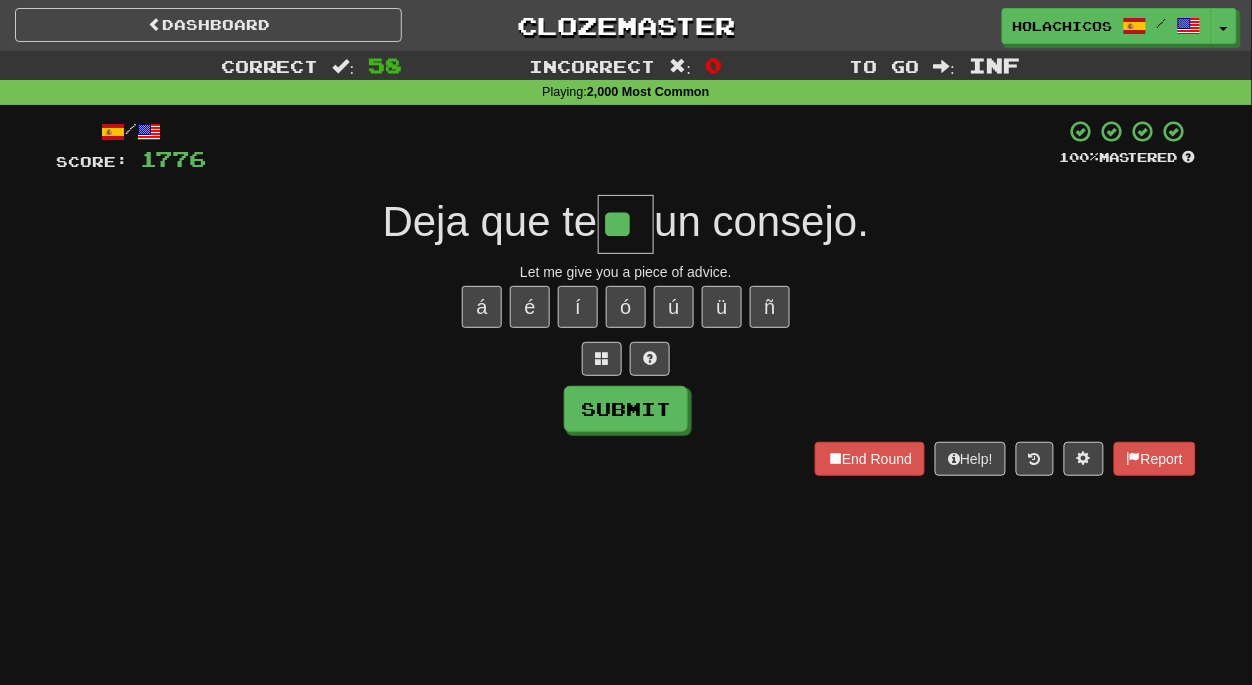 type on "**" 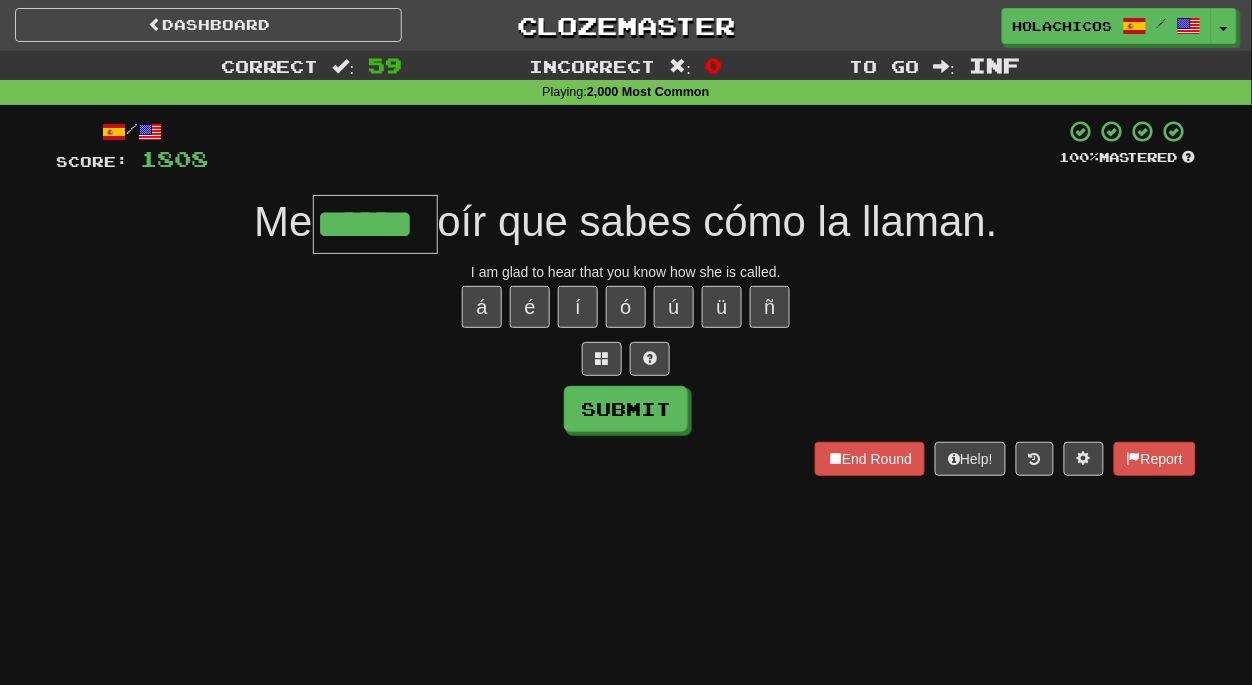 type on "******" 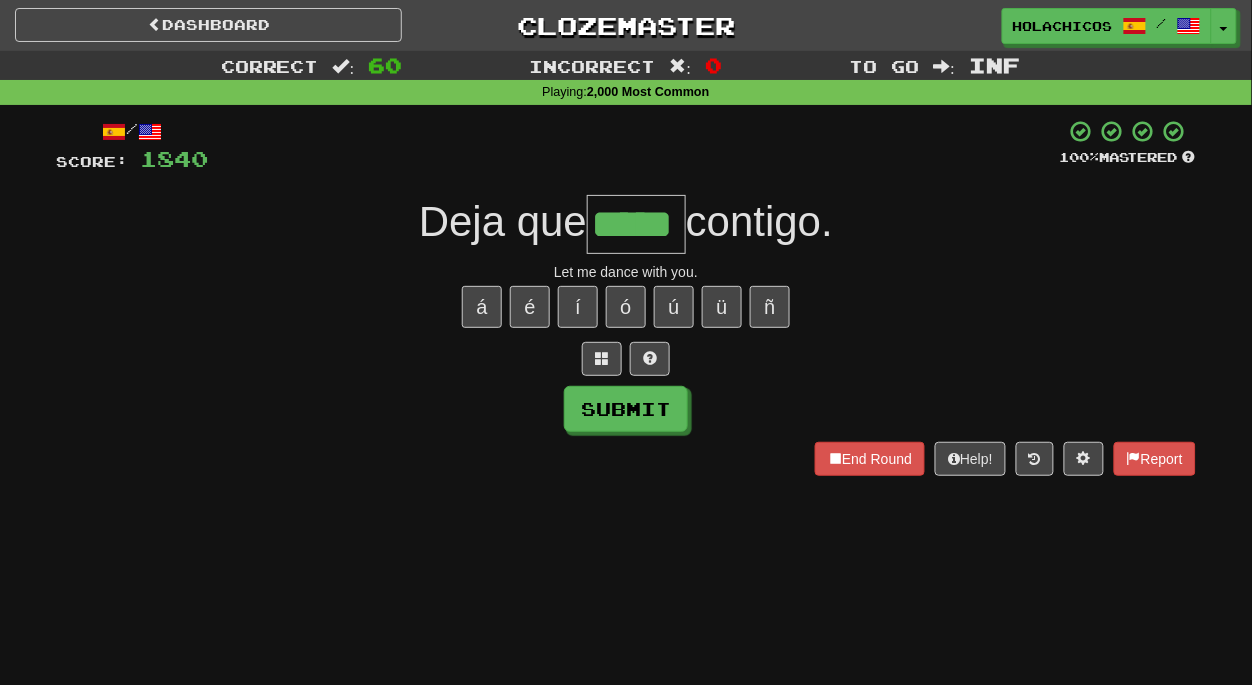 type on "*****" 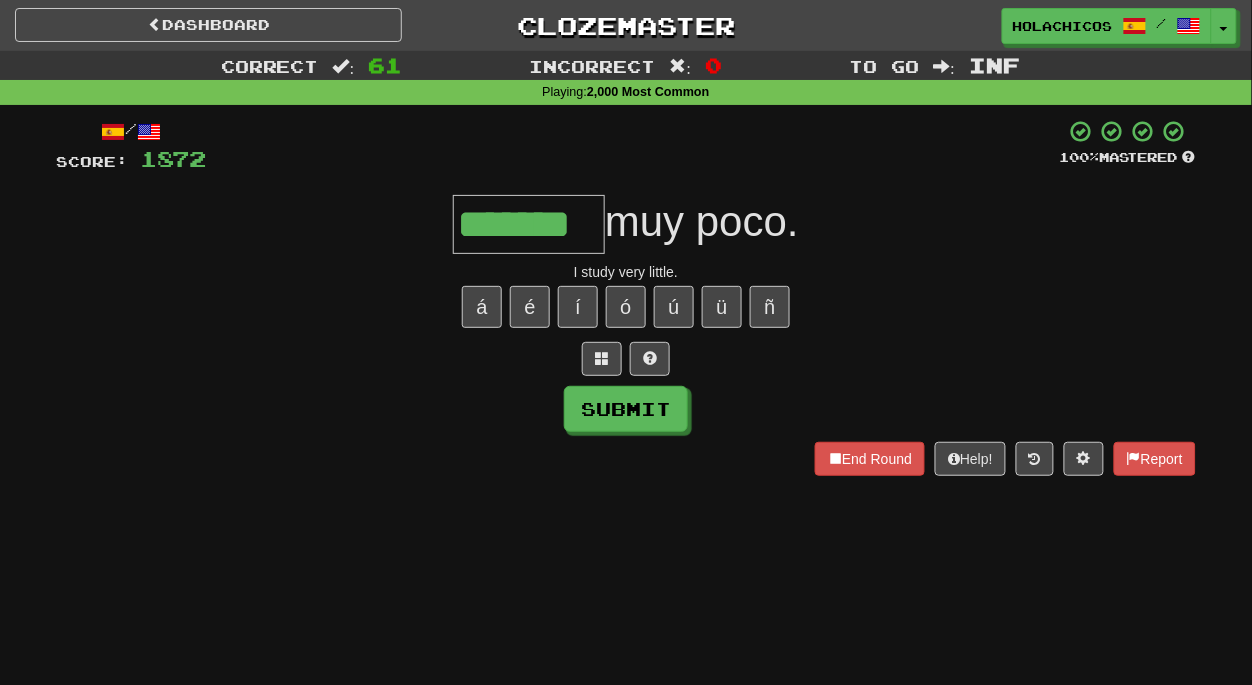 type on "*******" 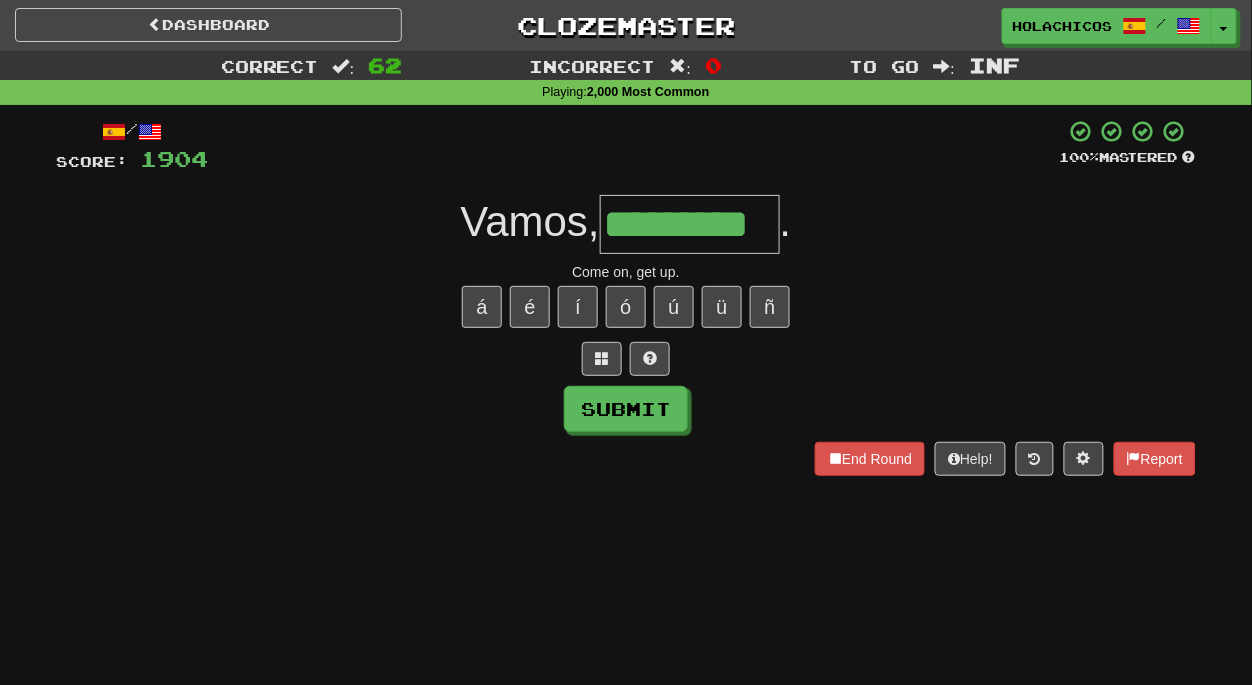 type on "*********" 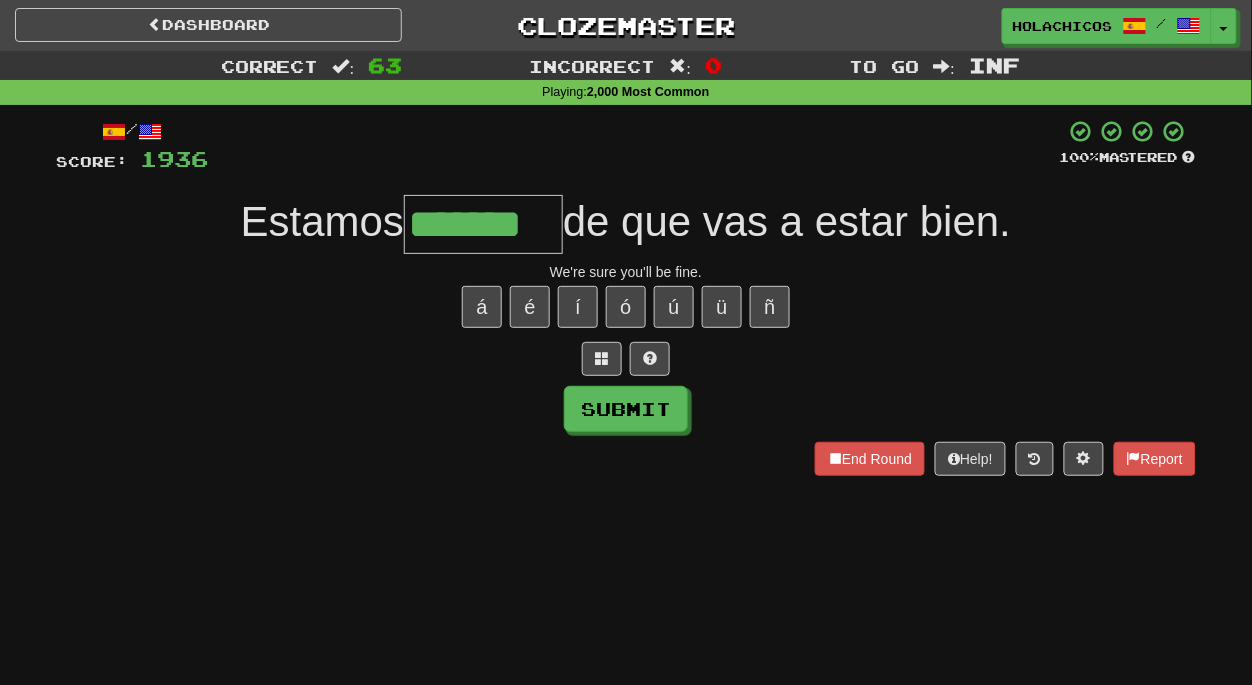 type on "*******" 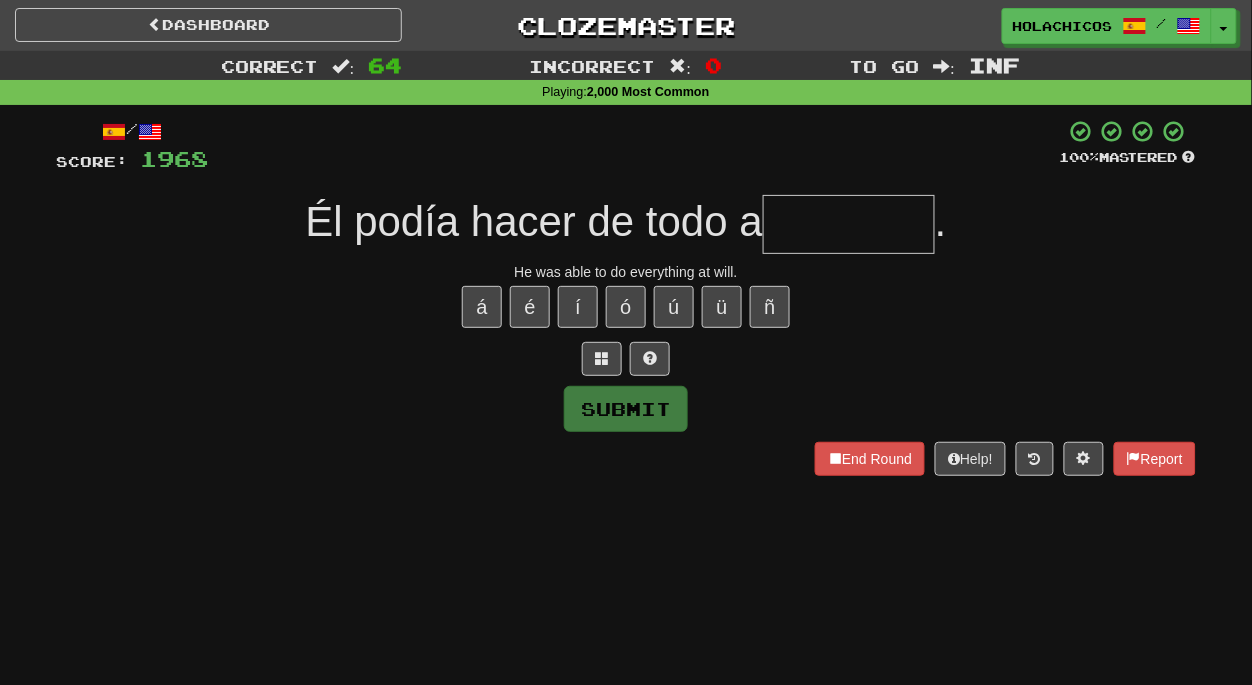type on "*" 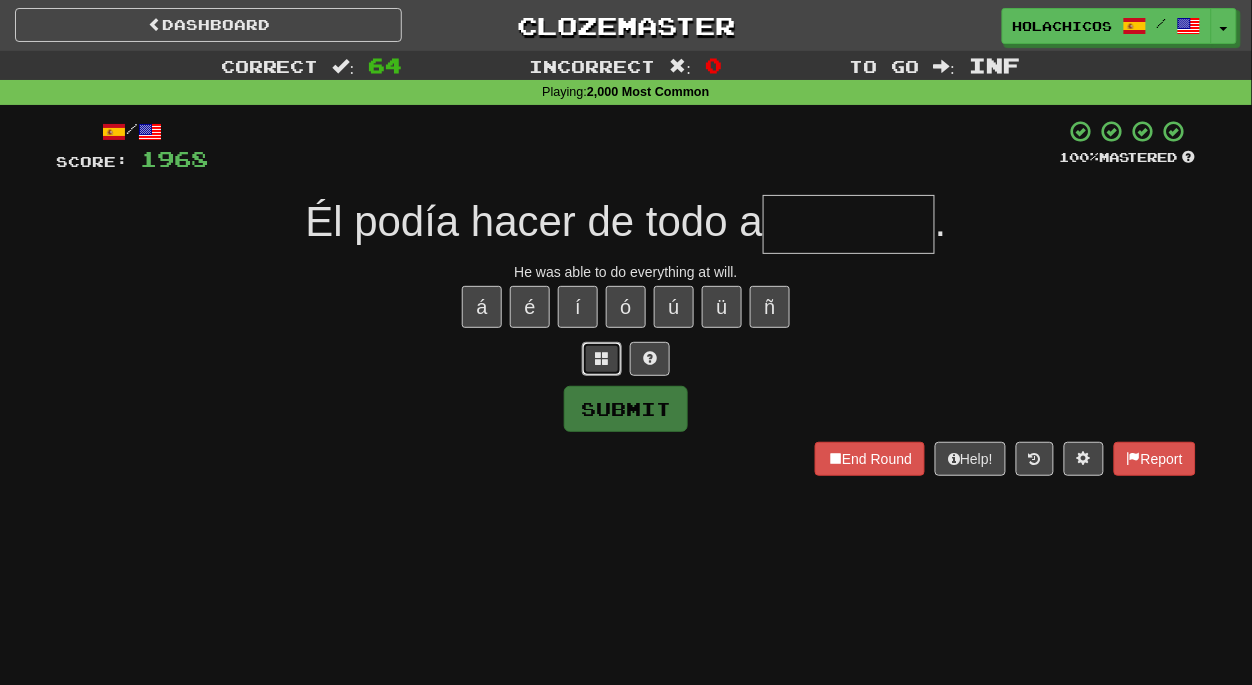 click at bounding box center [602, 358] 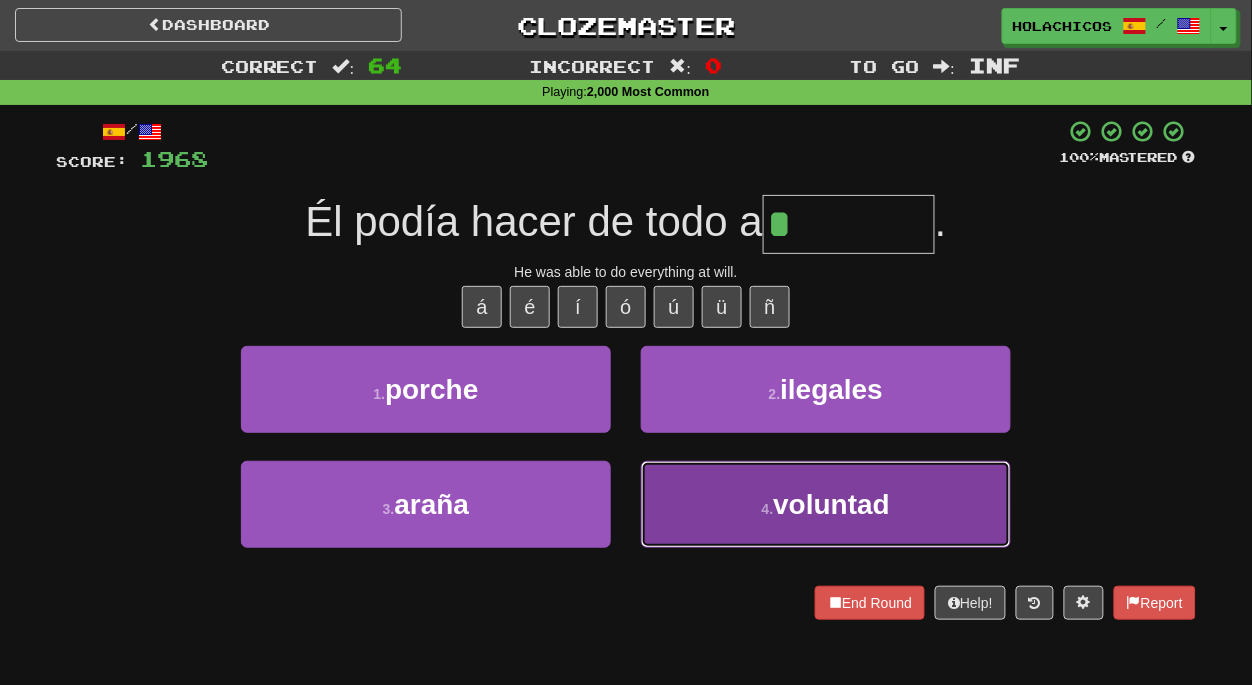 click on "voluntad" at bounding box center (832, 504) 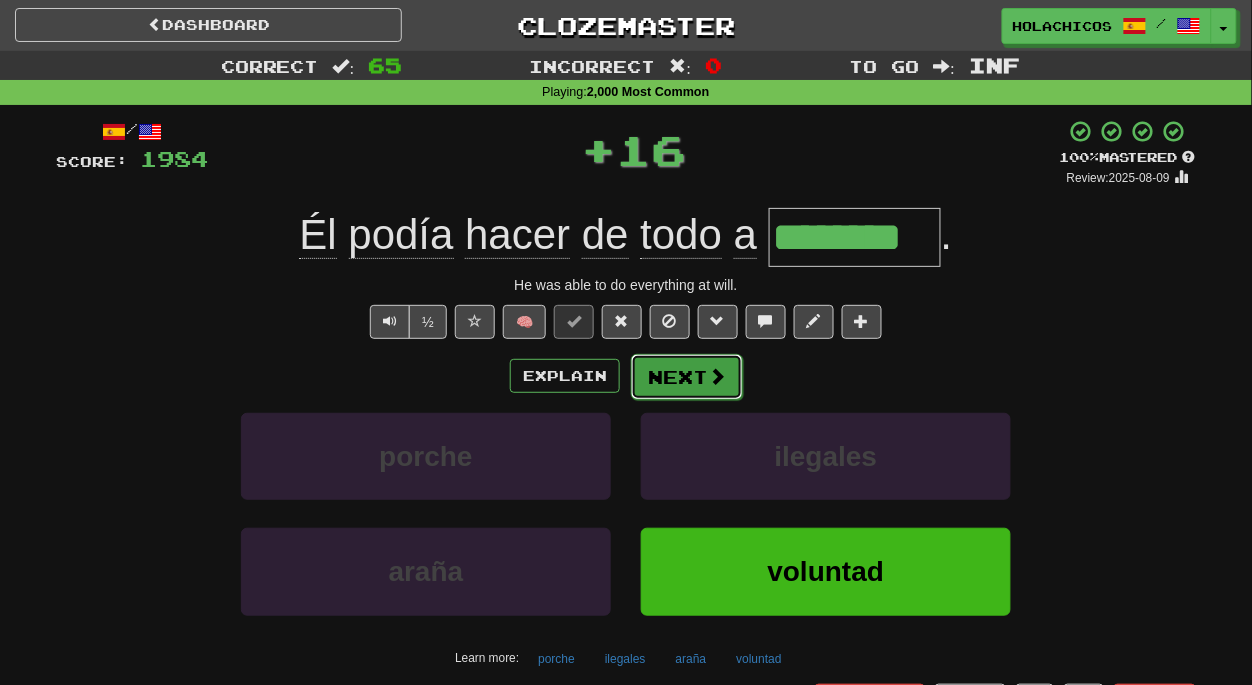 click on "Next" at bounding box center [687, 377] 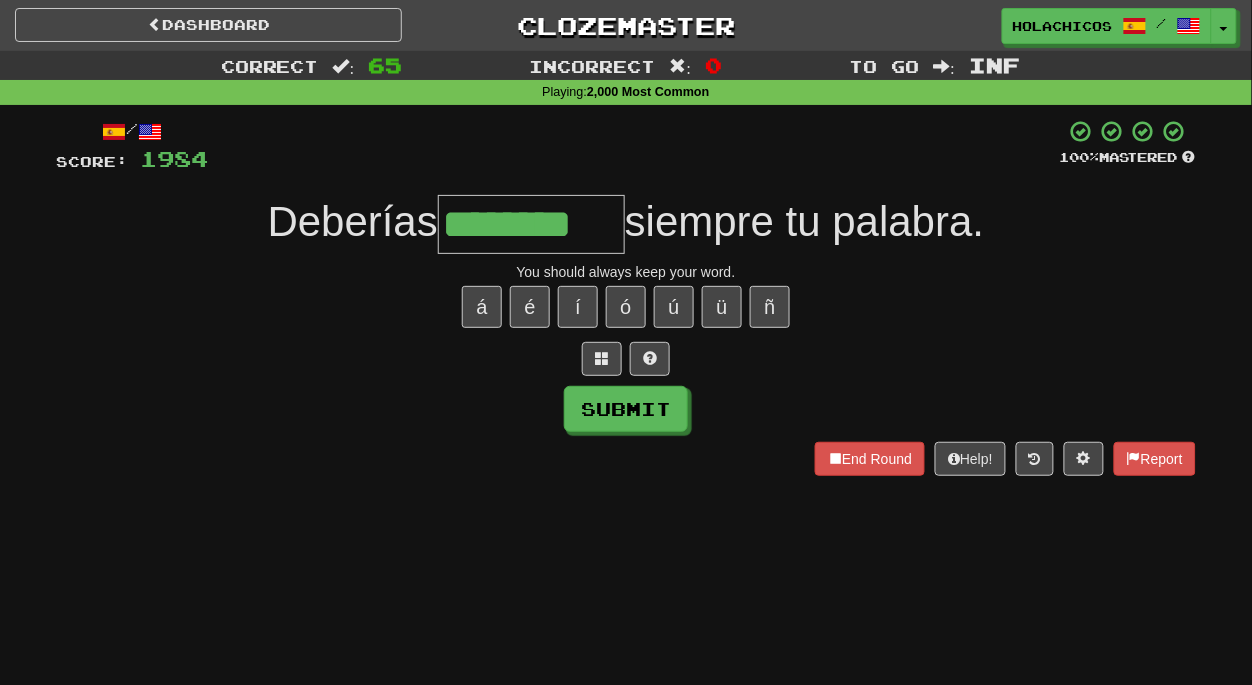 type on "********" 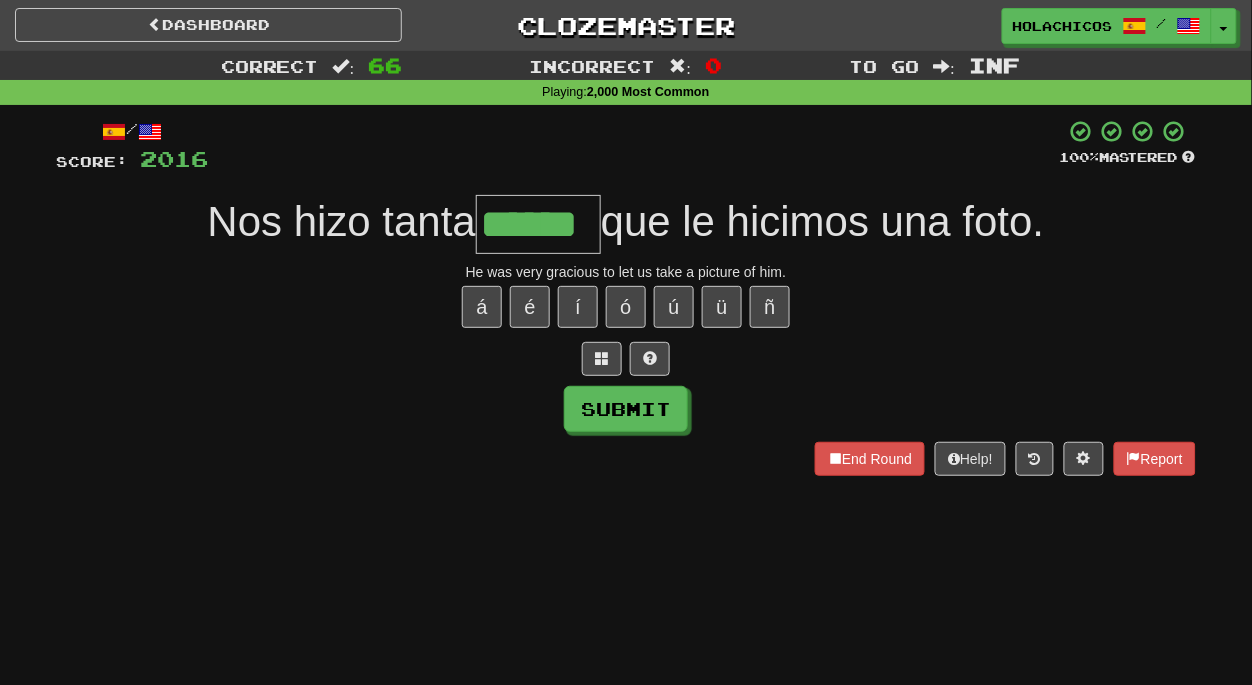 type on "******" 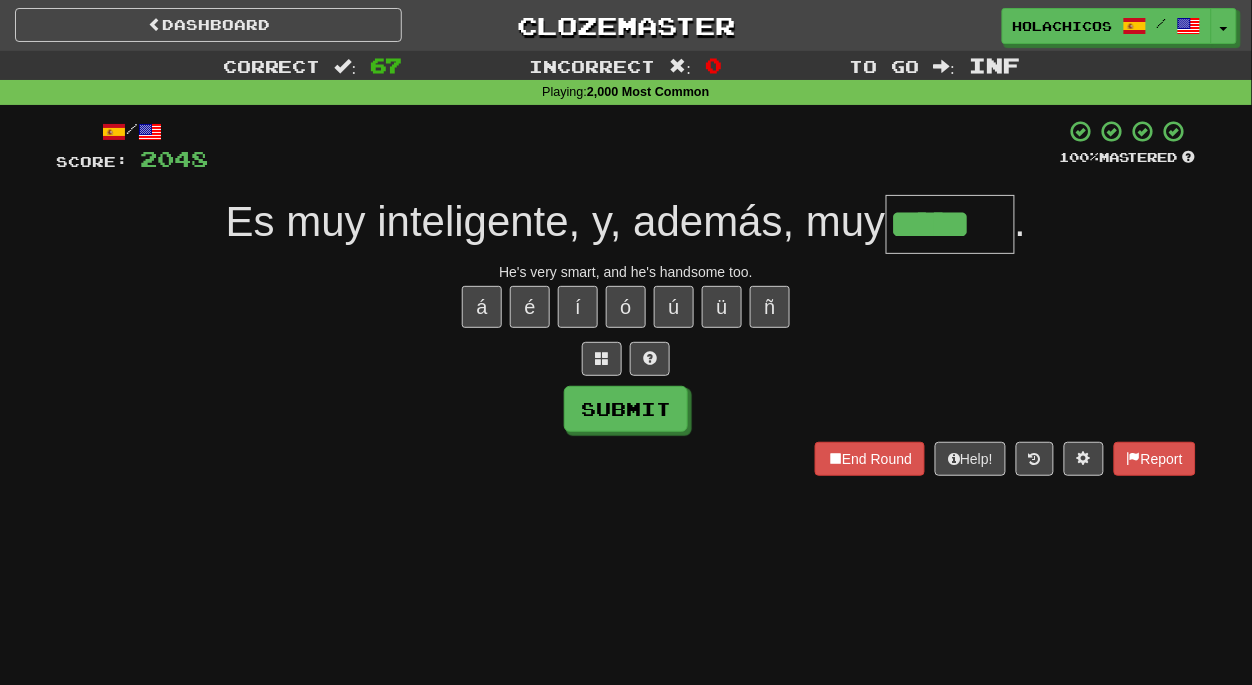 type on "*****" 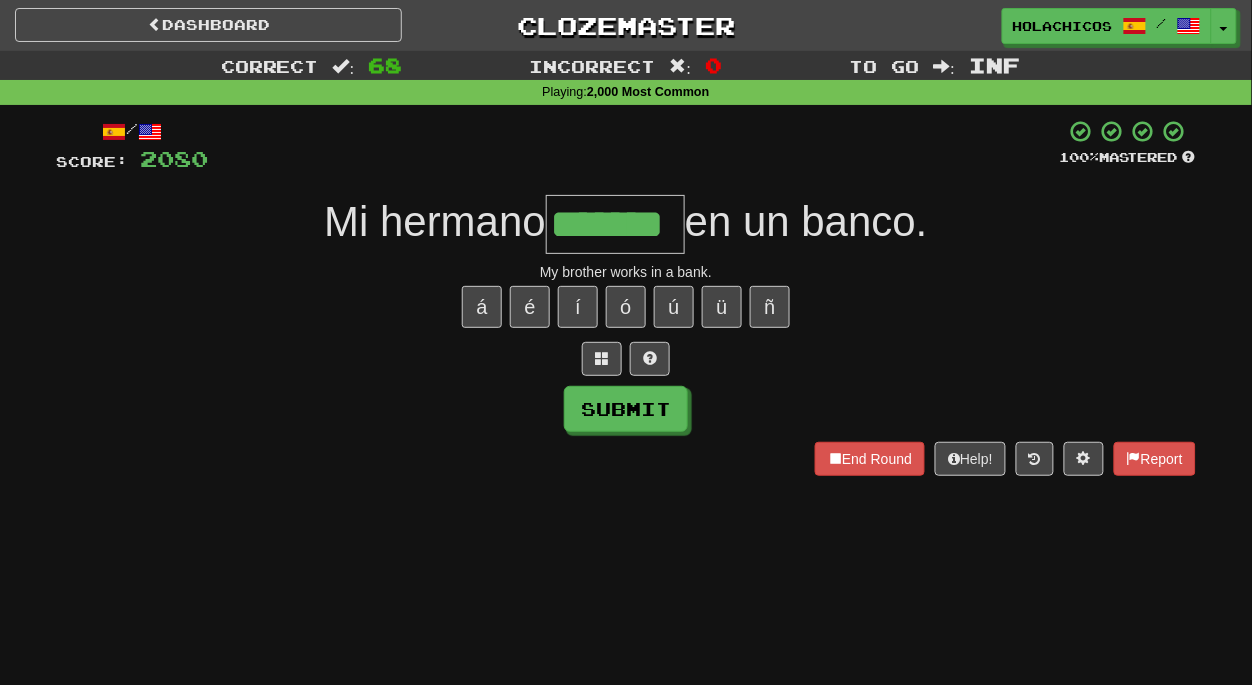 type on "*******" 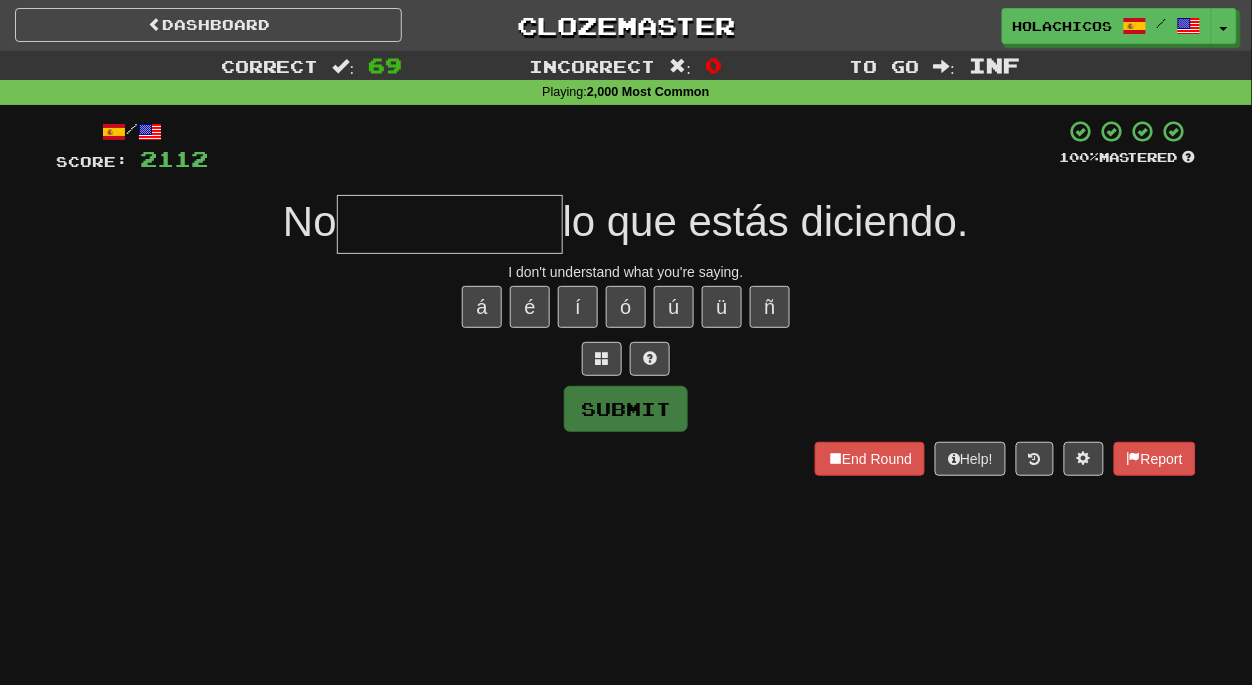 type on "*" 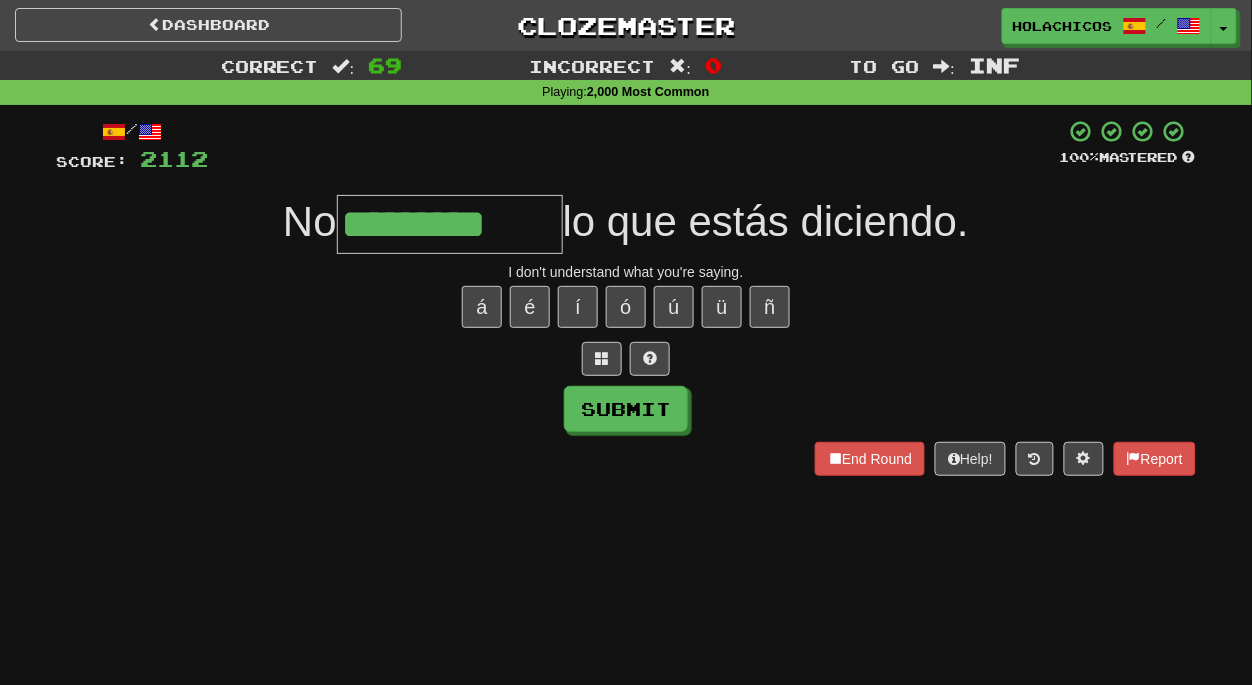type on "*********" 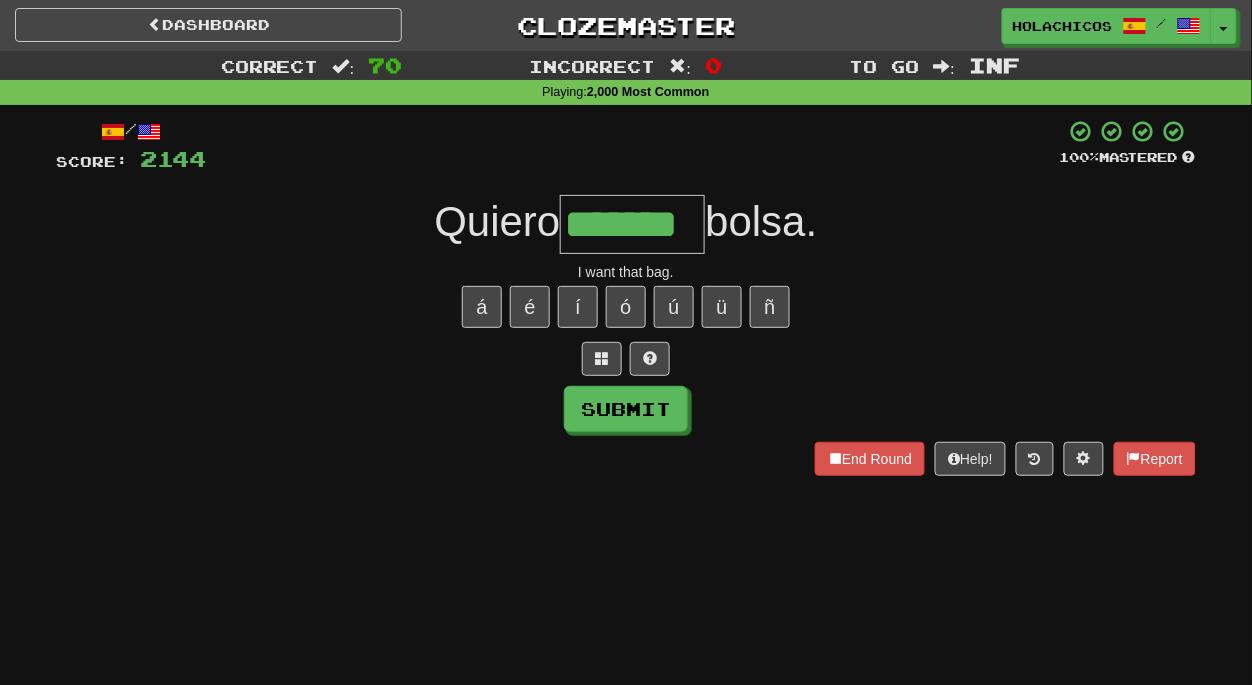 type on "*******" 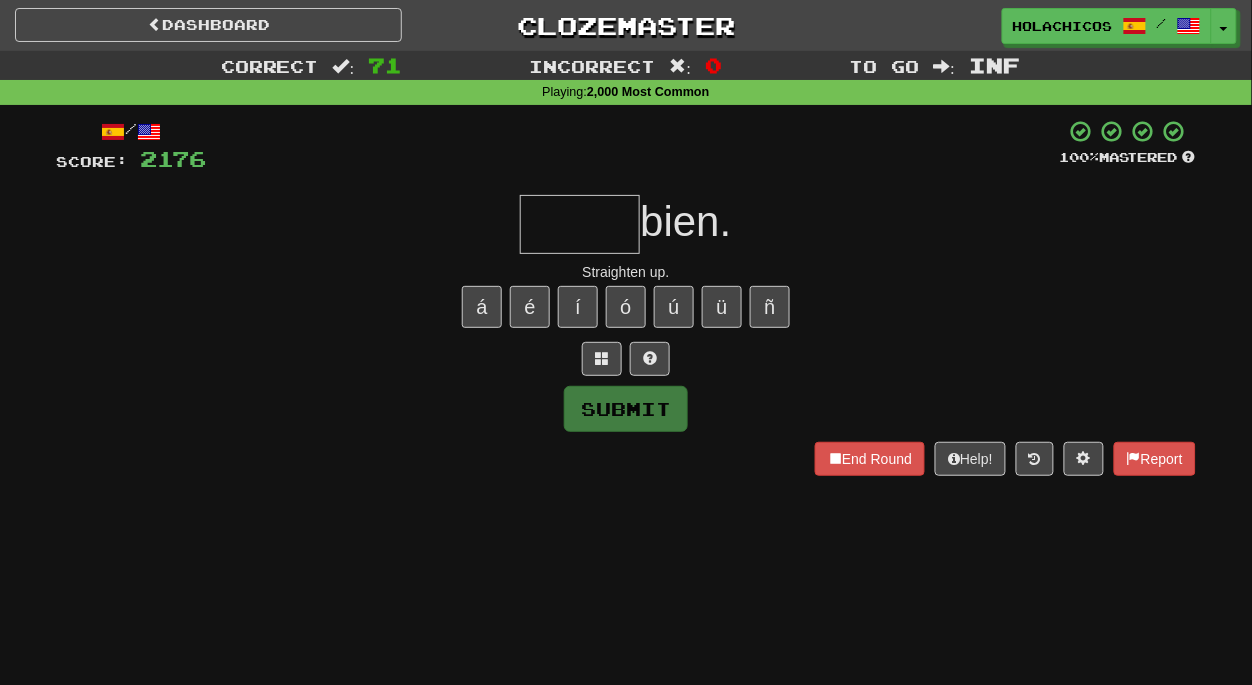 type on "*" 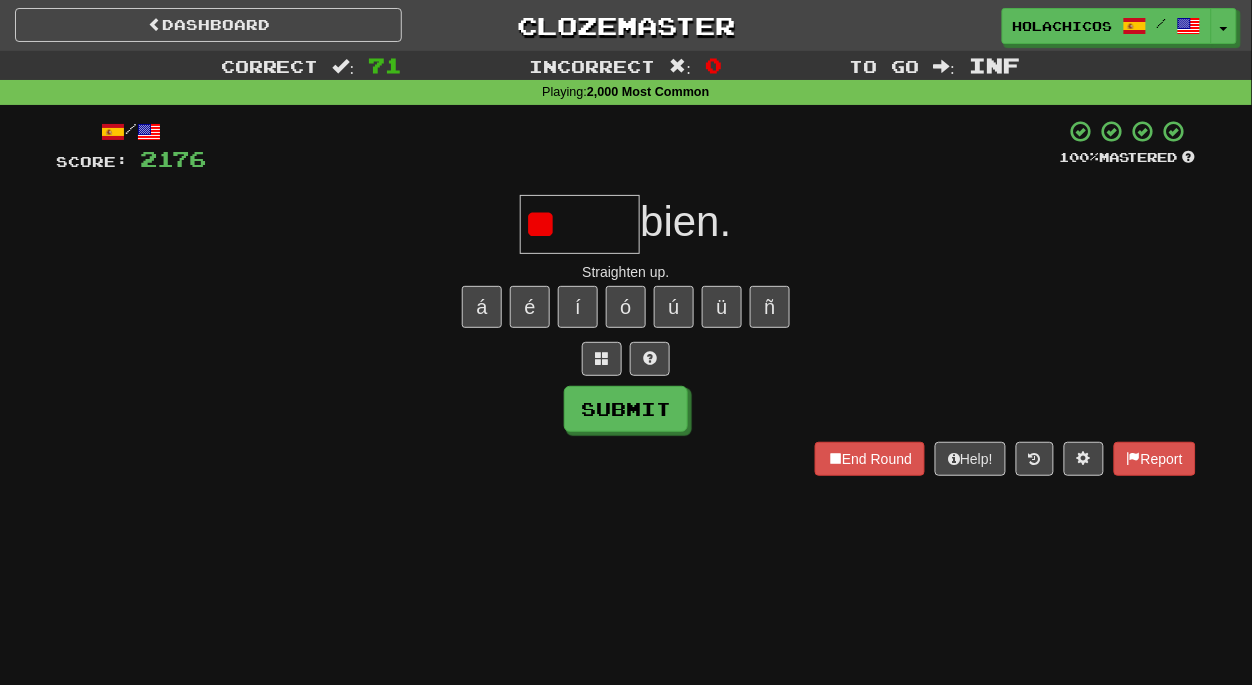 type on "*" 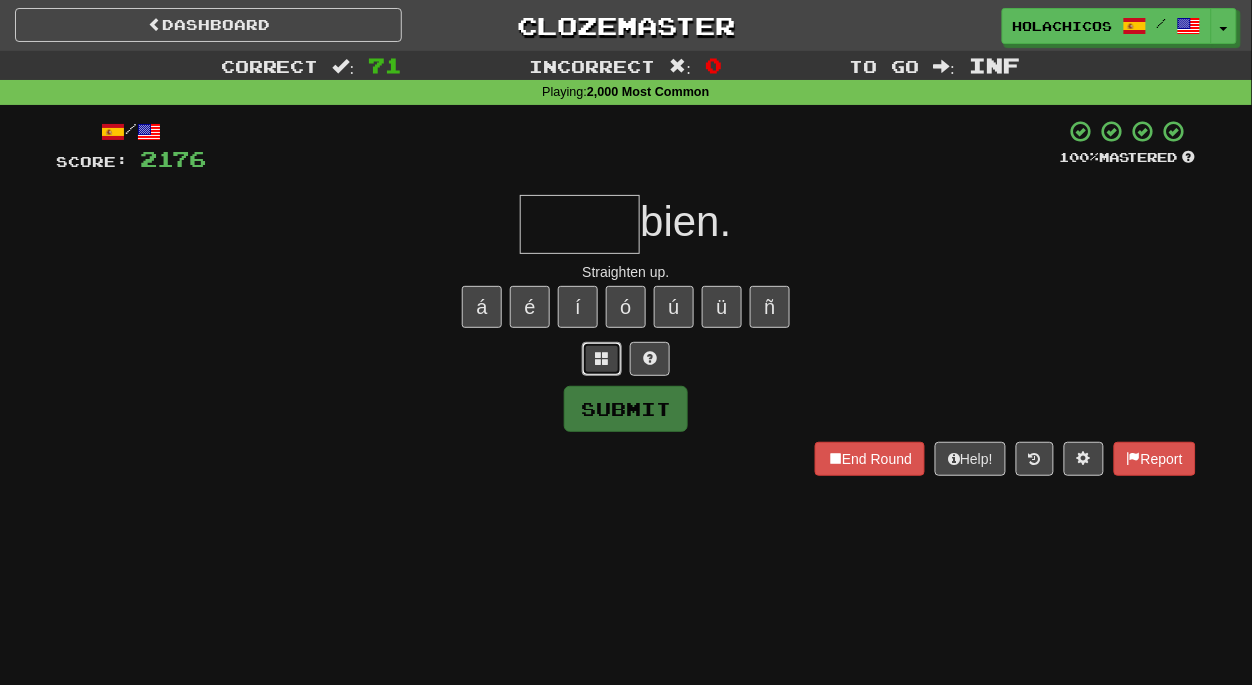 click at bounding box center (602, 359) 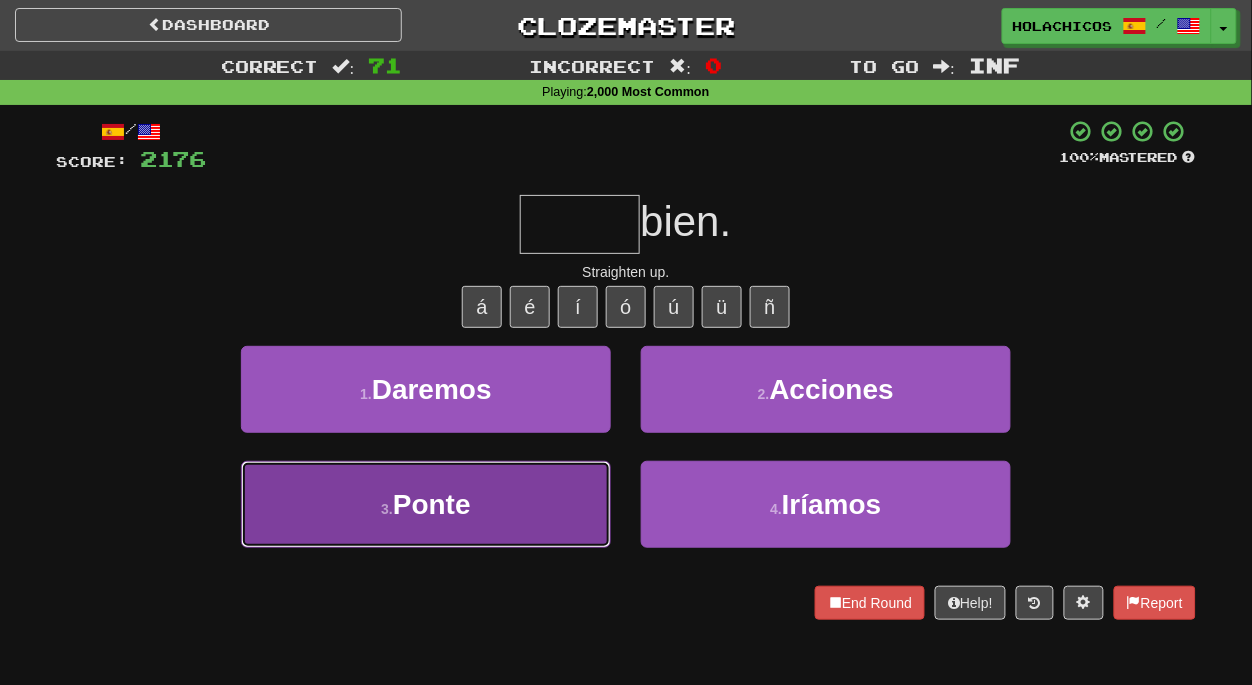 click on "3 .  Ponte" at bounding box center (426, 504) 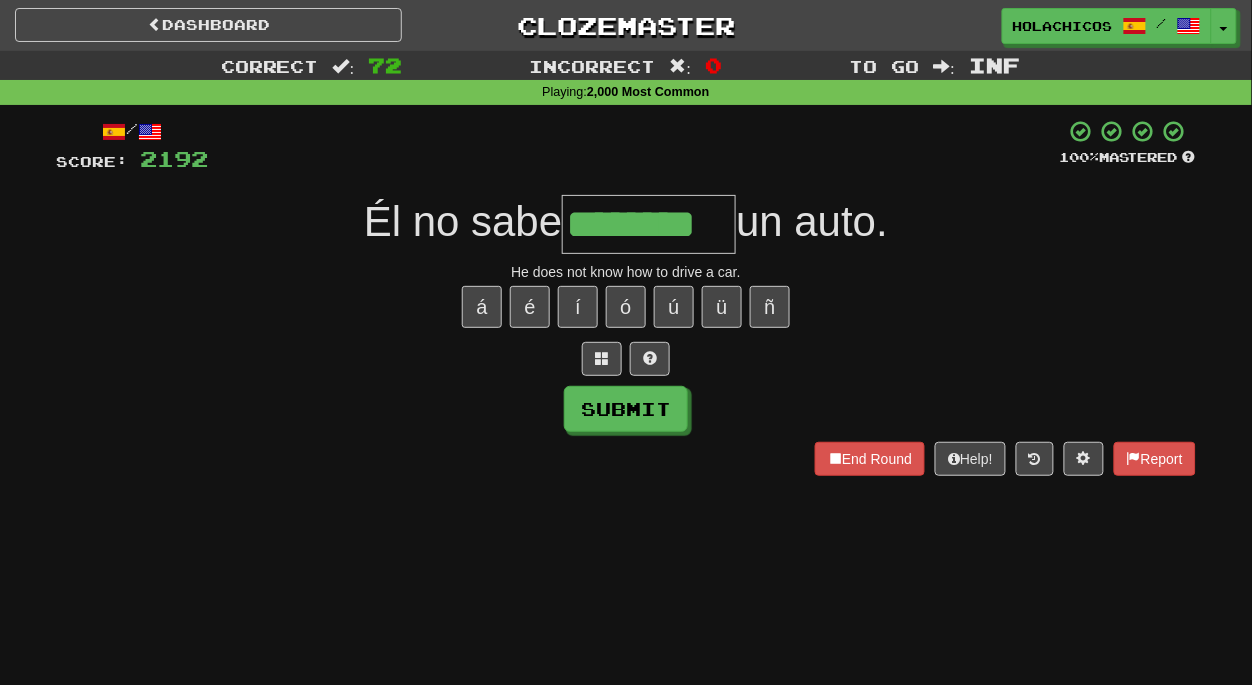 type on "********" 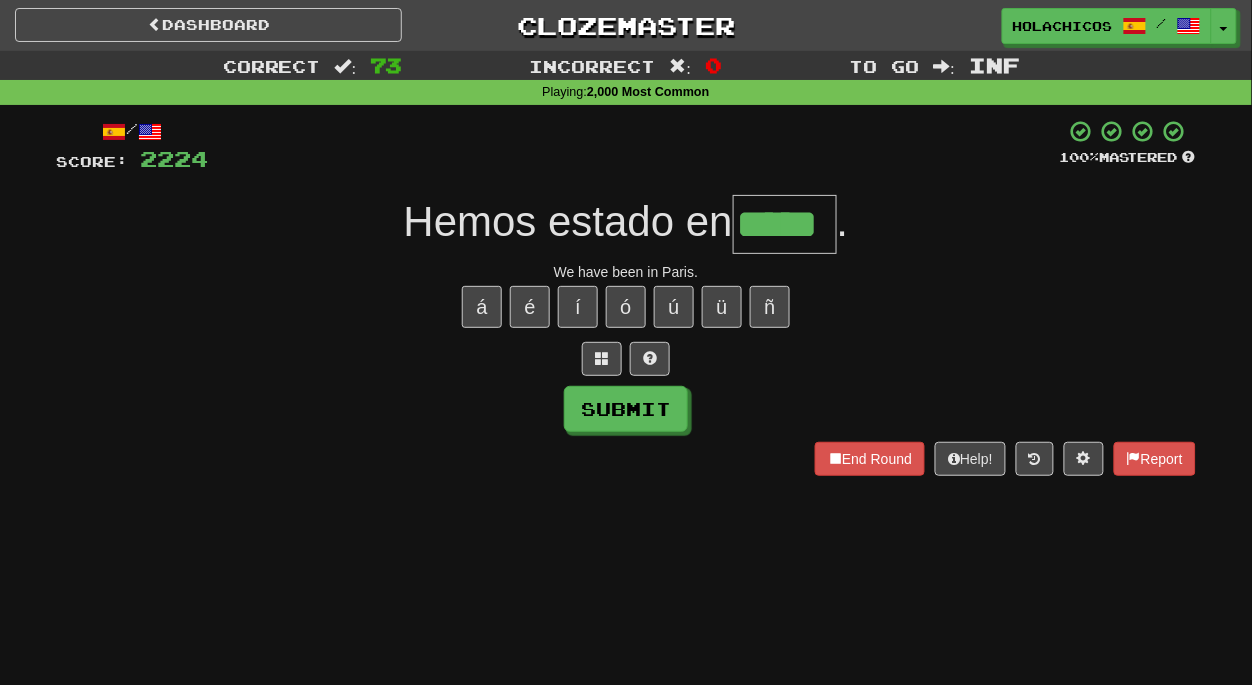 type on "*****" 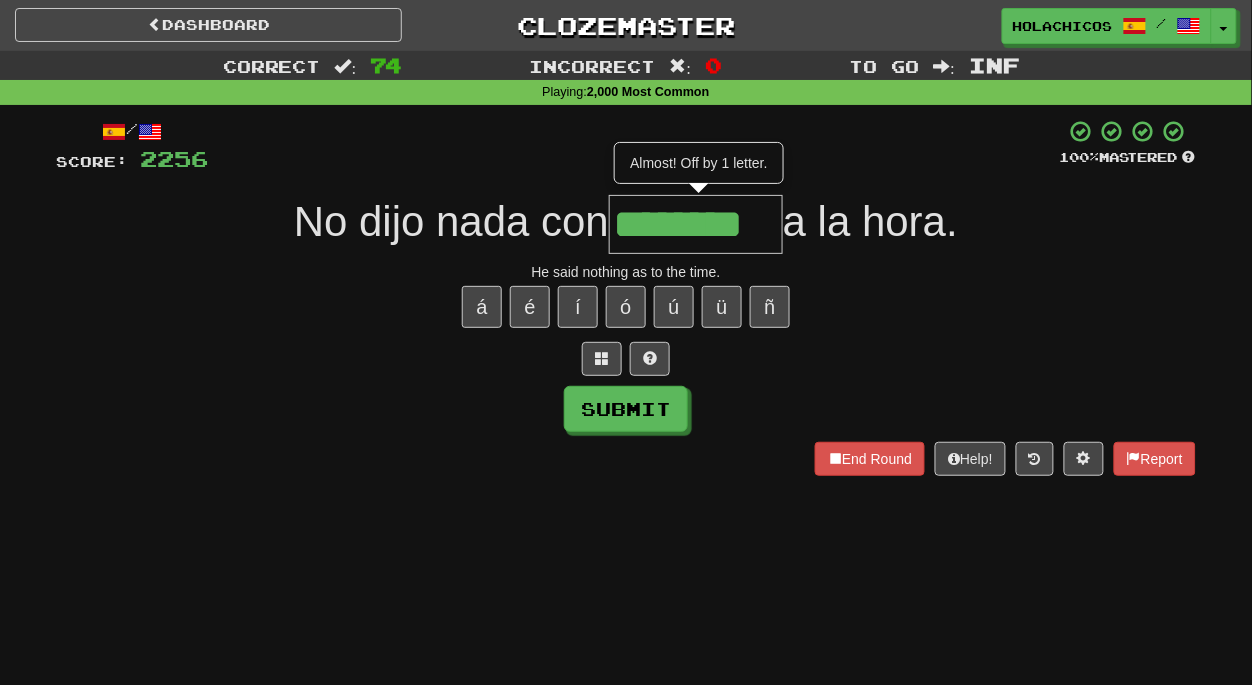 type on "********" 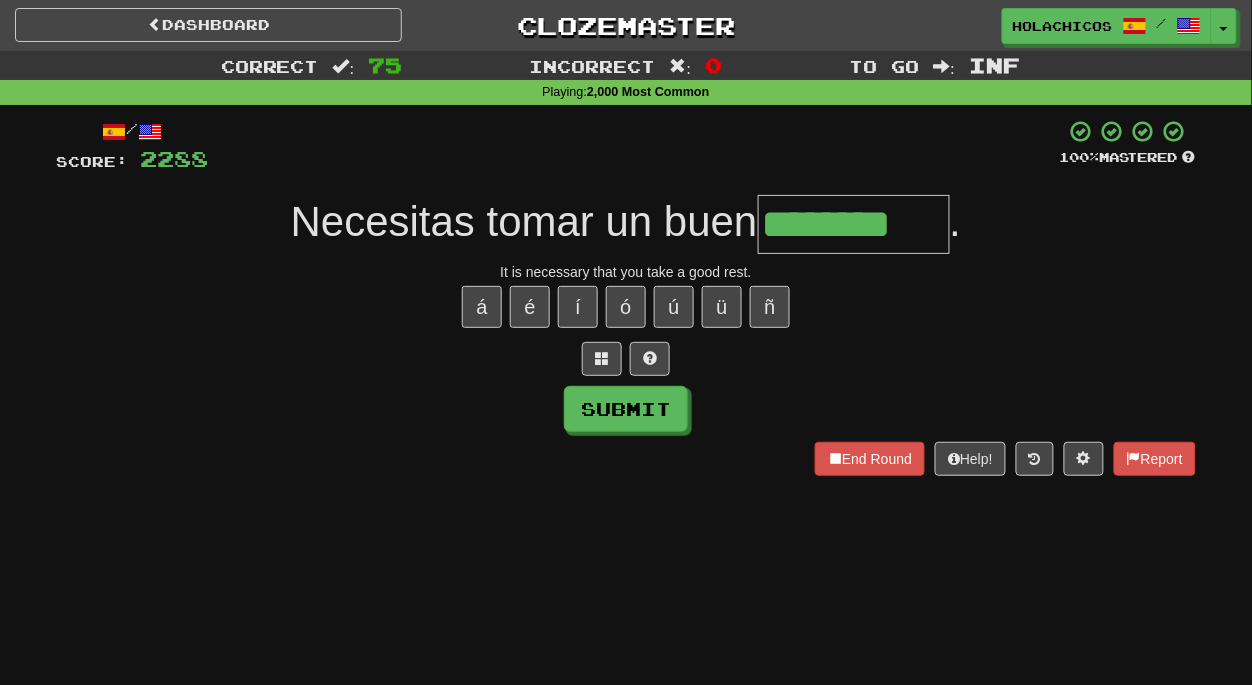 type on "********" 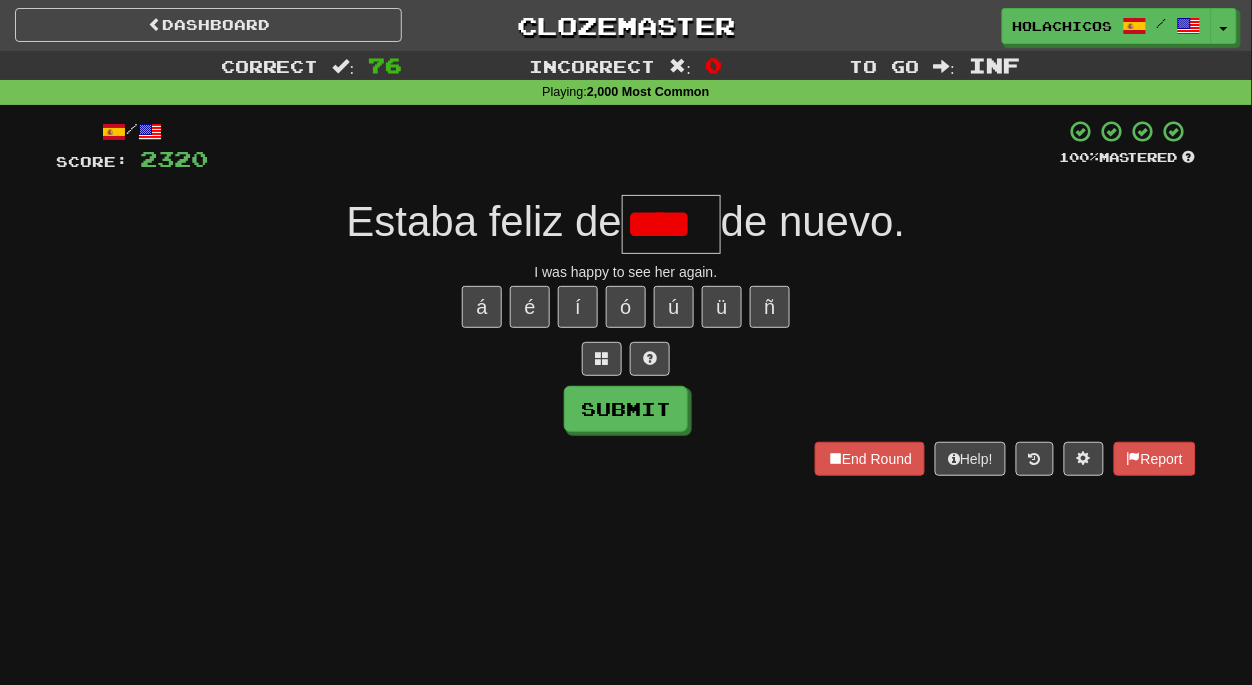 scroll, scrollTop: 0, scrollLeft: 0, axis: both 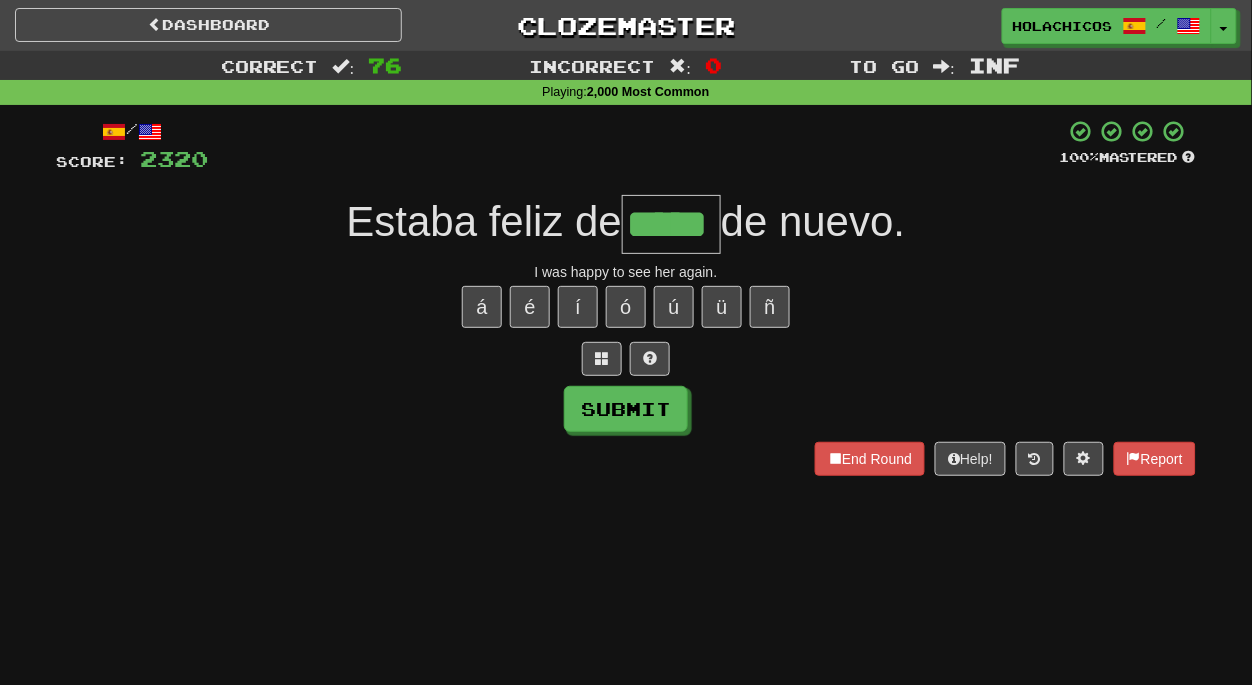 type on "*****" 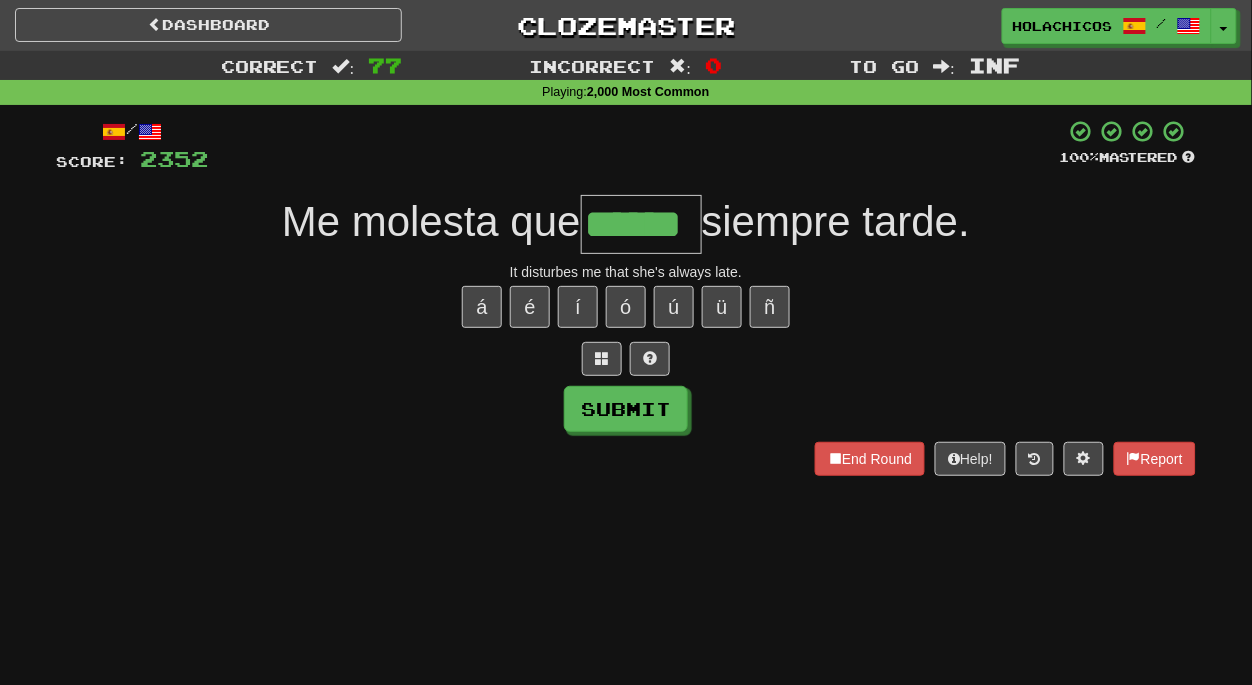 type on "******" 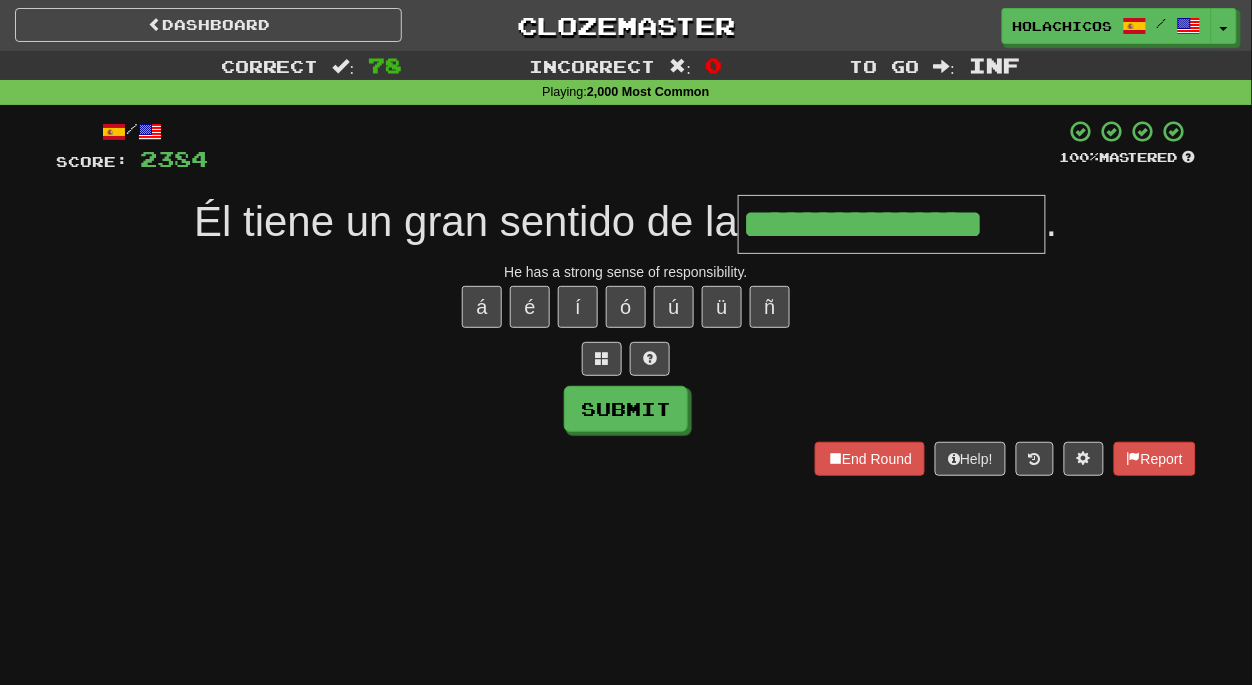 type on "**********" 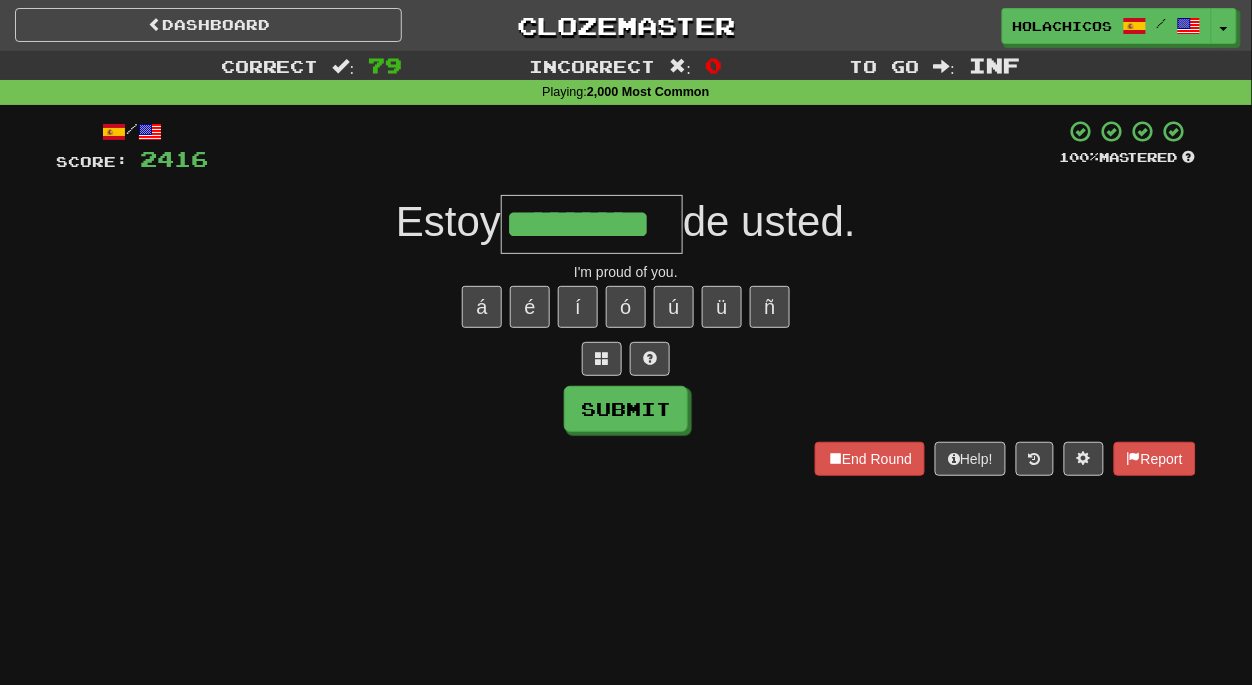 type on "*********" 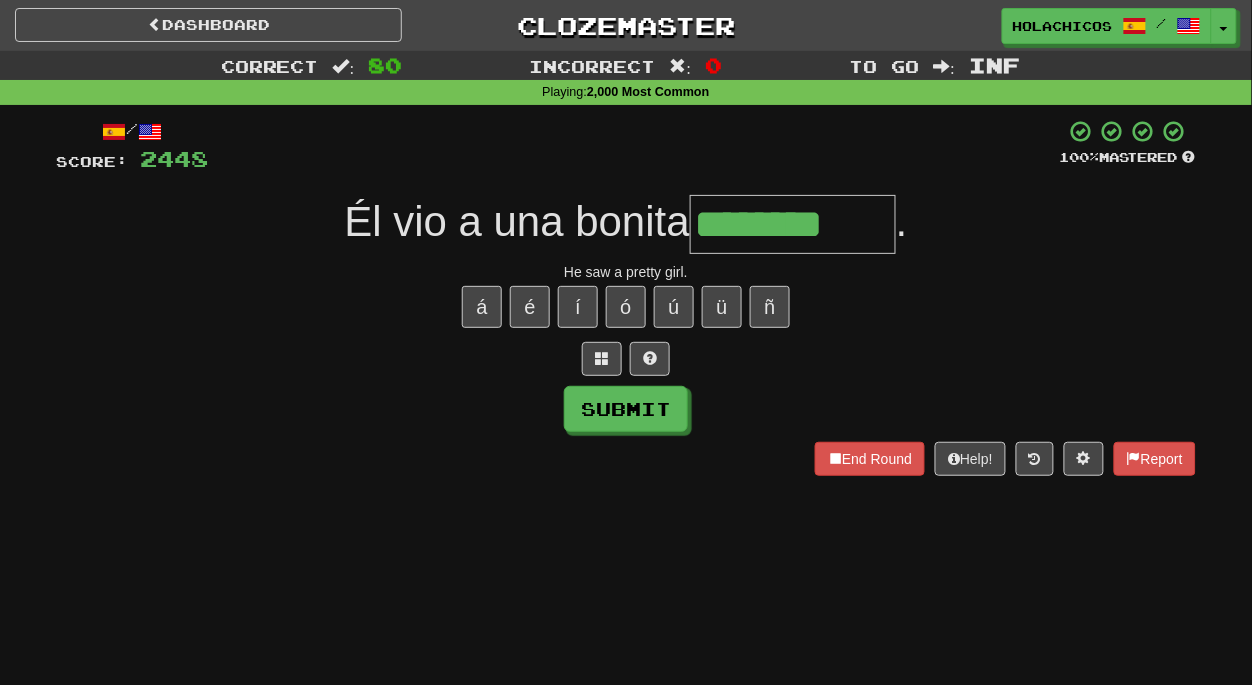 type on "********" 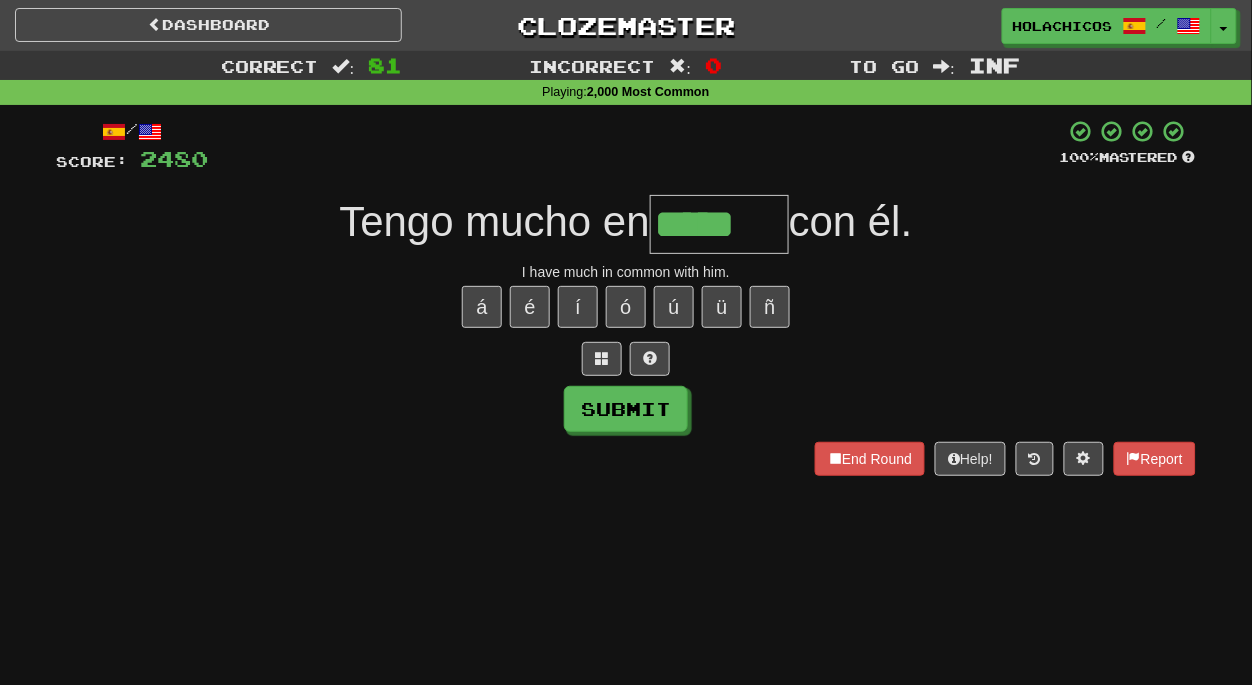 type on "*****" 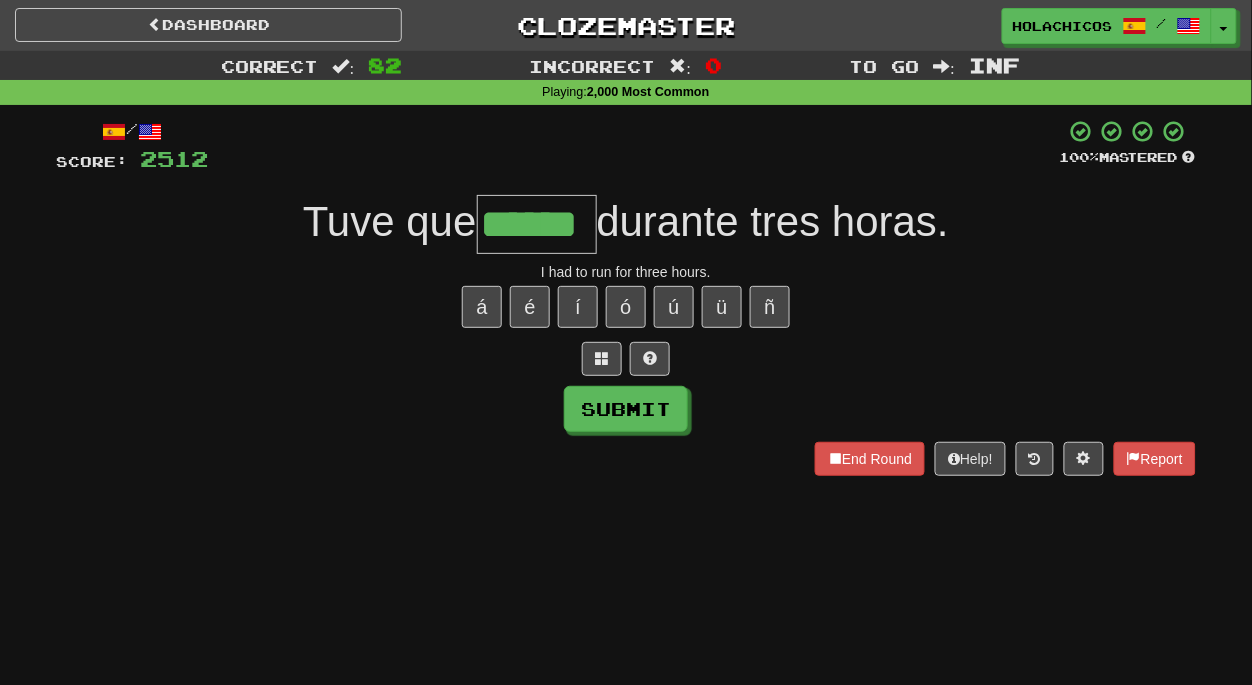 type on "******" 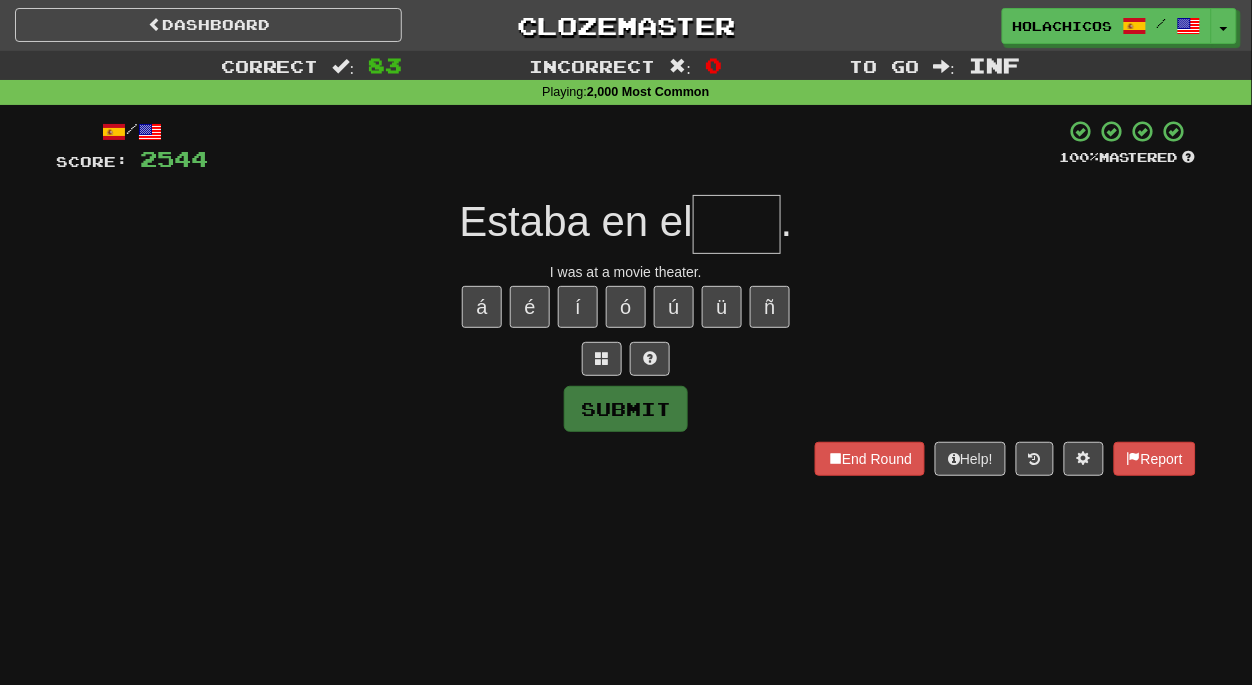 type on "*" 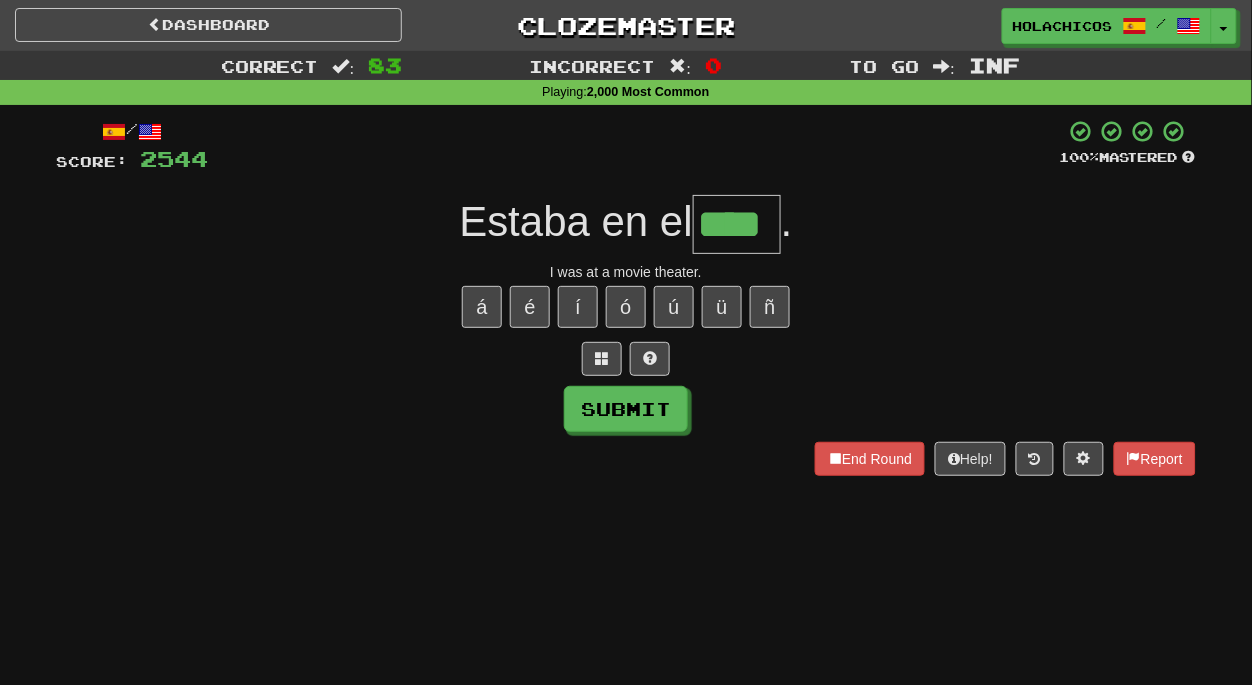 type on "****" 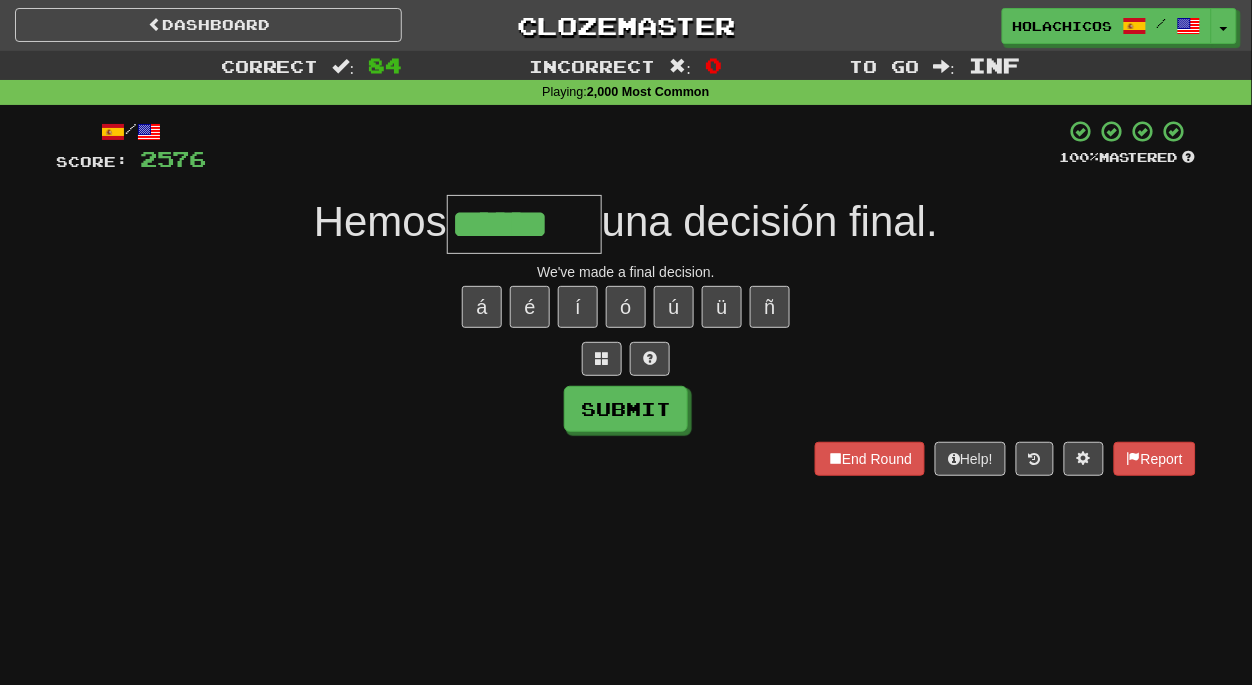 type on "******" 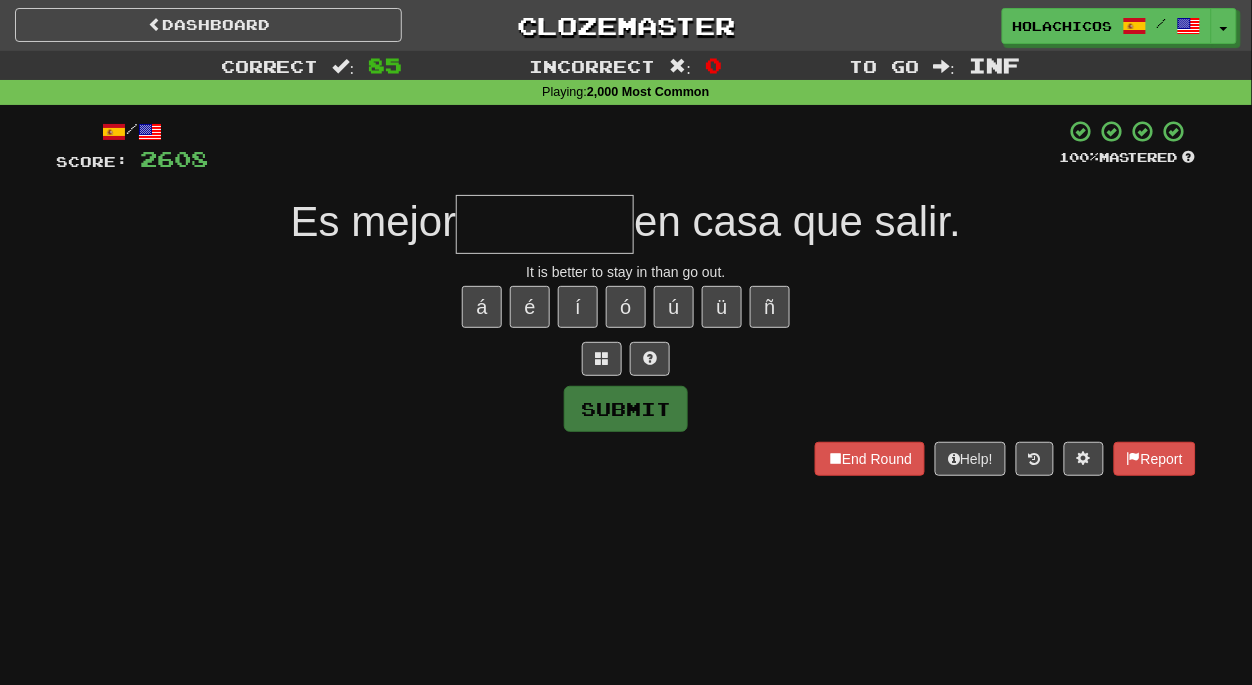 type on "*" 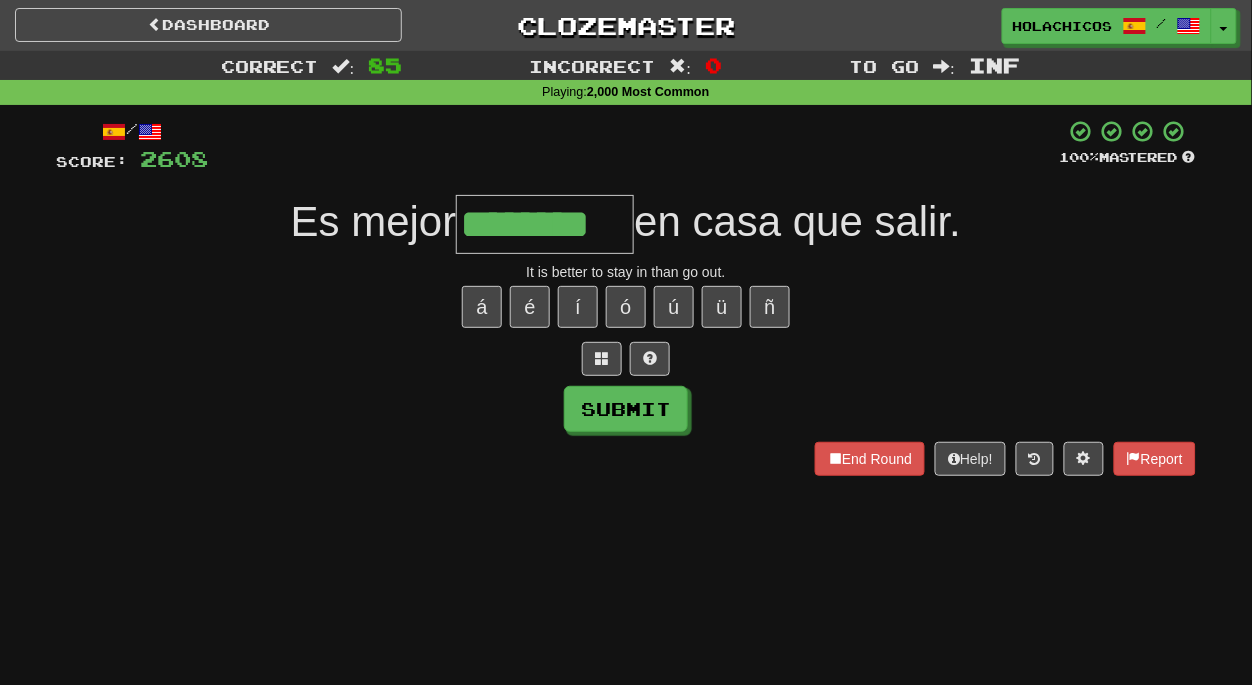 type on "********" 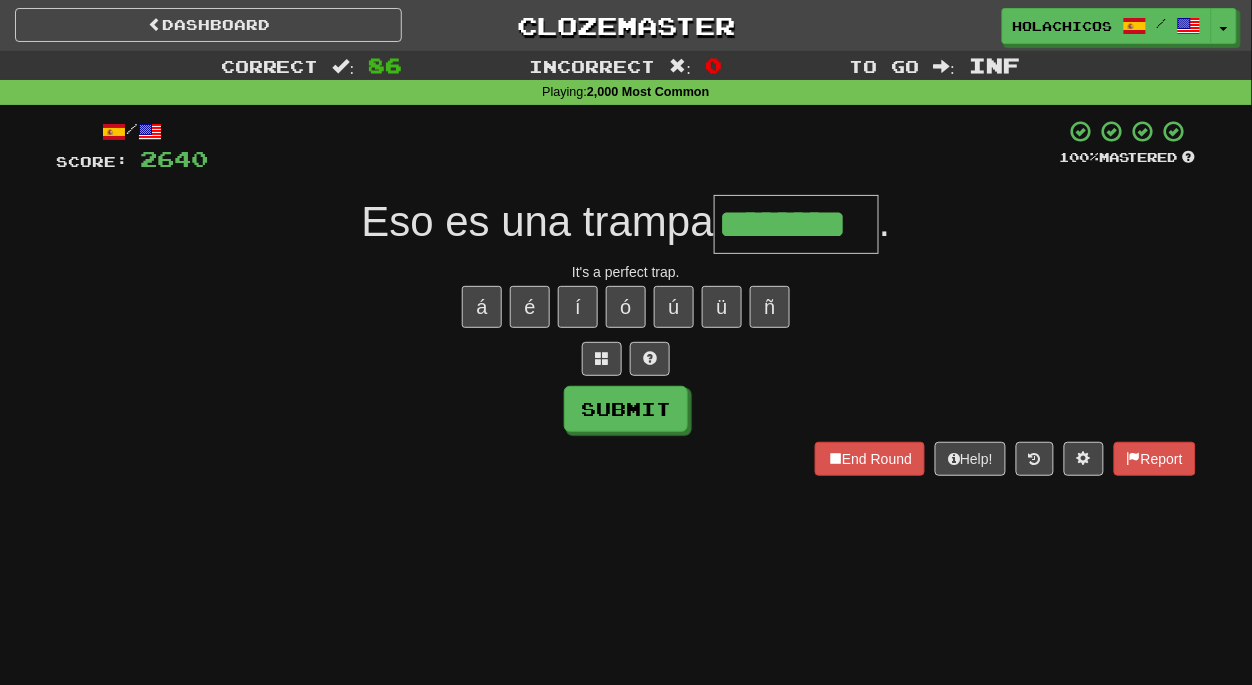 type on "********" 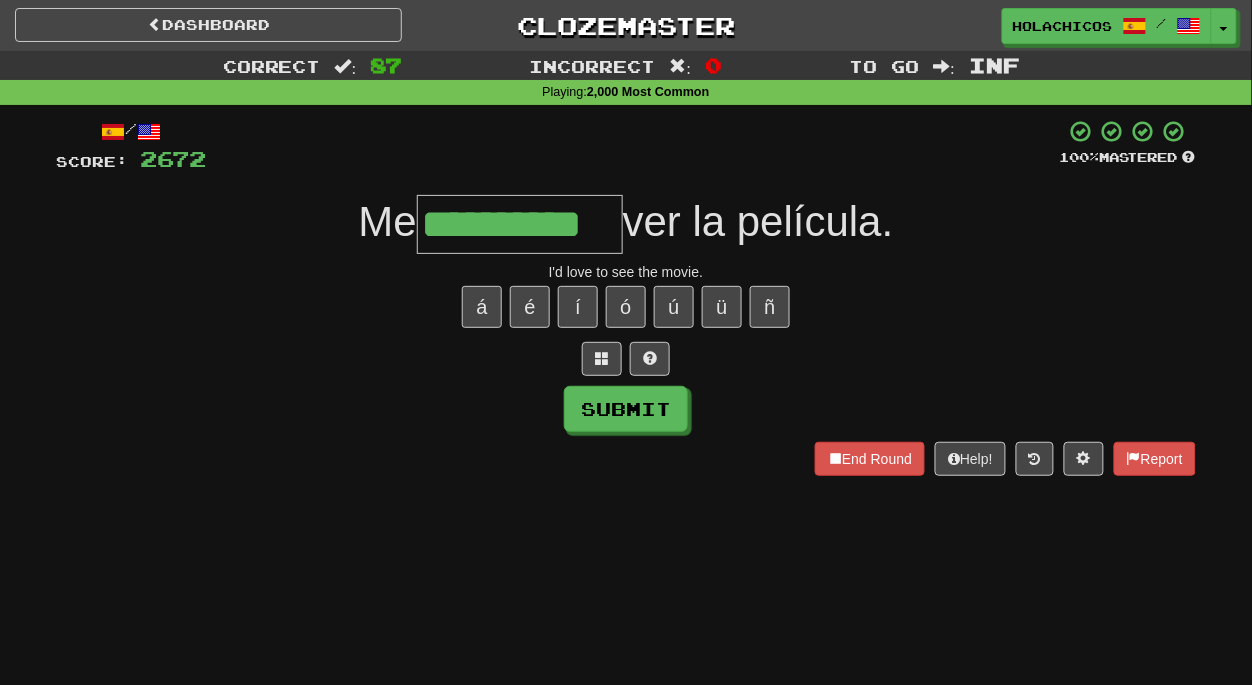 type on "**********" 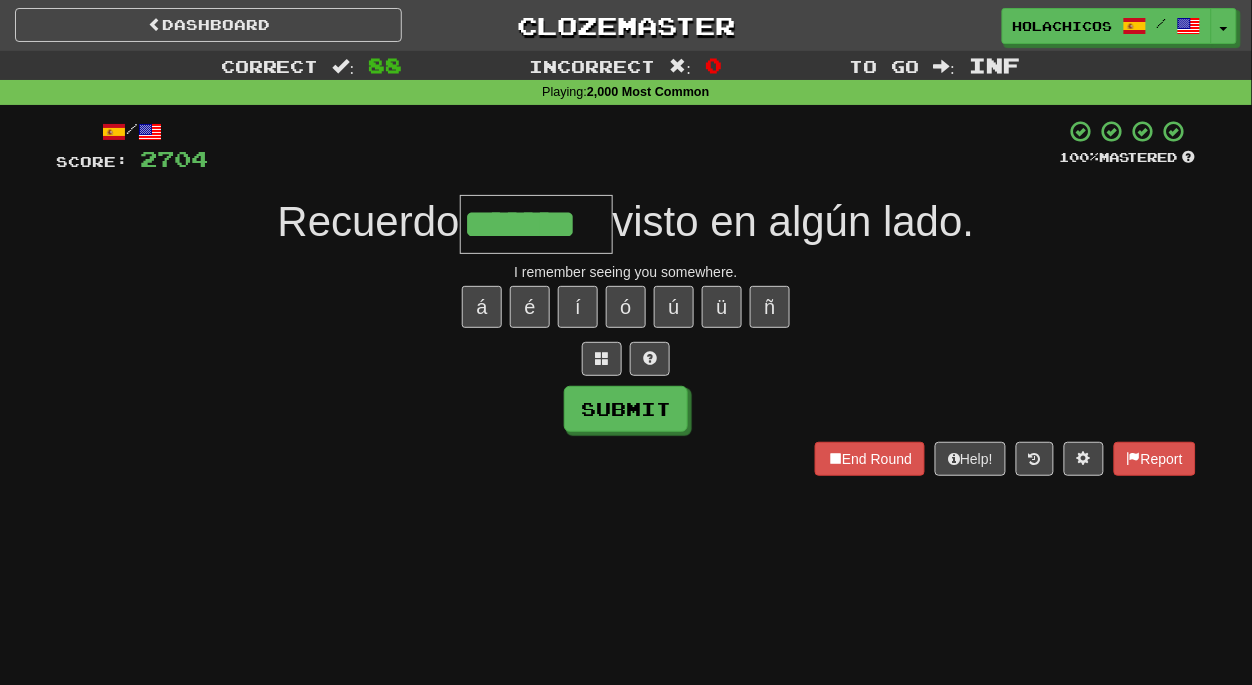 type on "*******" 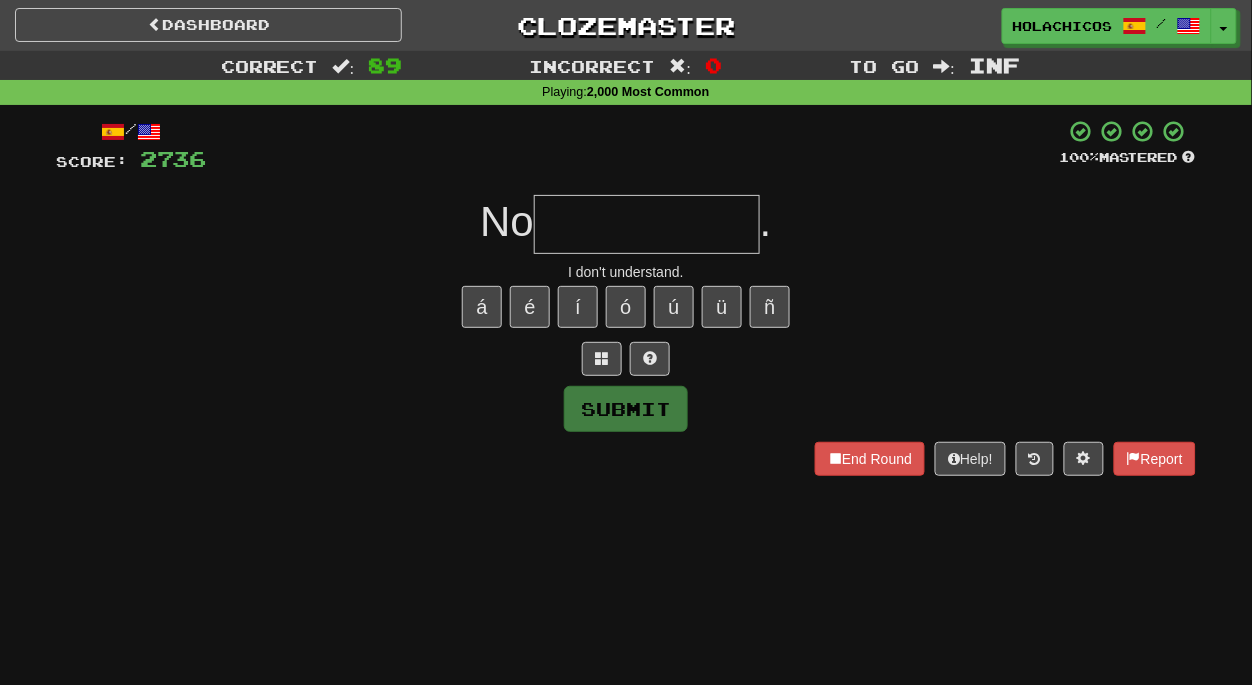 type on "*" 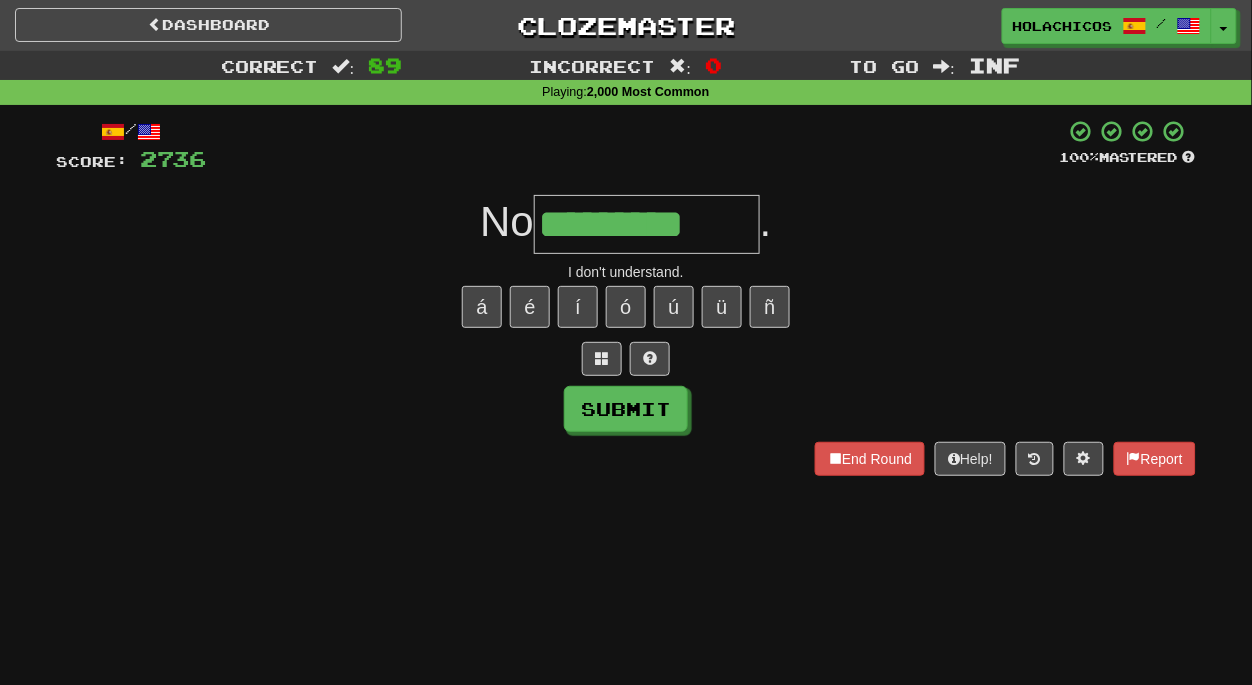 type on "*********" 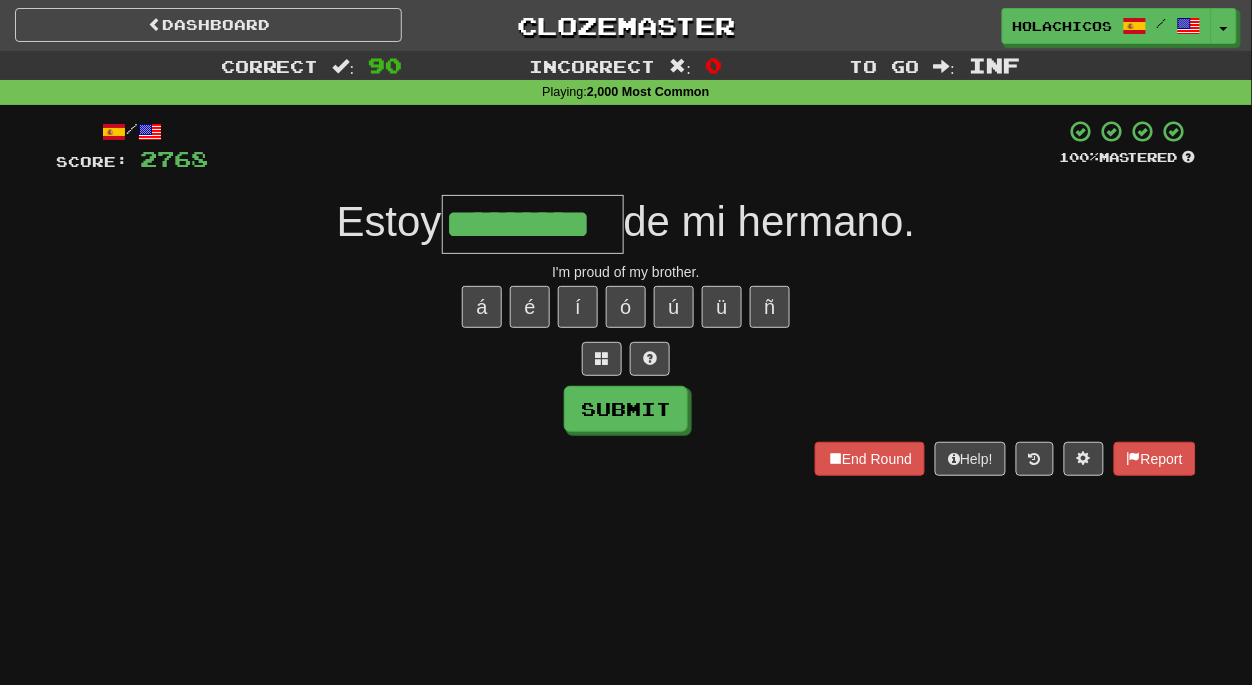 type on "*********" 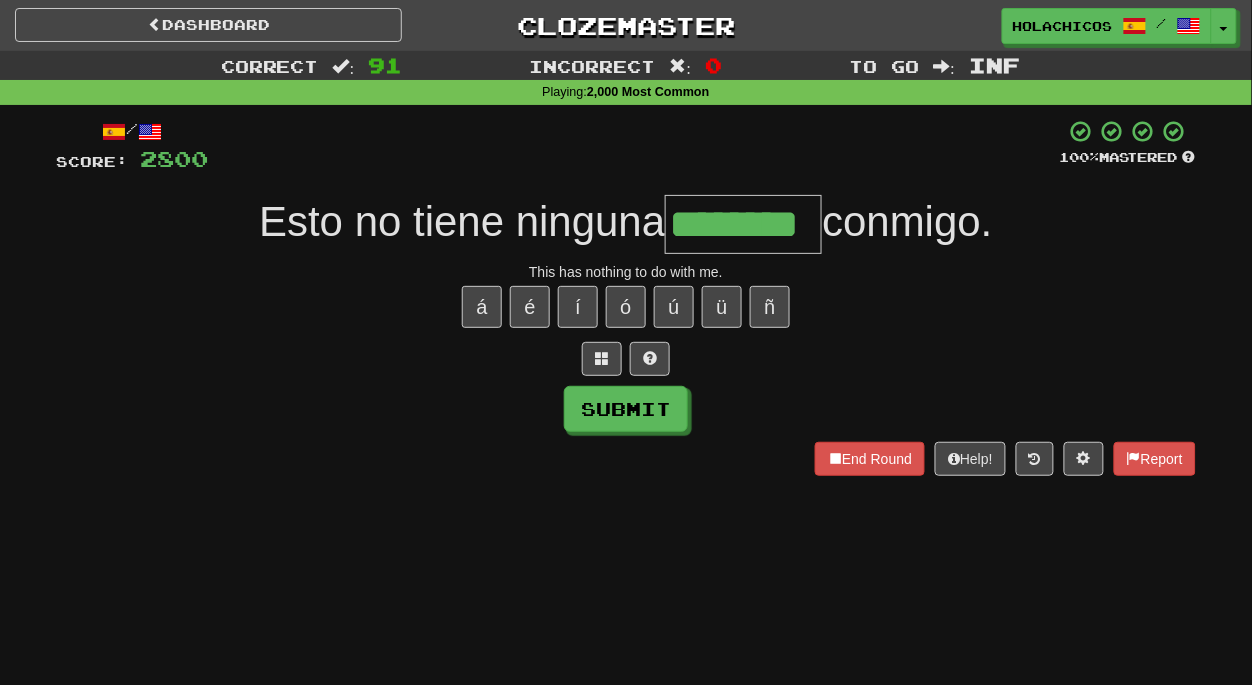 type on "********" 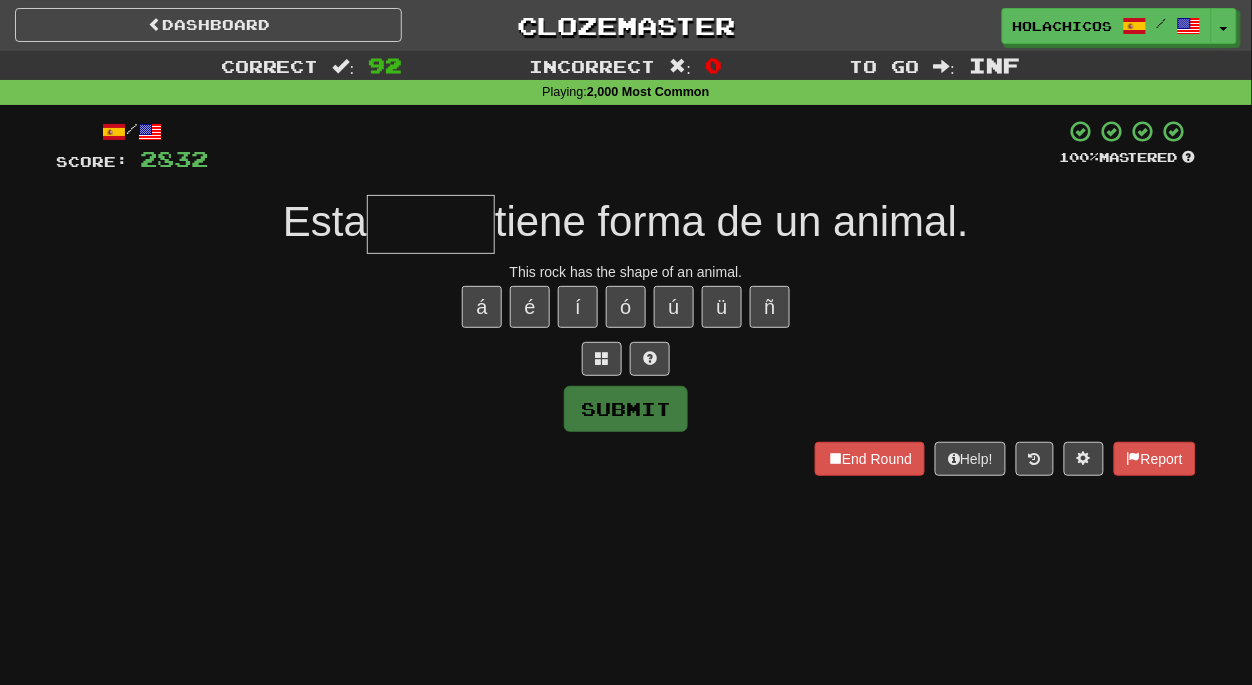 type on "*" 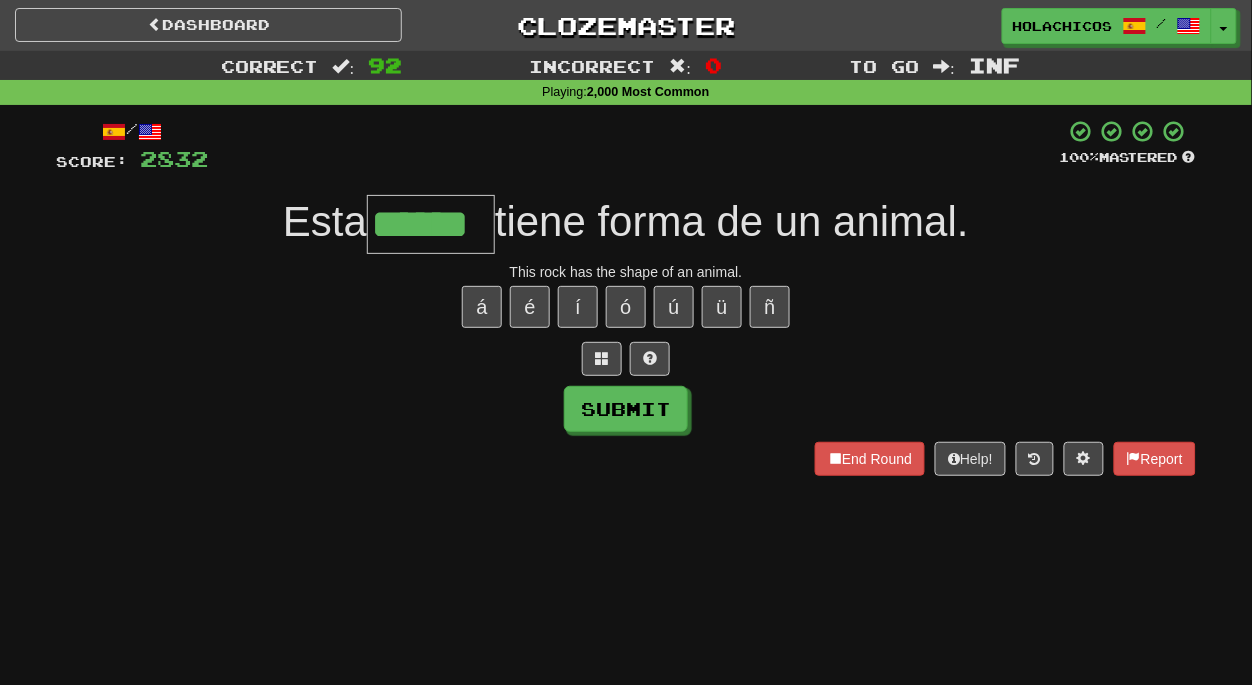 type on "******" 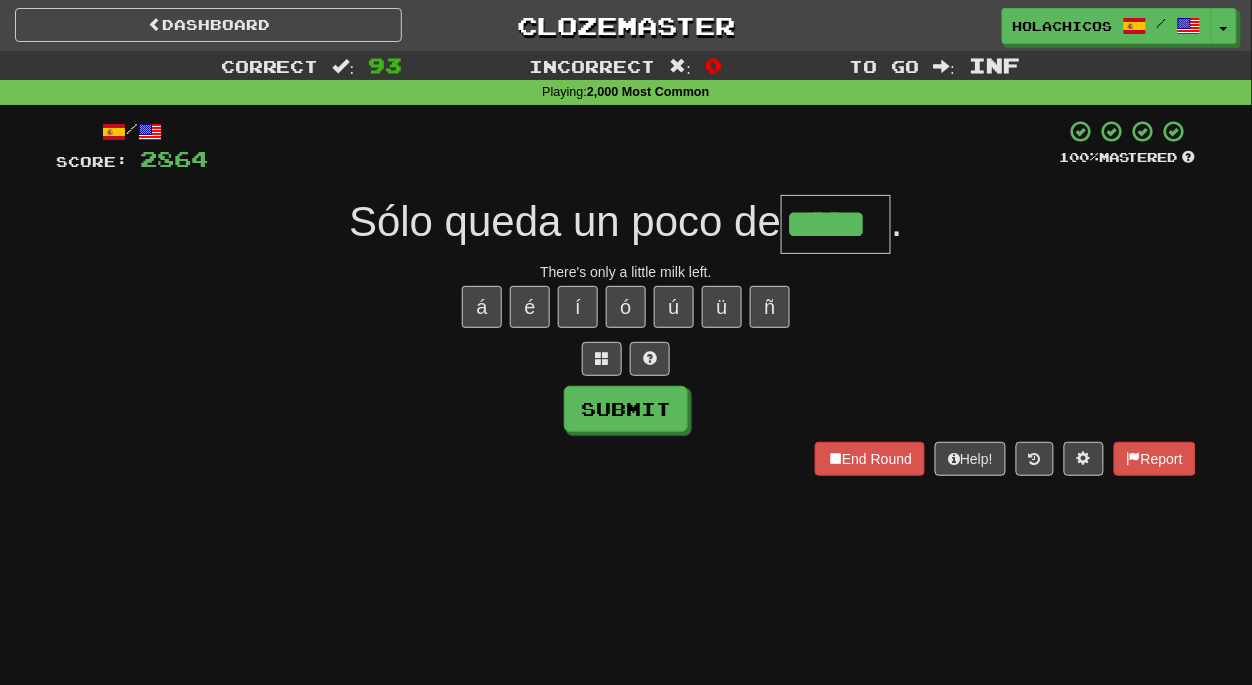 type on "*****" 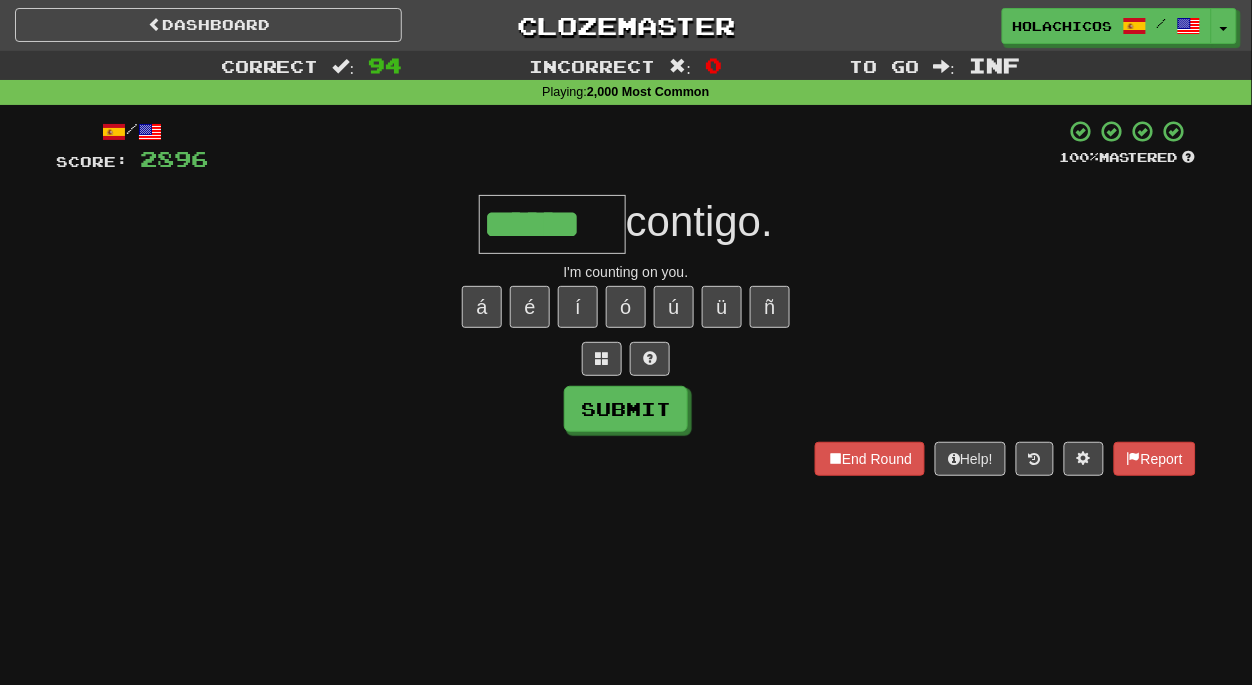 type on "******" 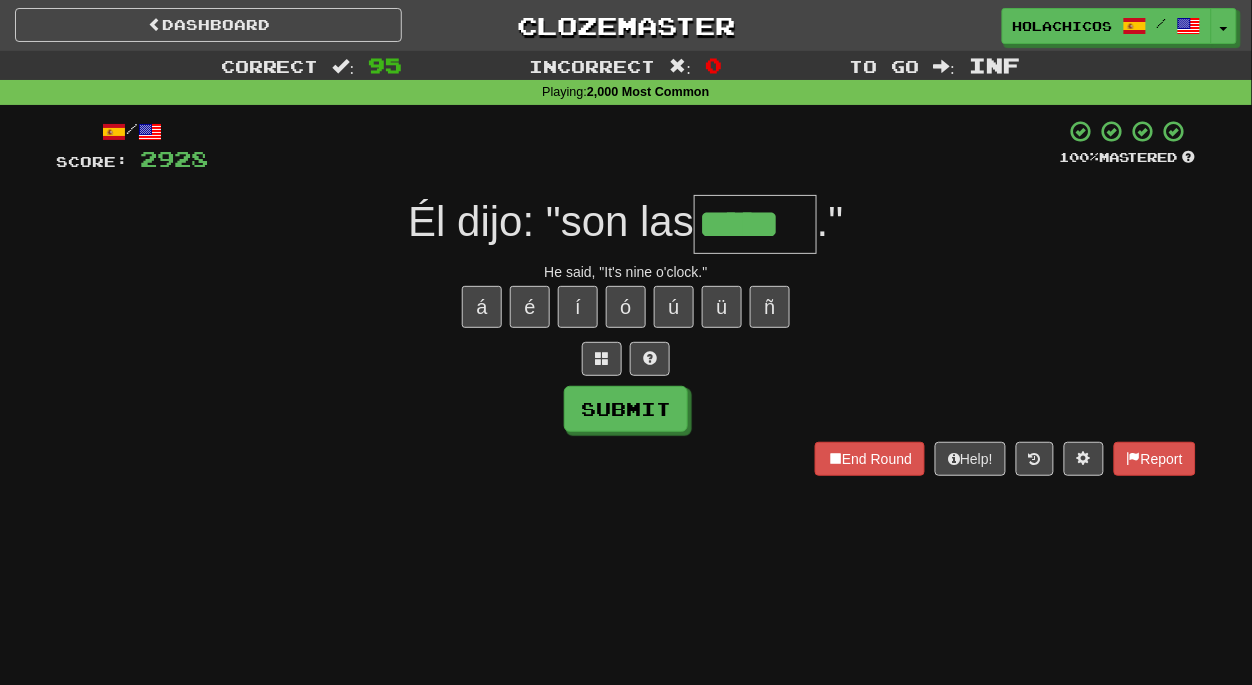 type on "*****" 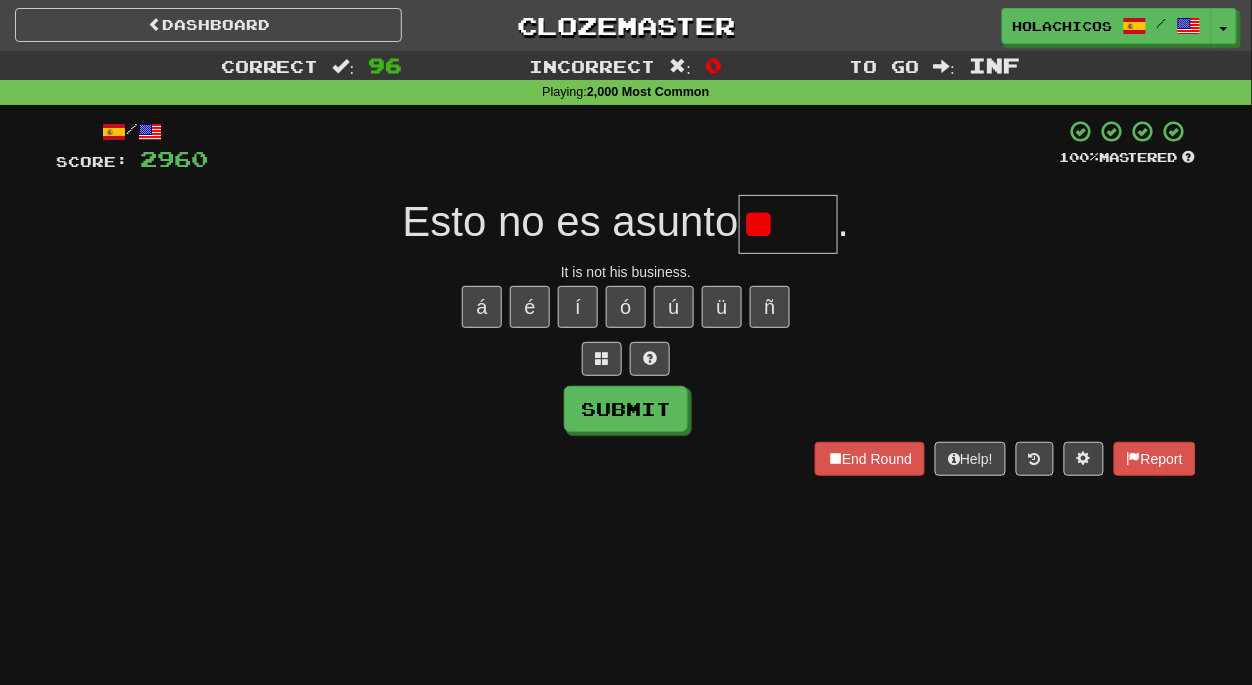 type on "*" 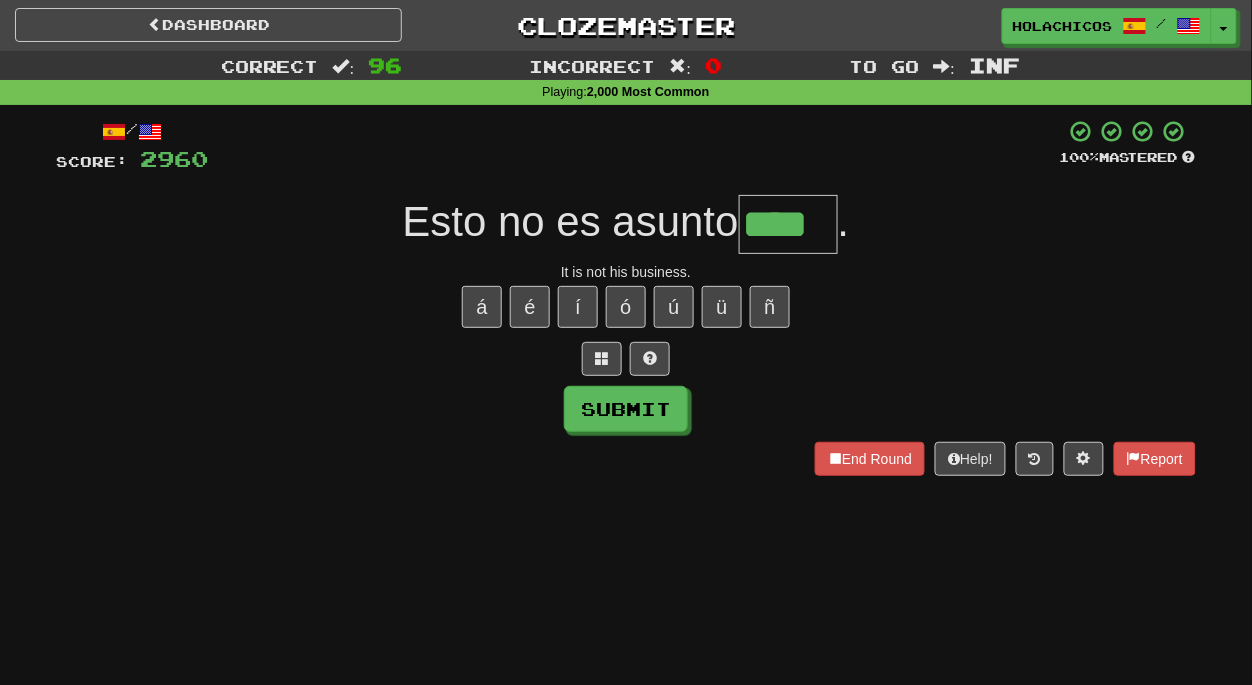 type on "****" 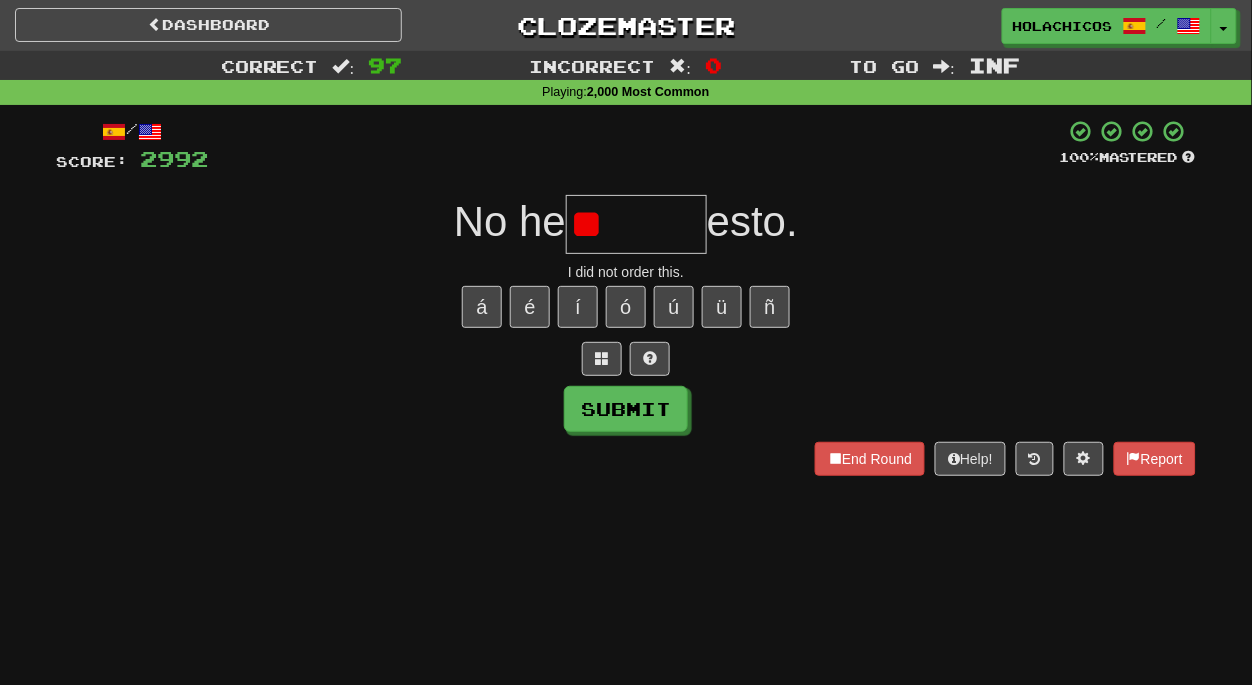 type on "*" 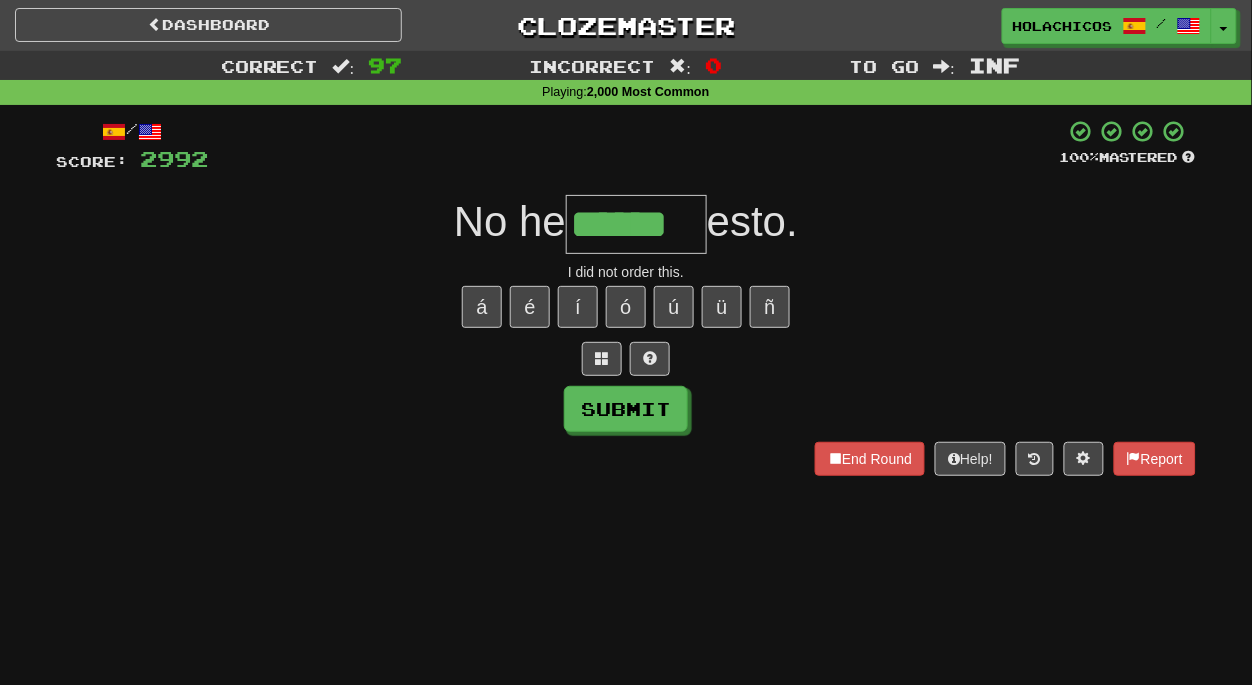 type on "******" 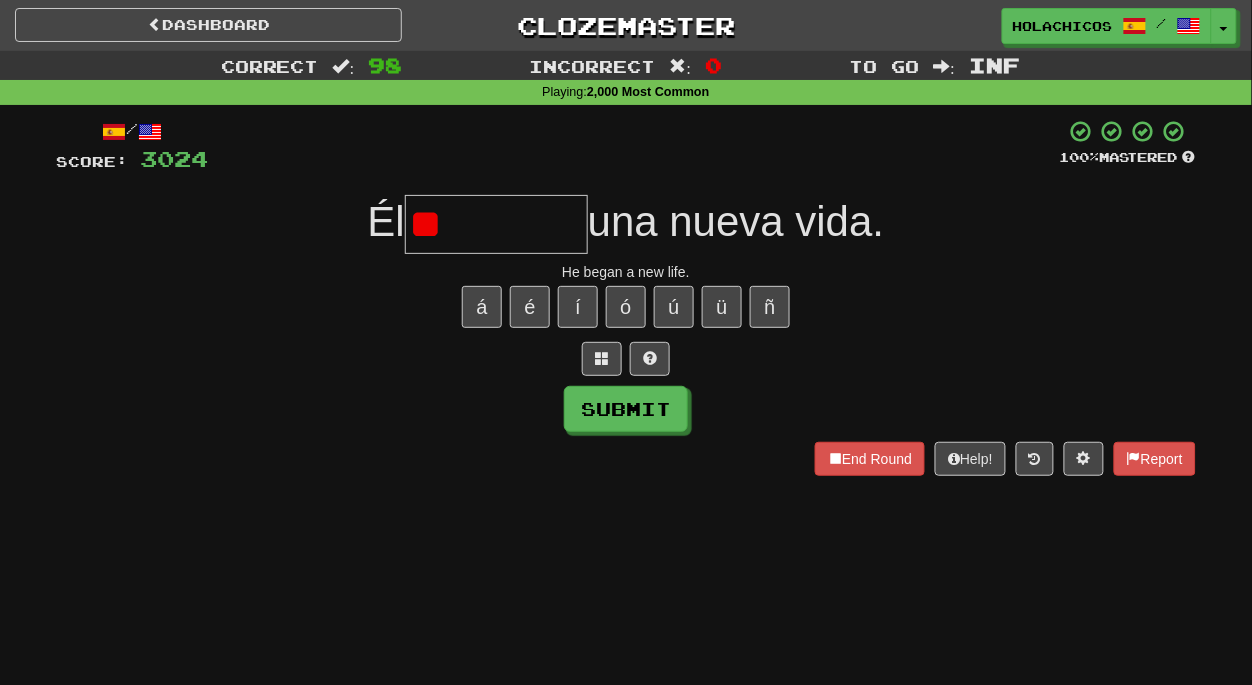 type on "*" 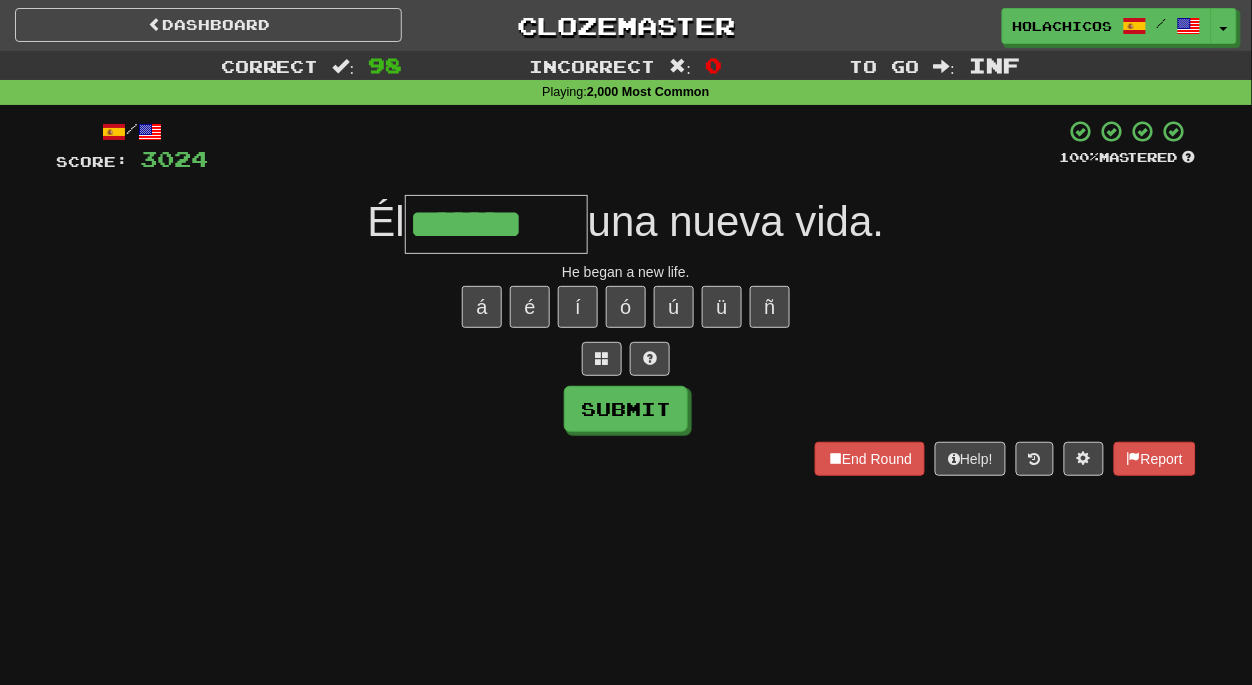 type on "*******" 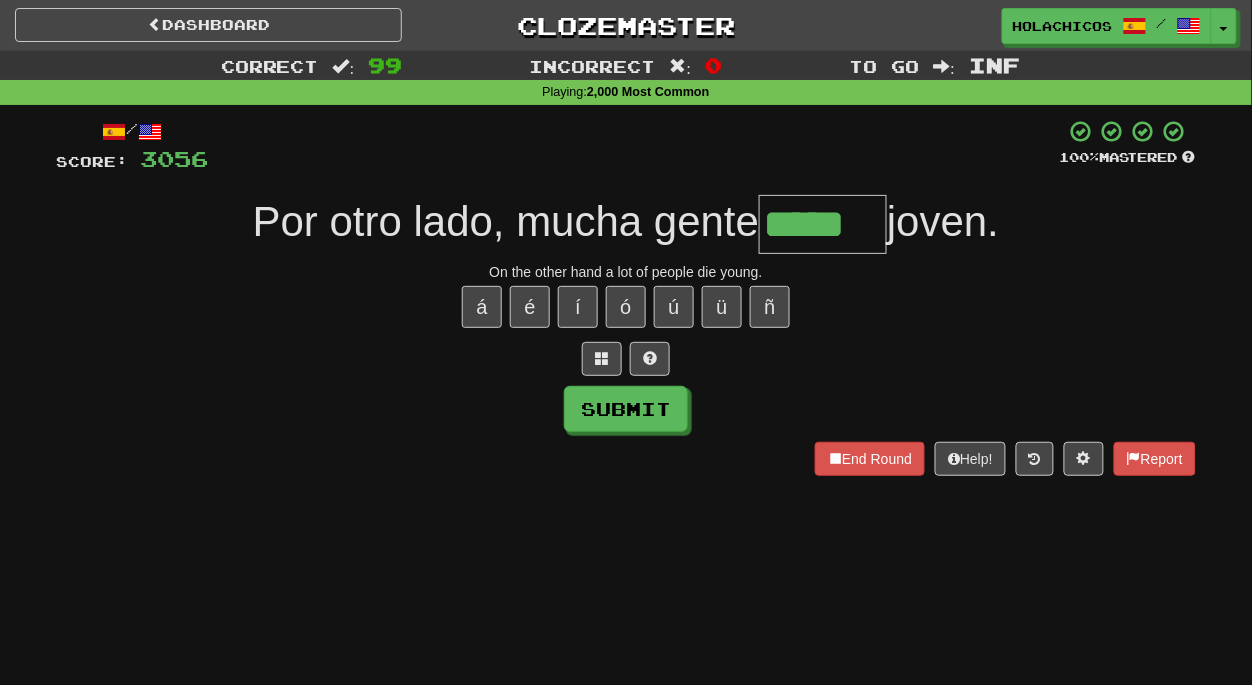 type on "*****" 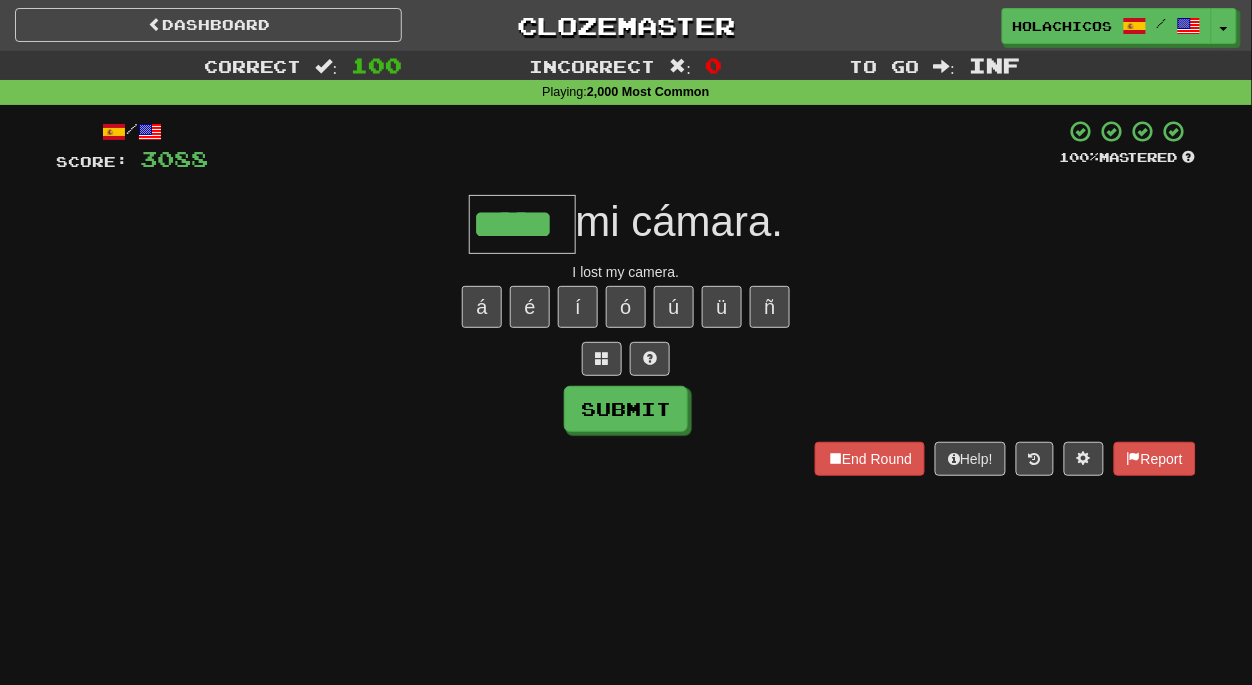 type on "*****" 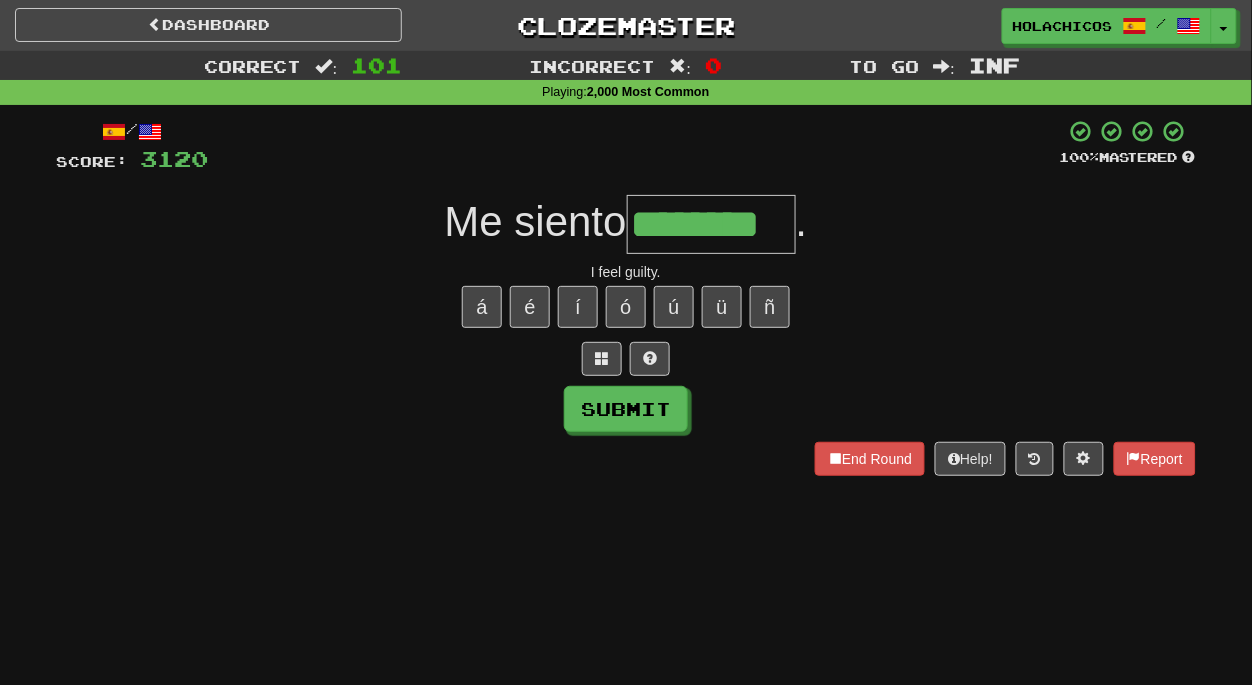 type on "********" 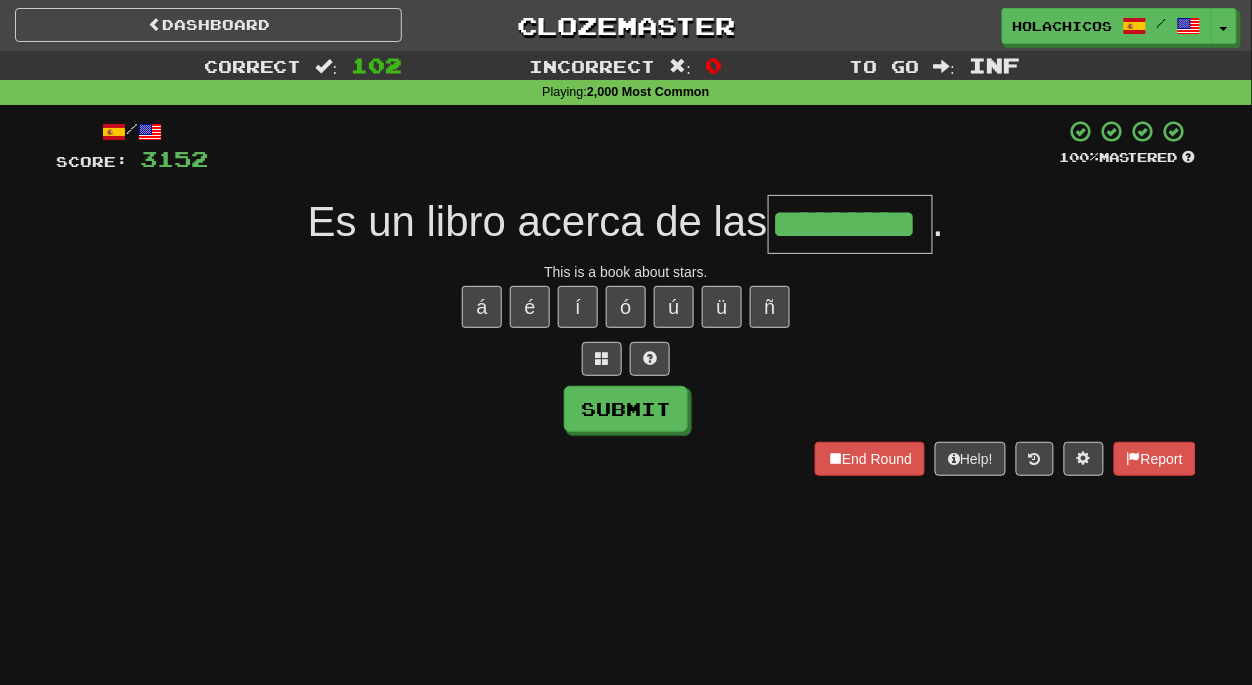 type on "*********" 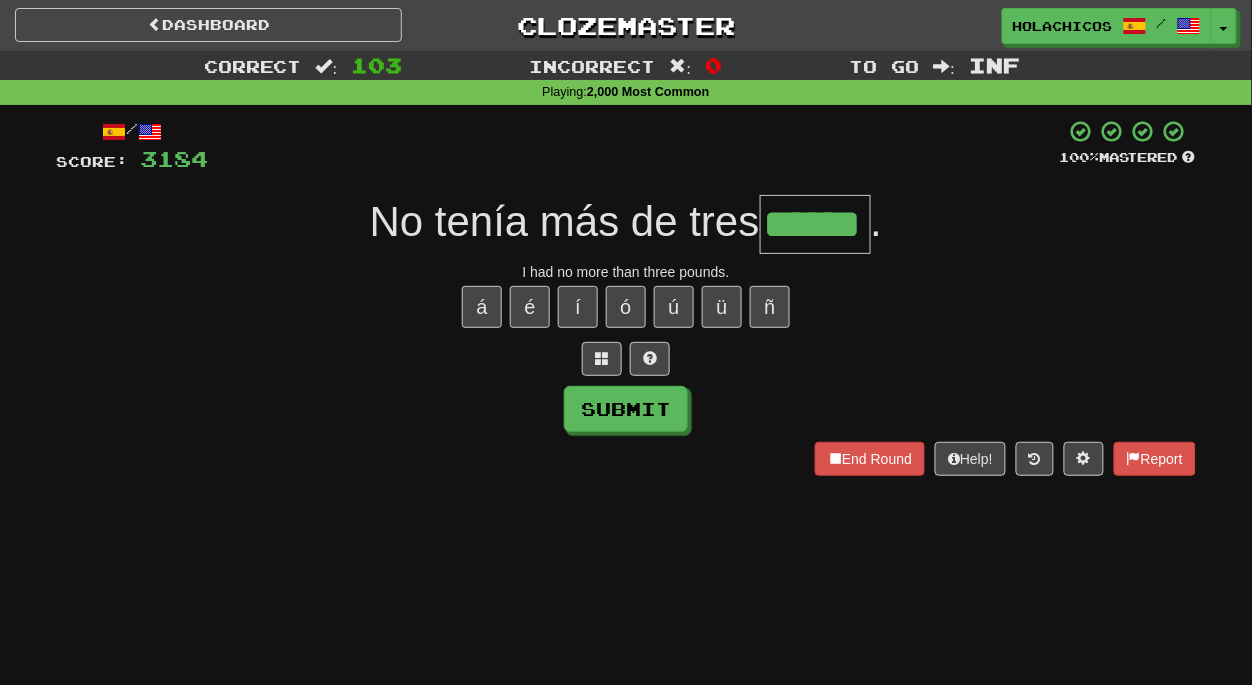 type on "******" 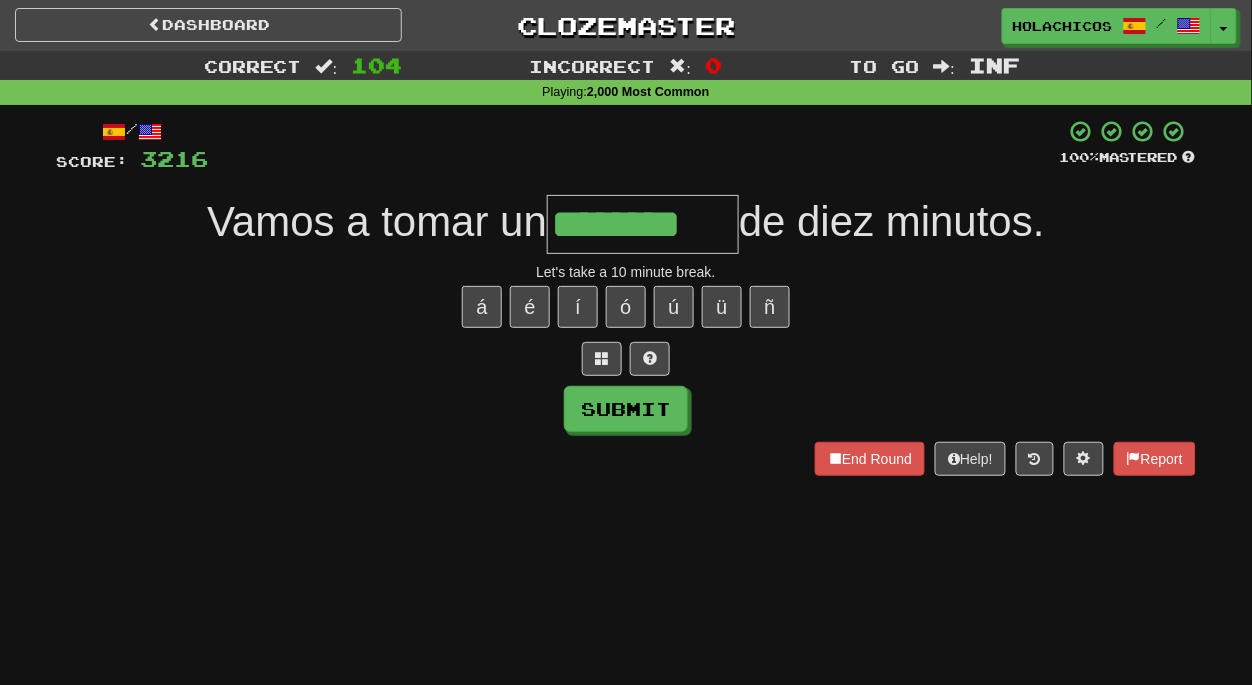 type on "********" 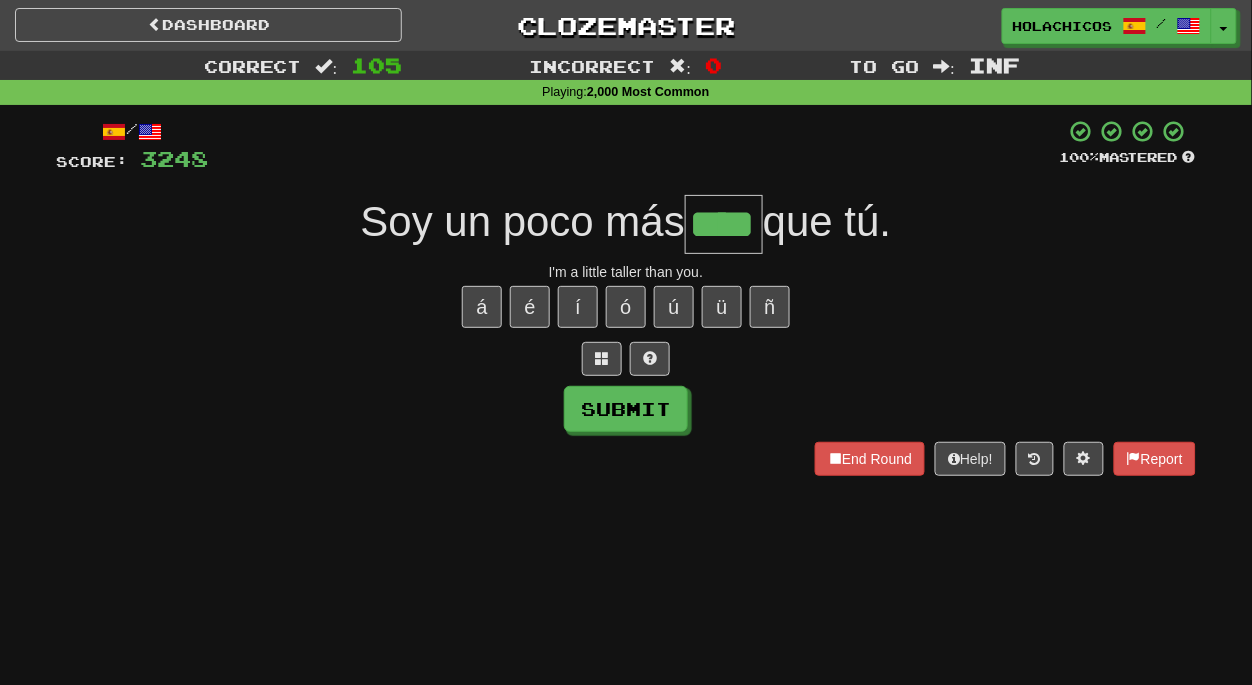 type on "****" 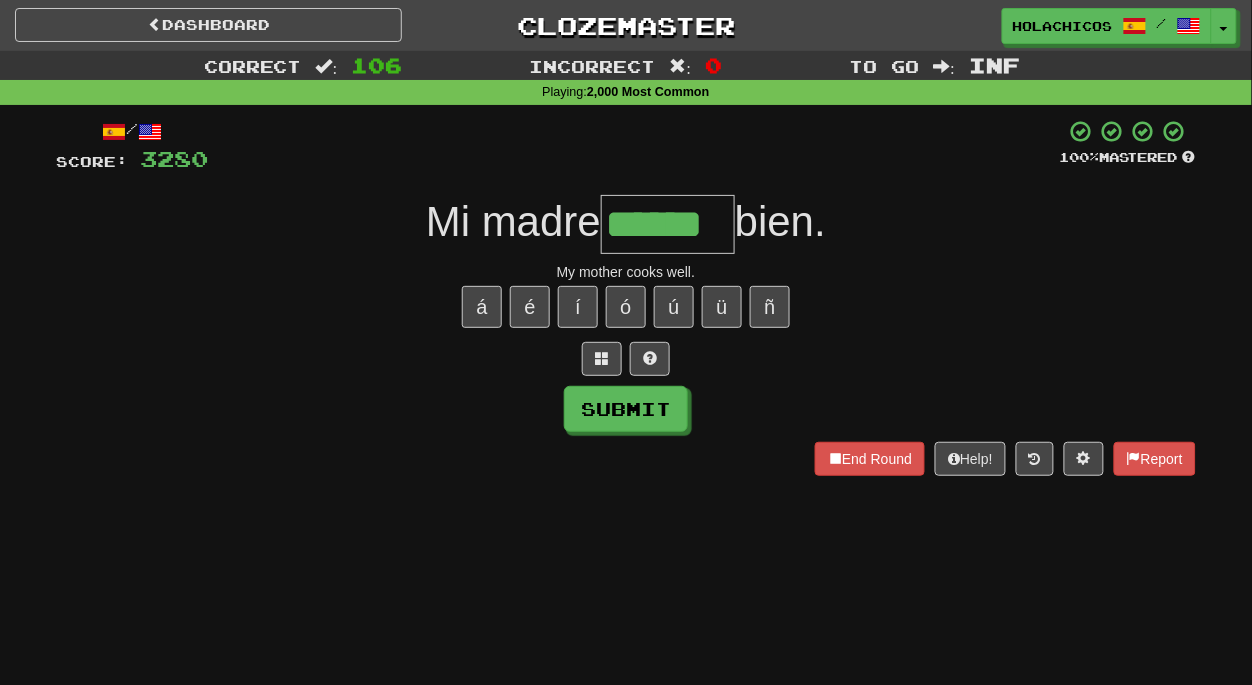 type on "******" 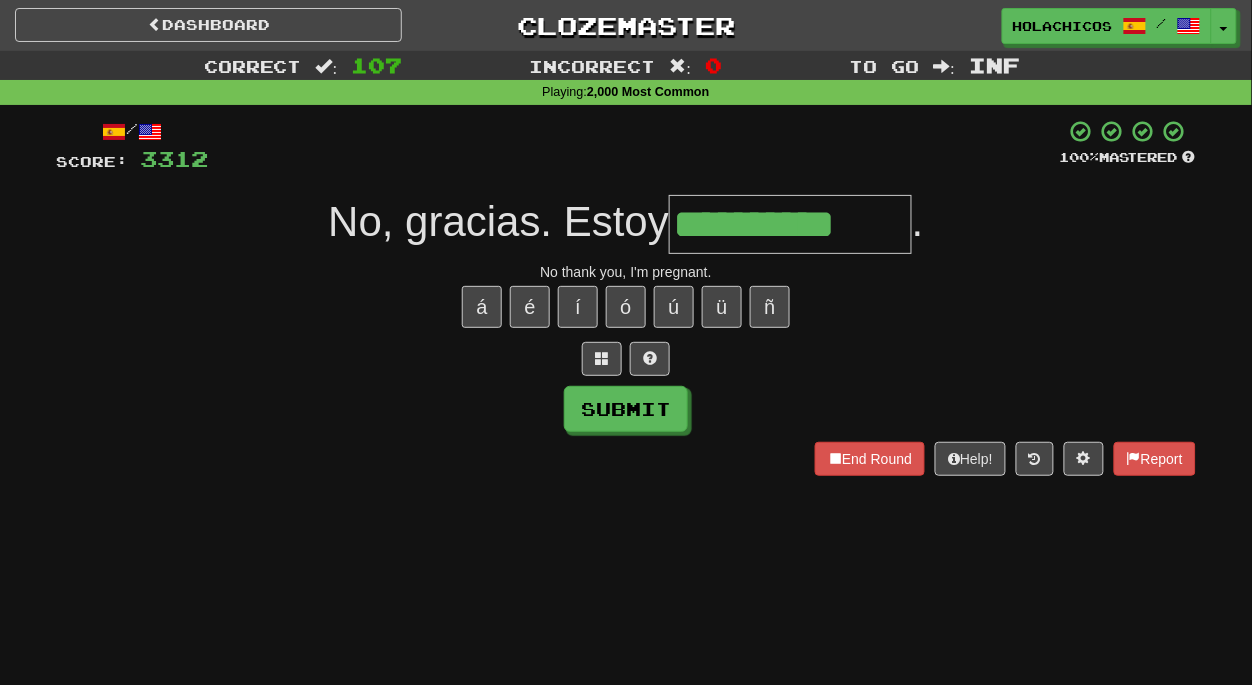 type on "**********" 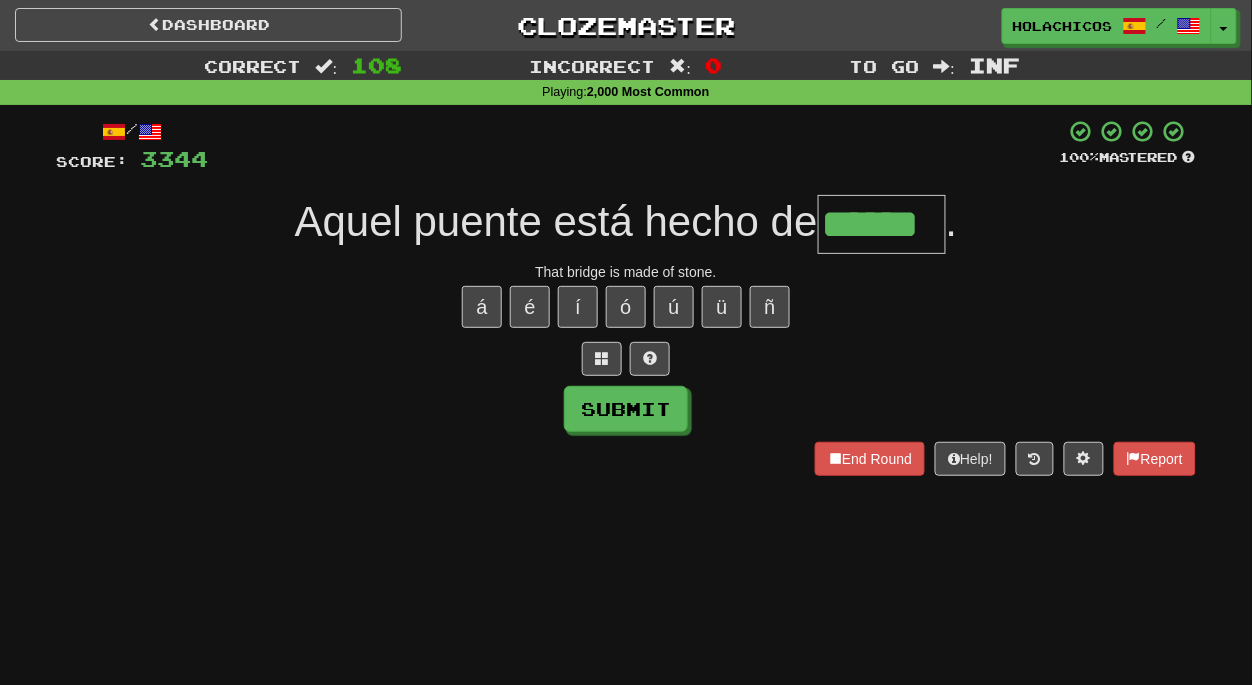 type on "******" 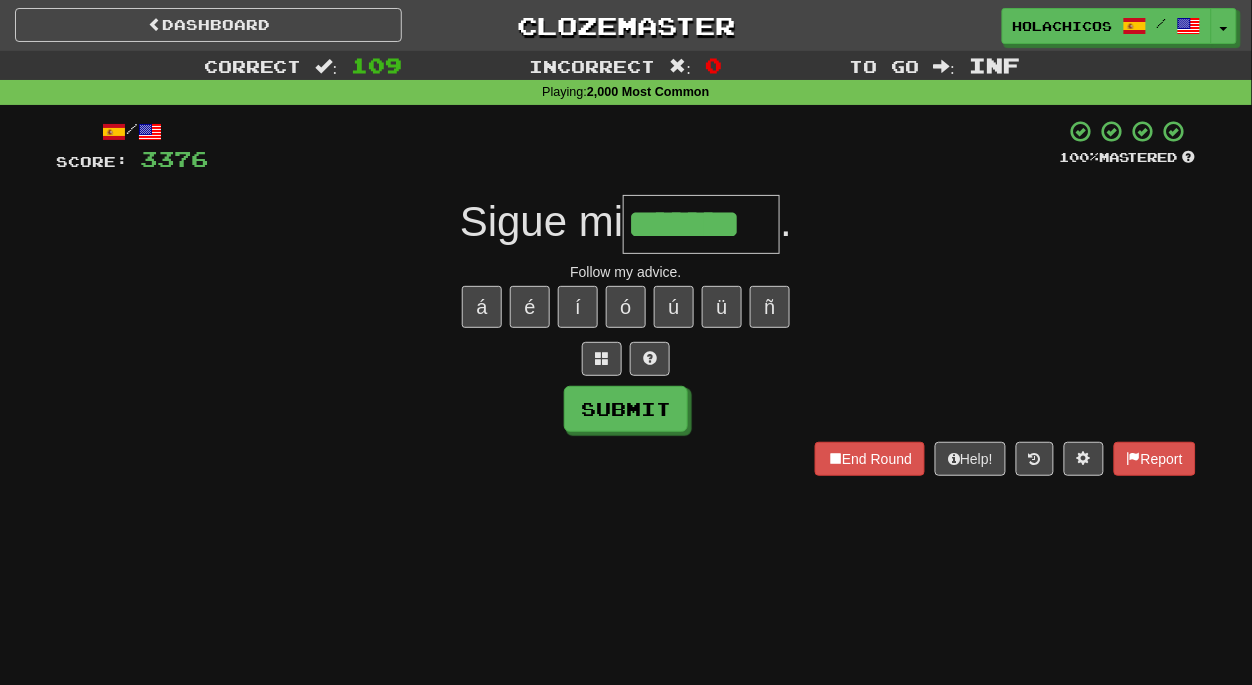 type on "*******" 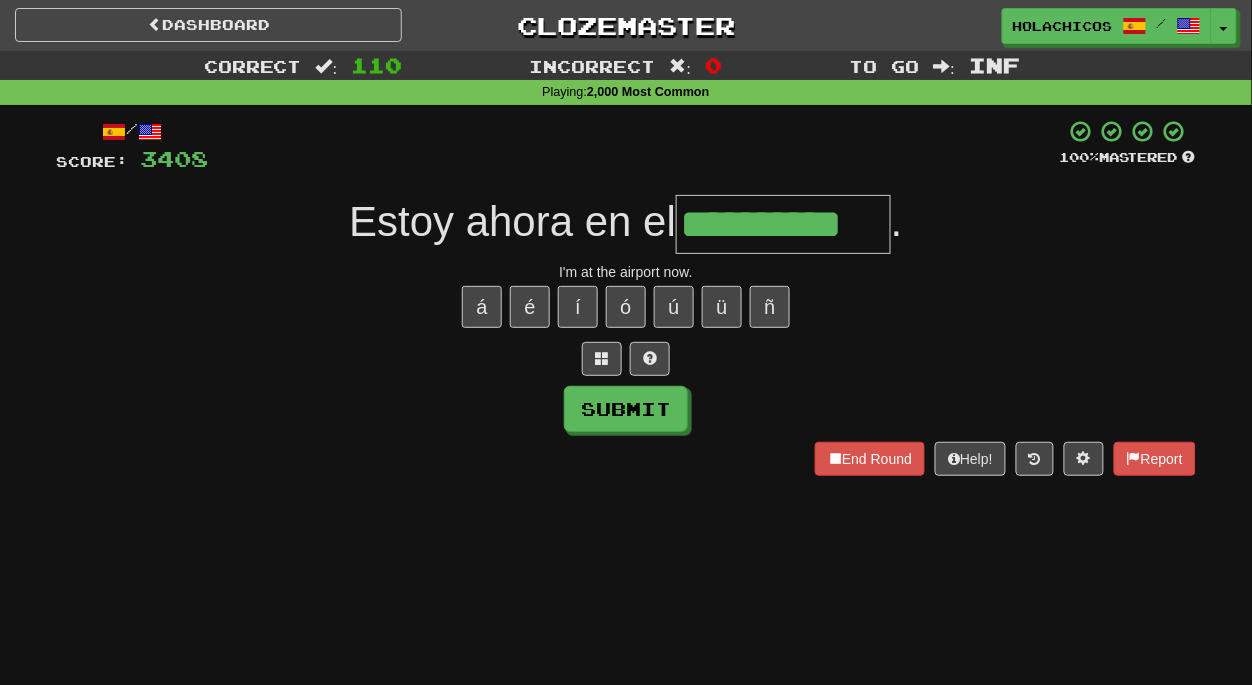 type on "**********" 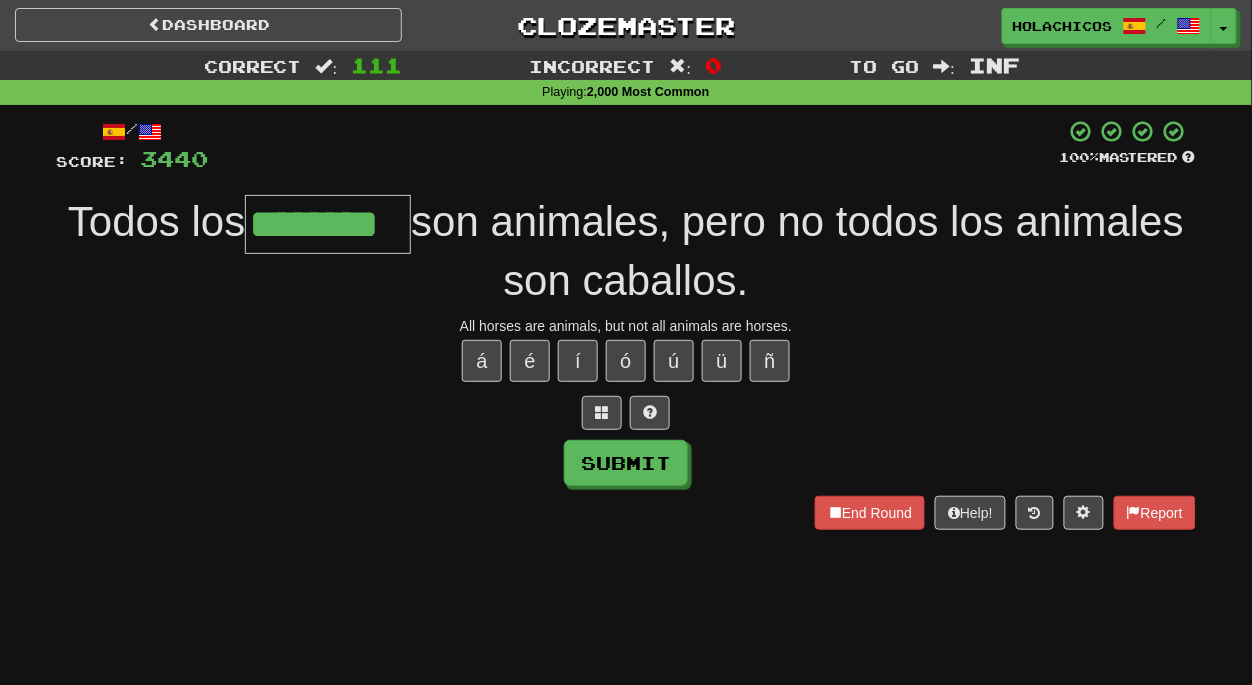 type on "********" 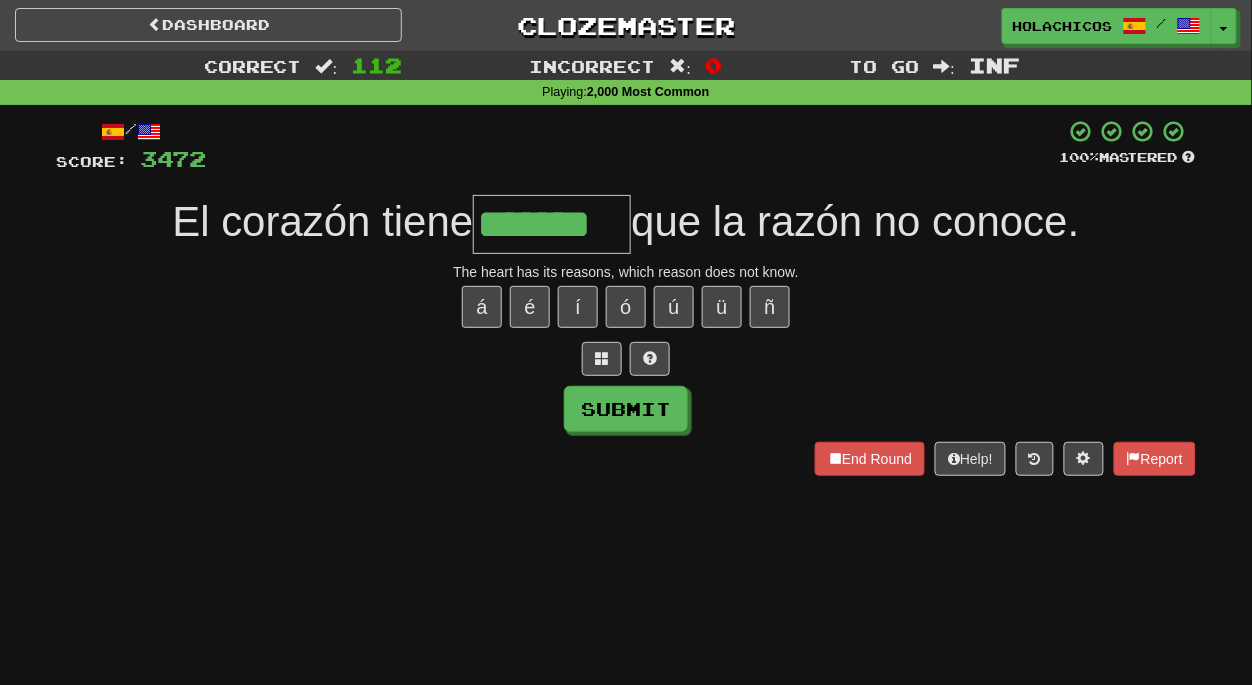 type on "*******" 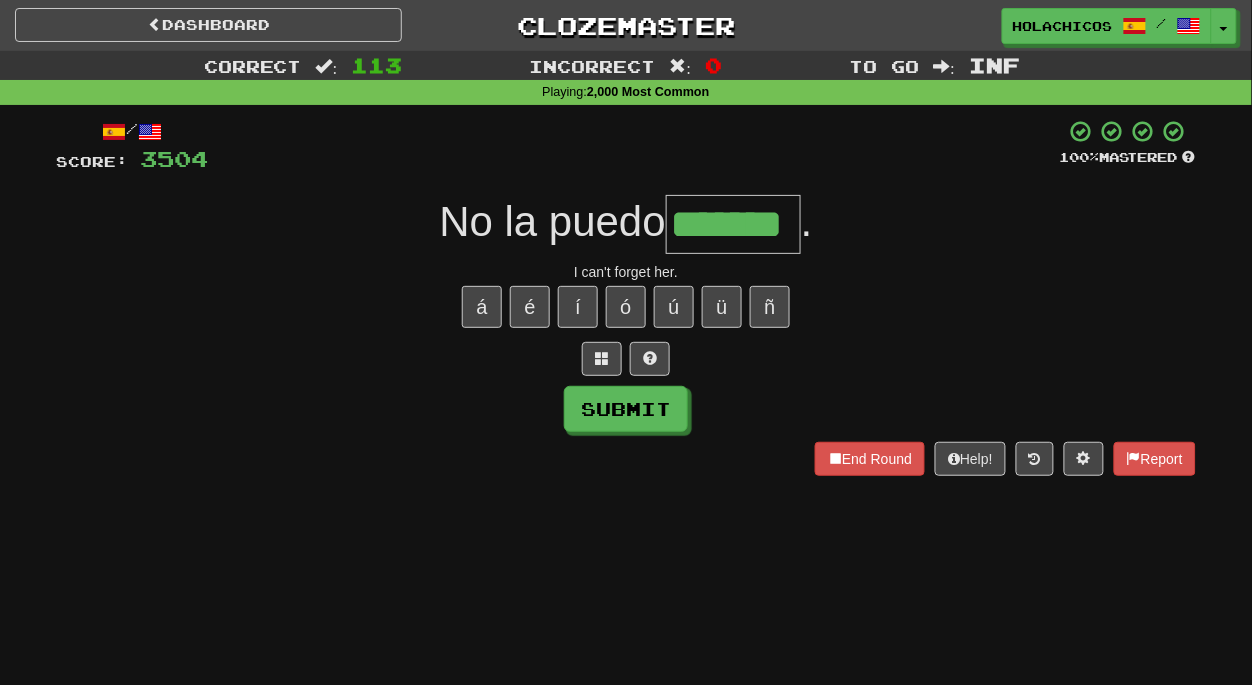 type on "*******" 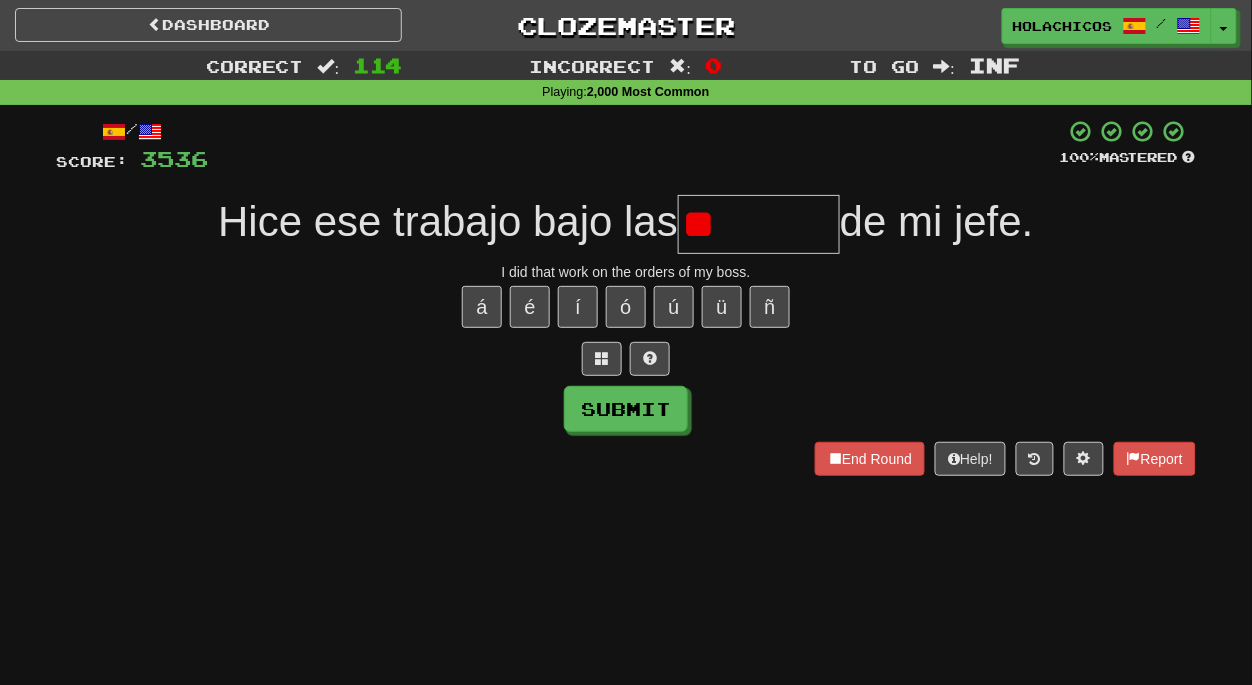 type on "*" 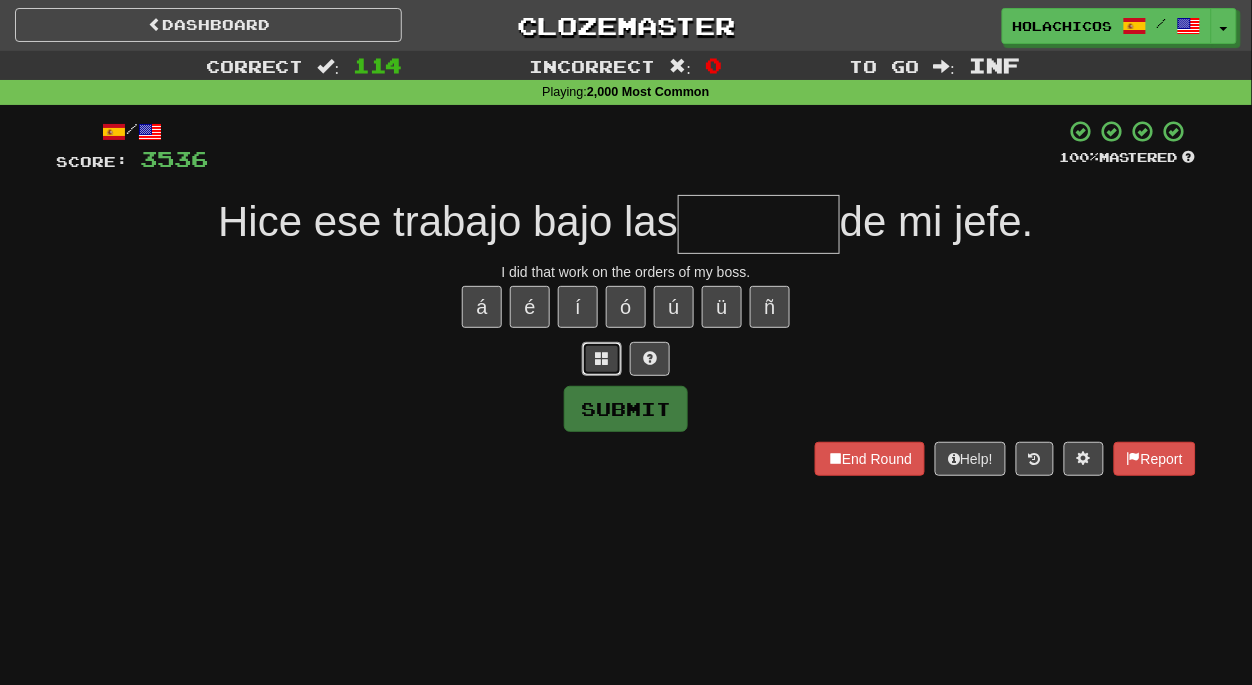 click at bounding box center (602, 358) 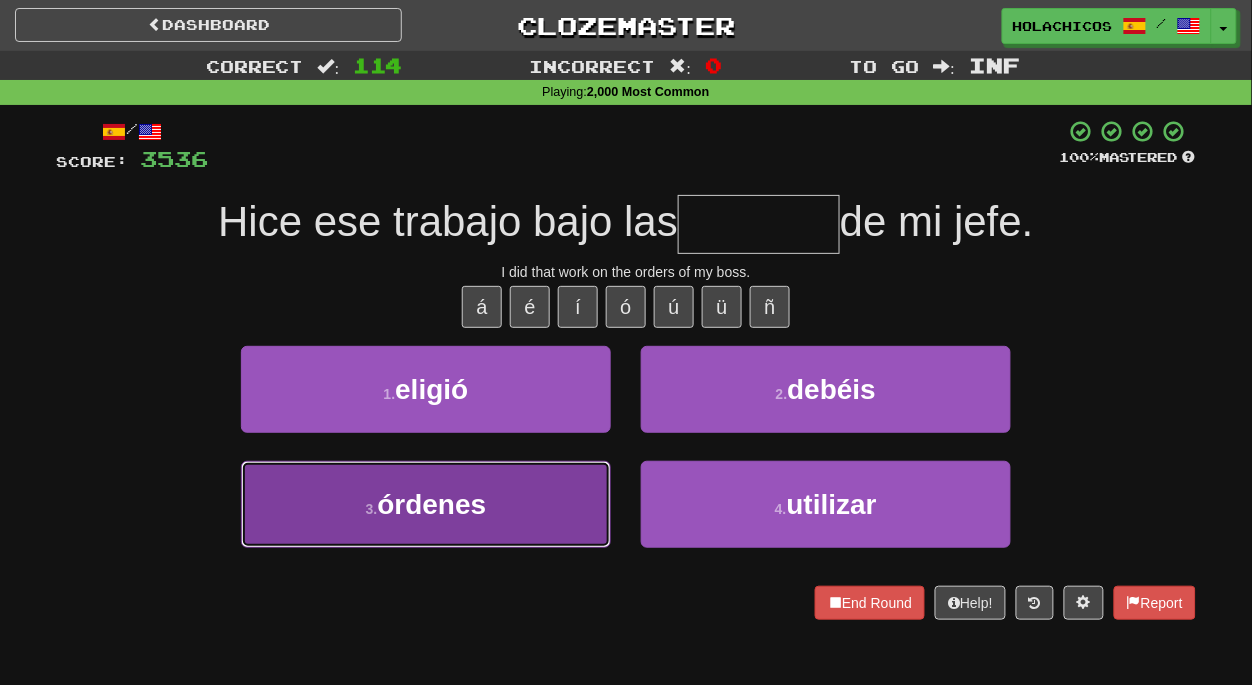 click on "órdenes" at bounding box center (431, 504) 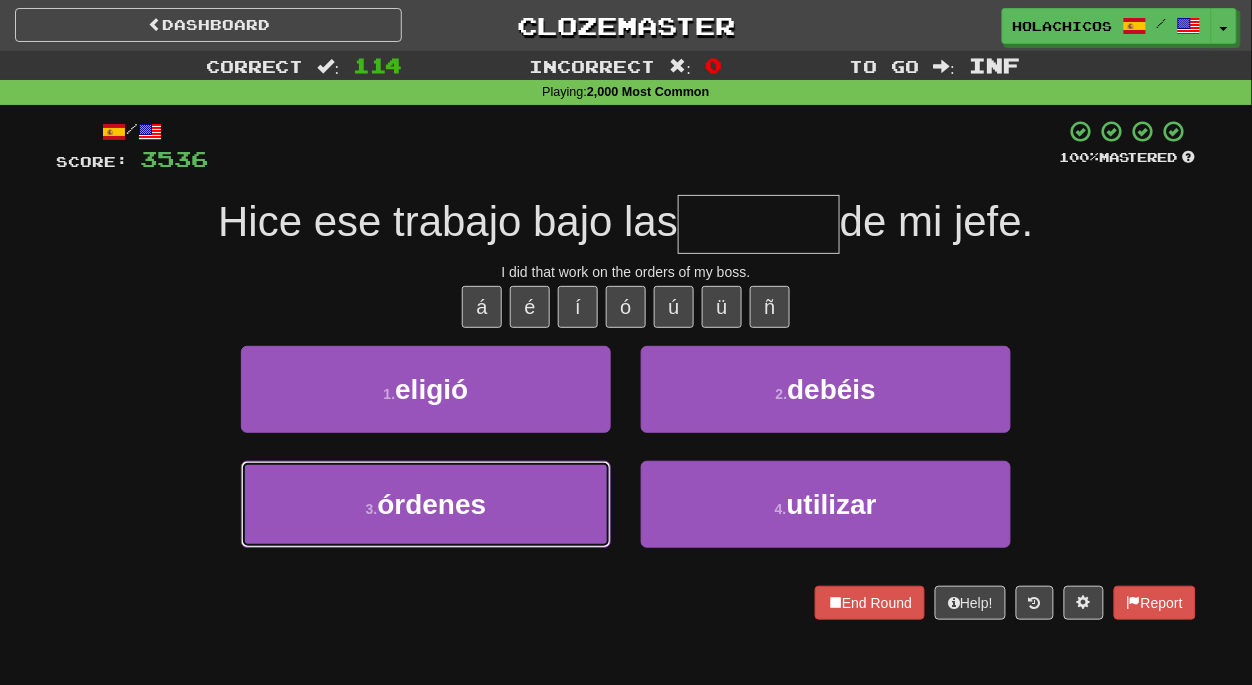 type on "*******" 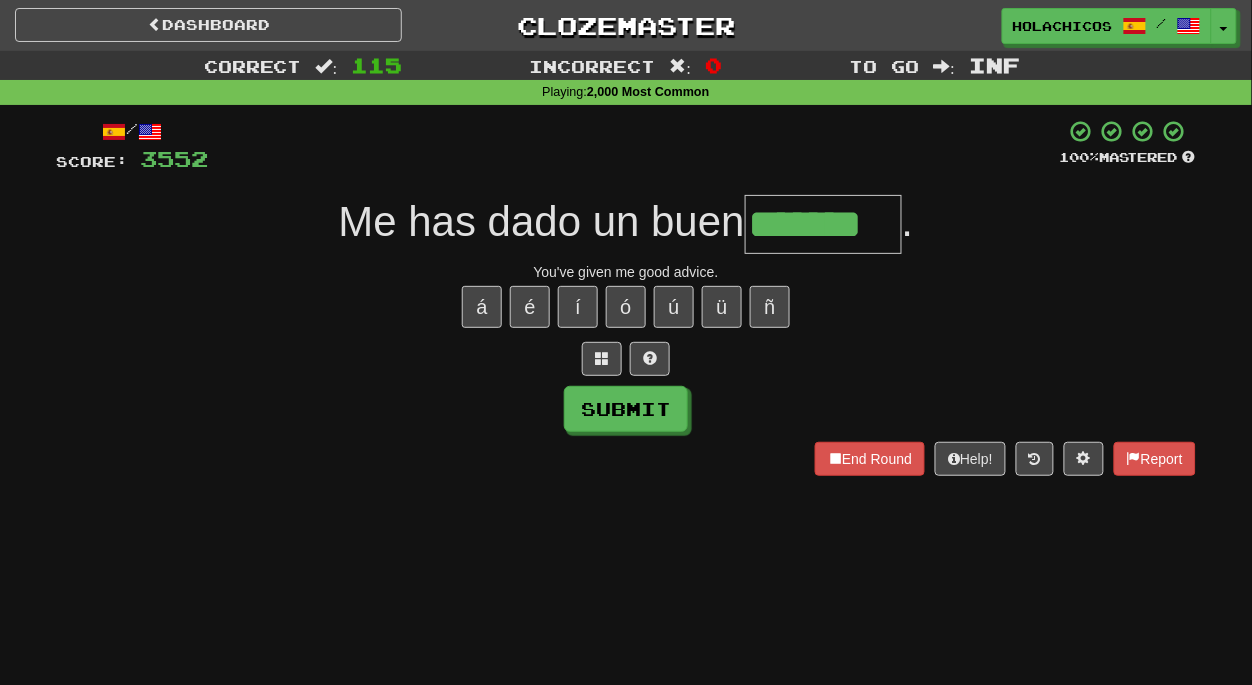 type on "*******" 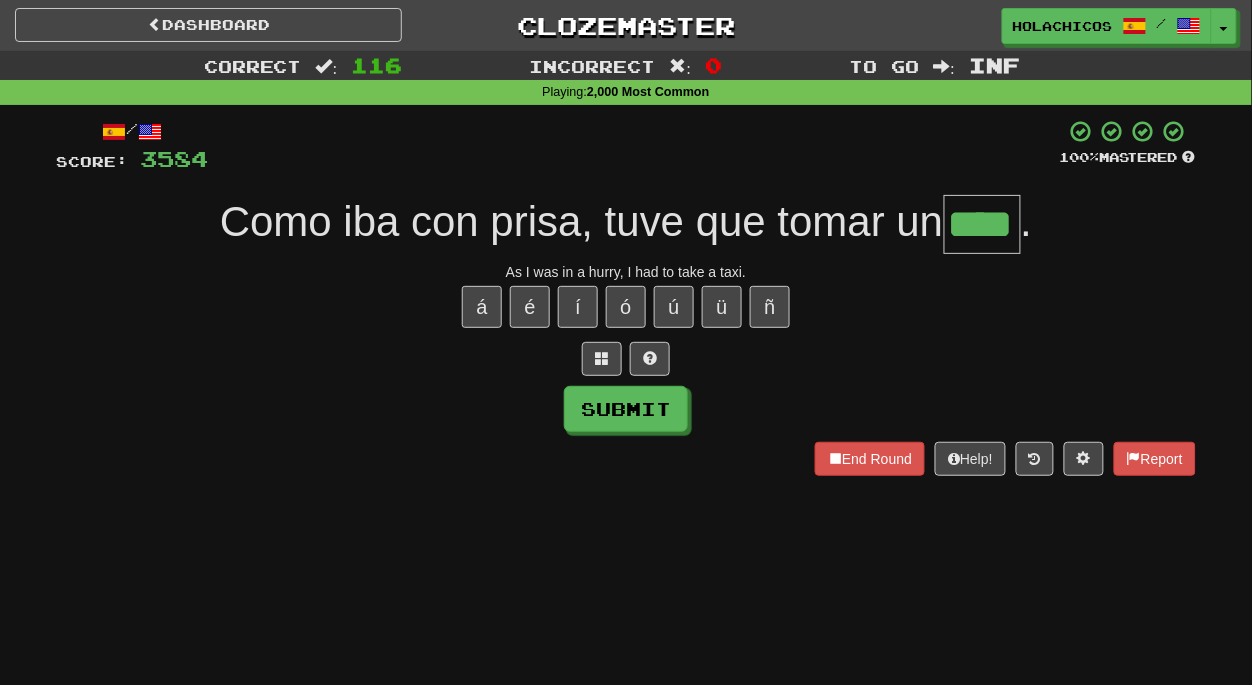 type on "****" 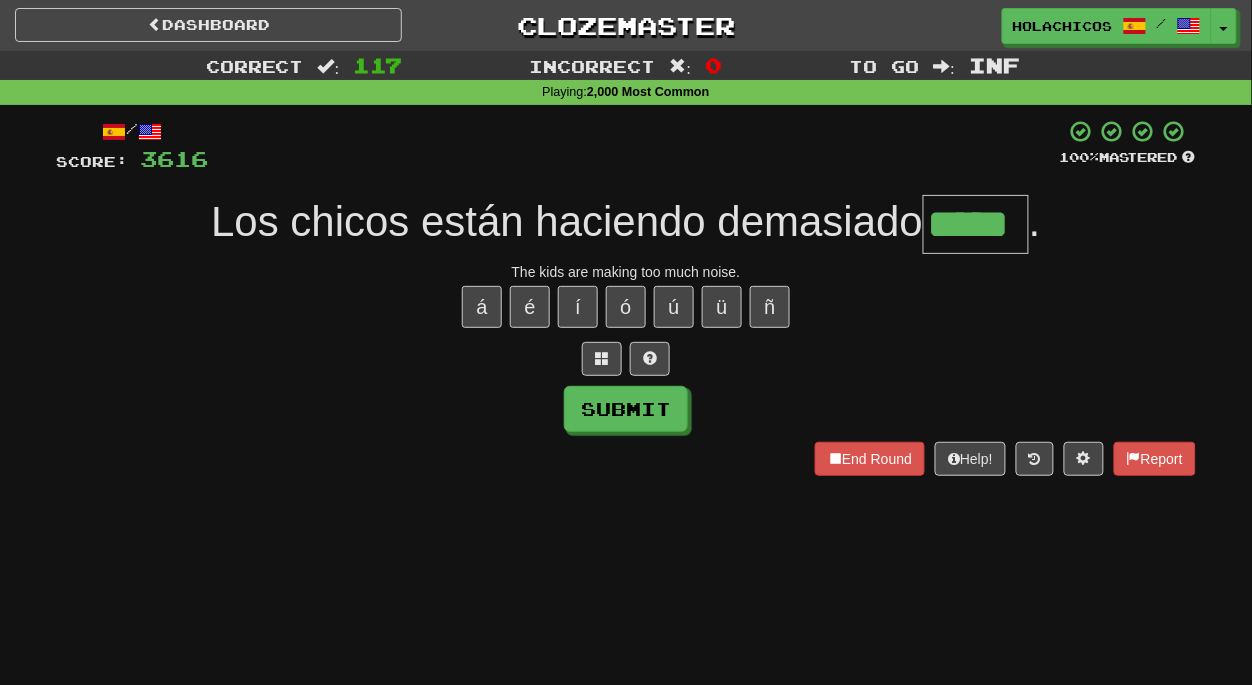type on "*****" 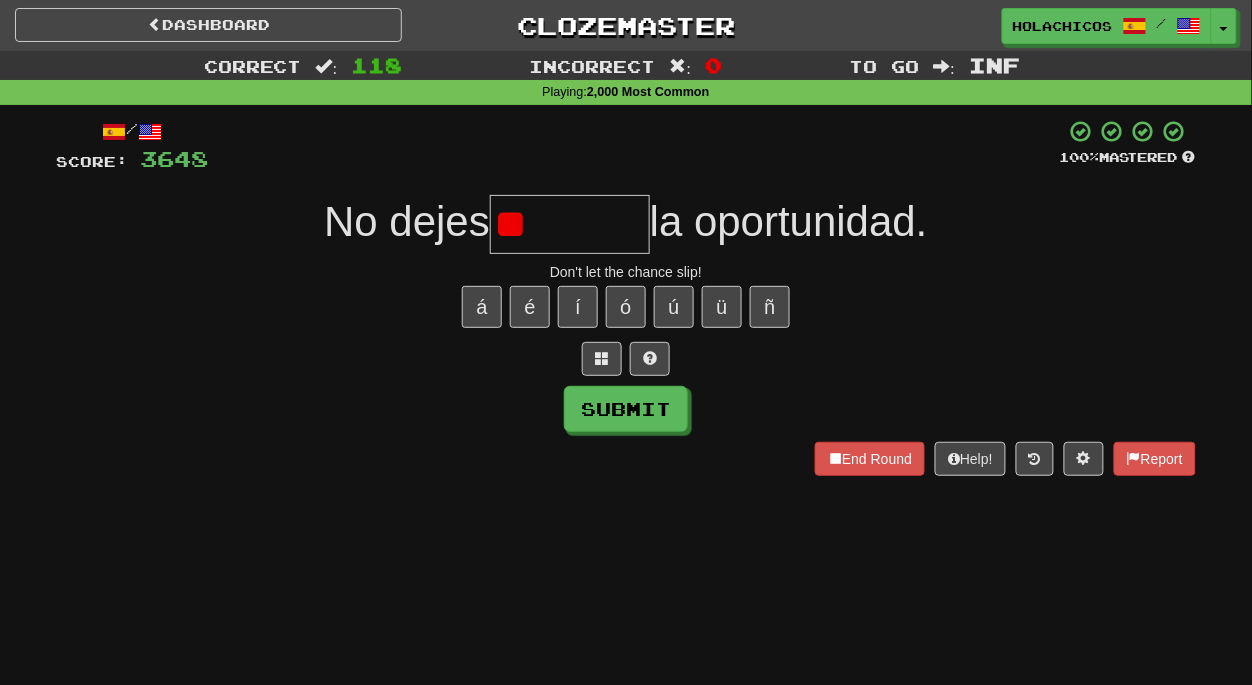type on "*" 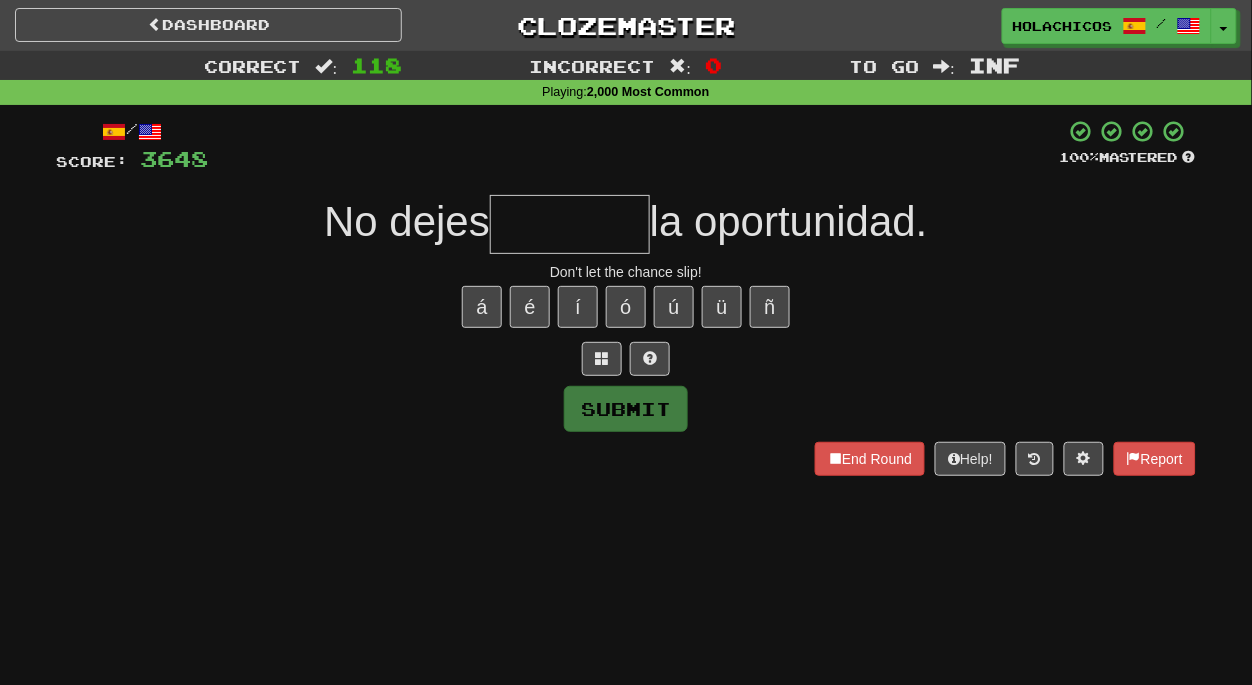 type on "*" 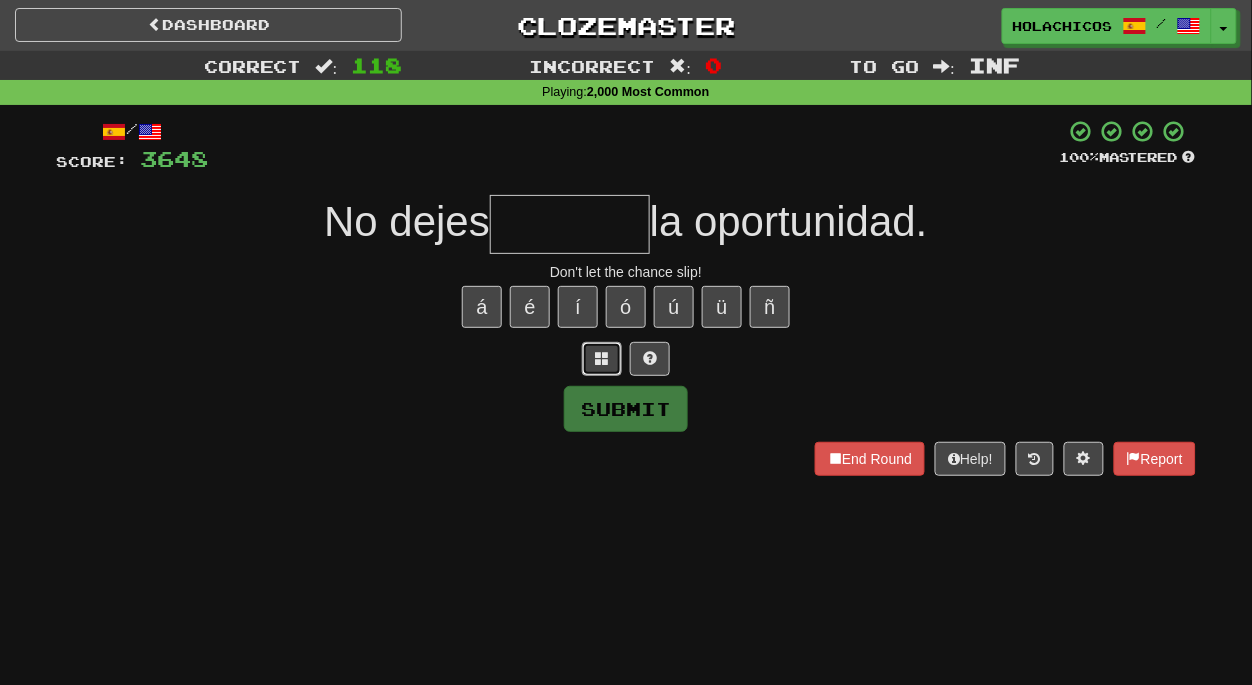 click at bounding box center [602, 358] 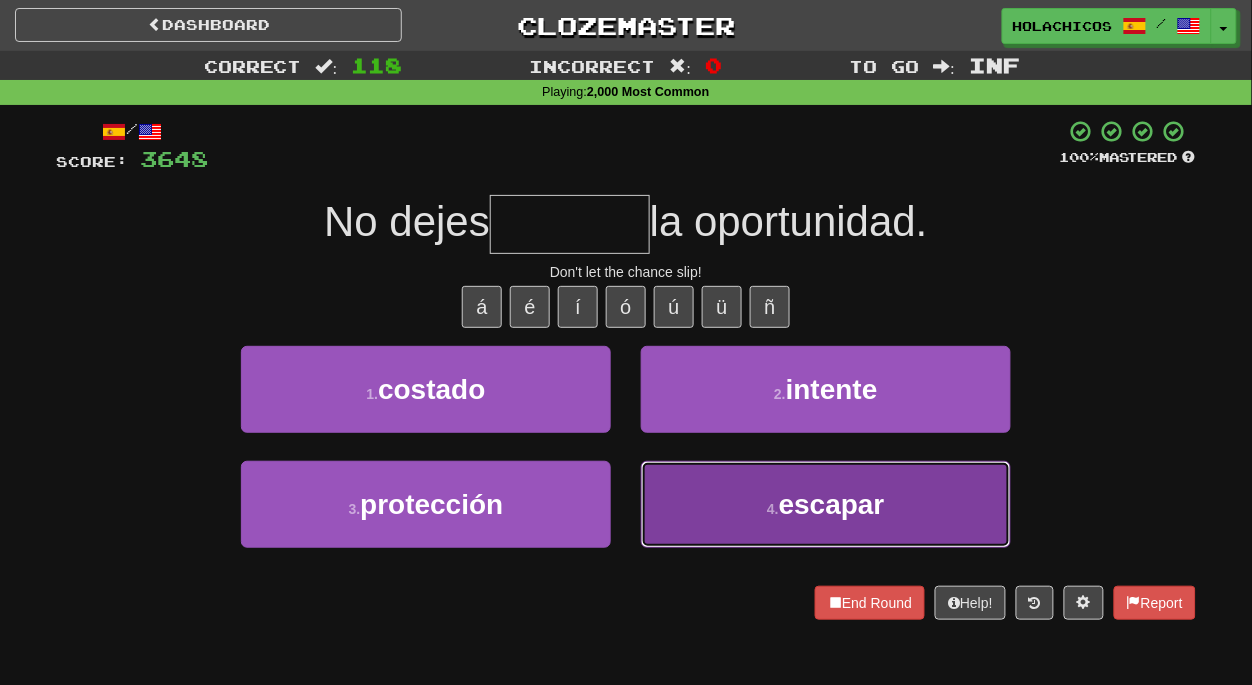 click on "4 .  escapar" at bounding box center [826, 504] 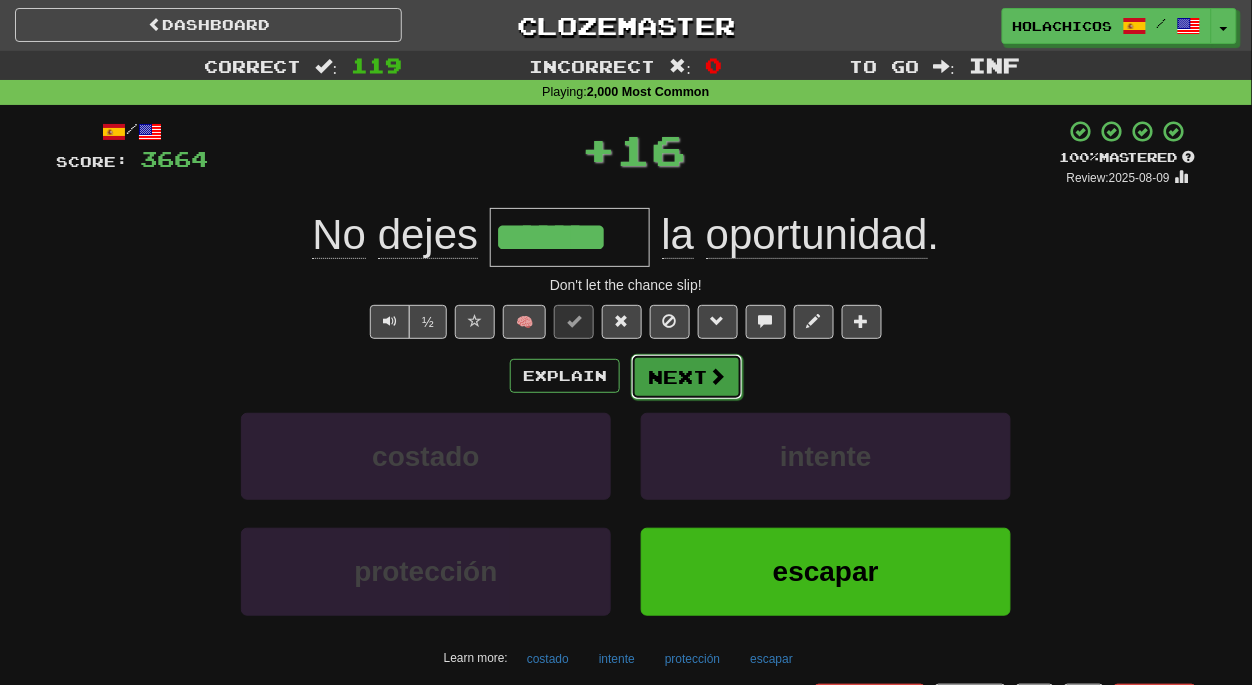 click at bounding box center (717, 376) 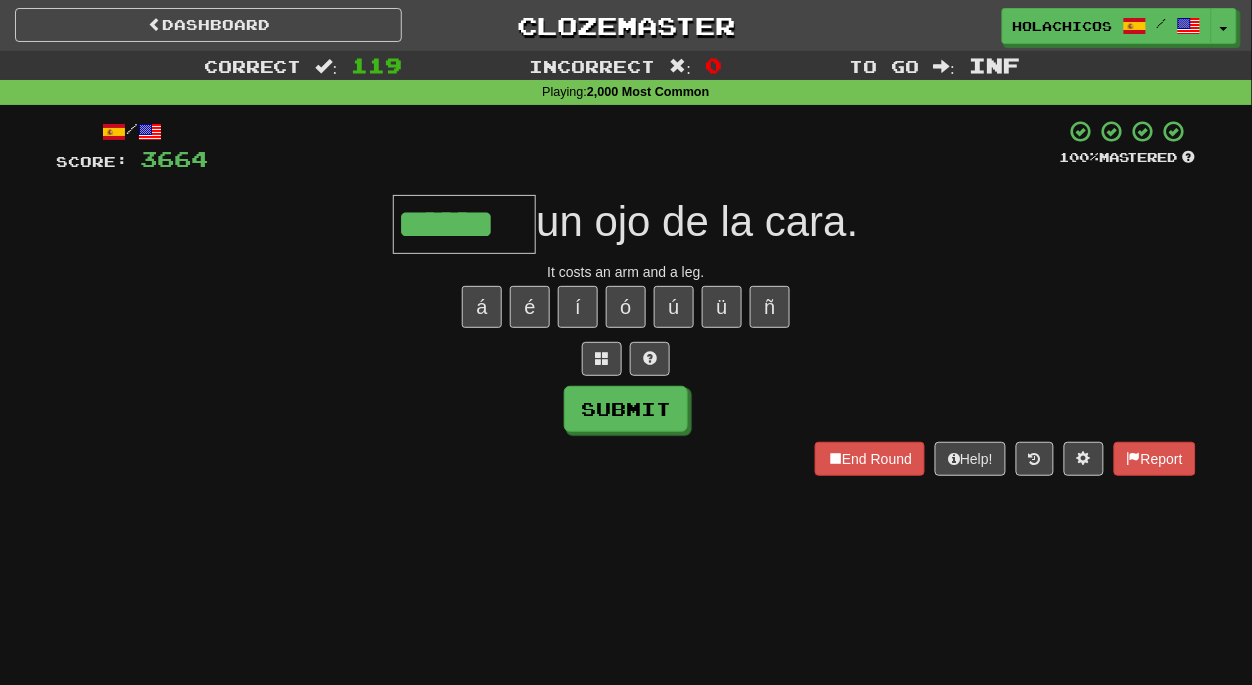 type on "******" 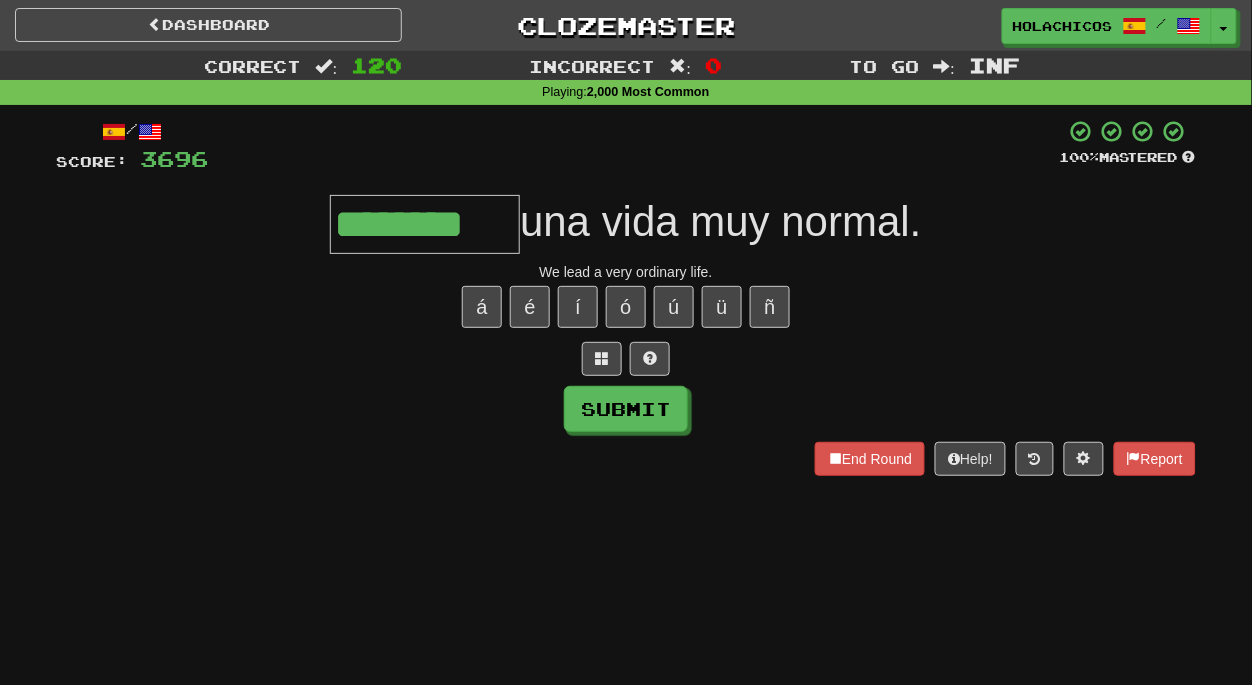 type on "********" 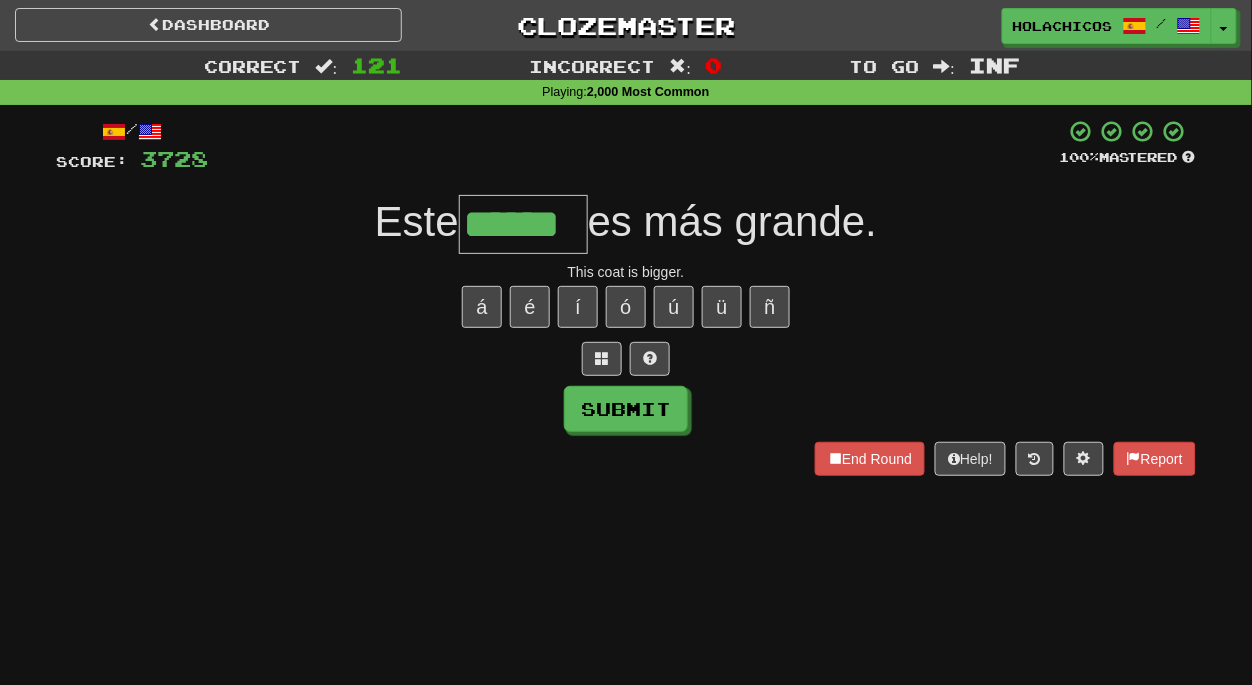 type on "******" 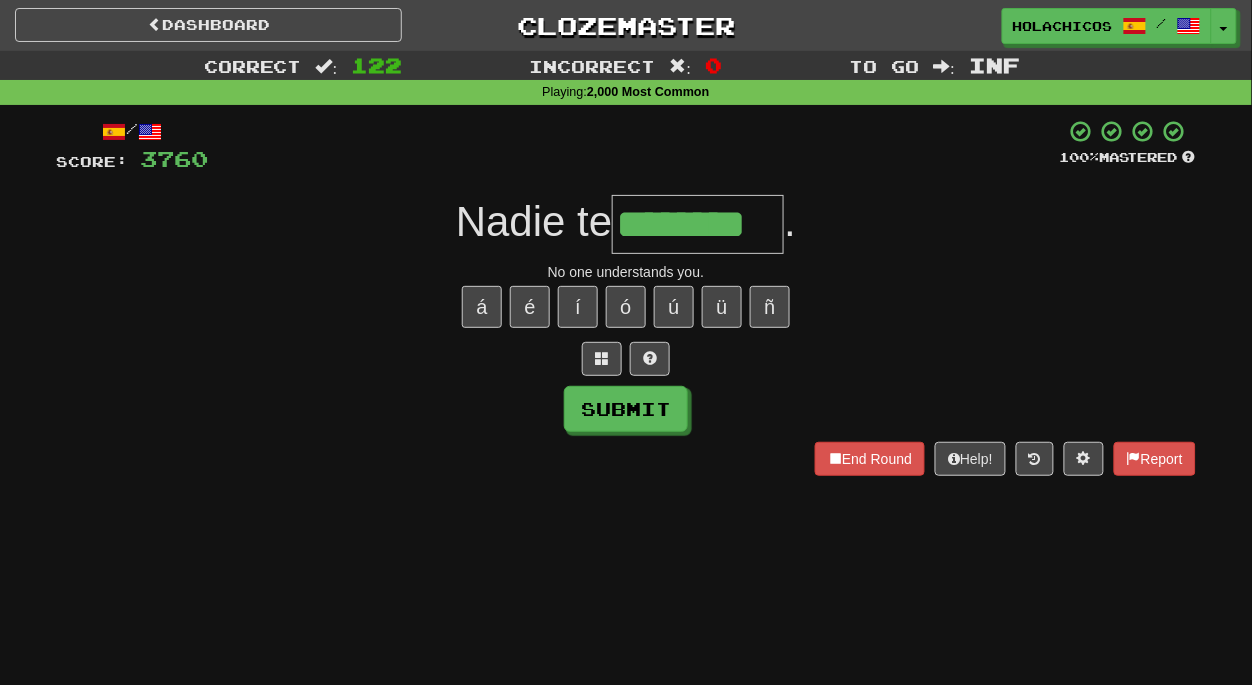 type on "********" 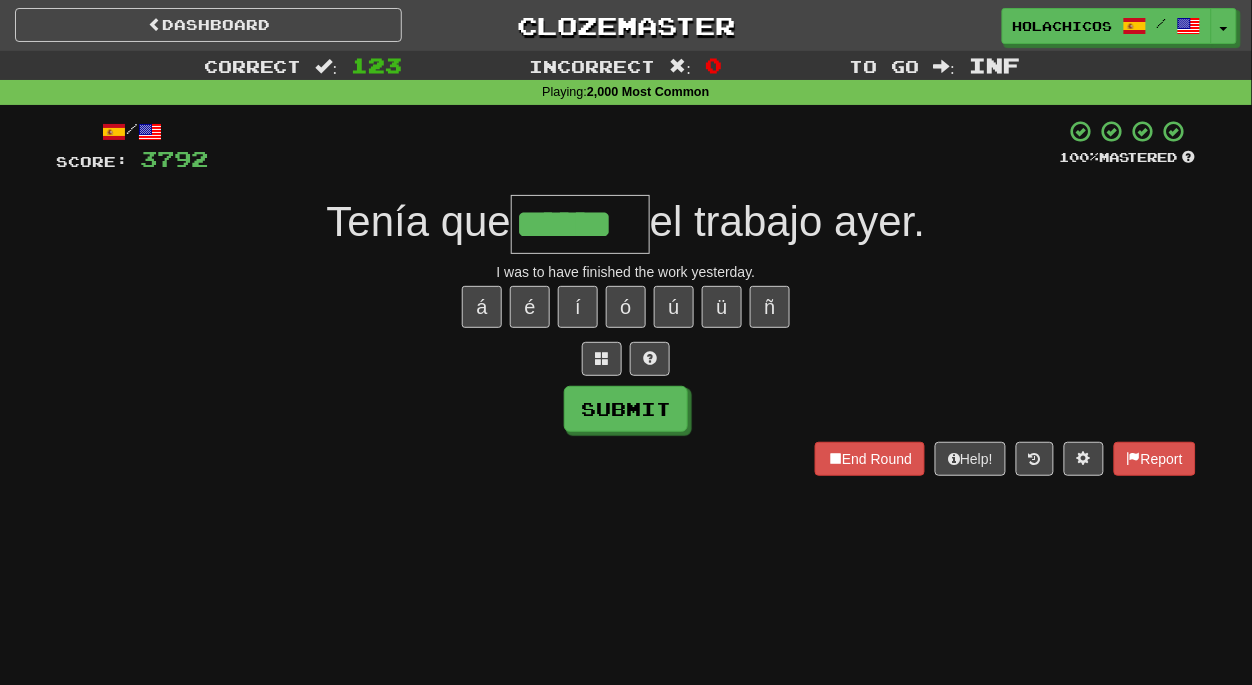 type on "******" 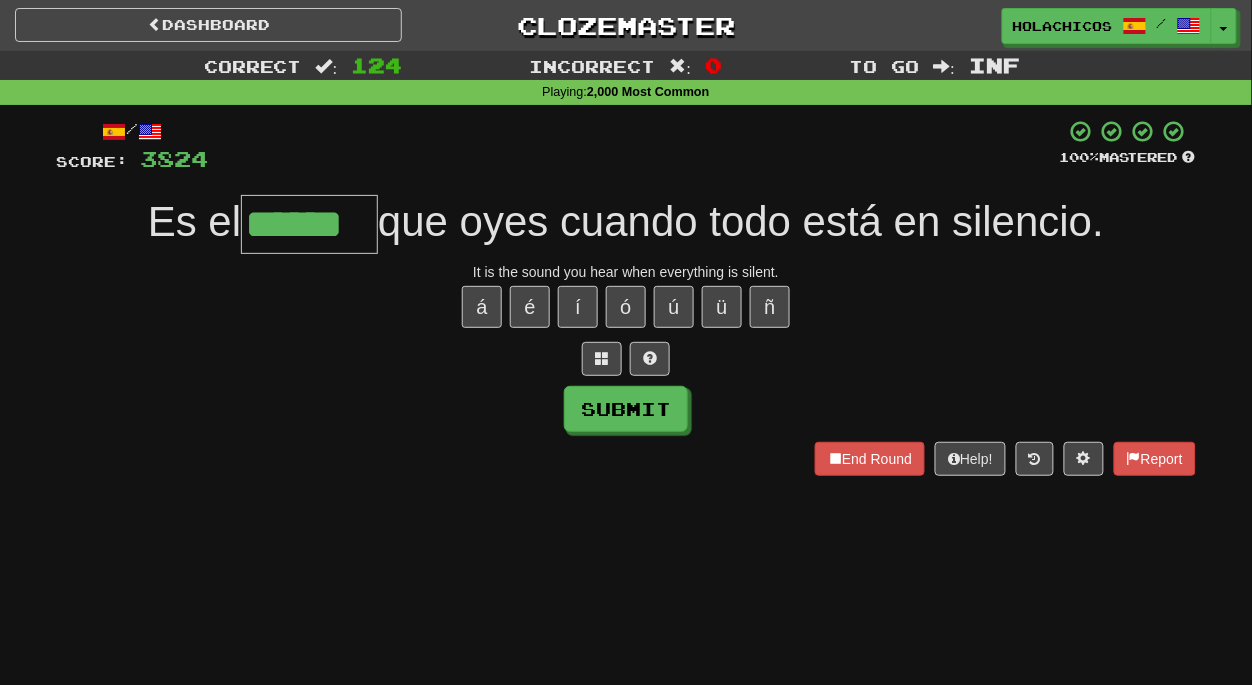 type on "******" 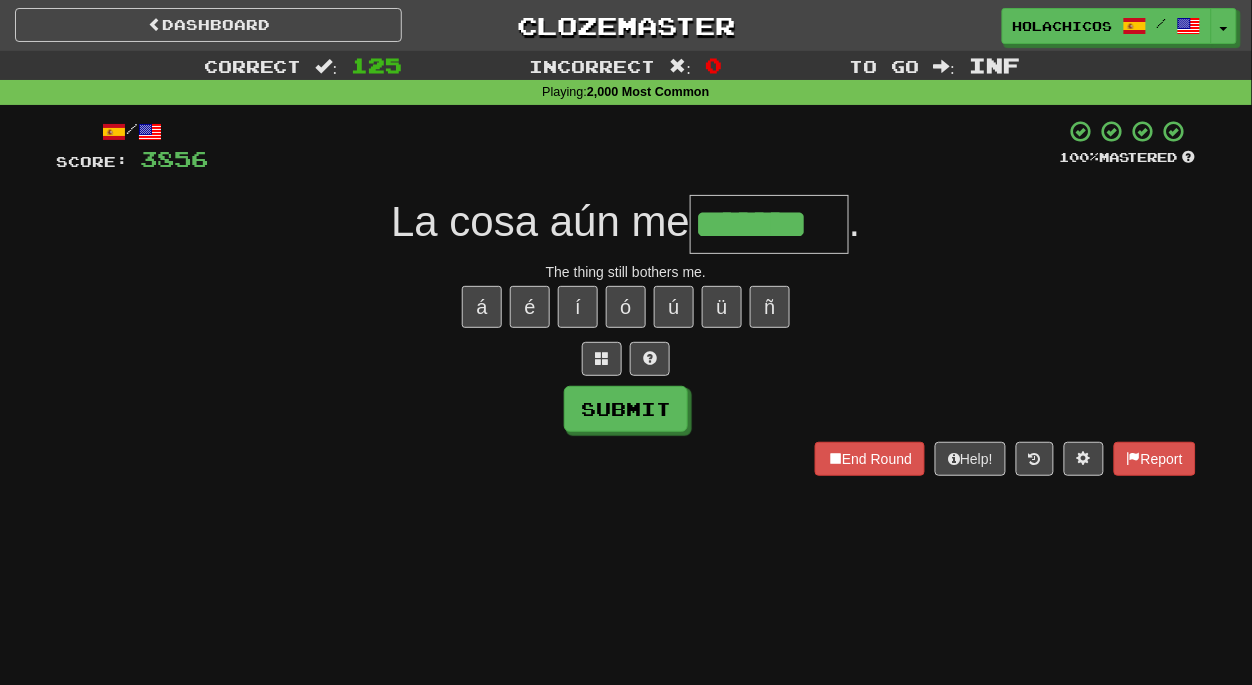 type on "*******" 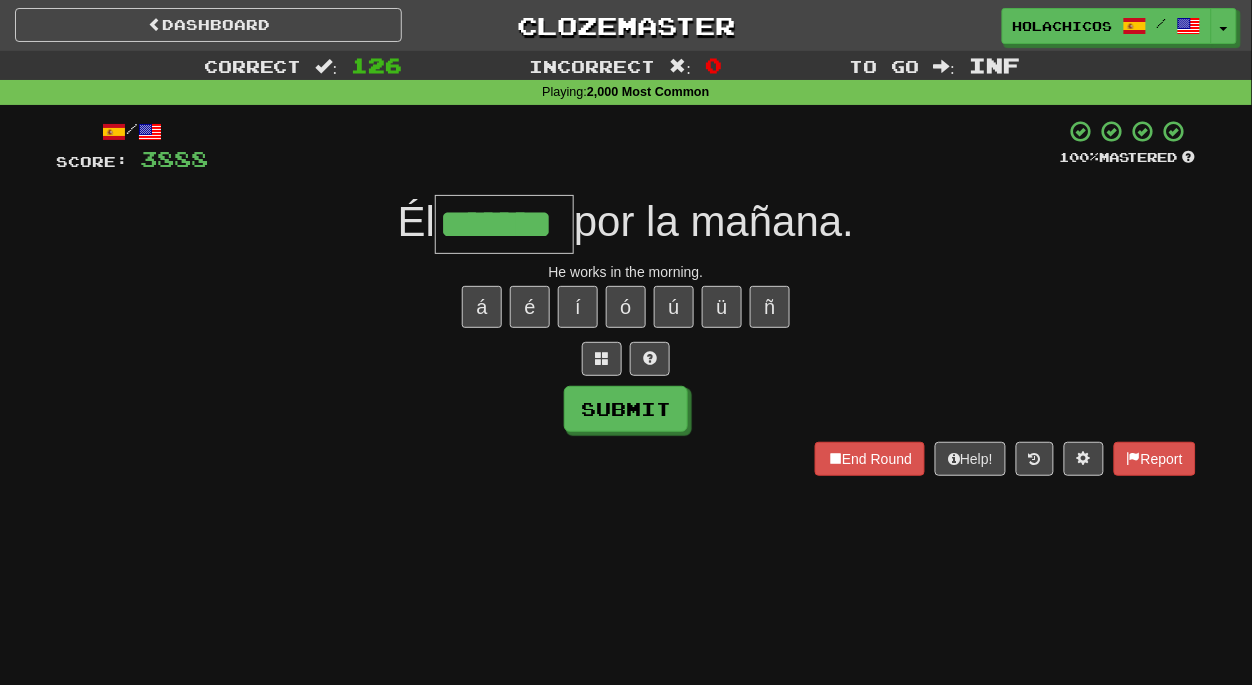type on "*******" 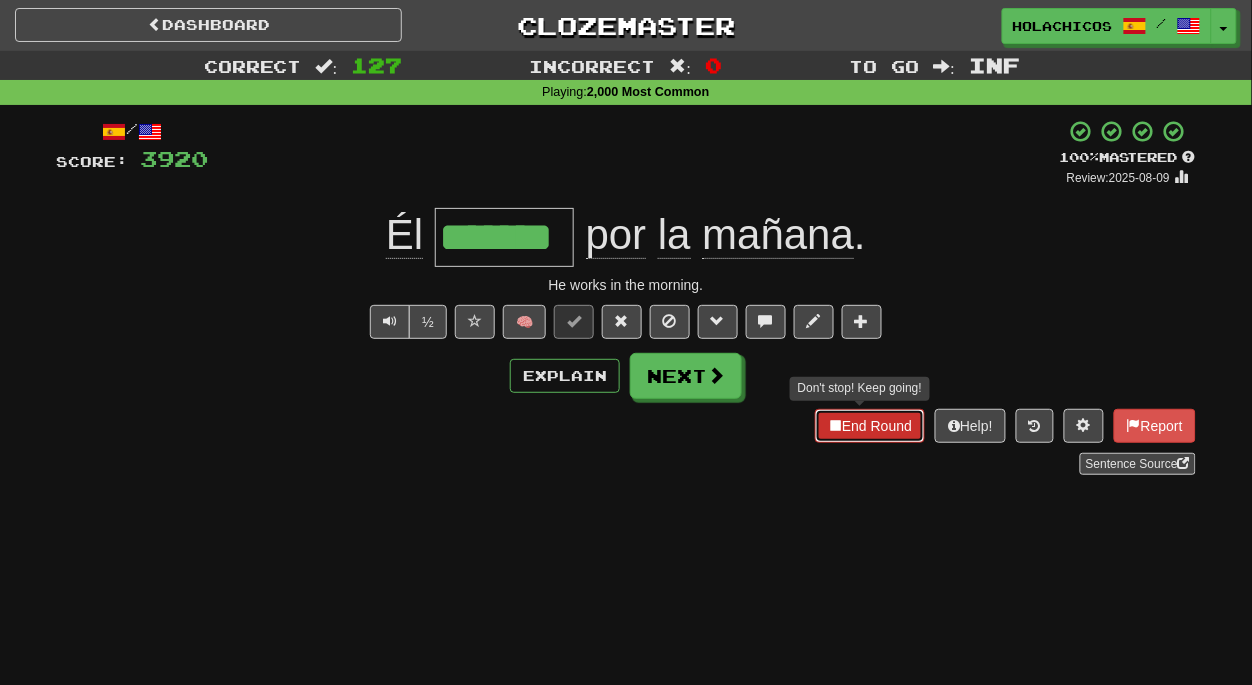 click on "End Round" at bounding box center [870, 426] 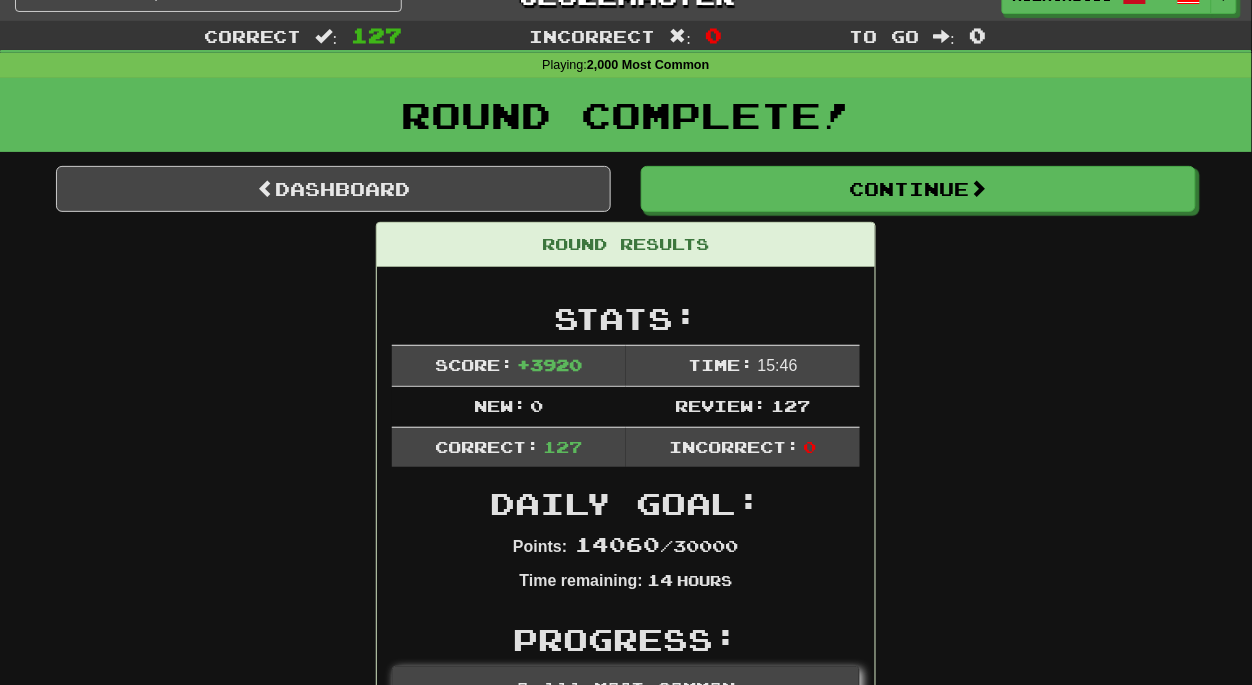 scroll, scrollTop: 0, scrollLeft: 0, axis: both 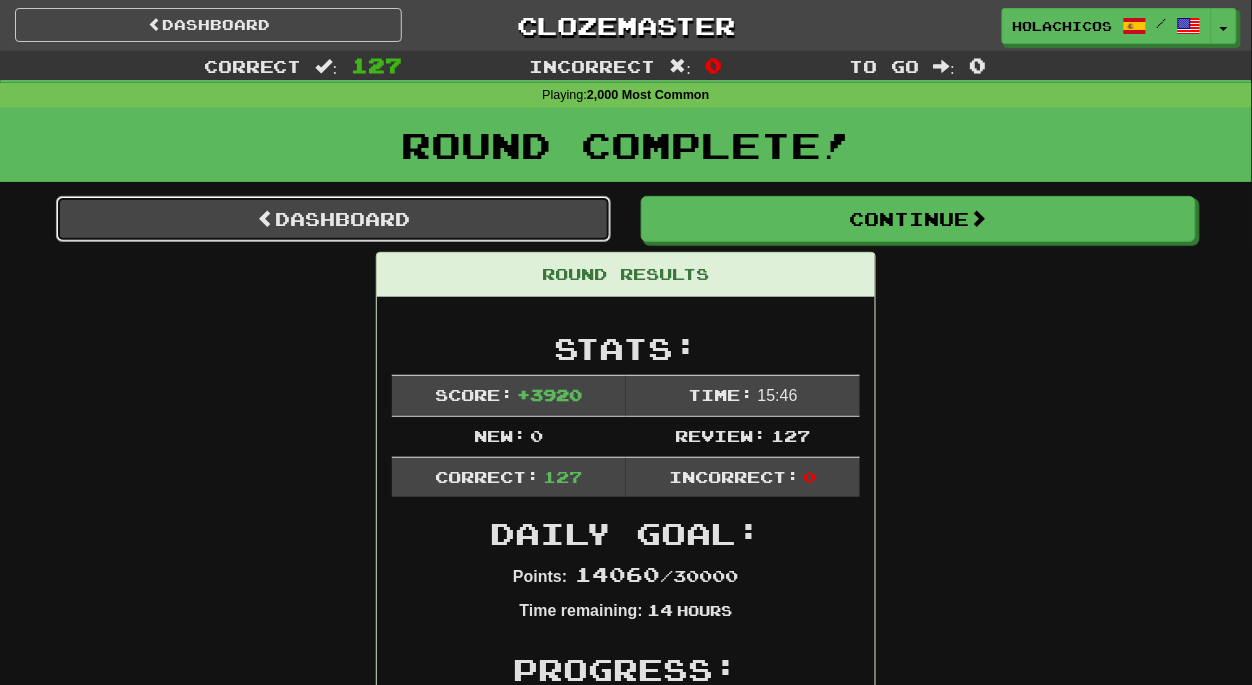 click on "Dashboard" at bounding box center [333, 219] 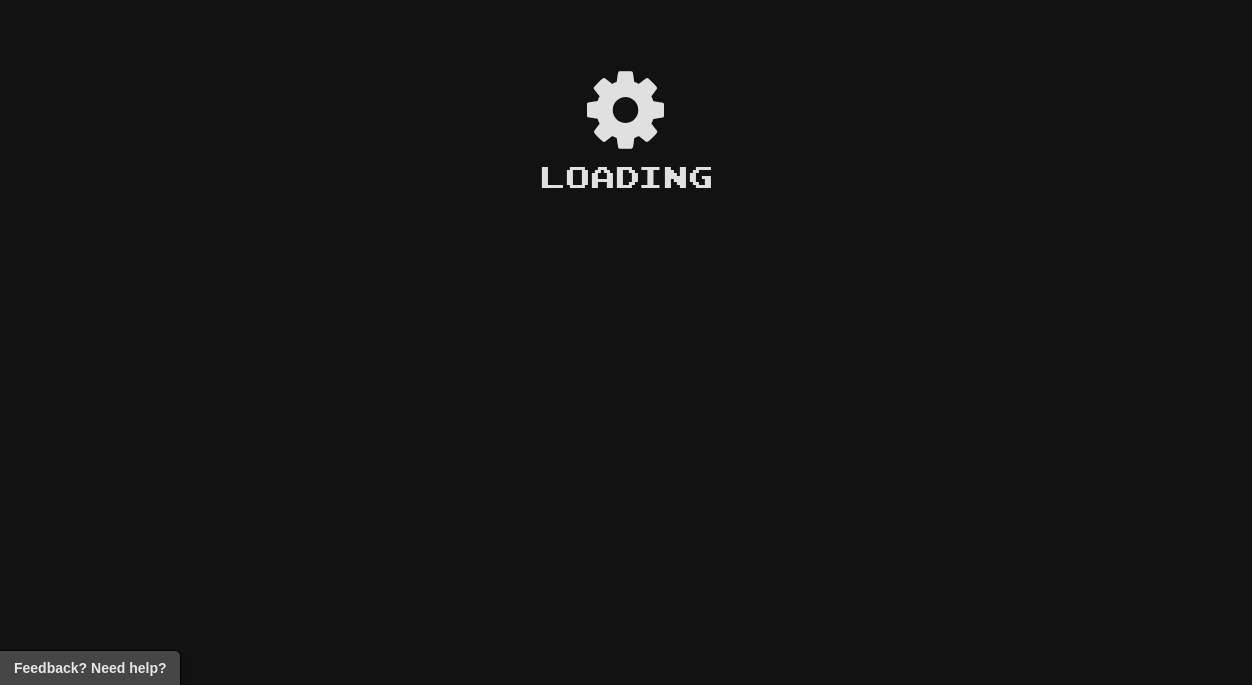 scroll, scrollTop: 0, scrollLeft: 0, axis: both 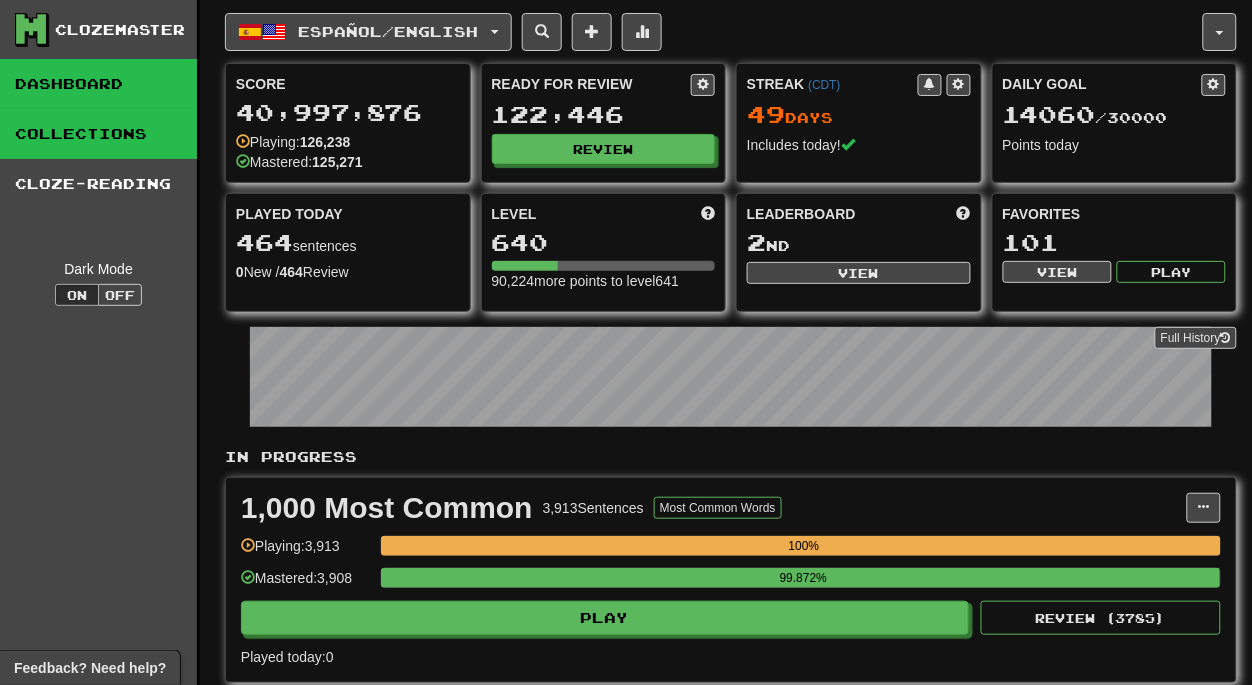 click on "Collections" at bounding box center (98, 134) 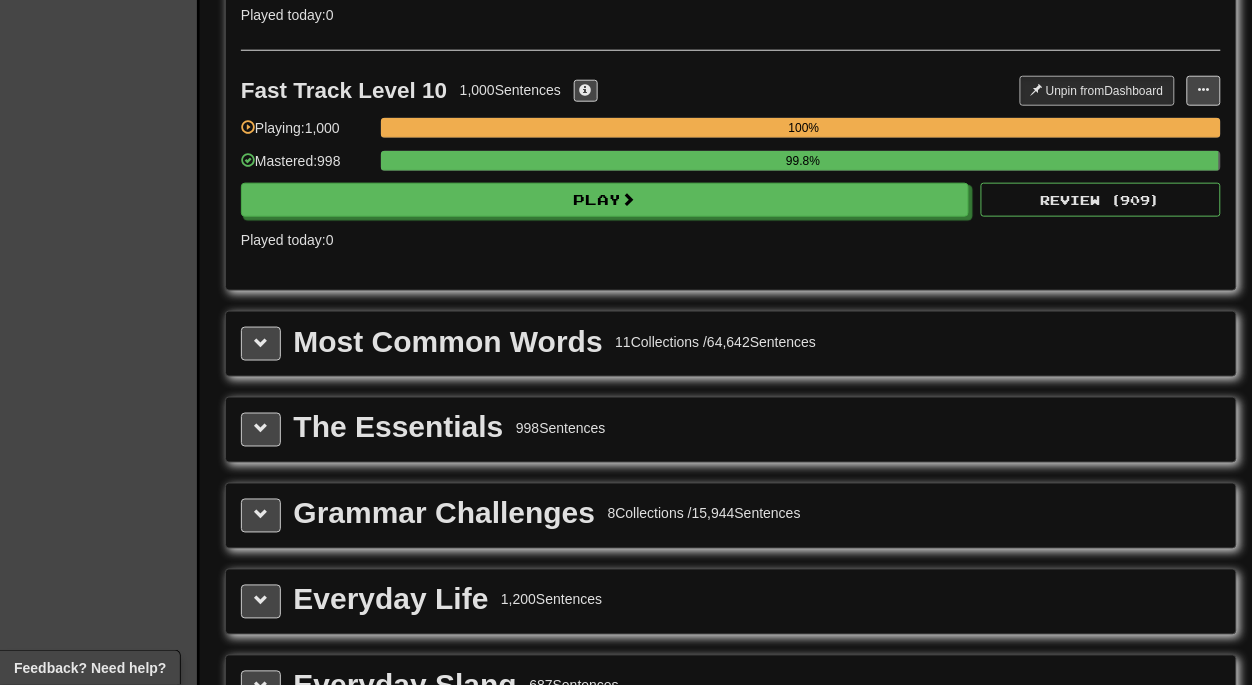 scroll, scrollTop: 2157, scrollLeft: 0, axis: vertical 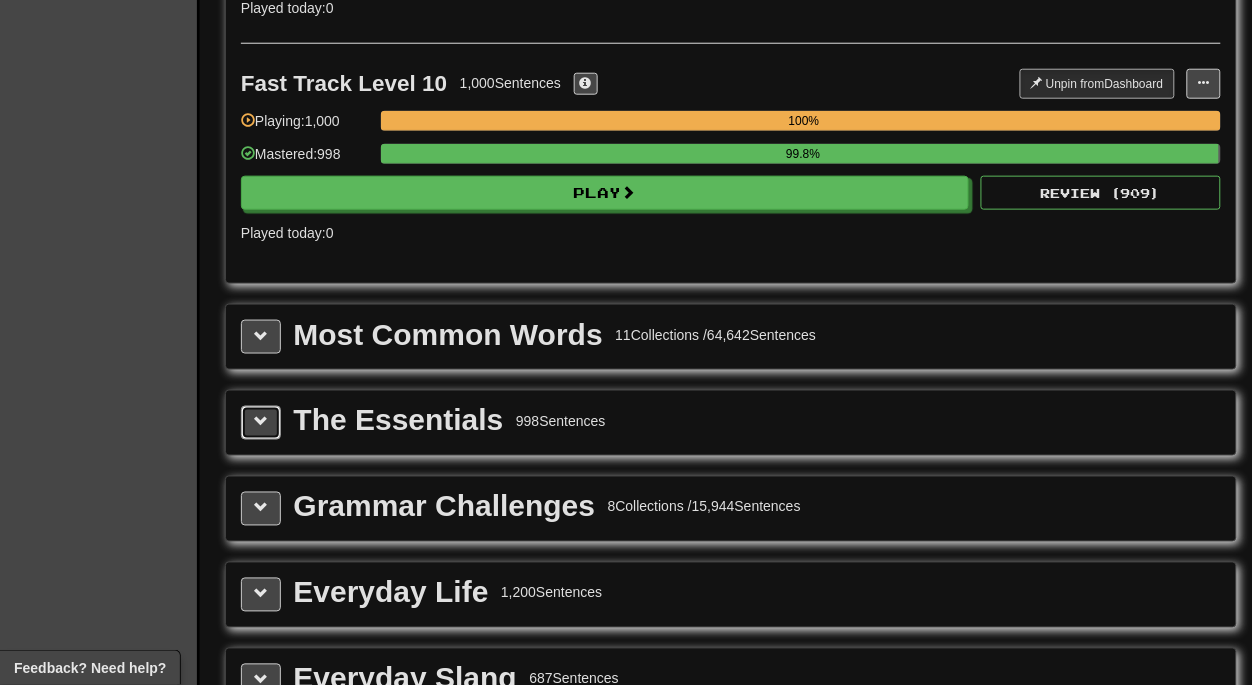 click at bounding box center [261, 423] 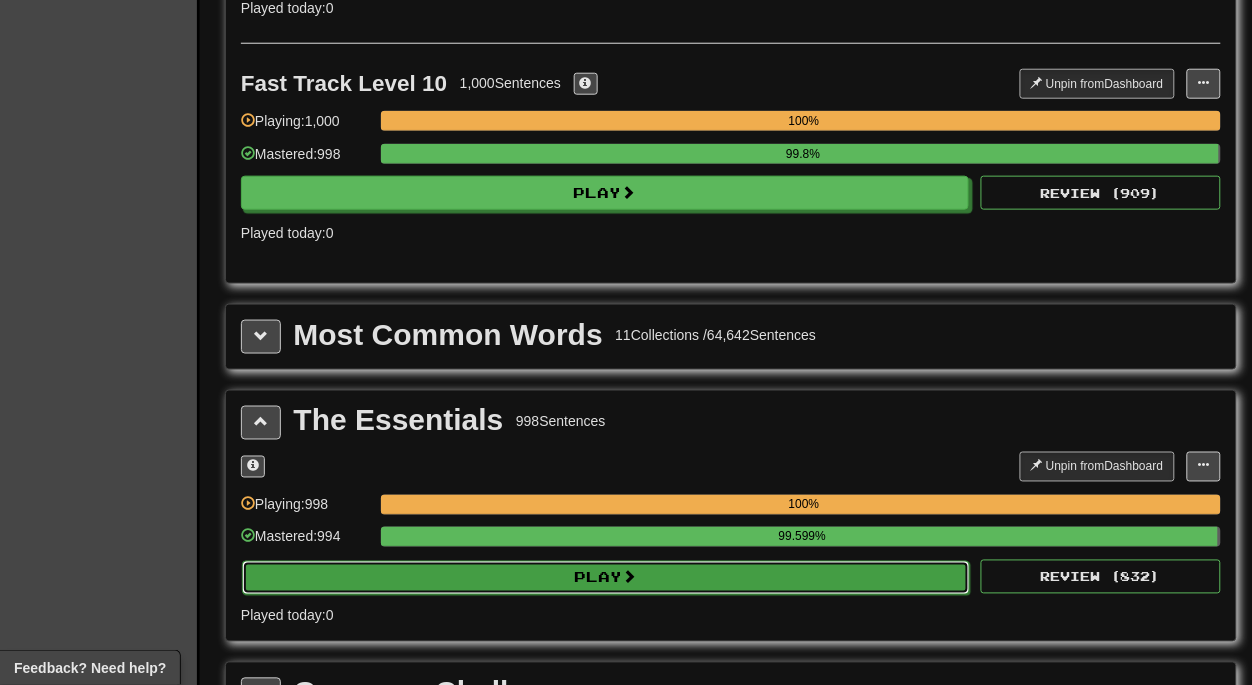 click on "Play" at bounding box center (606, 578) 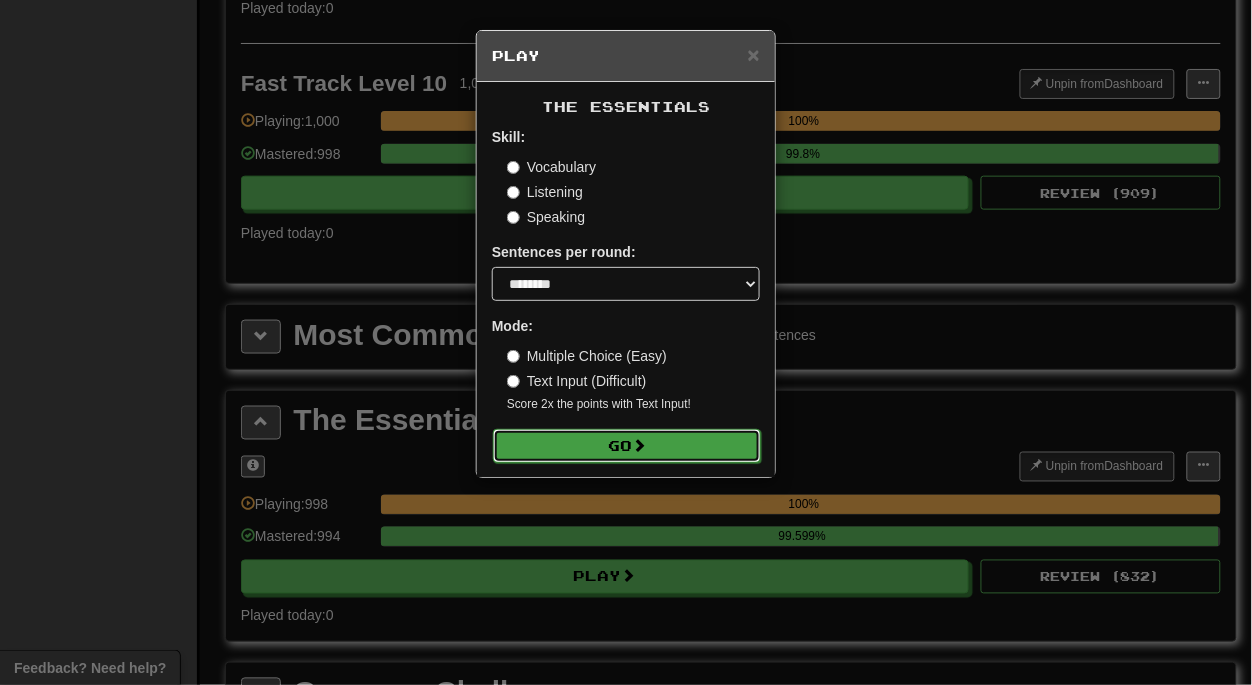 click on "Go" at bounding box center (627, 446) 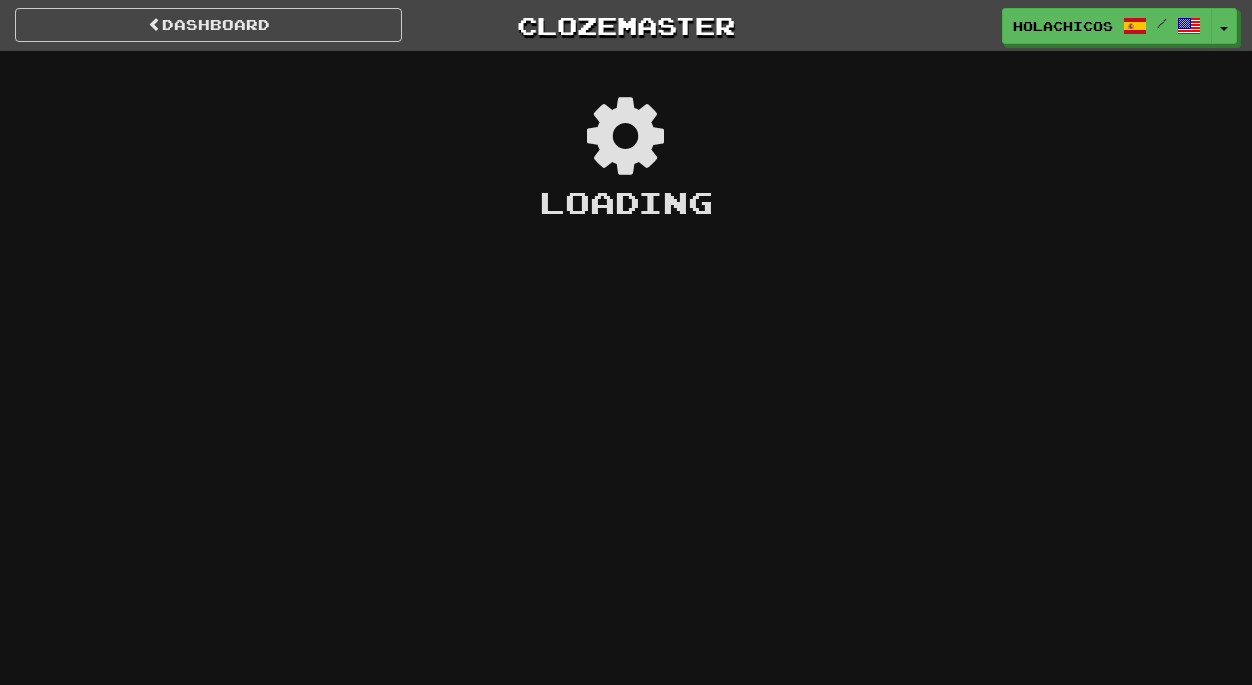 scroll, scrollTop: 0, scrollLeft: 0, axis: both 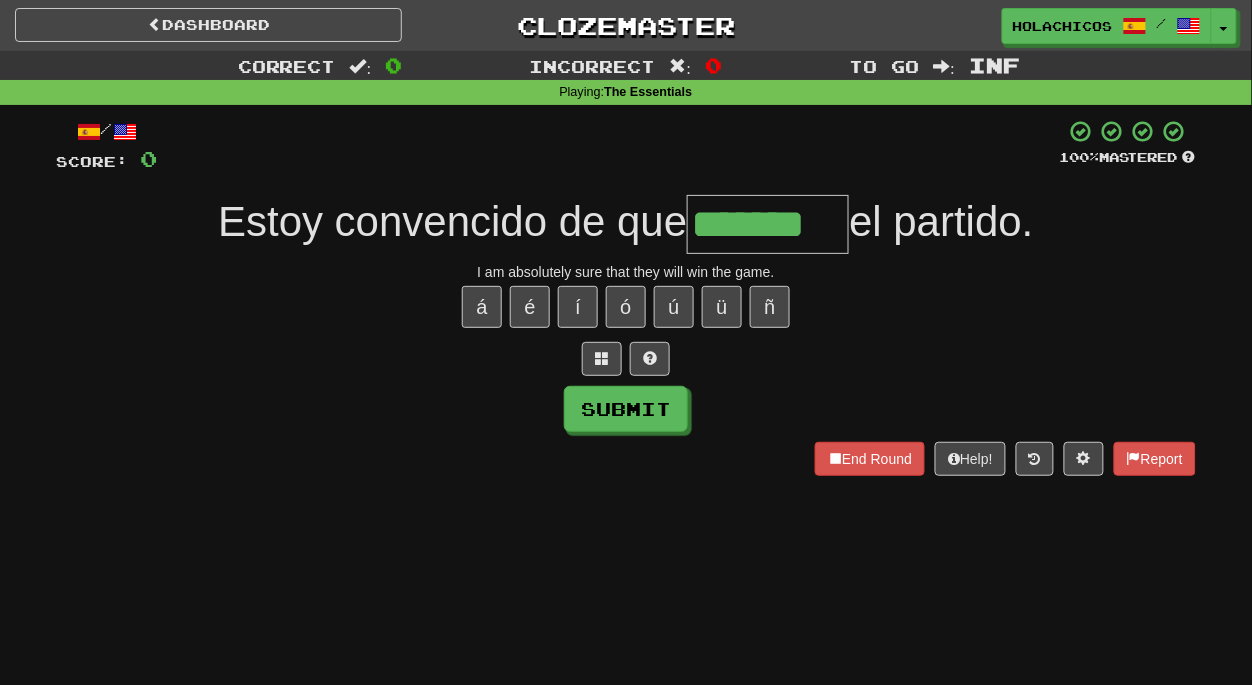 type on "*******" 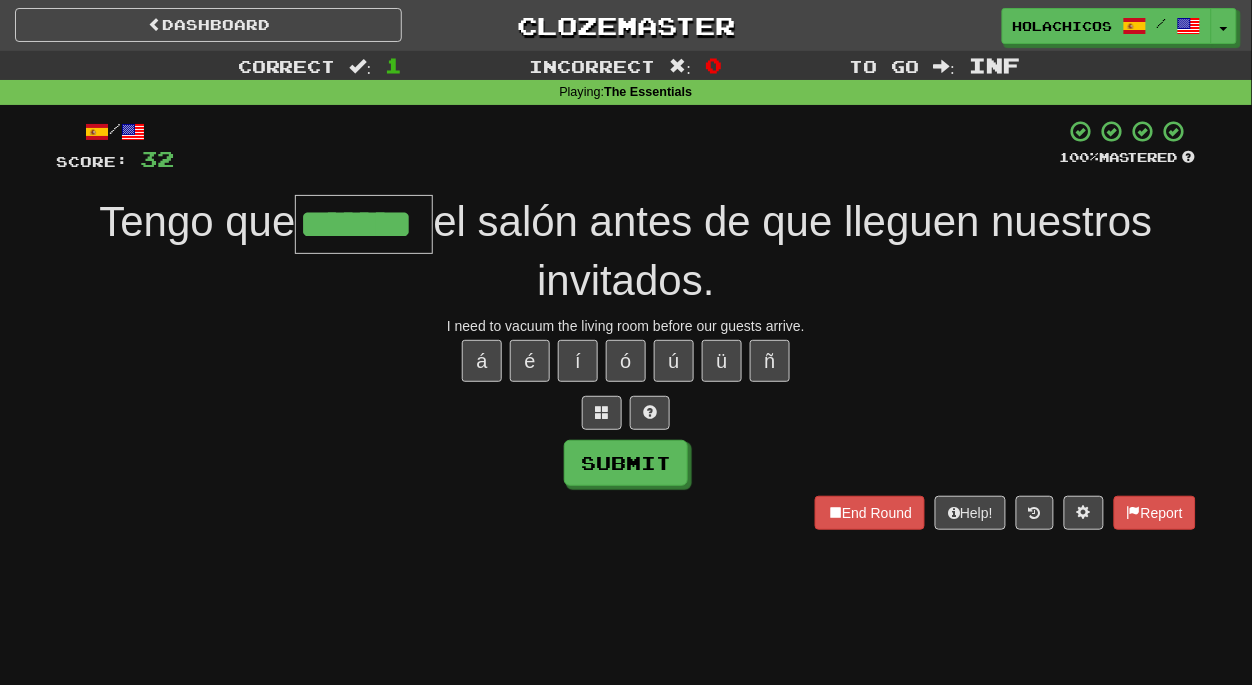 type on "*******" 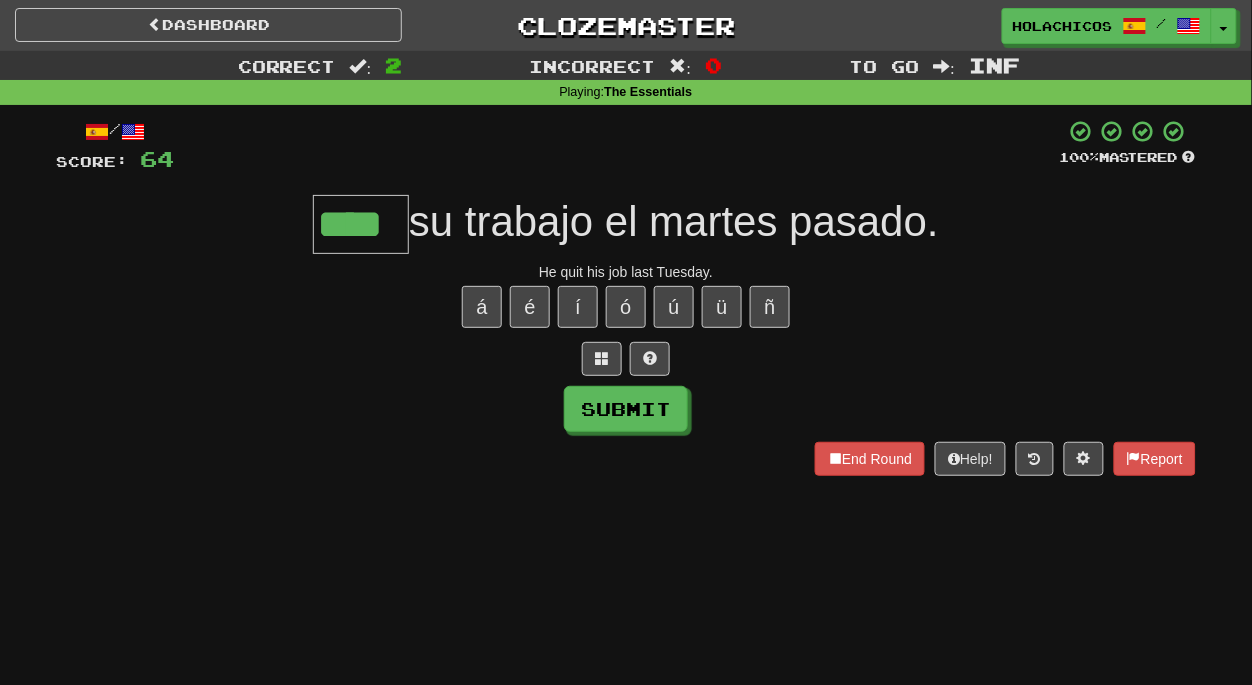 type on "****" 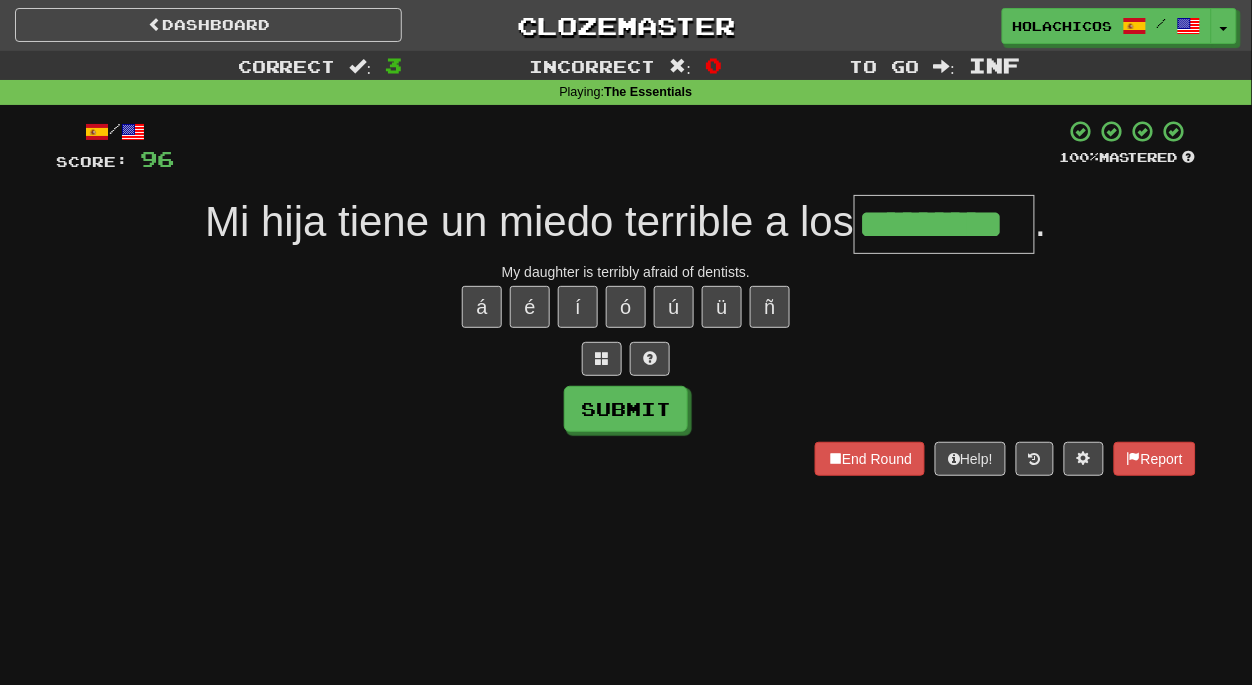 type on "*********" 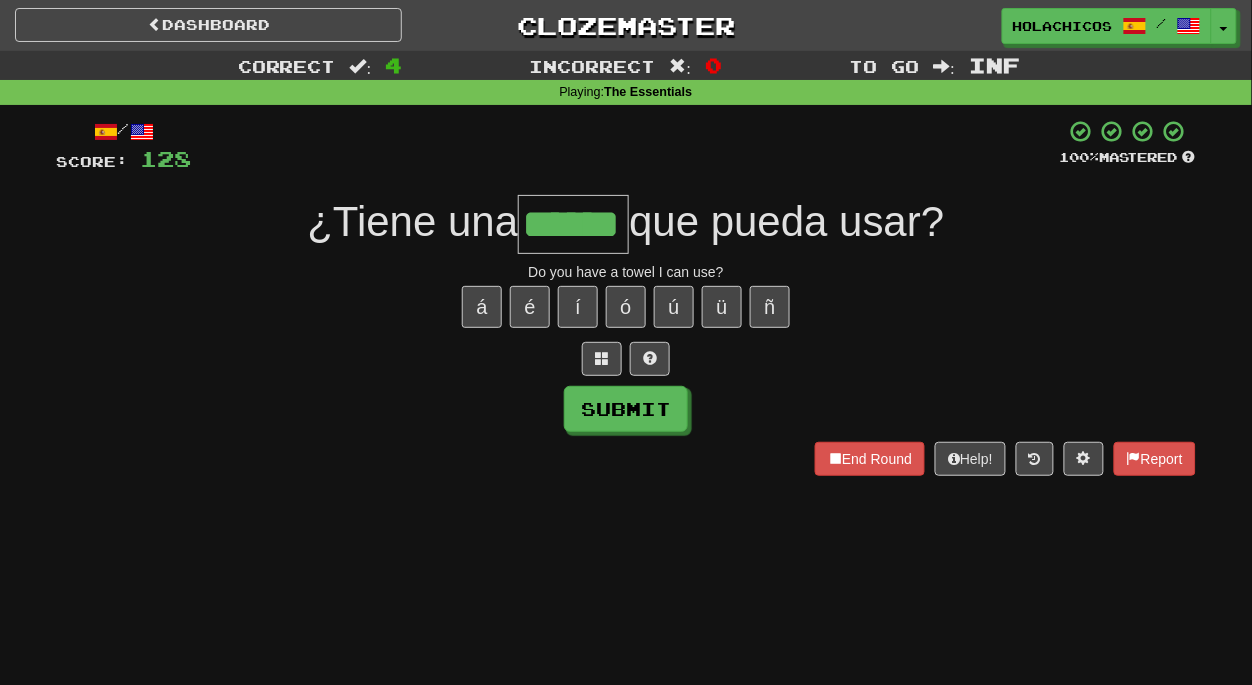 type on "******" 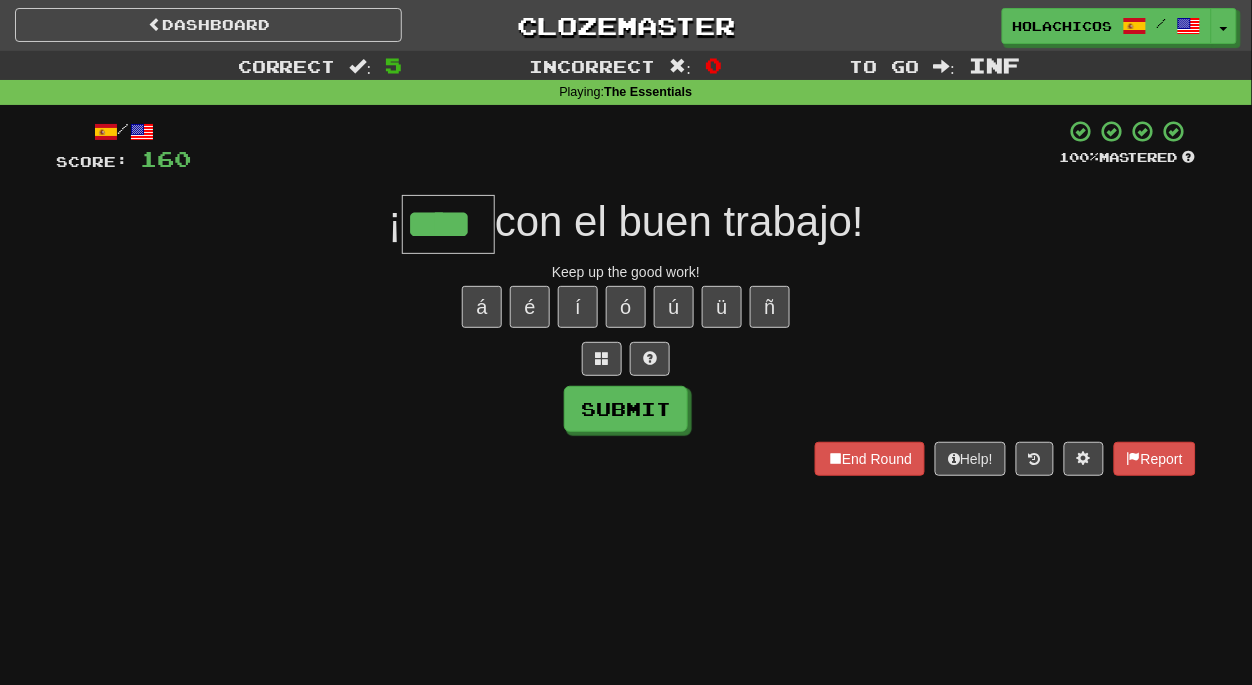 type on "****" 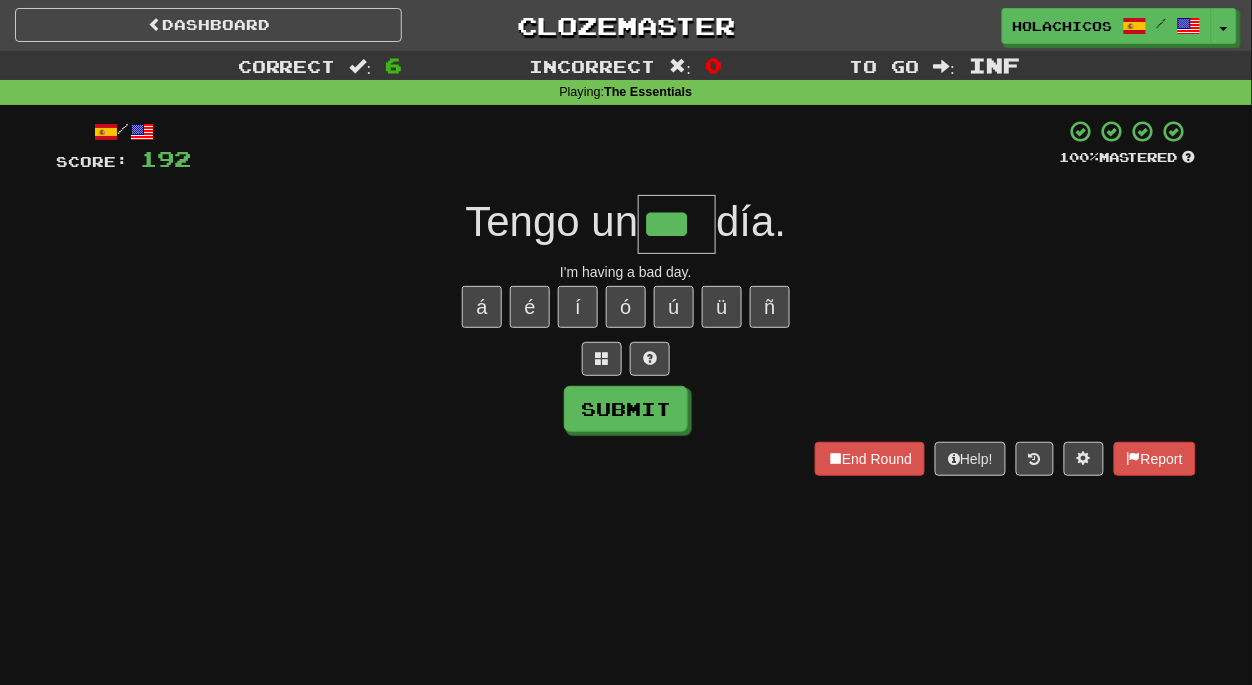 type on "***" 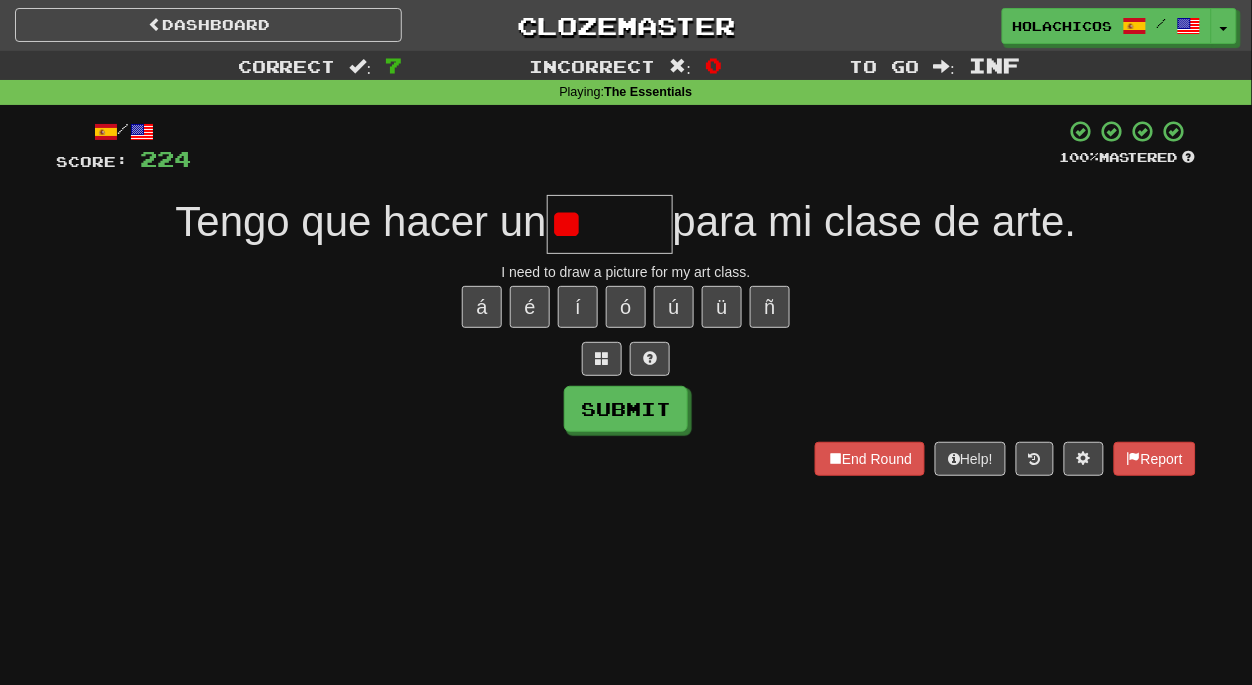 type on "*" 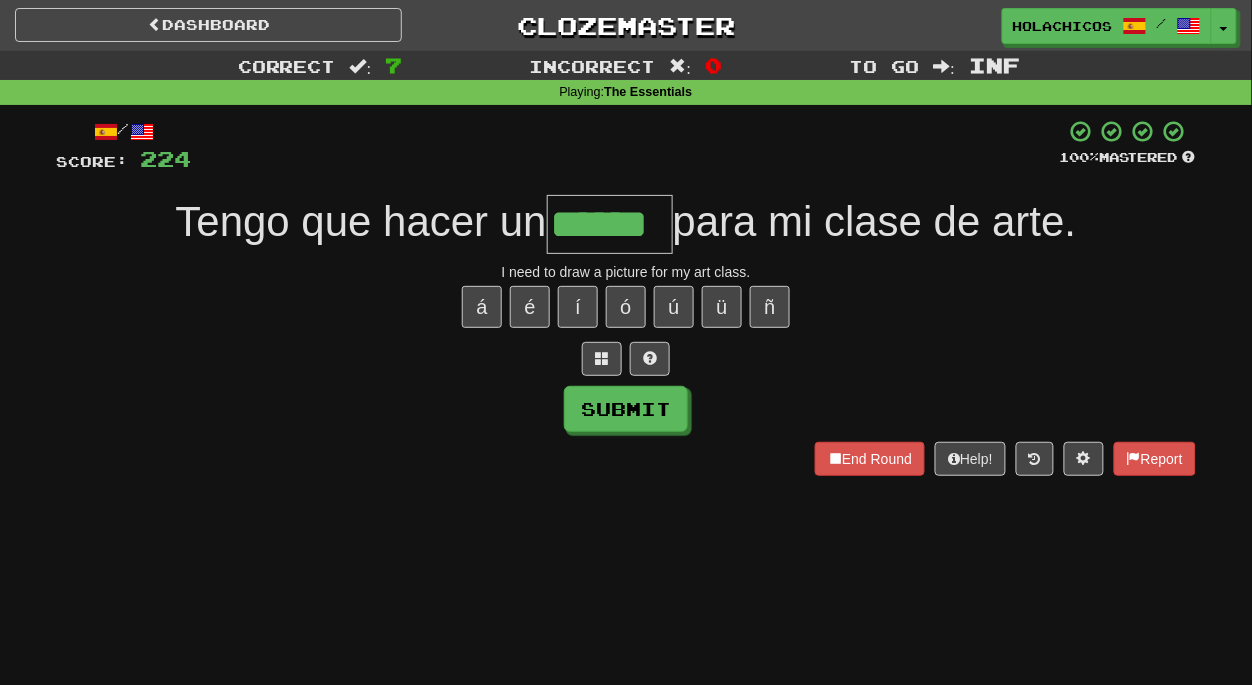 type on "******" 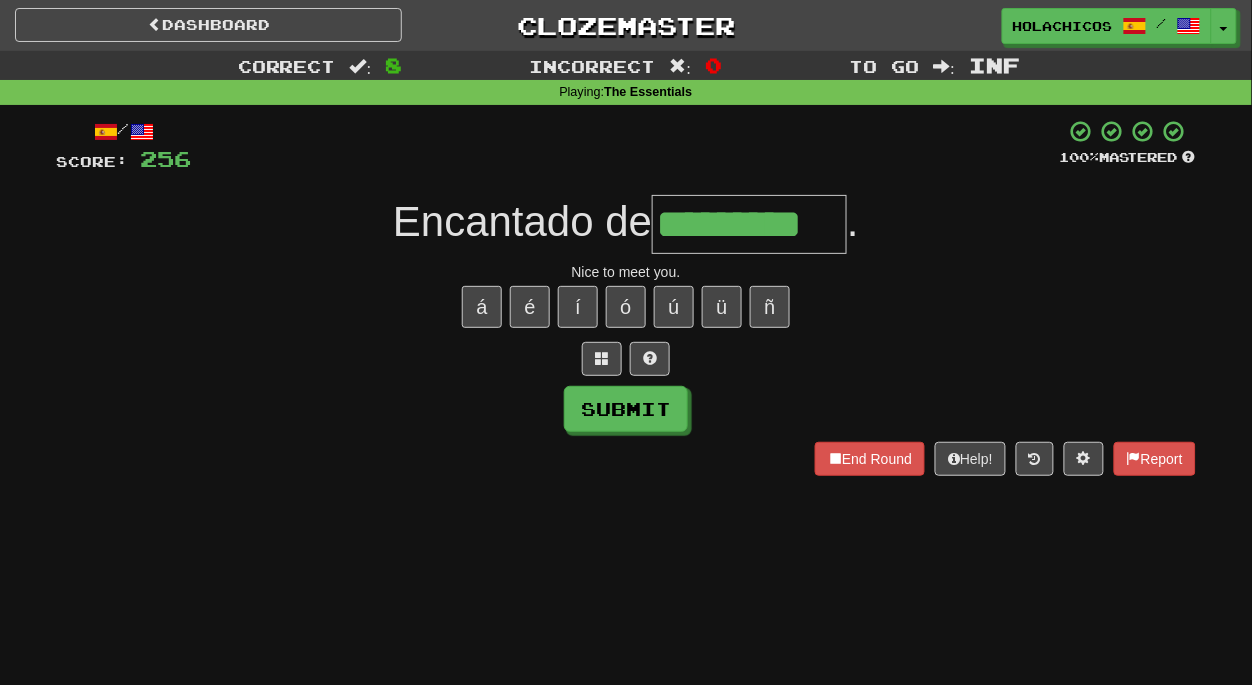 type on "*********" 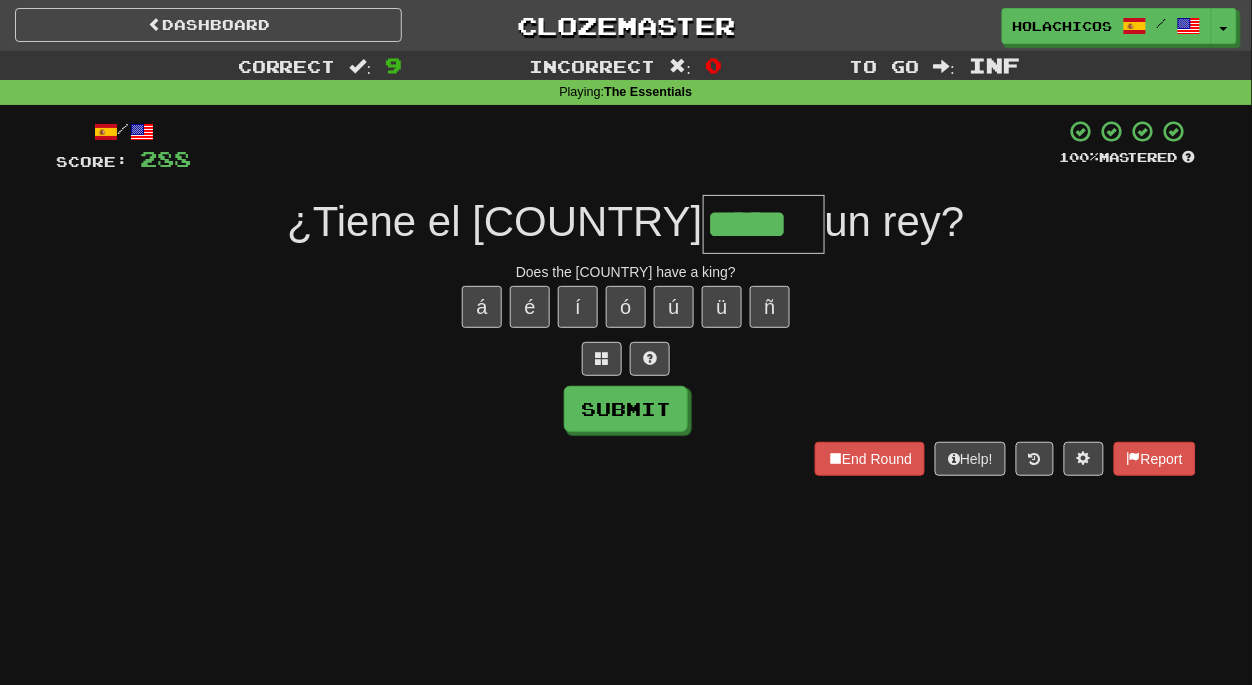 type on "*****" 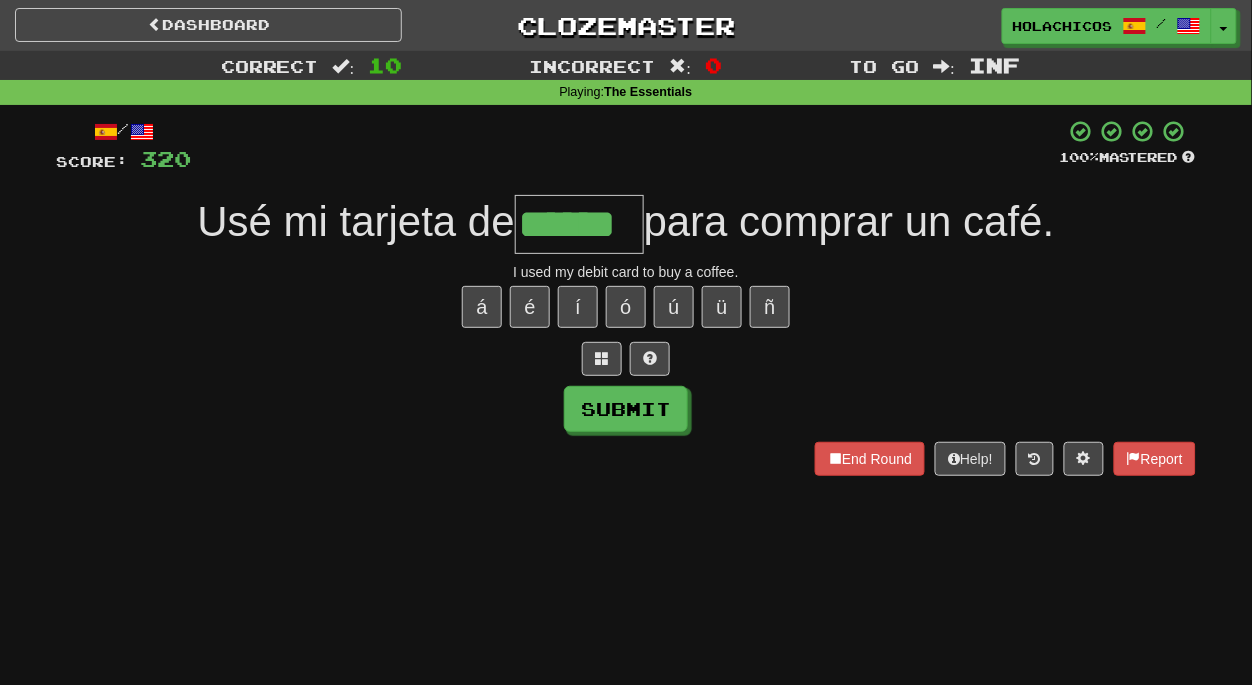 type on "******" 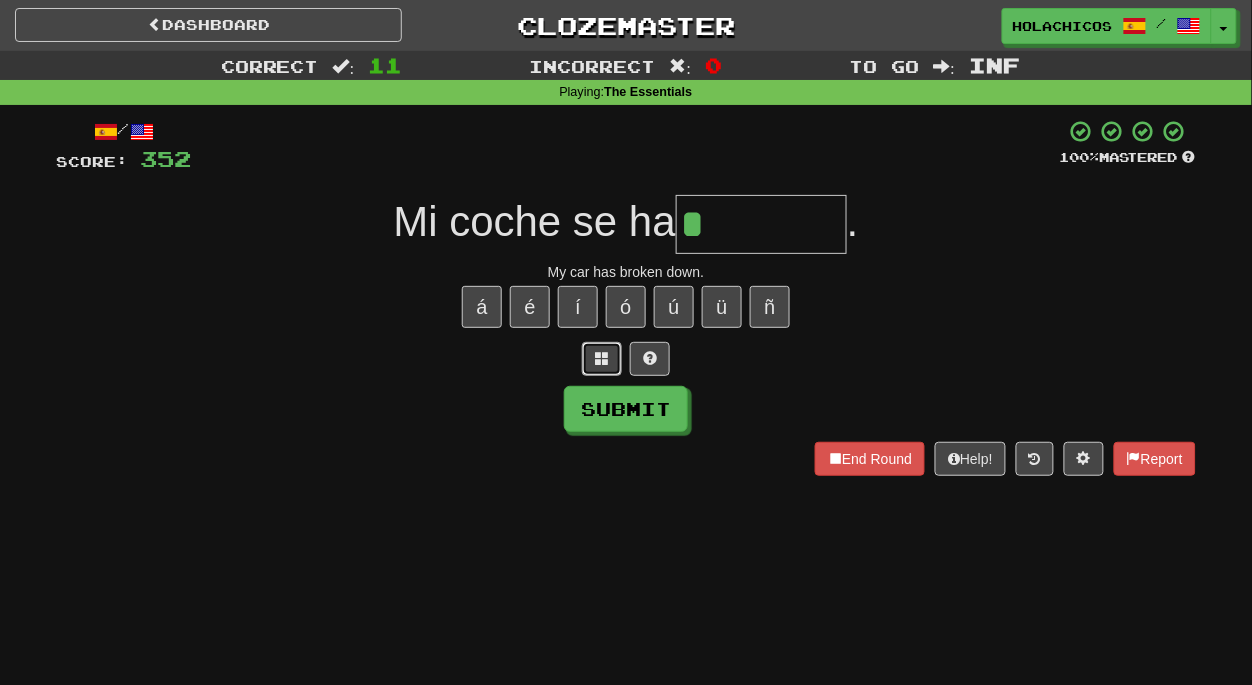 click at bounding box center (602, 358) 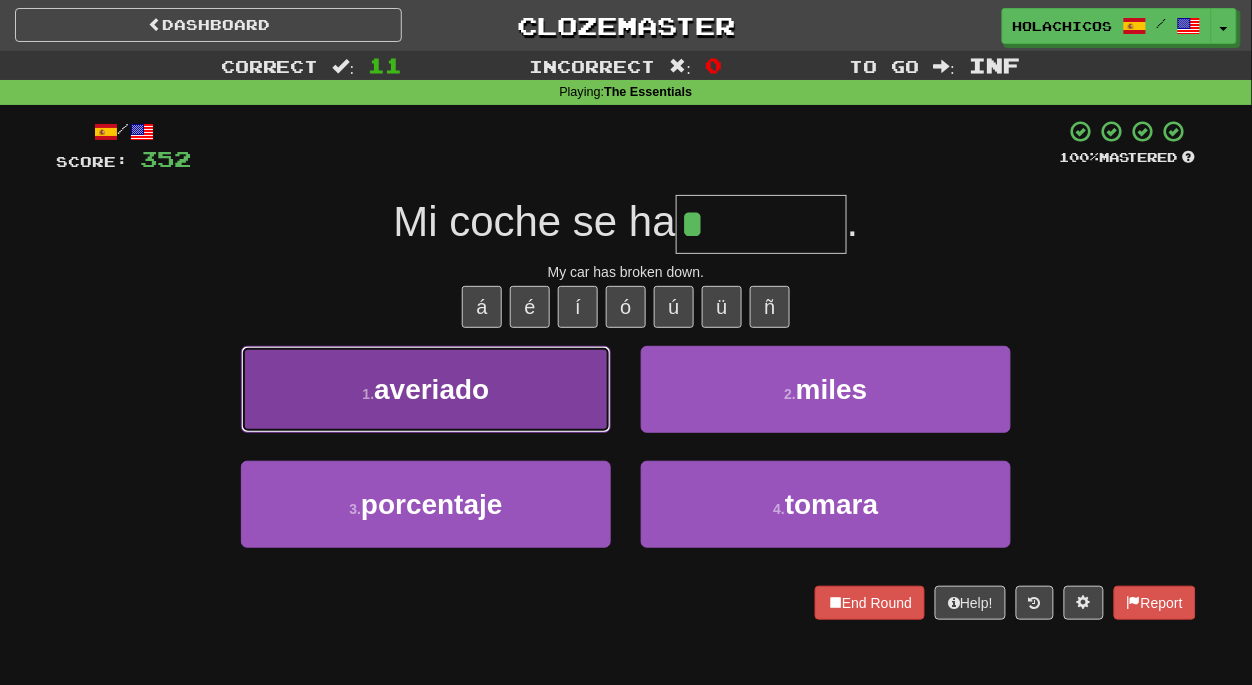 click on "averiado" at bounding box center (431, 389) 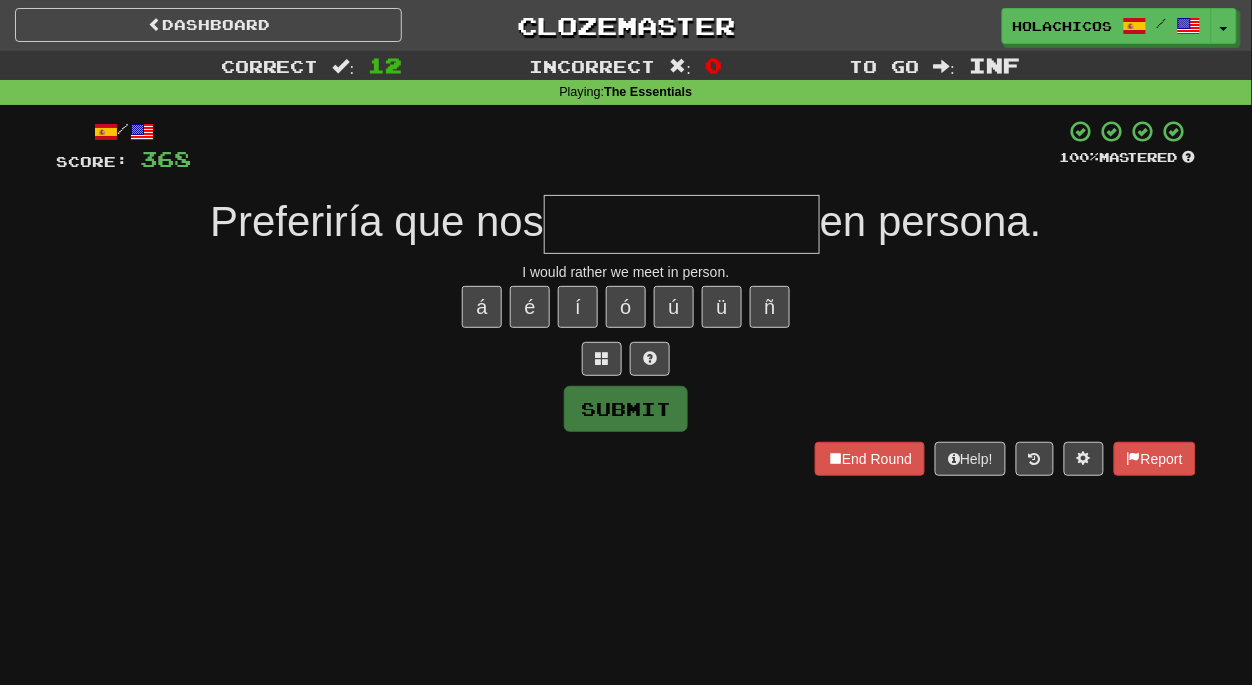 type on "*" 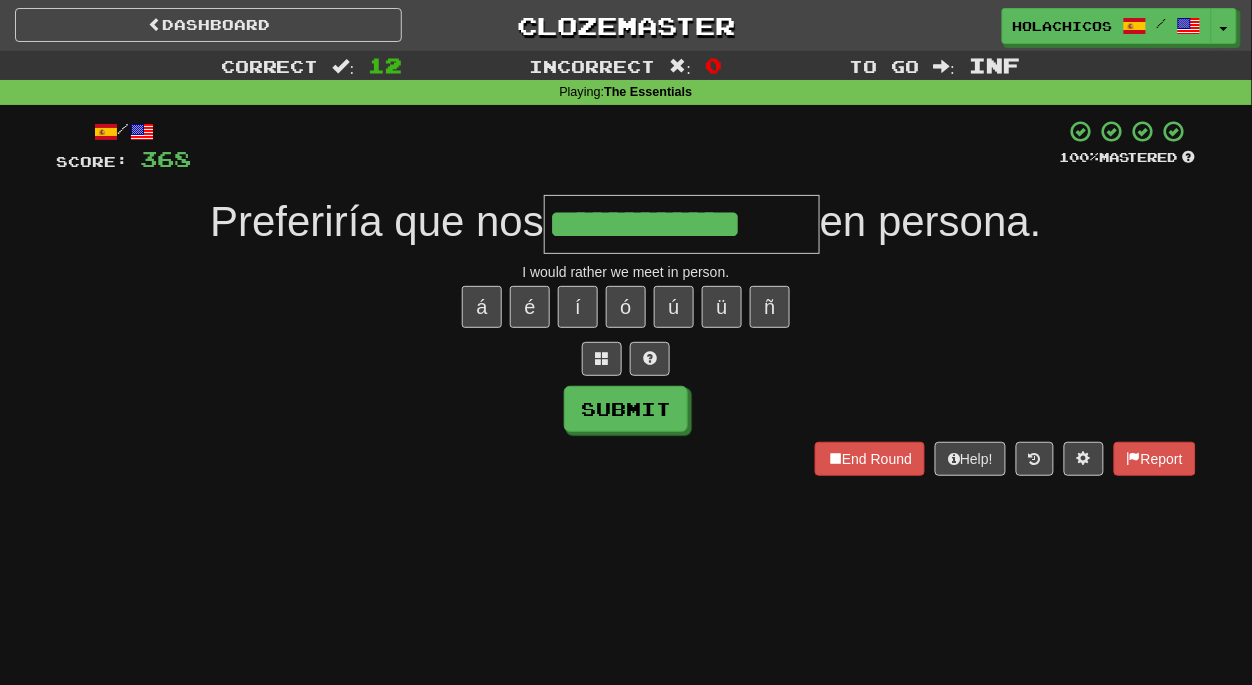 type on "**********" 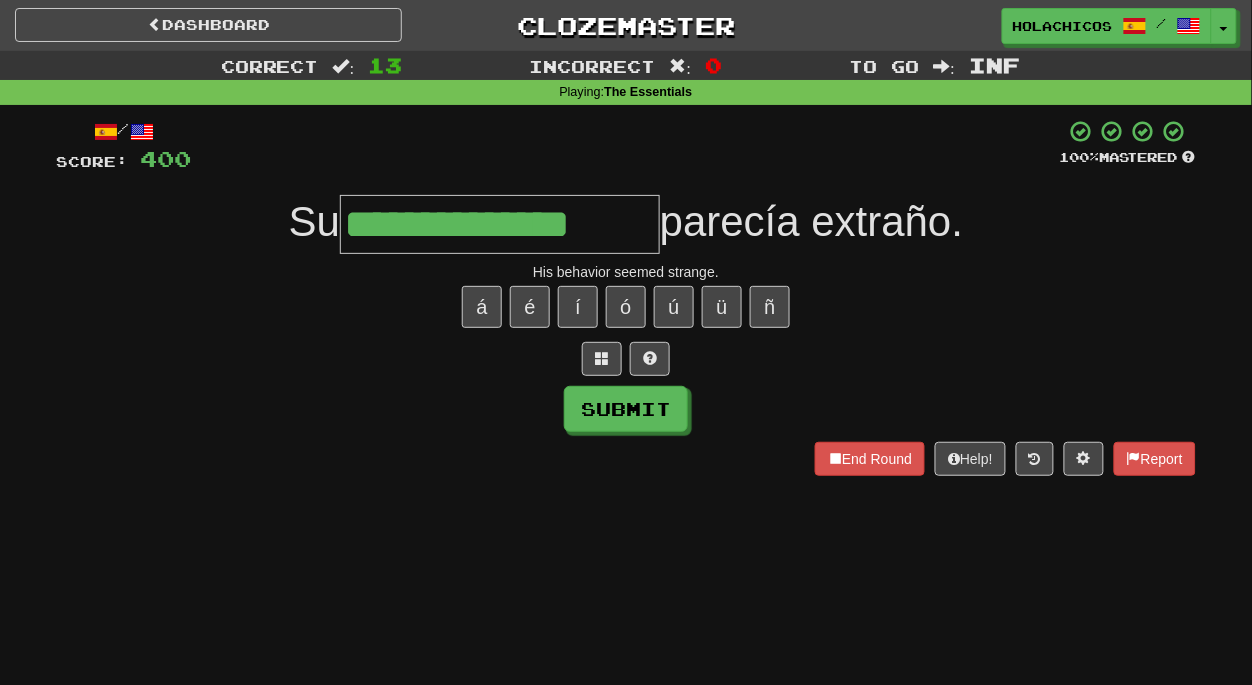 type on "**********" 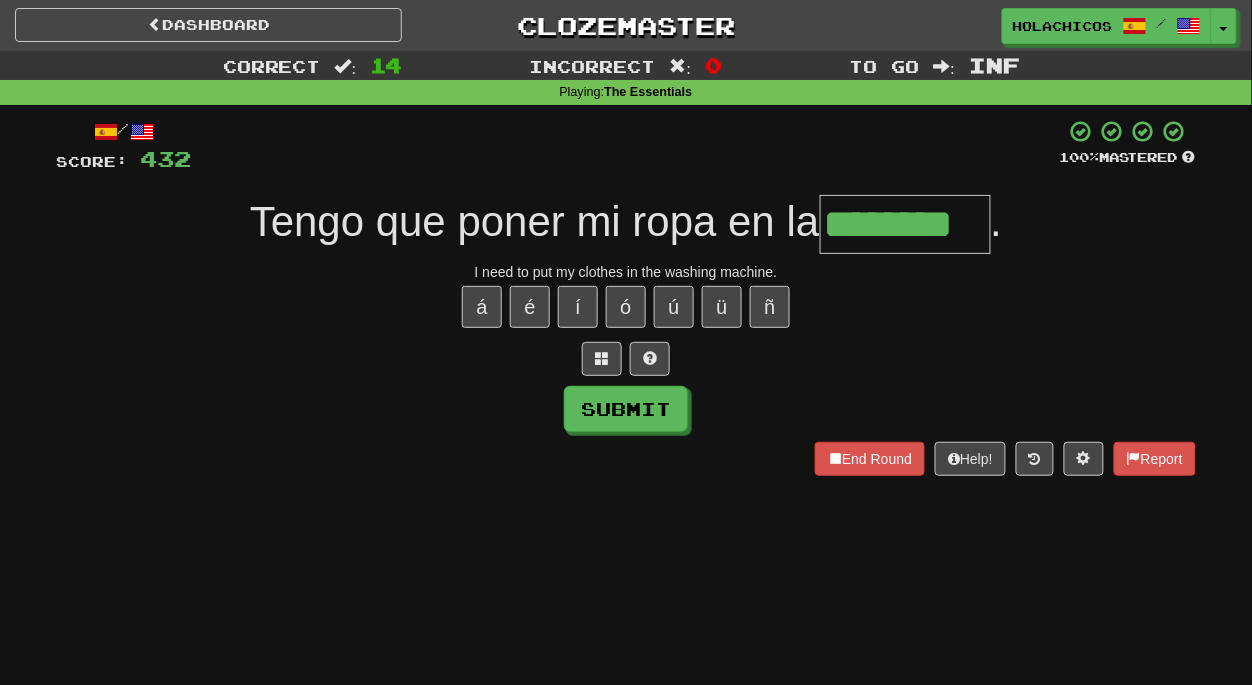 type on "********" 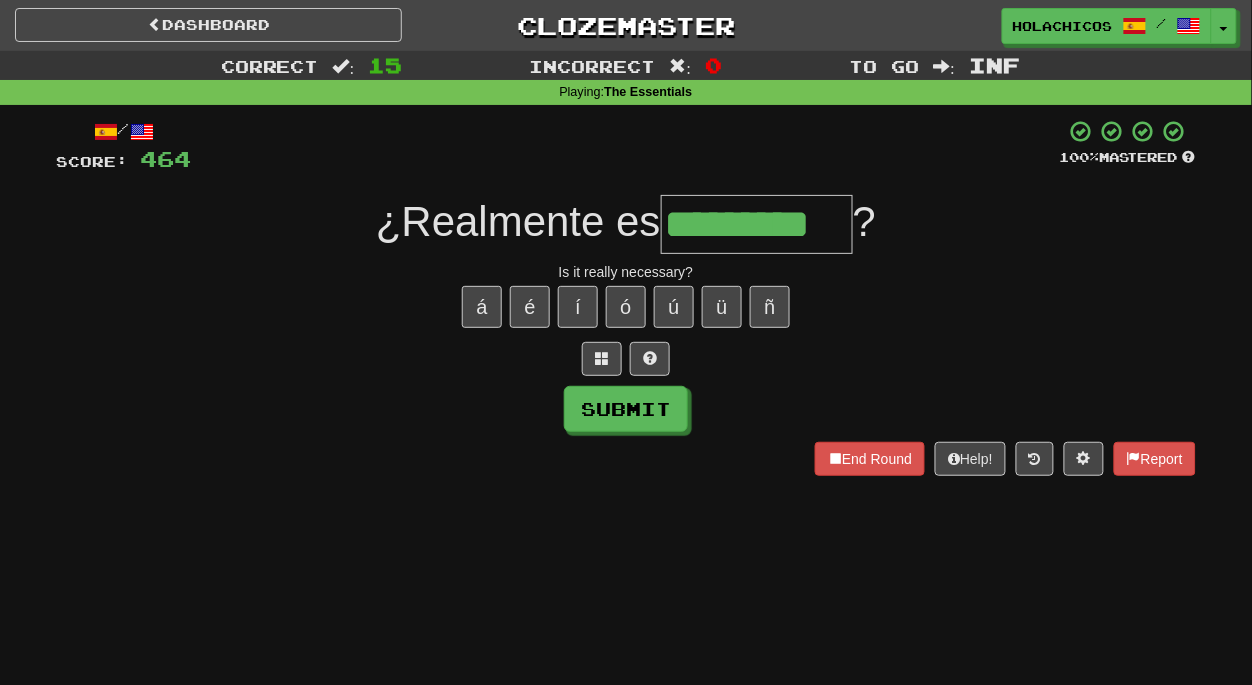 type on "*********" 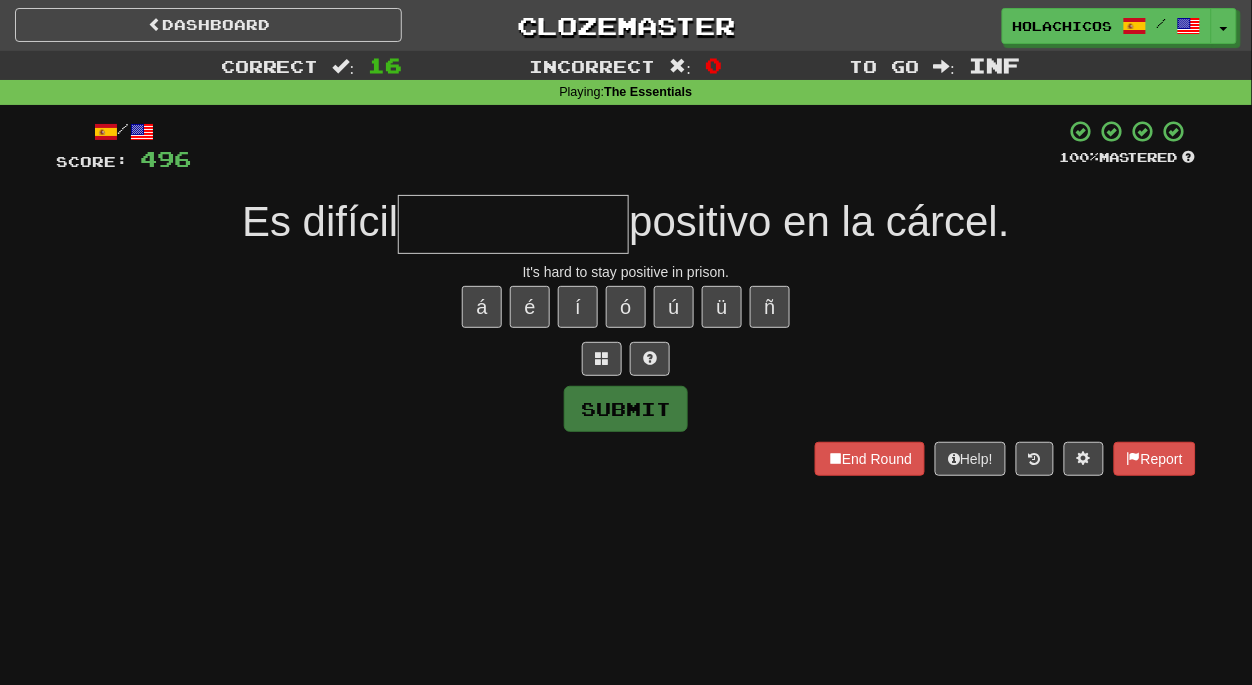 type on "*" 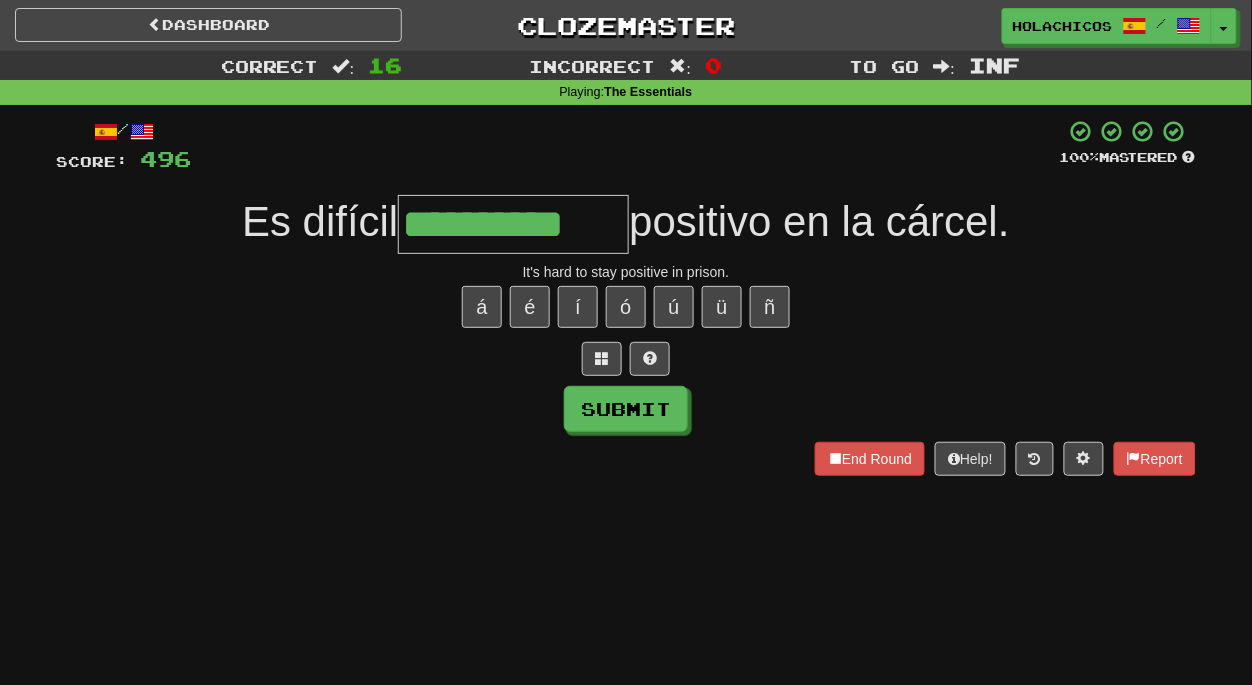 type on "**********" 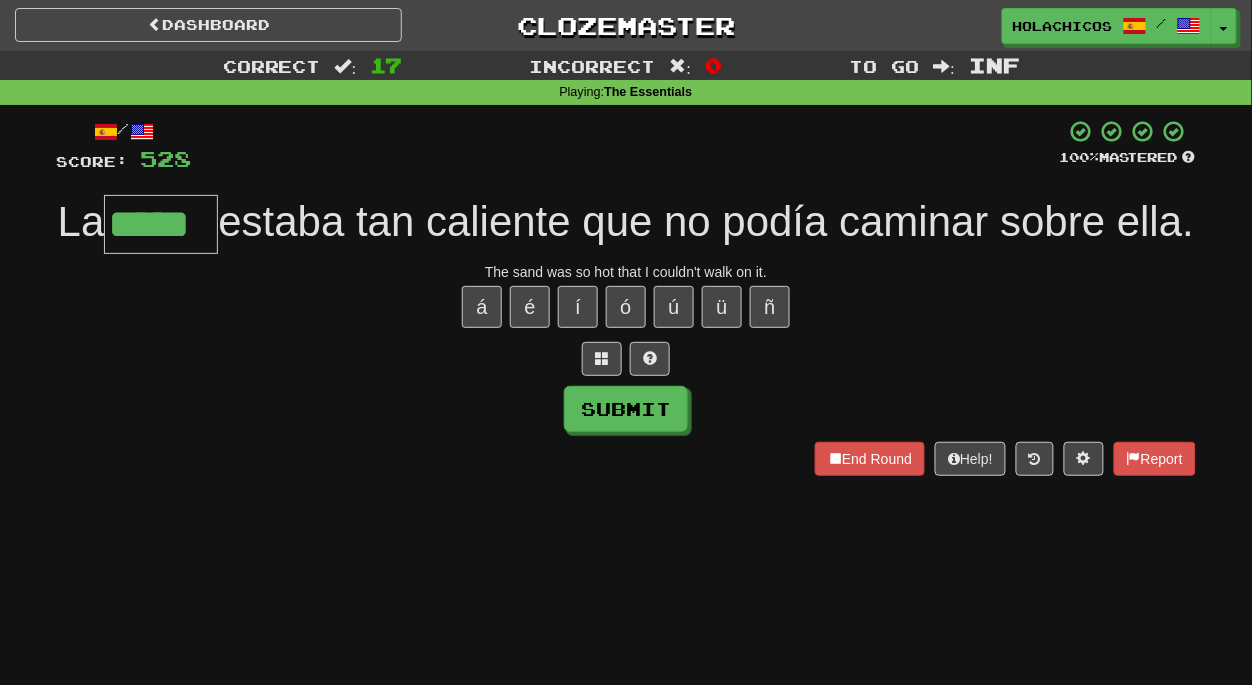 type on "*****" 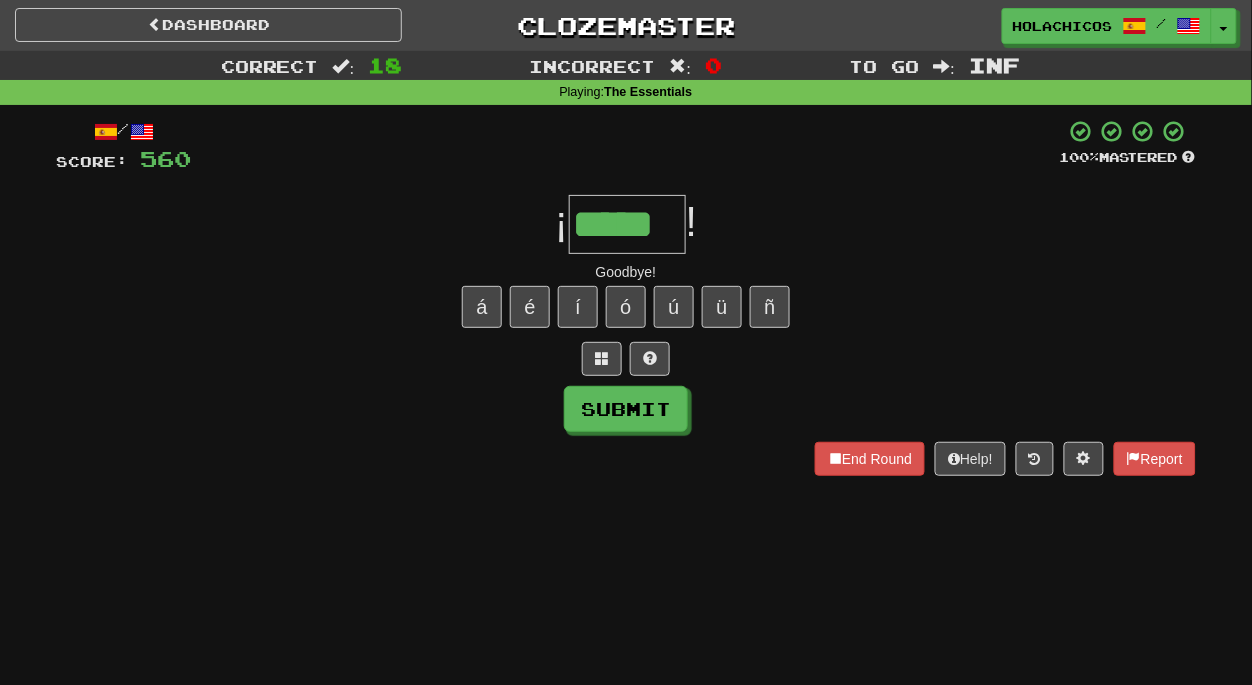 type on "*****" 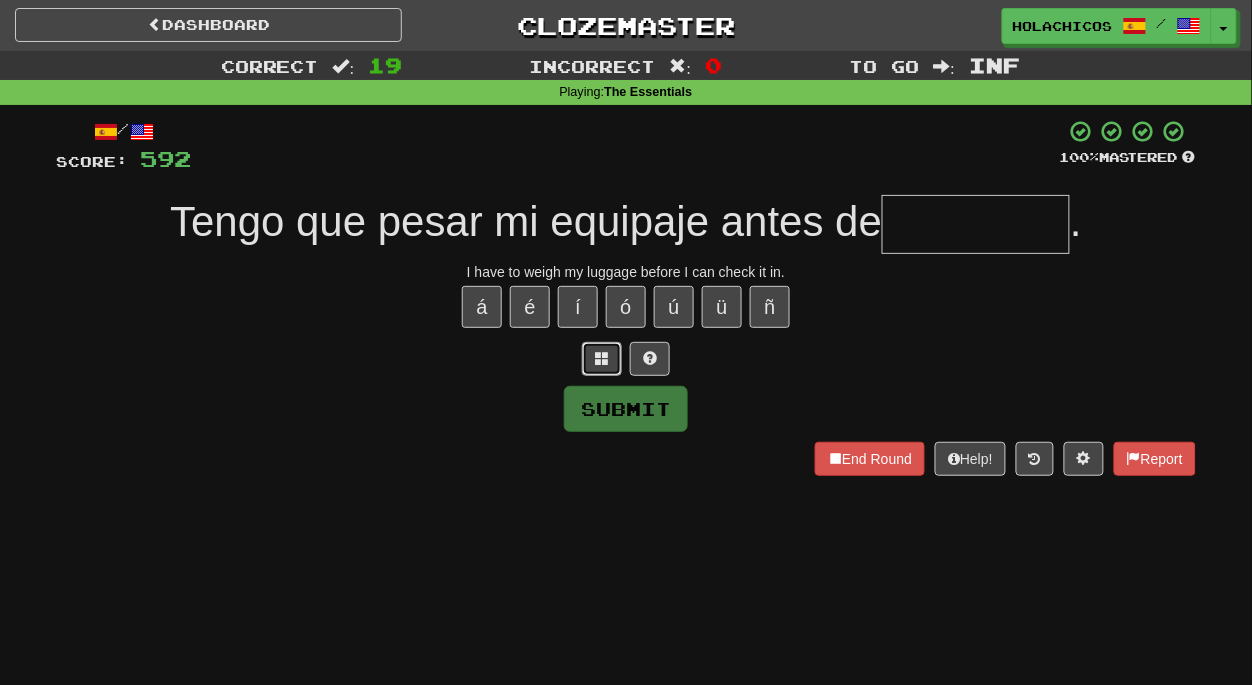 click at bounding box center [602, 359] 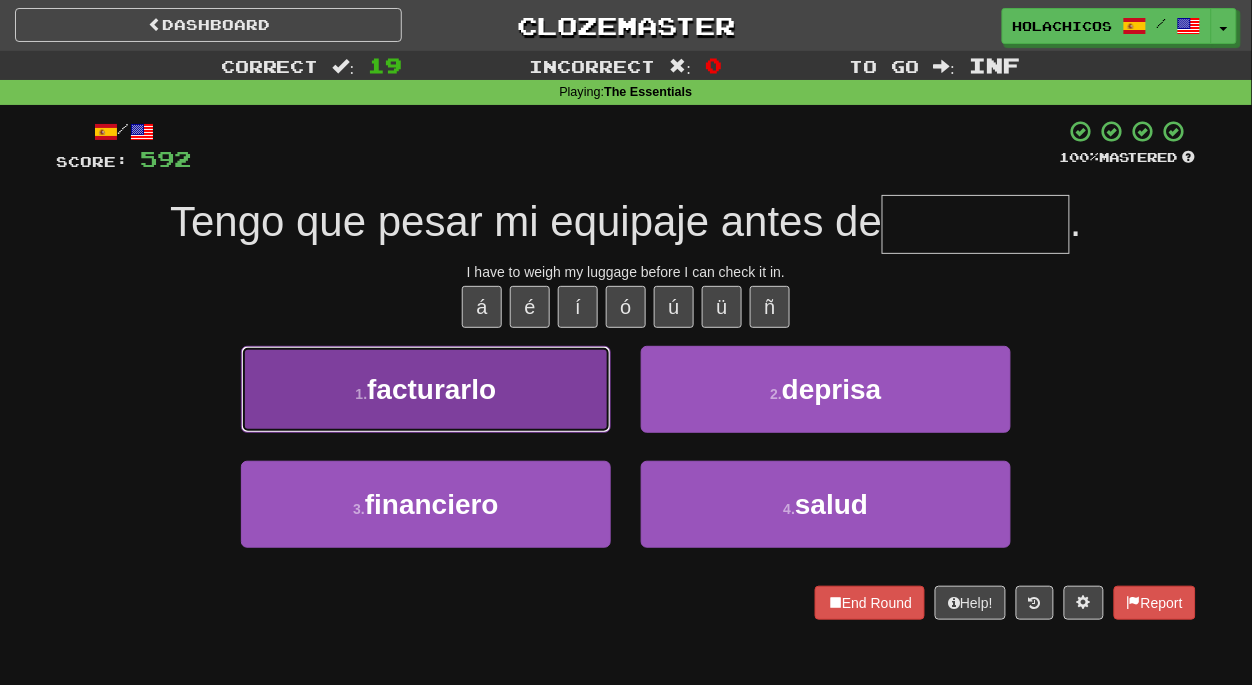 click on "facturarlo" at bounding box center (431, 389) 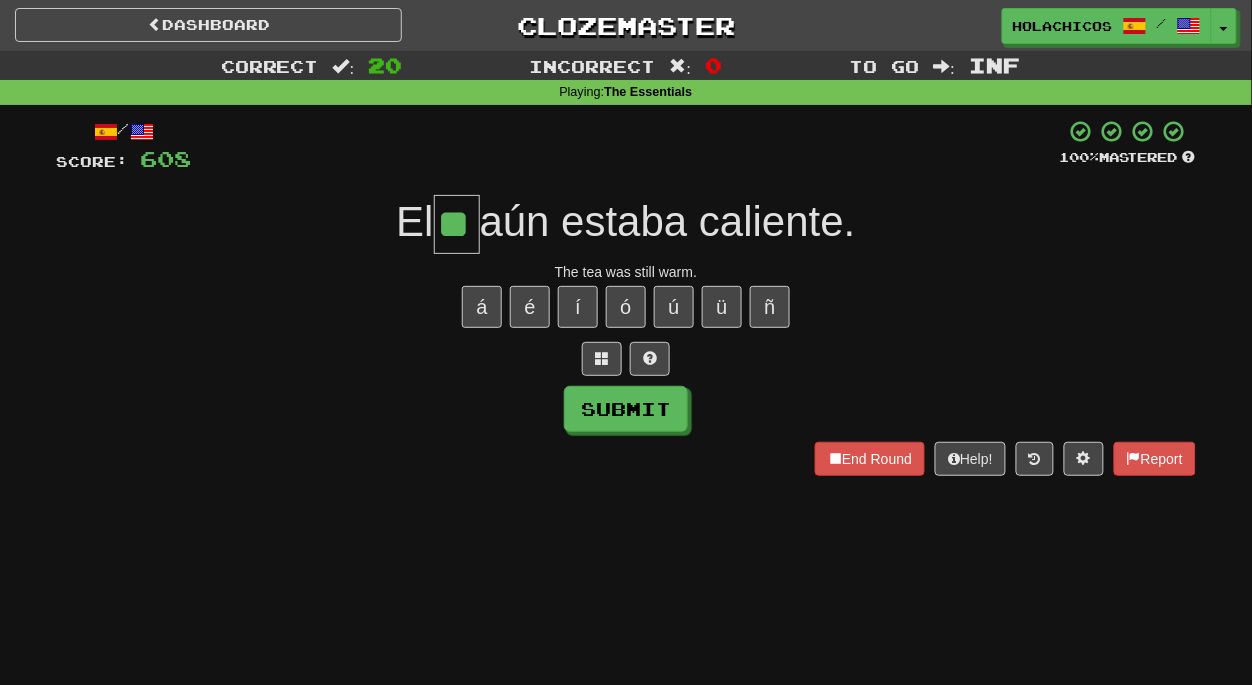 type on "**" 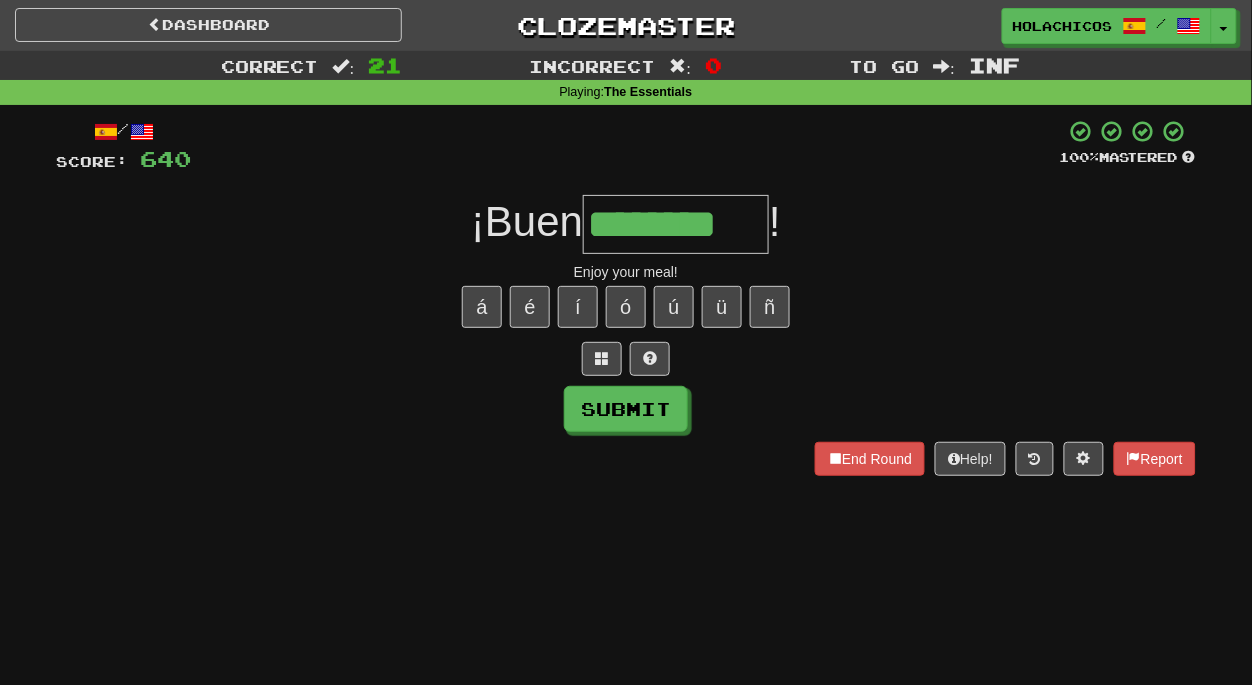 type on "********" 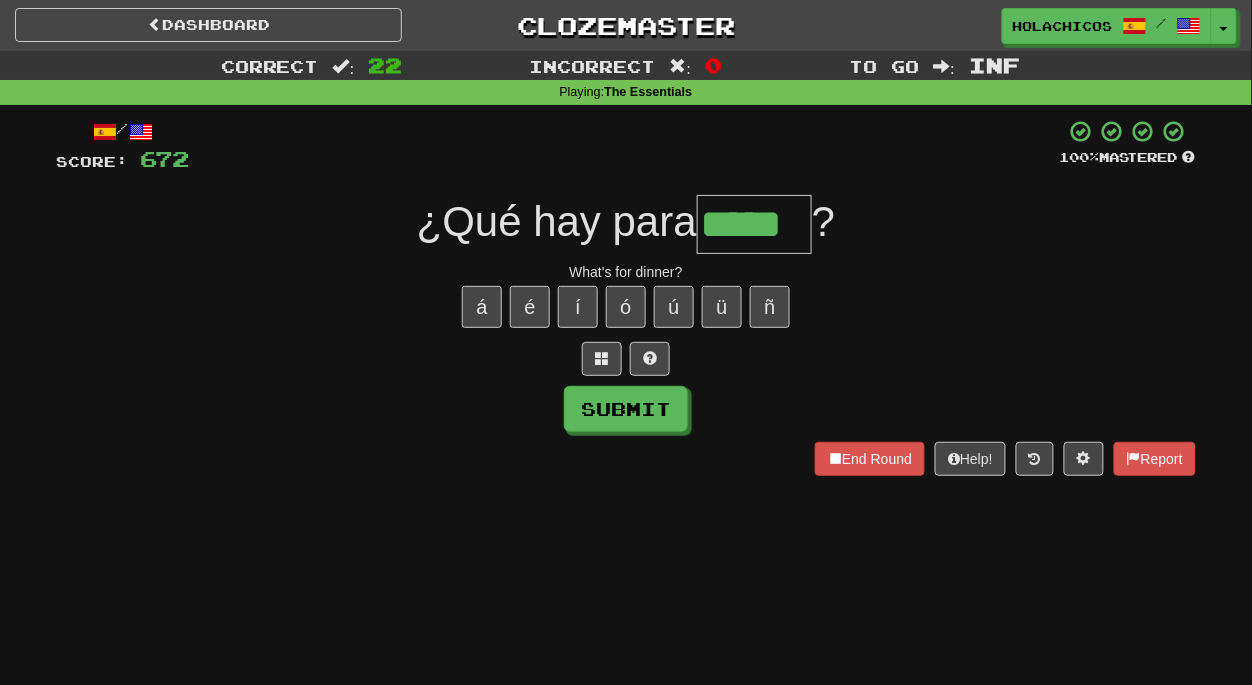 type on "*****" 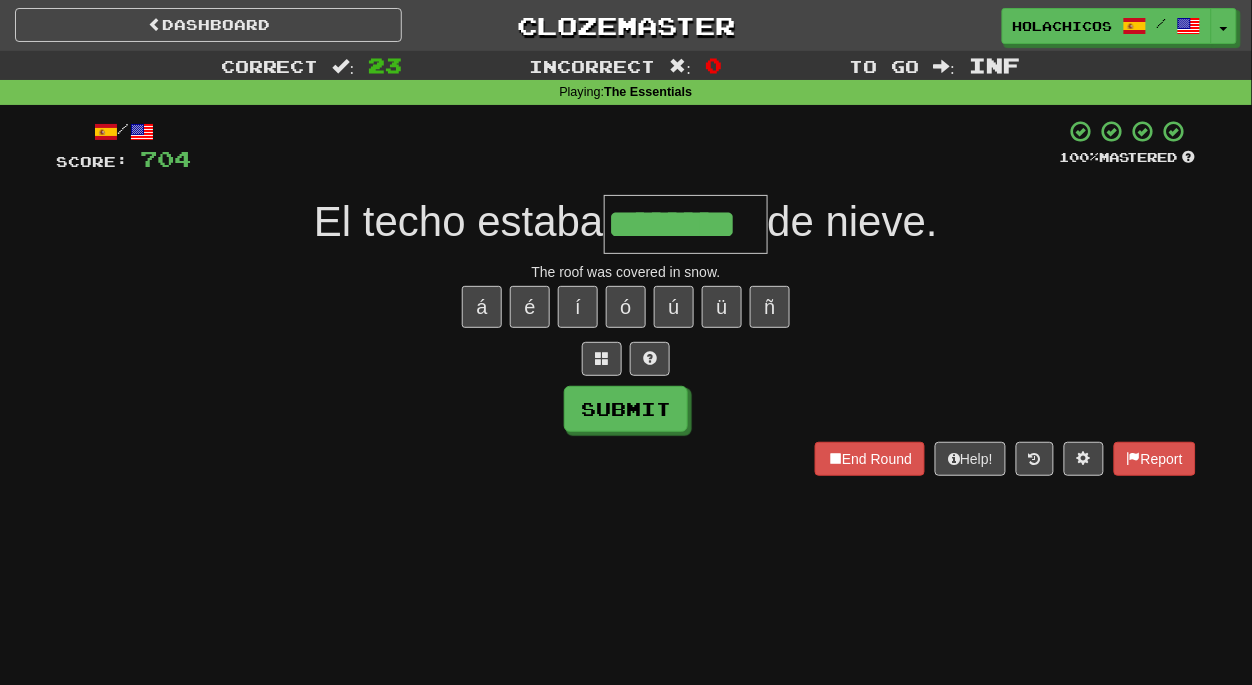 type on "********" 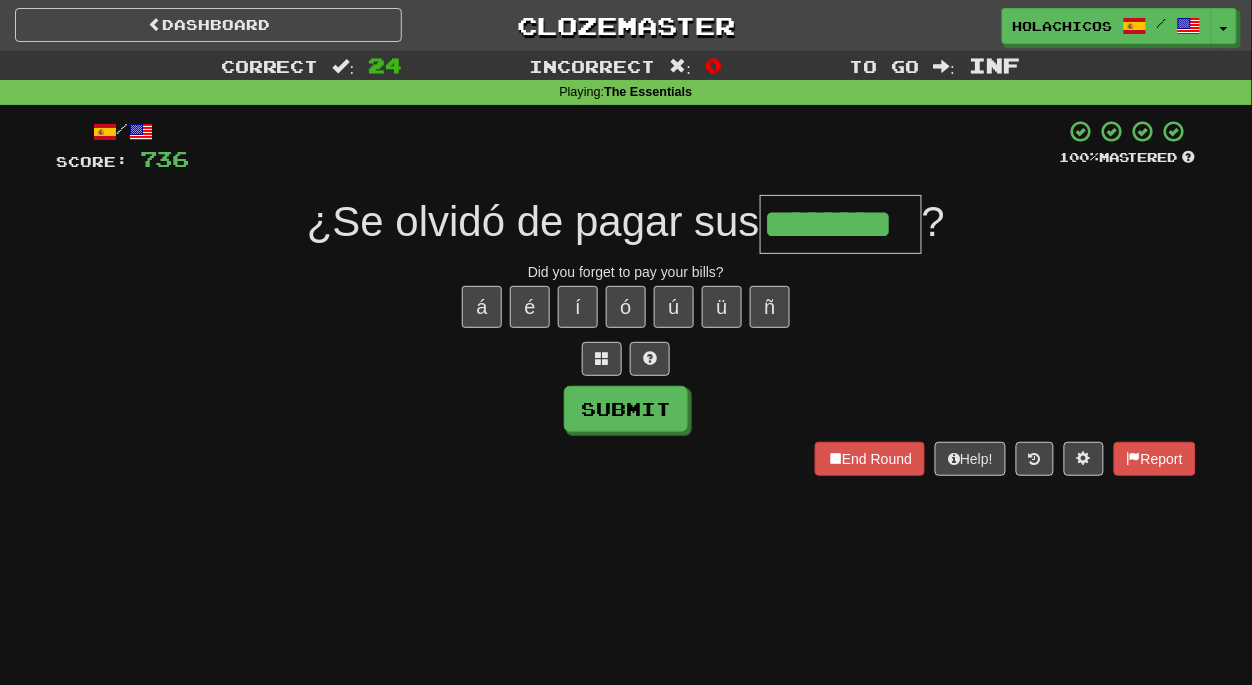 type on "********" 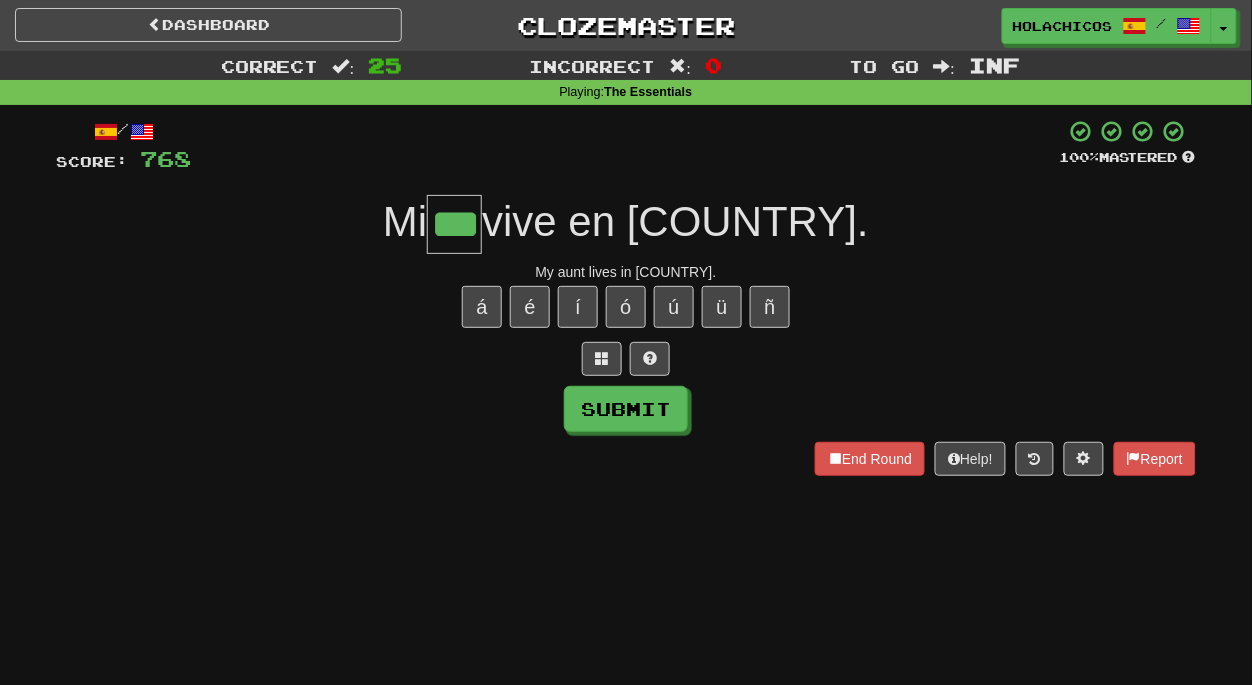 type on "***" 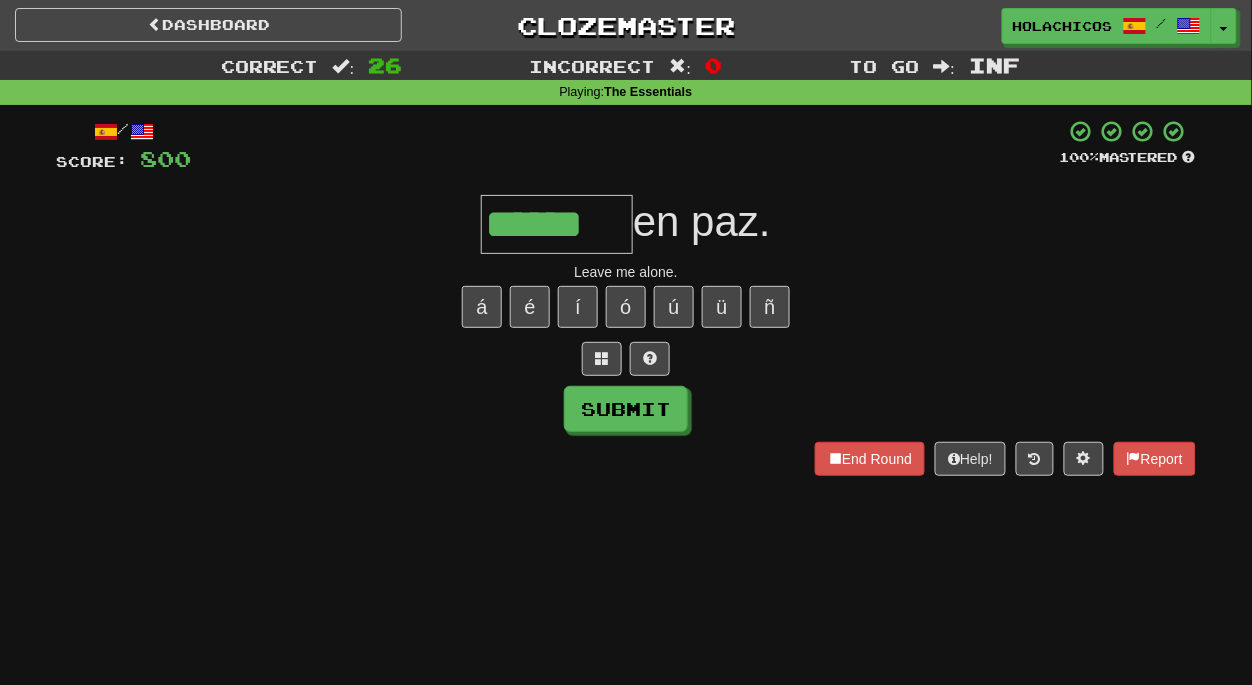type on "******" 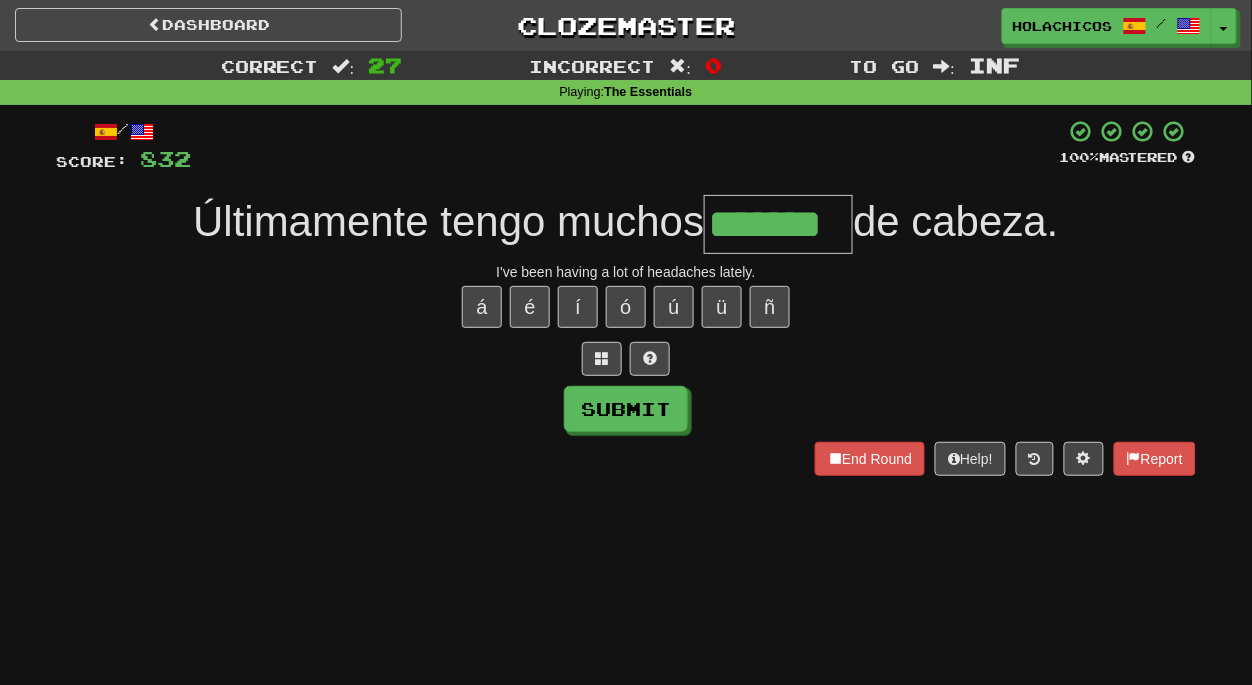type on "*******" 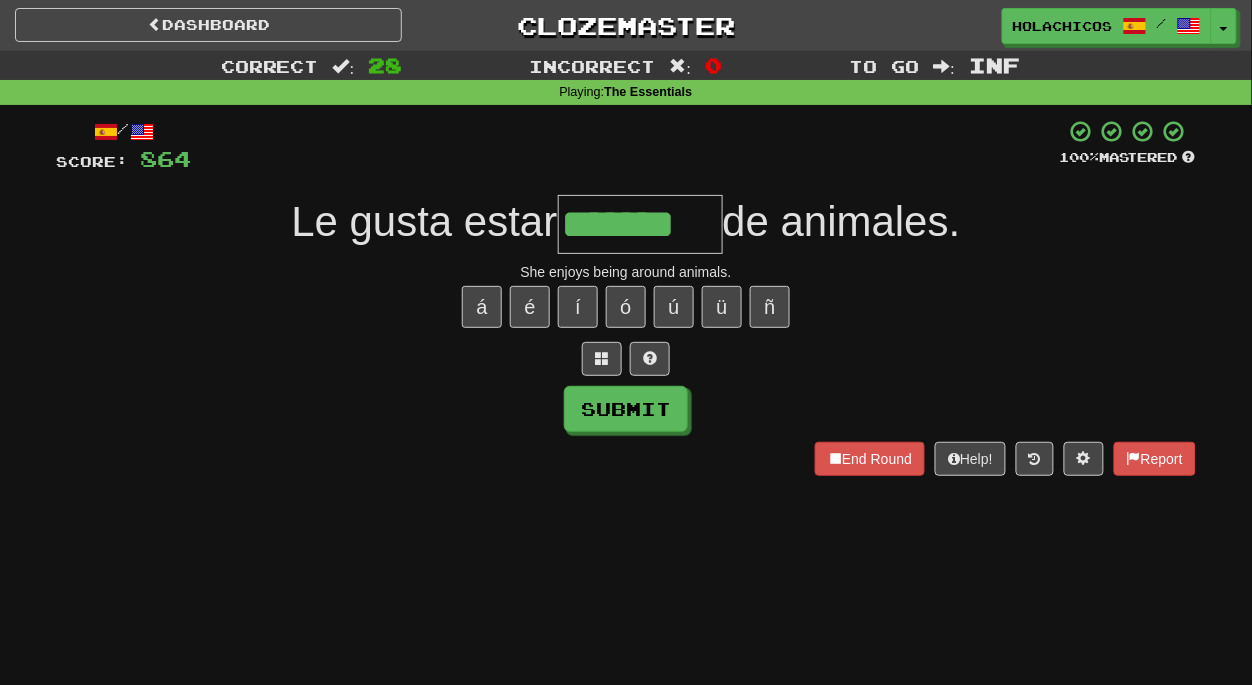 type on "*******" 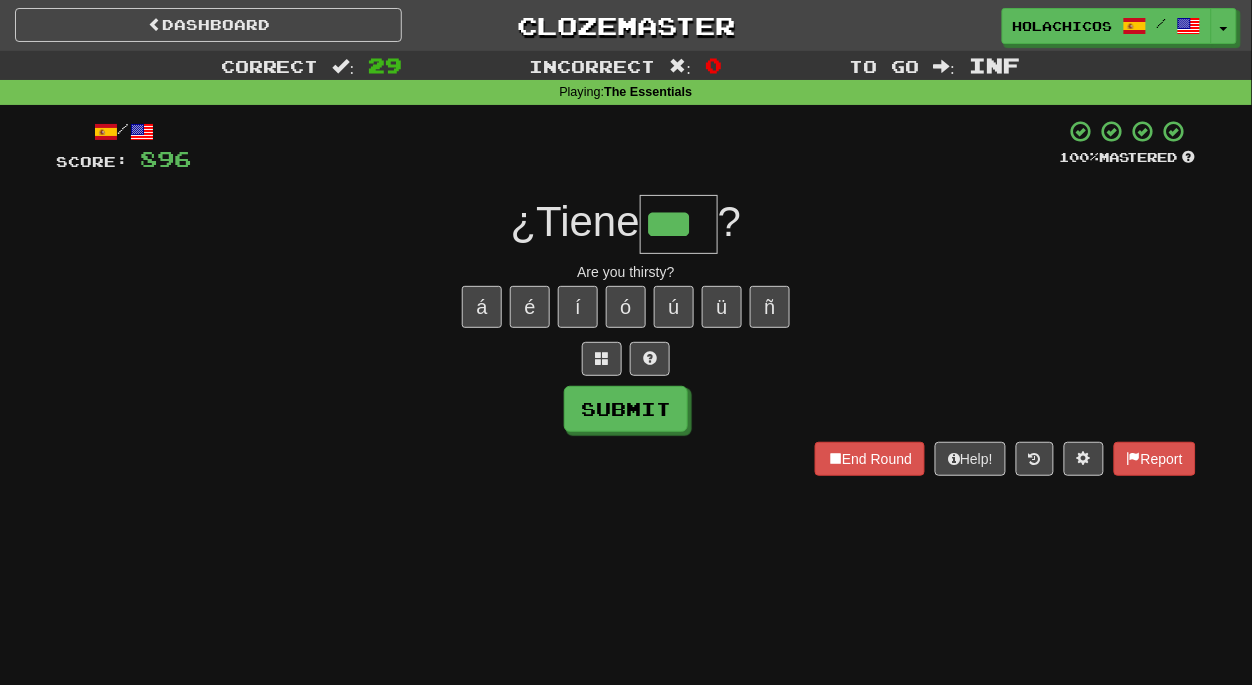 type on "***" 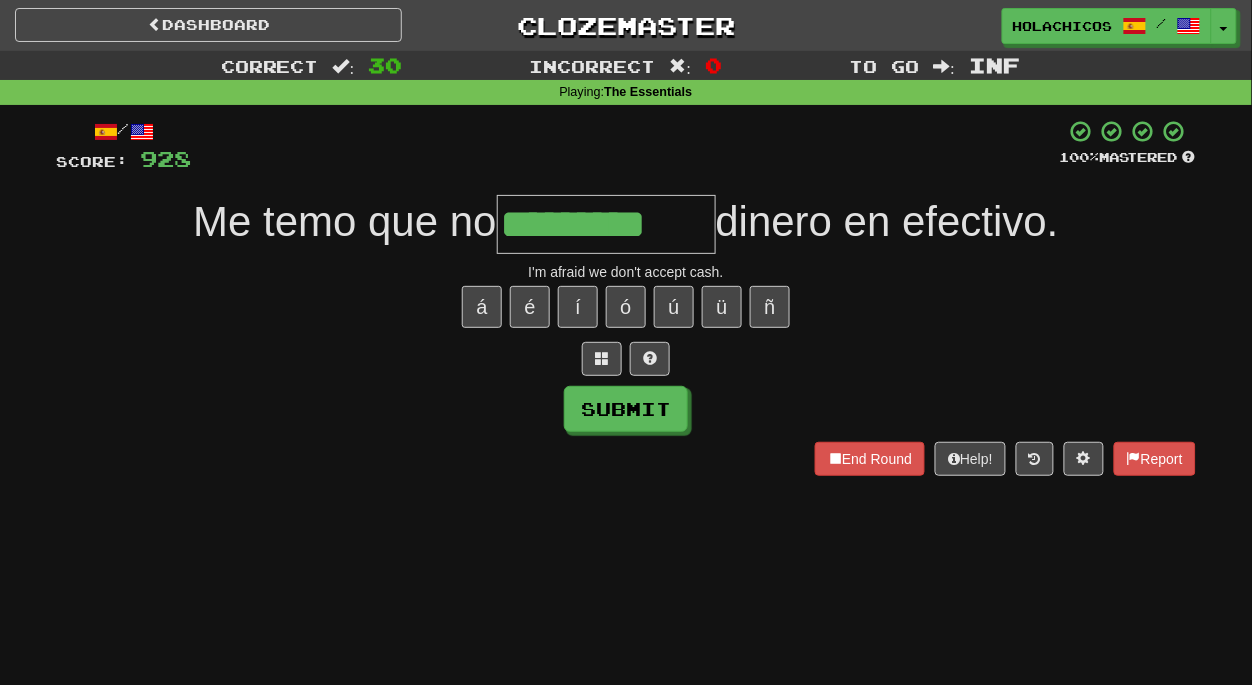 type on "*********" 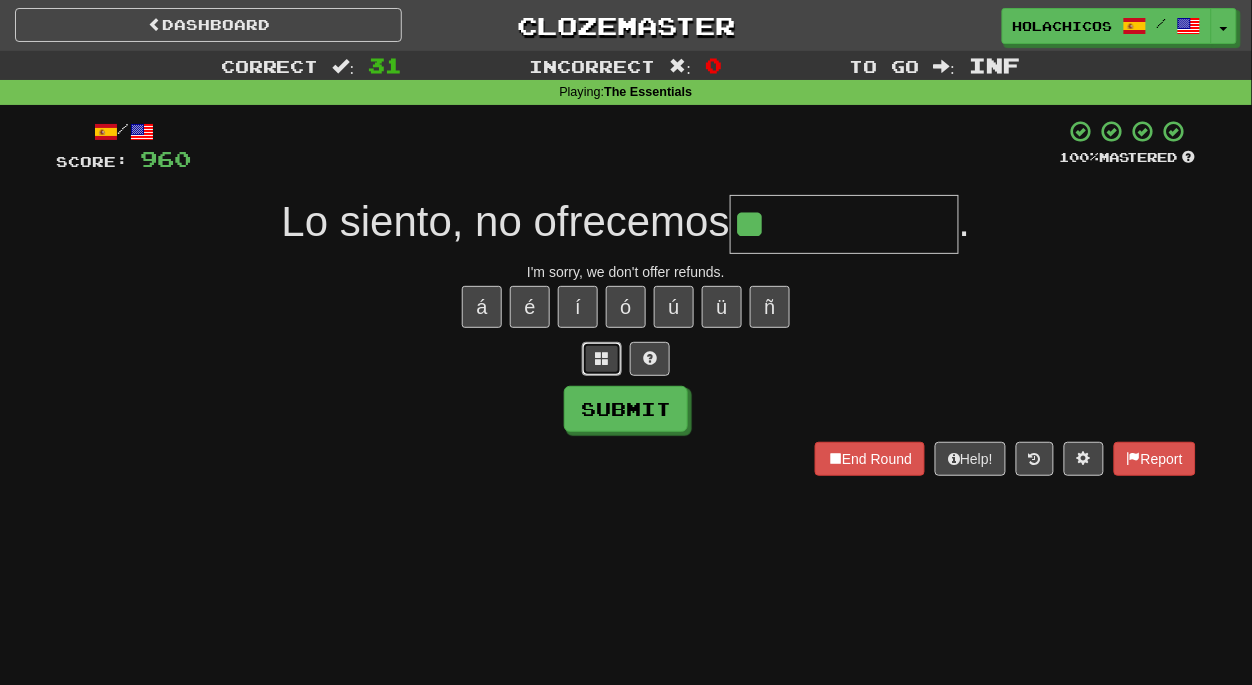 click at bounding box center (602, 358) 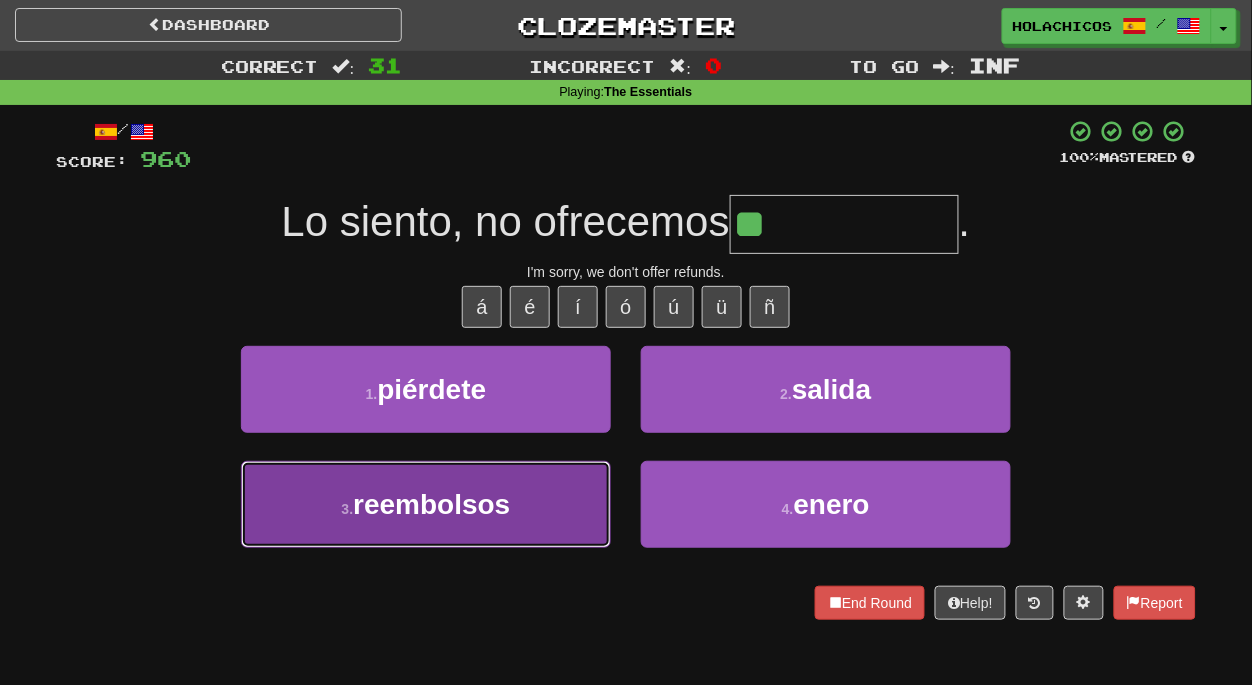 click on "3 .  reembolsos" at bounding box center (426, 504) 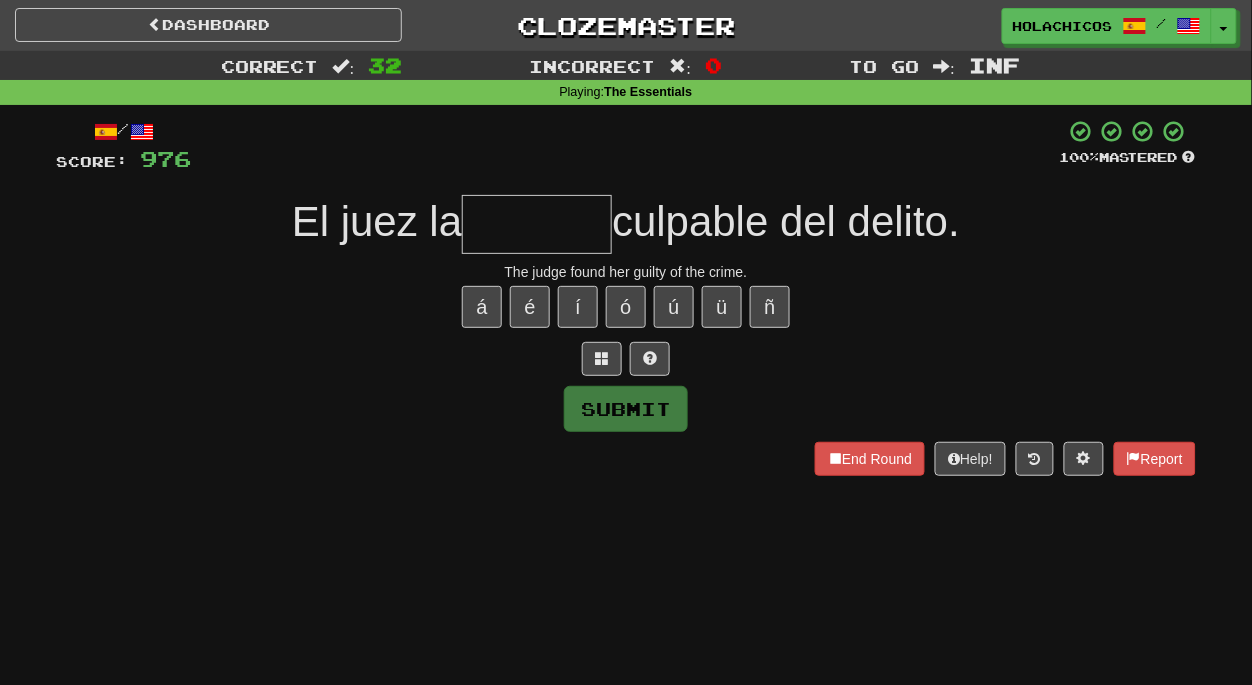 type on "*" 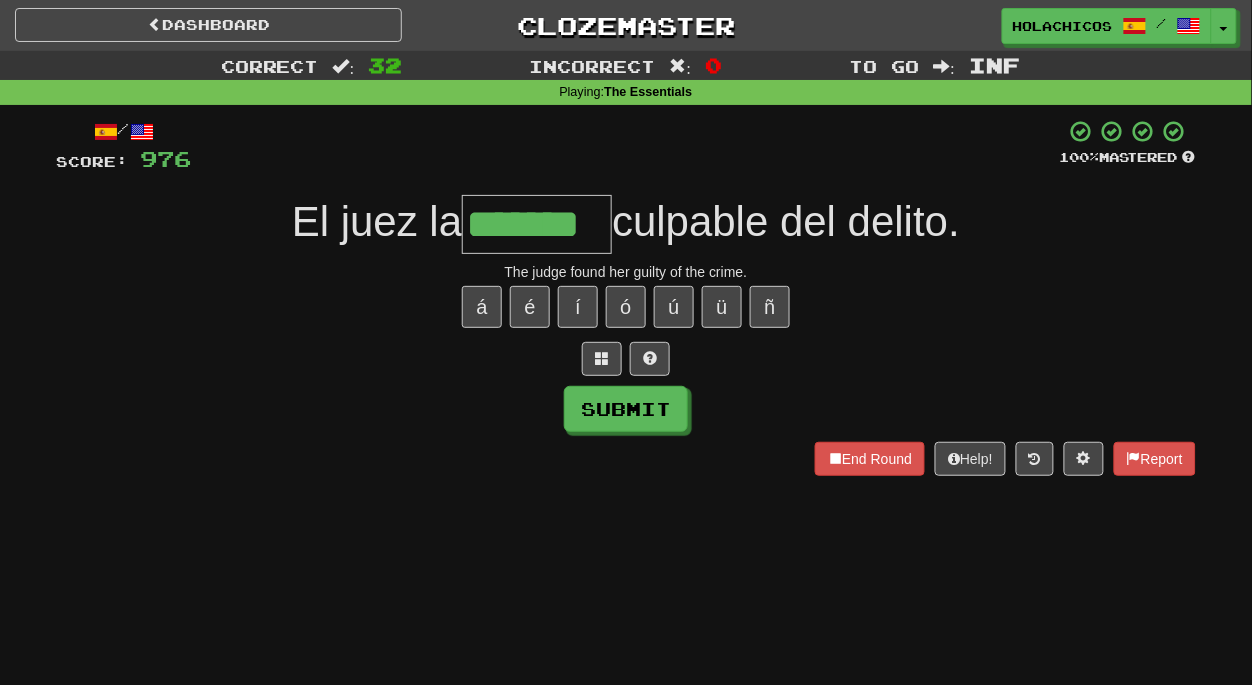 type on "*******" 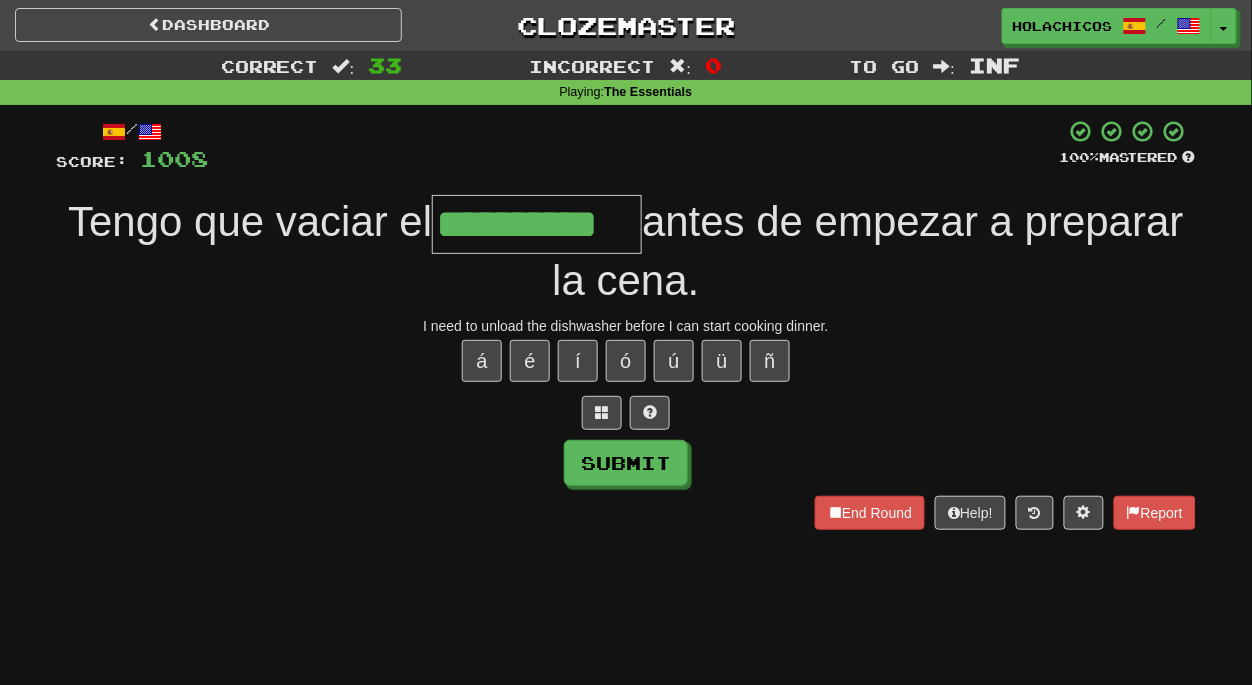 type on "**********" 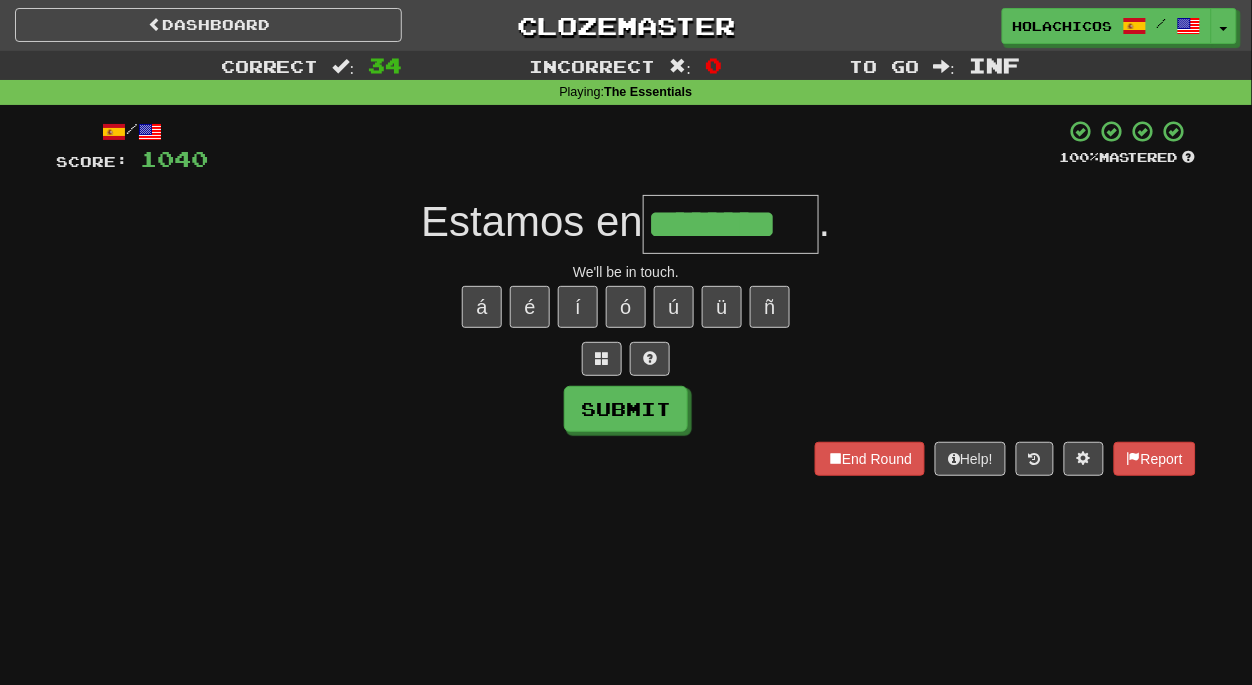 type on "********" 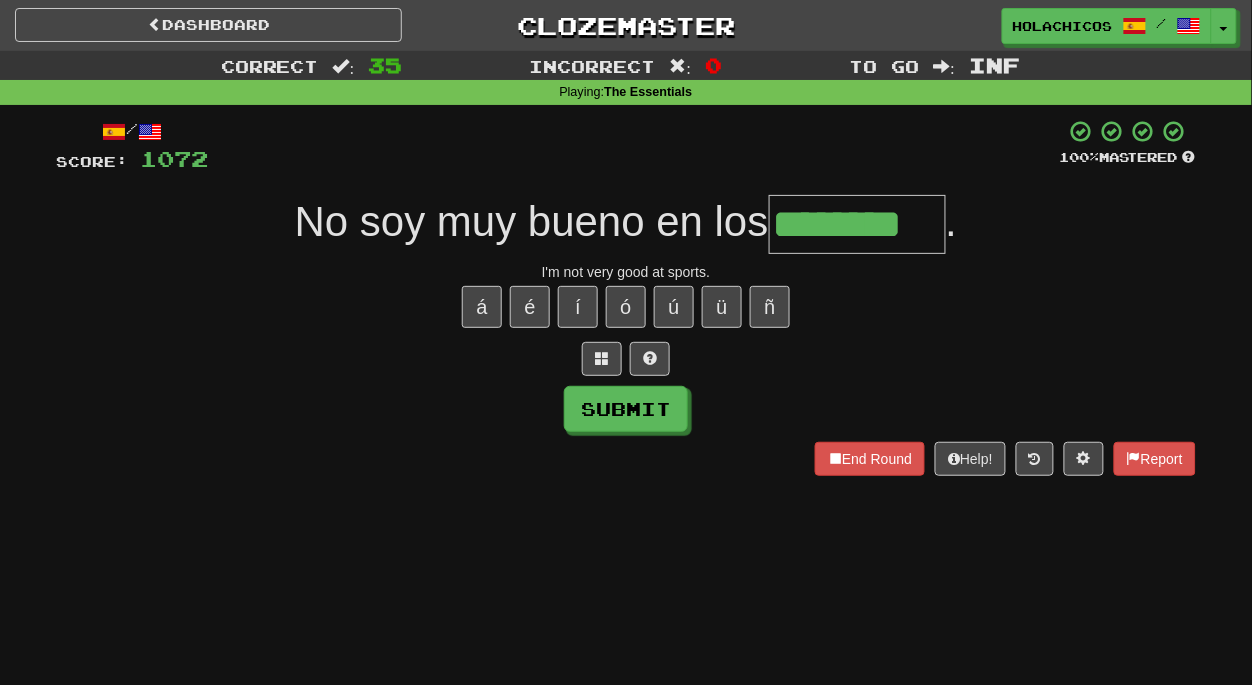 type on "********" 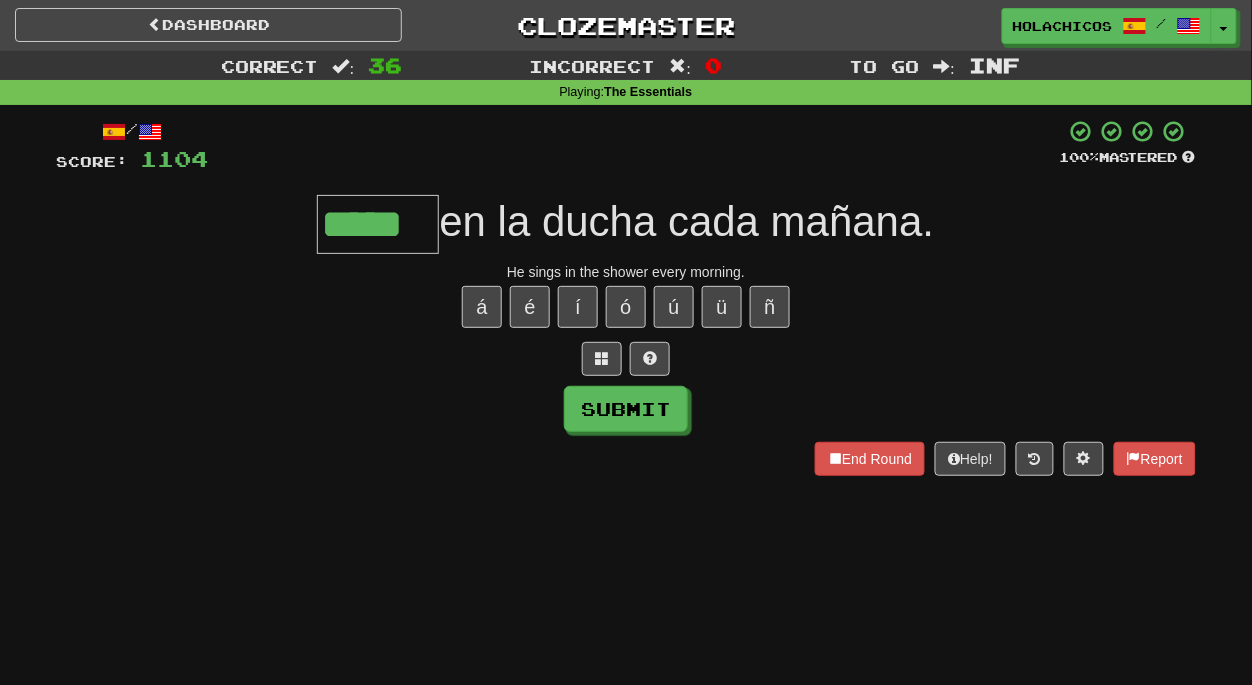 type on "*****" 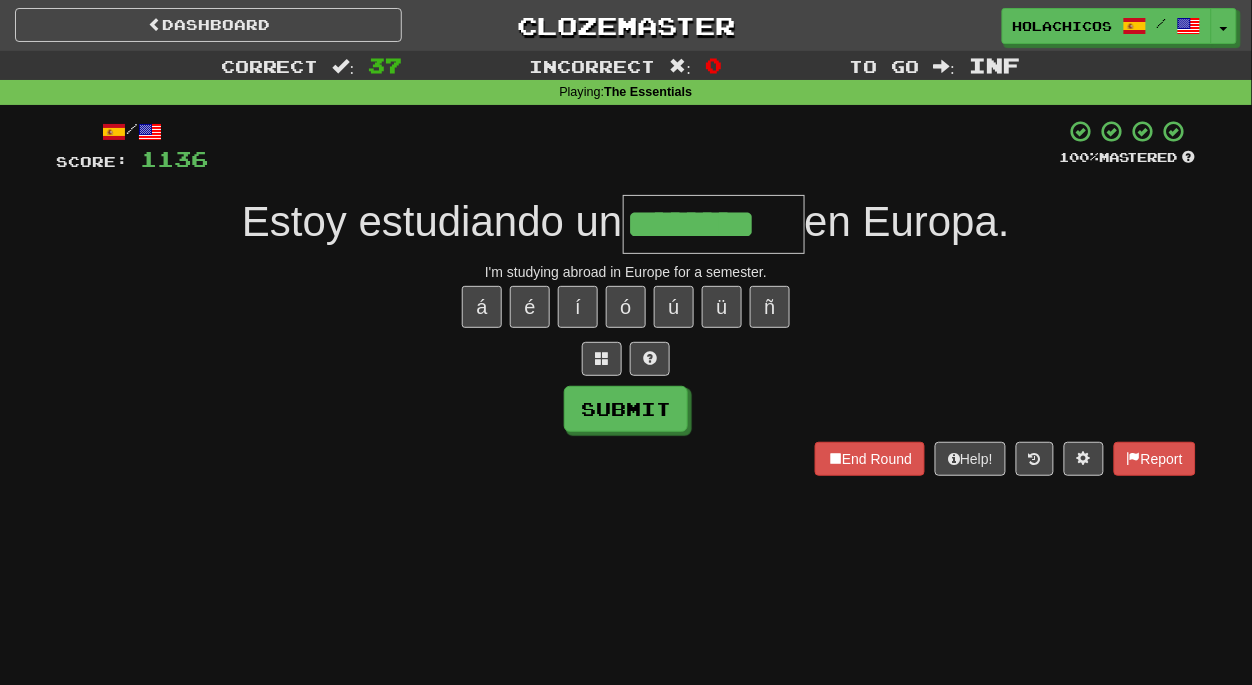 type on "********" 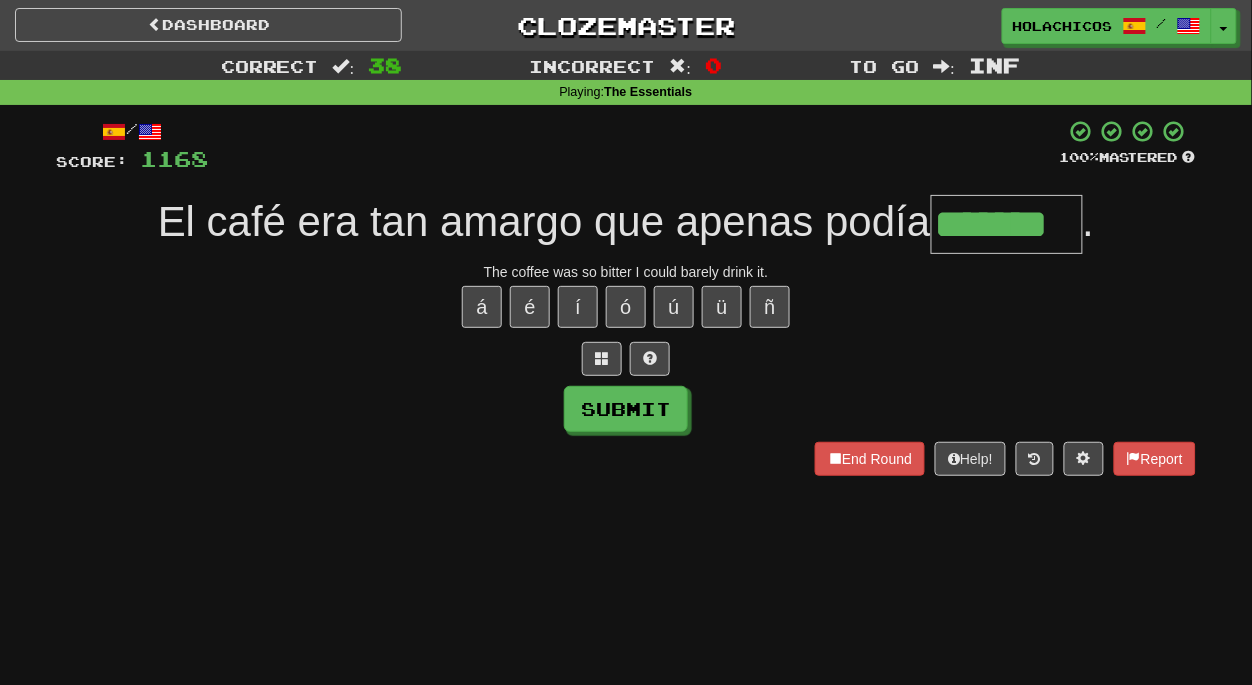 type on "*******" 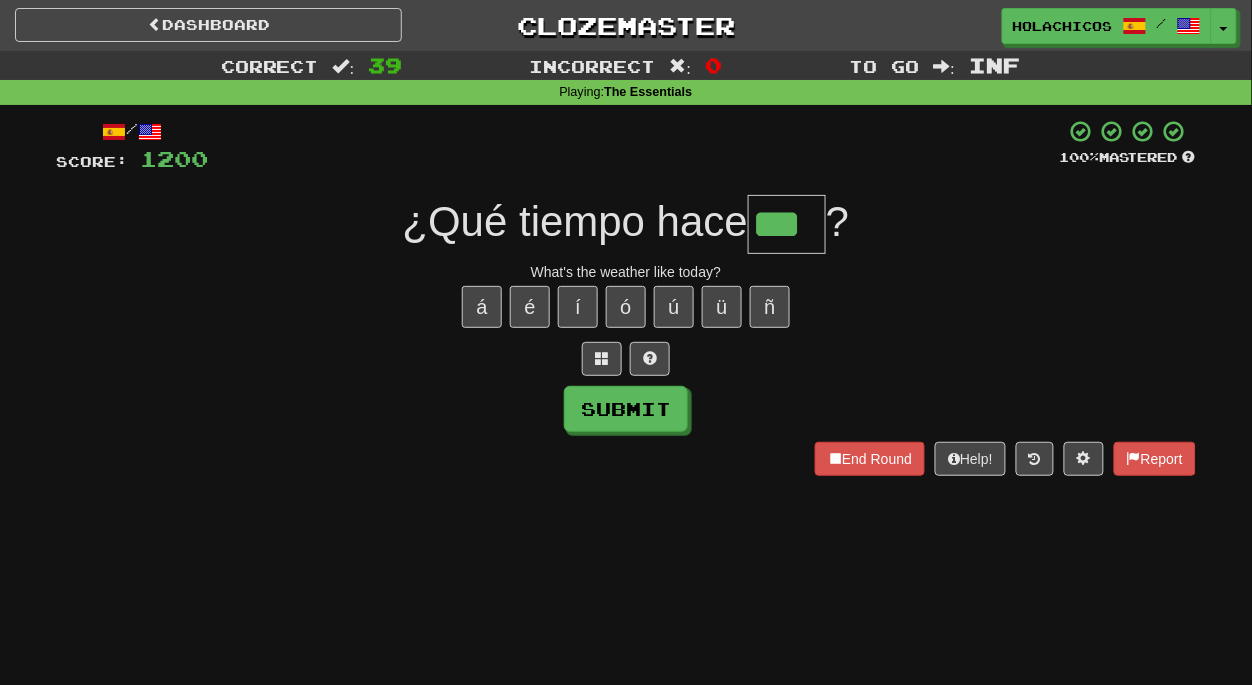 type on "***" 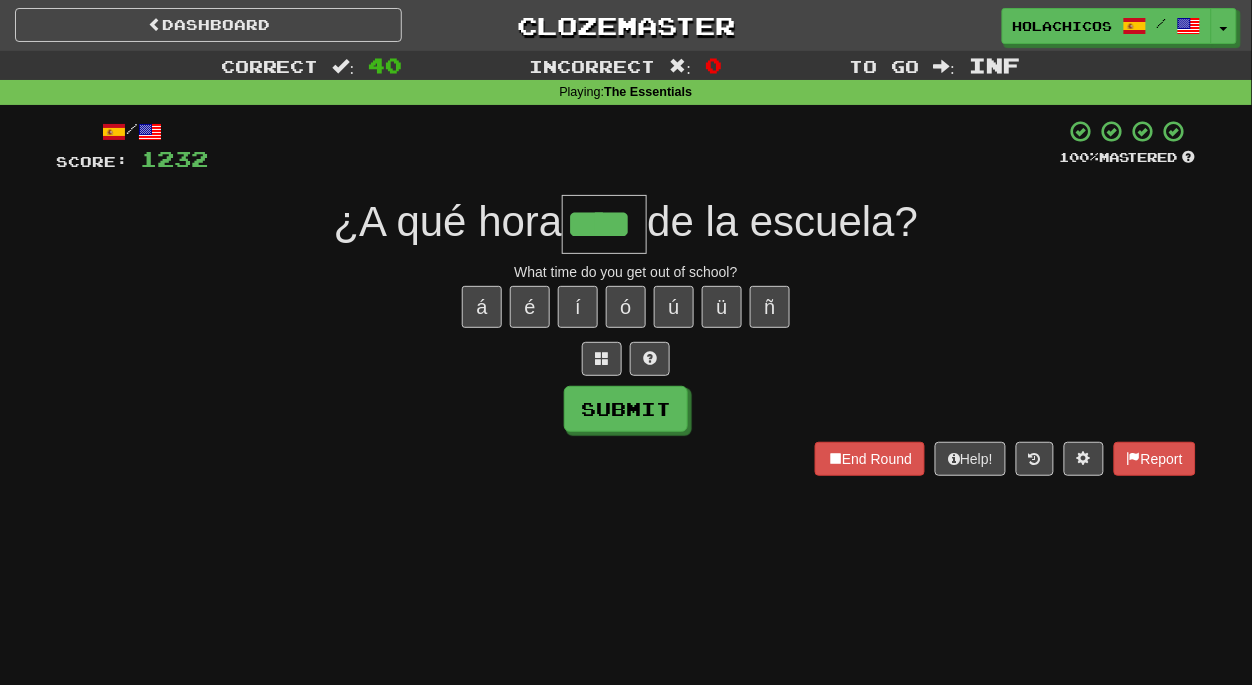 type on "****" 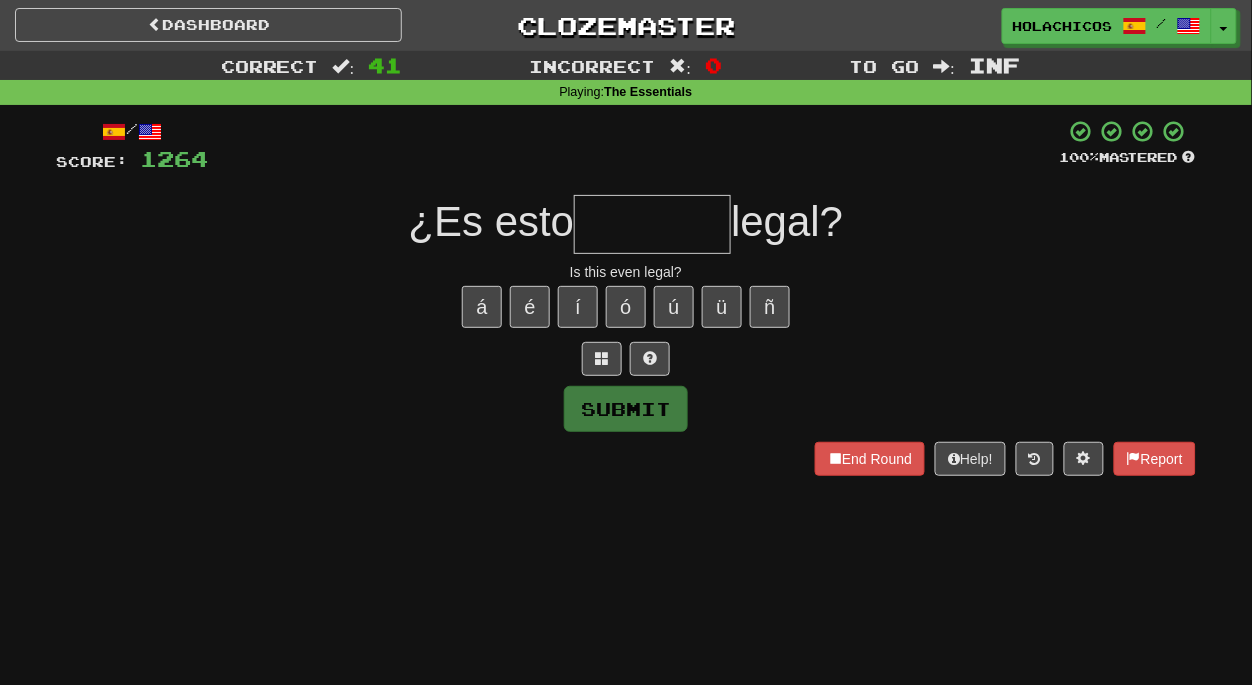 type on "*" 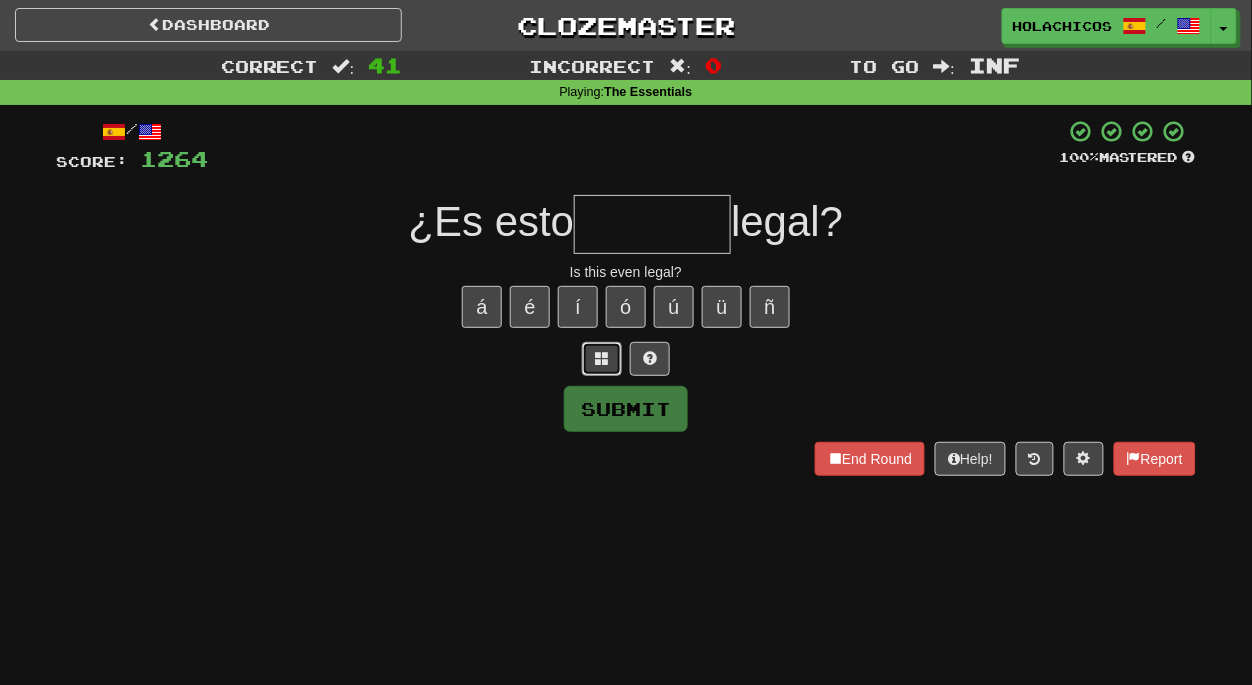 click at bounding box center [602, 359] 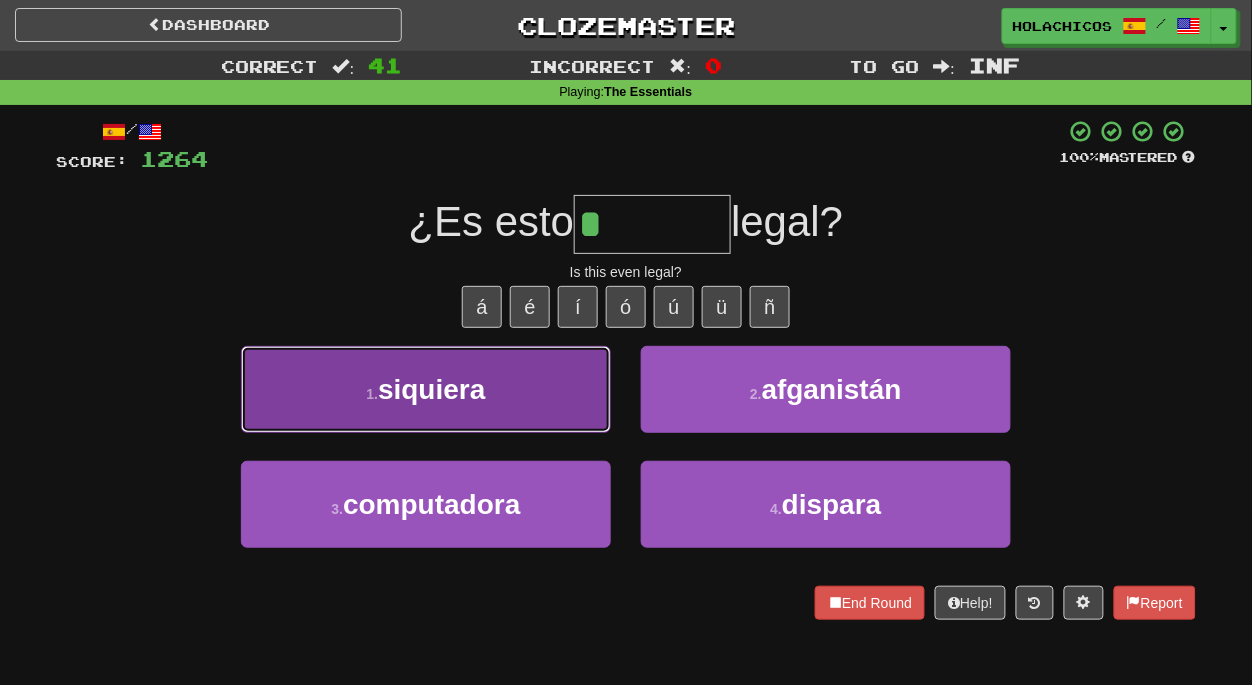 click on "siquiera" at bounding box center [431, 389] 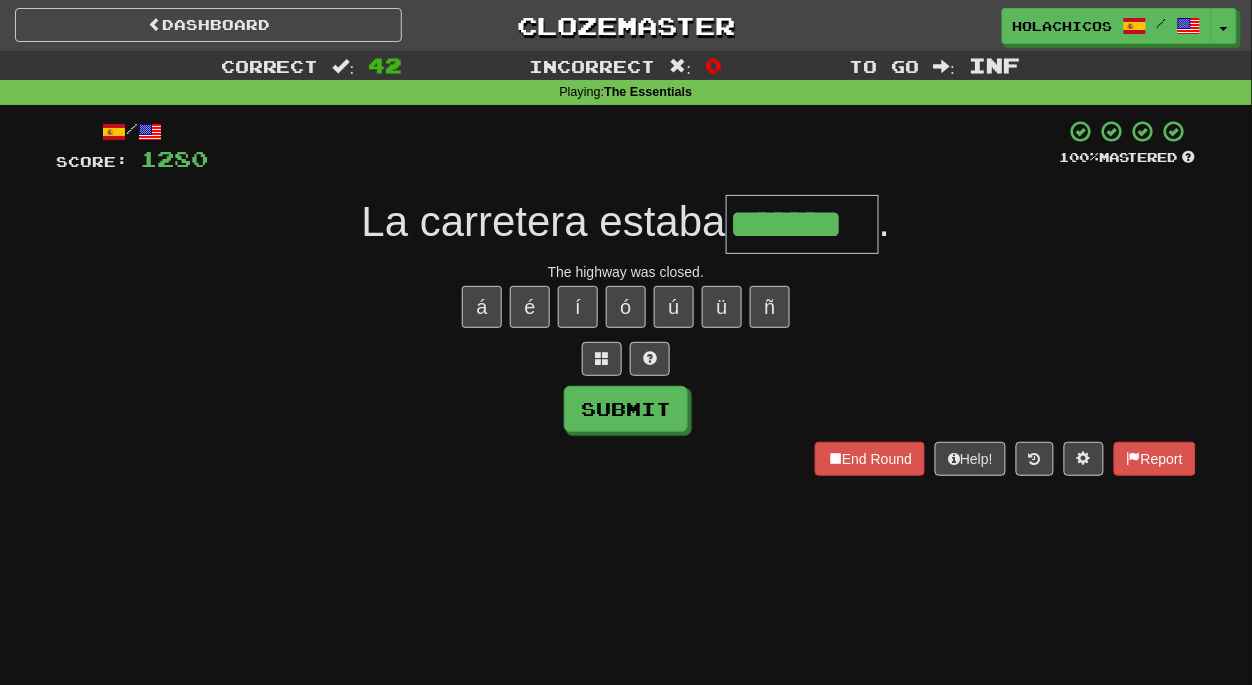 type on "*******" 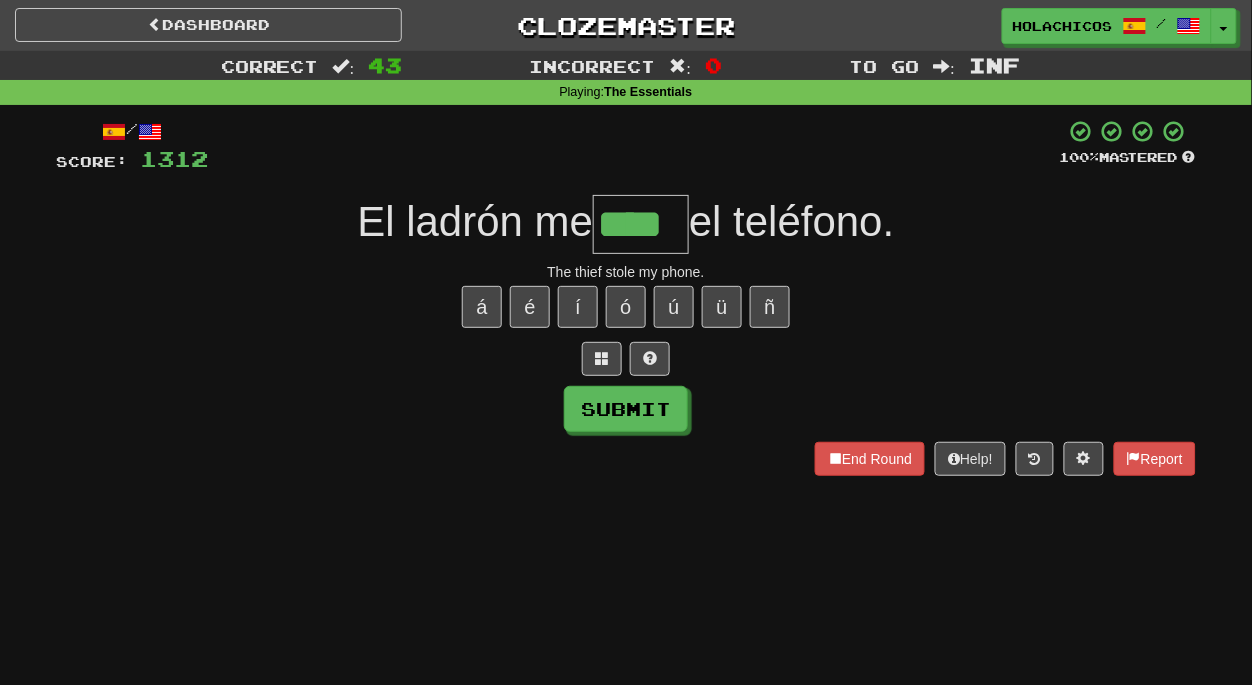 type on "****" 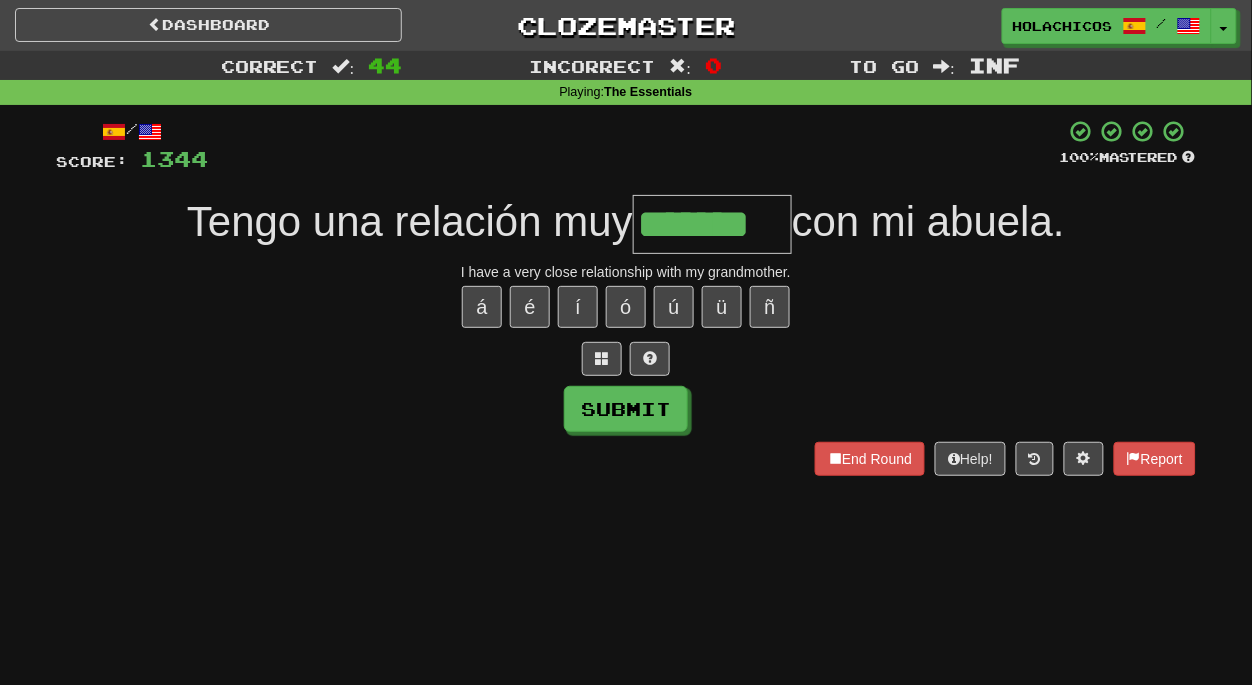 type on "*******" 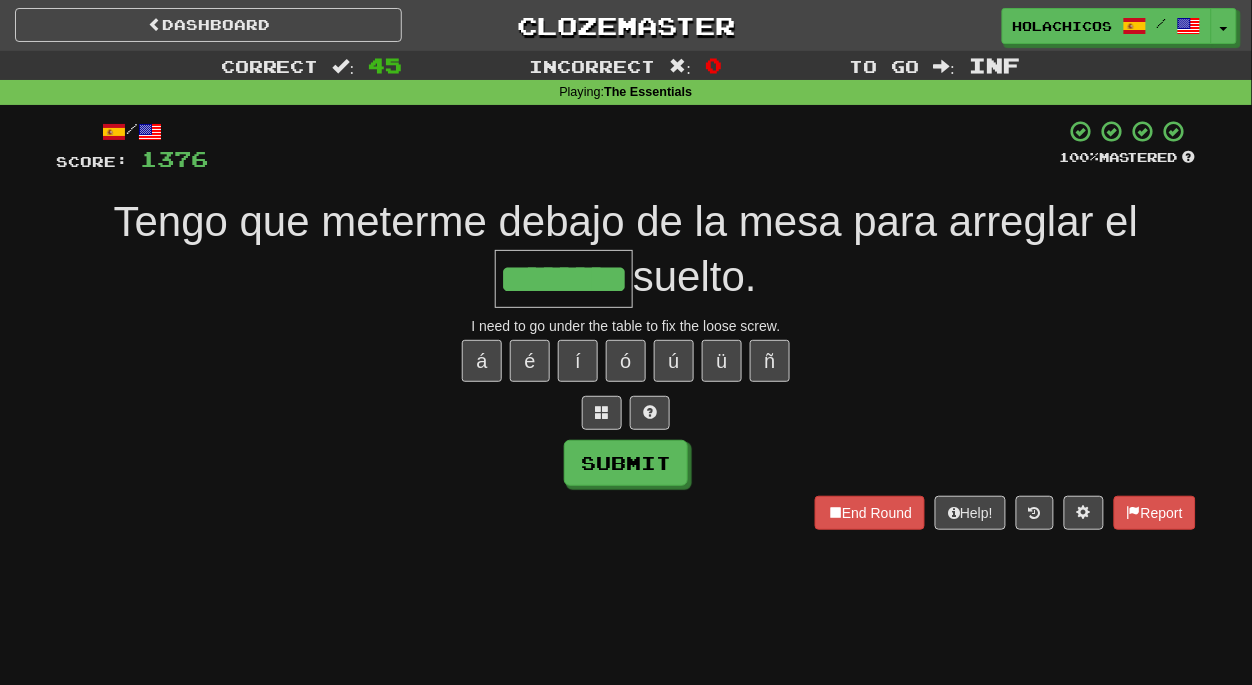 type on "********" 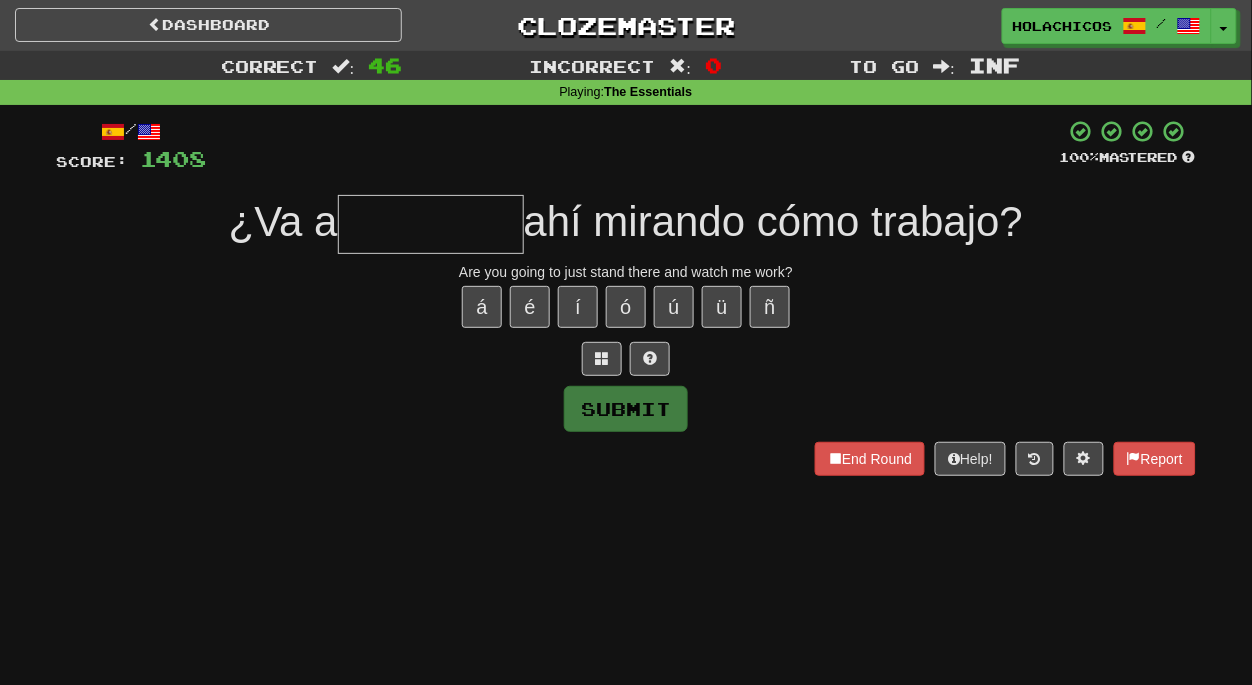 type on "*" 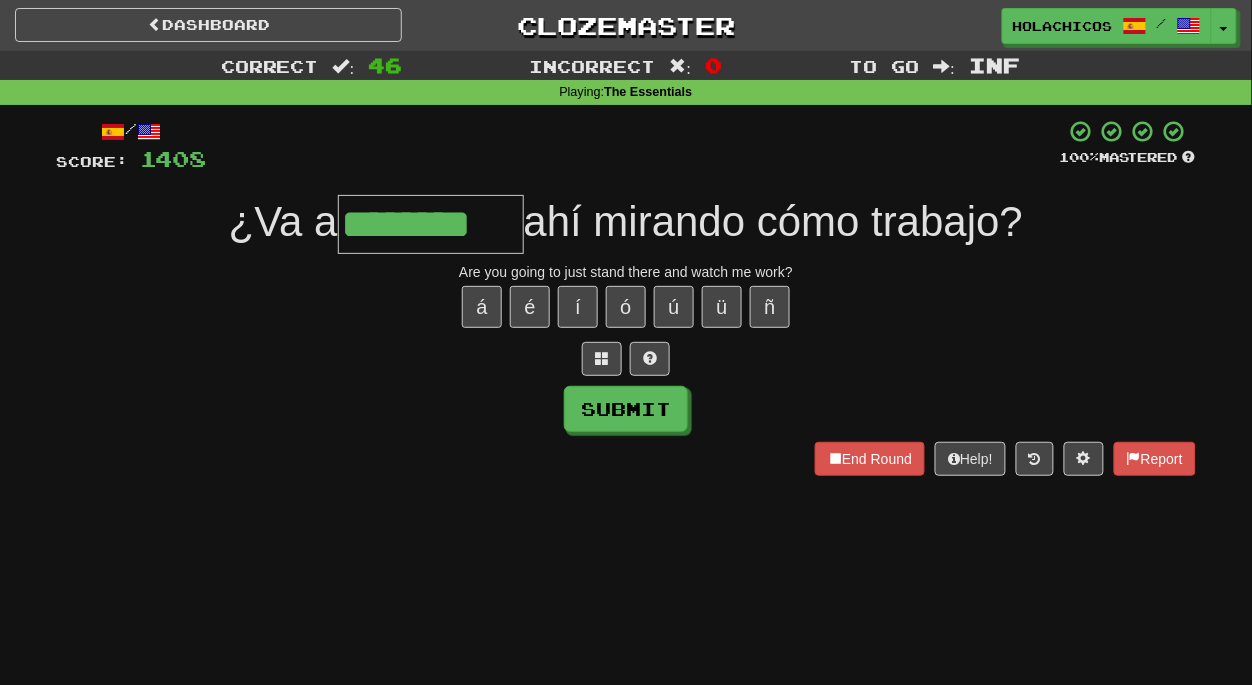 type on "********" 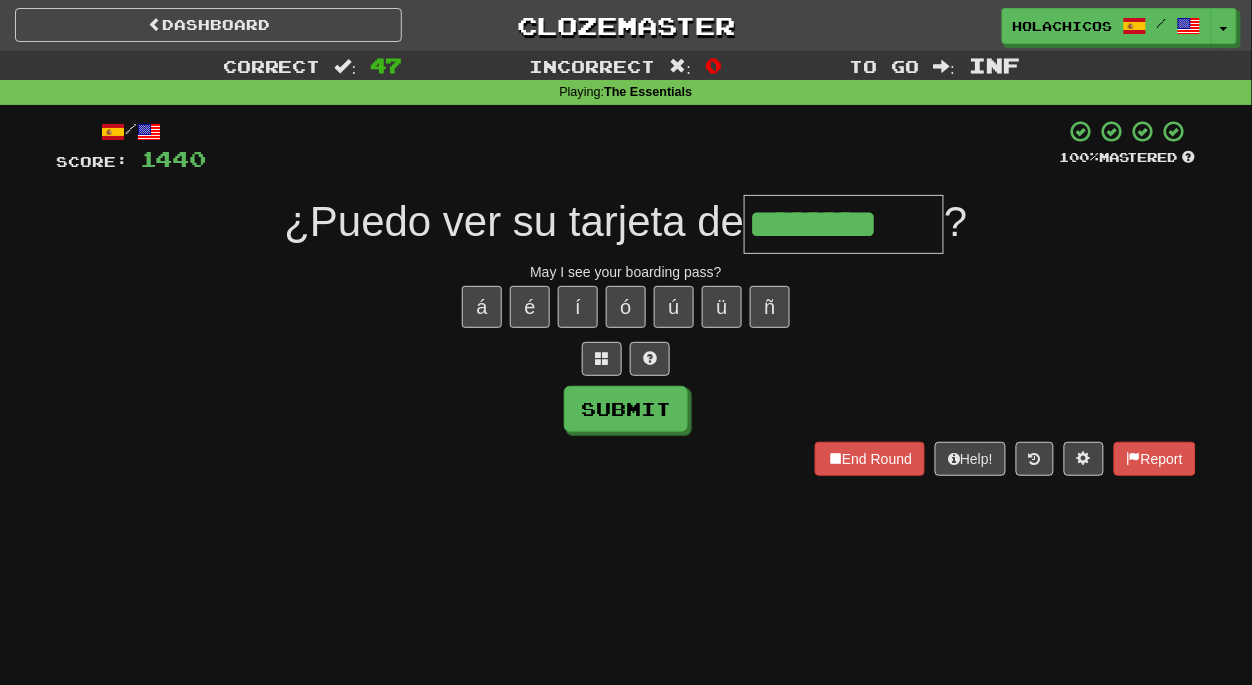 type on "********" 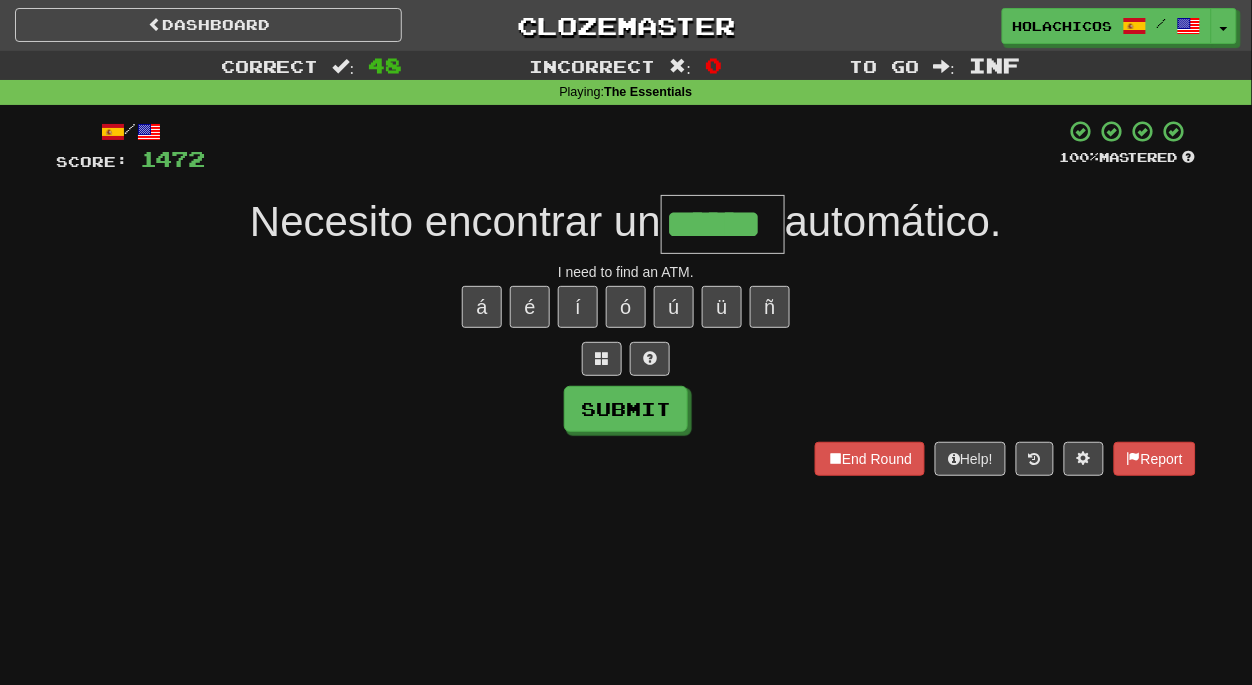type on "******" 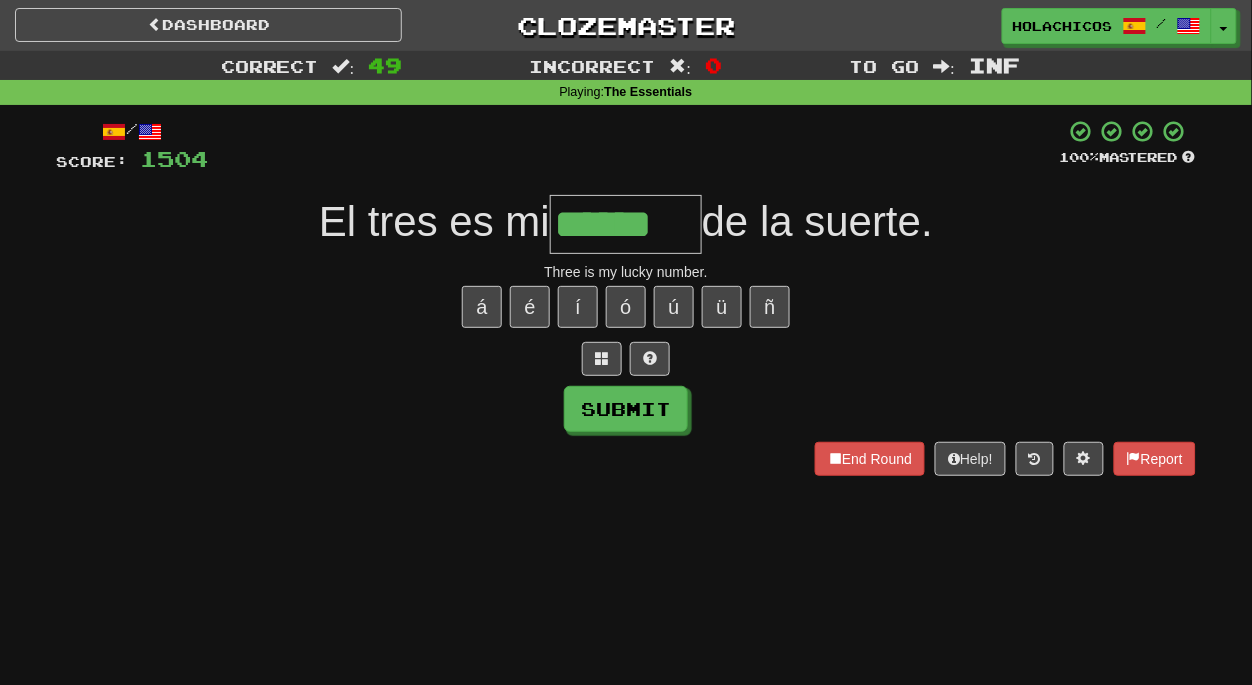 type on "******" 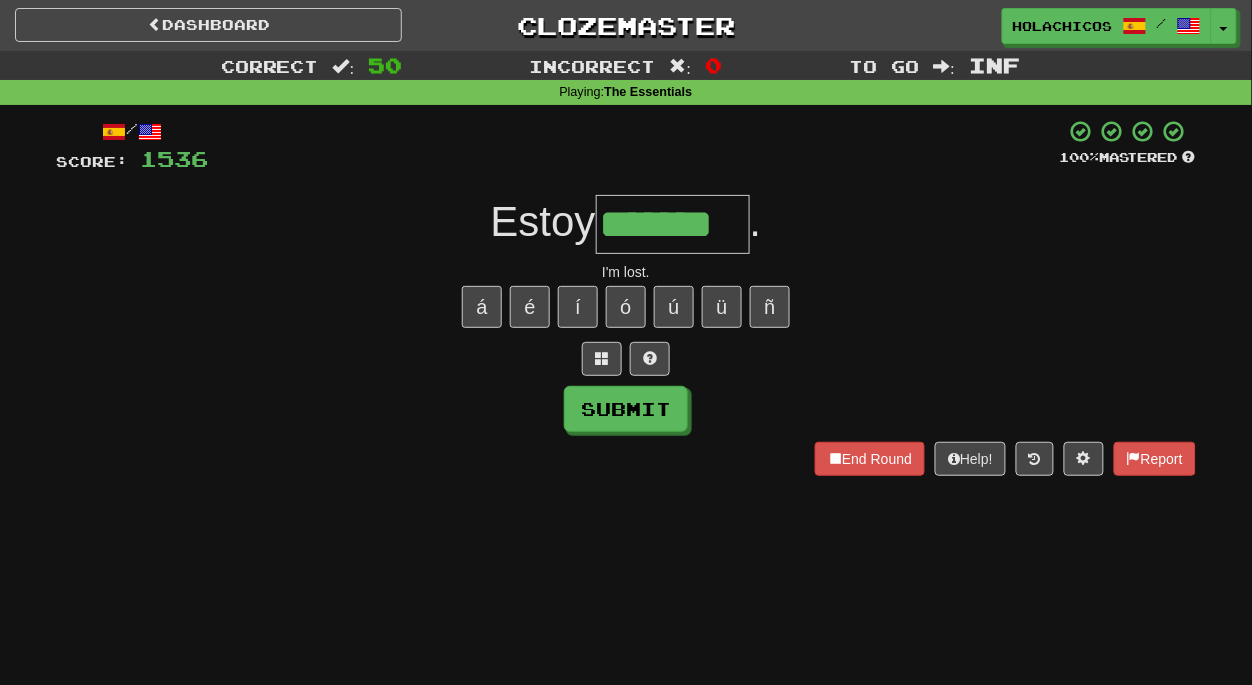 type on "*******" 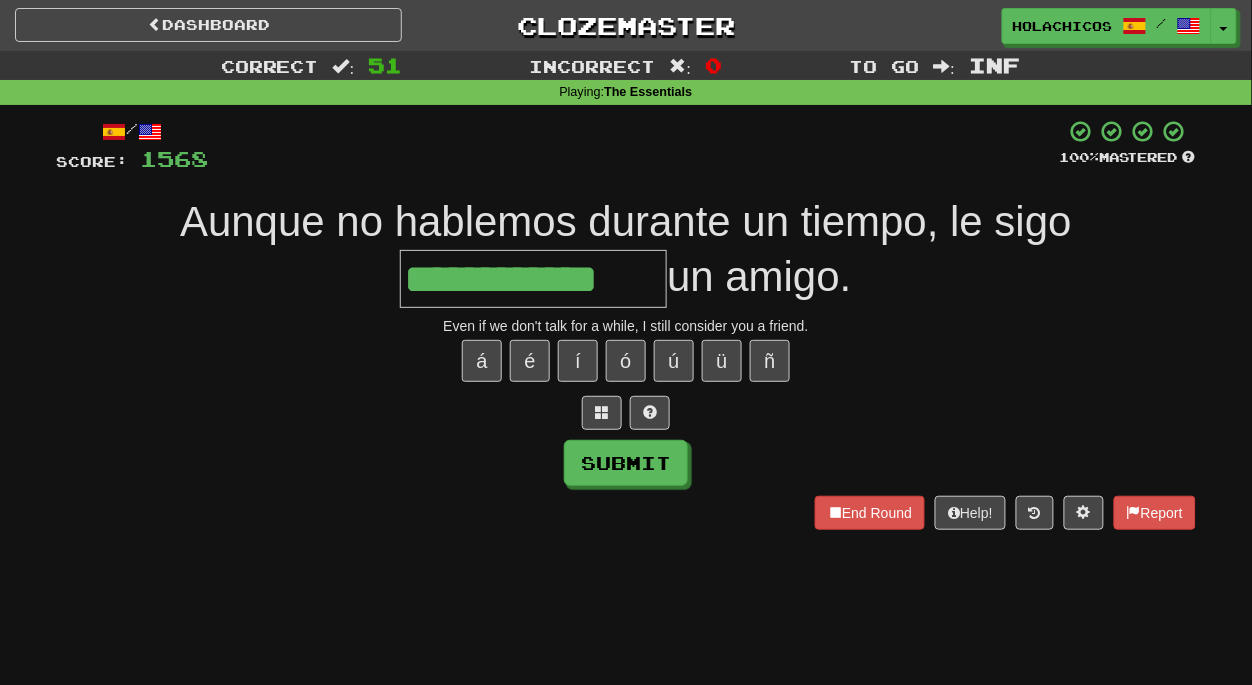 type on "**********" 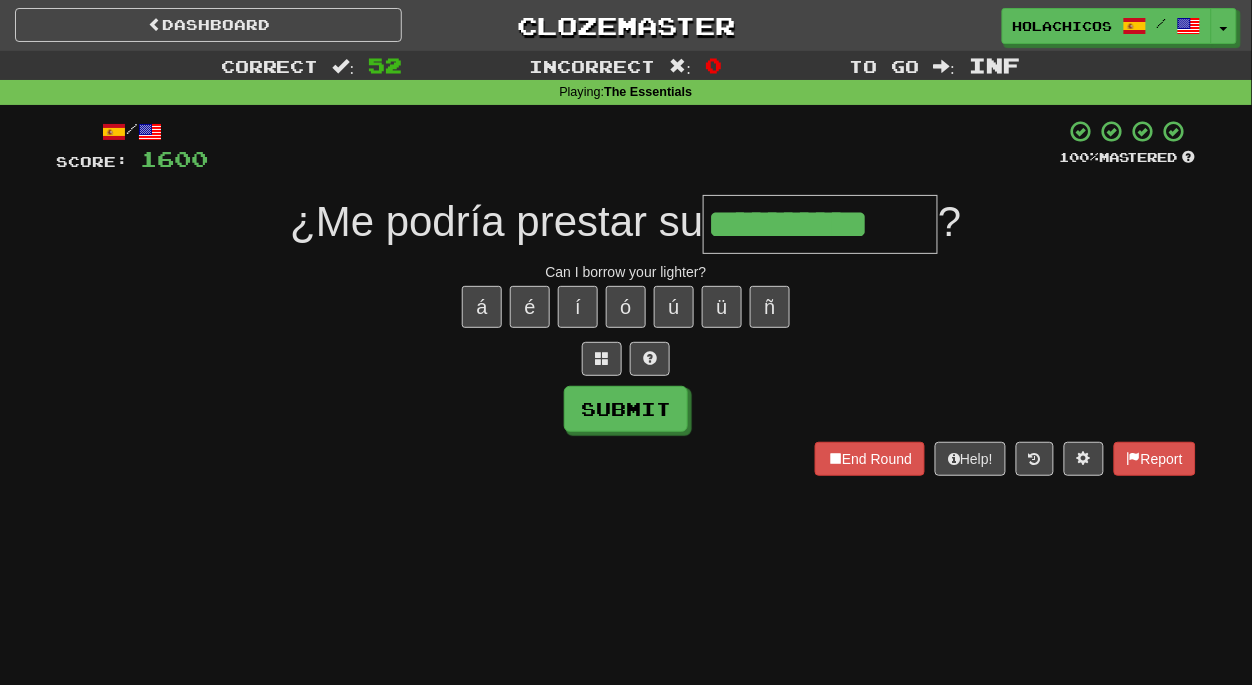 type on "**********" 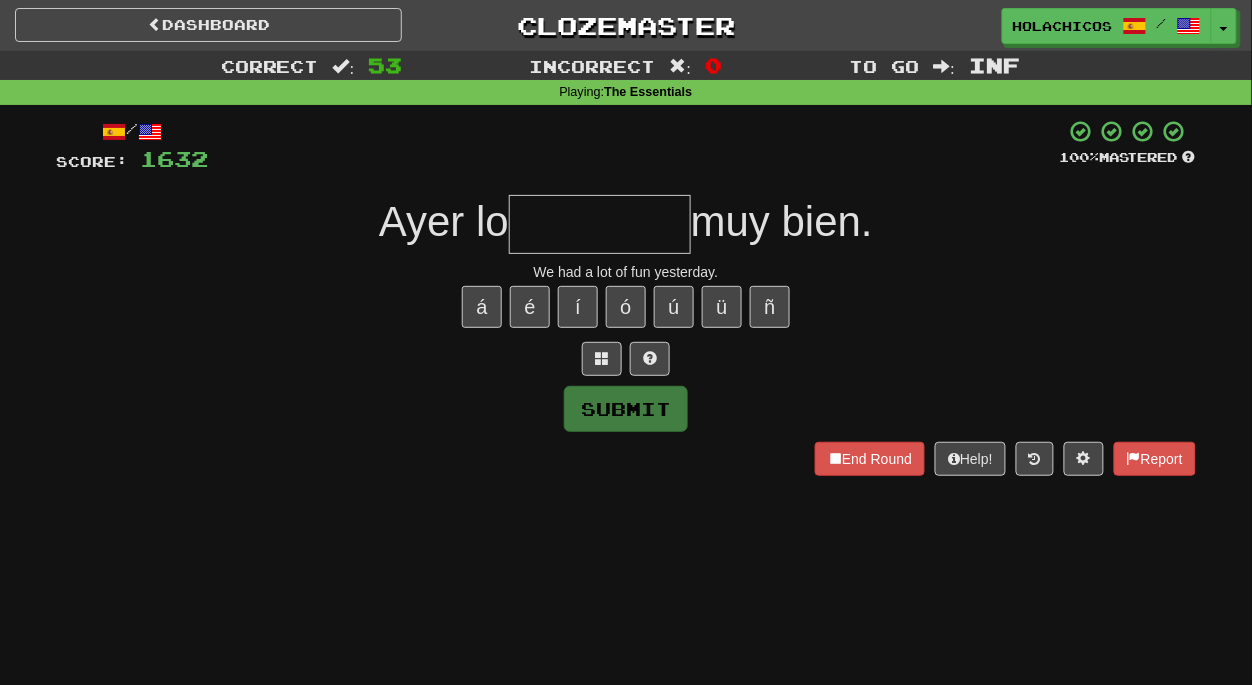 type on "*" 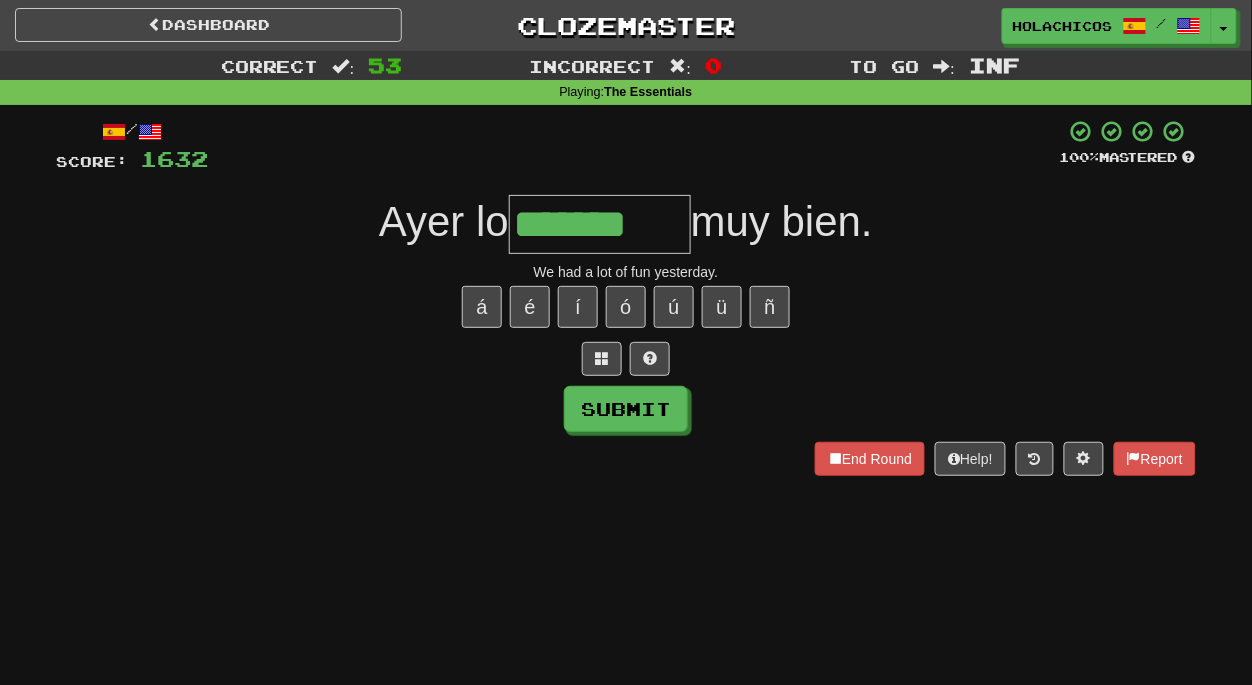 type on "*******" 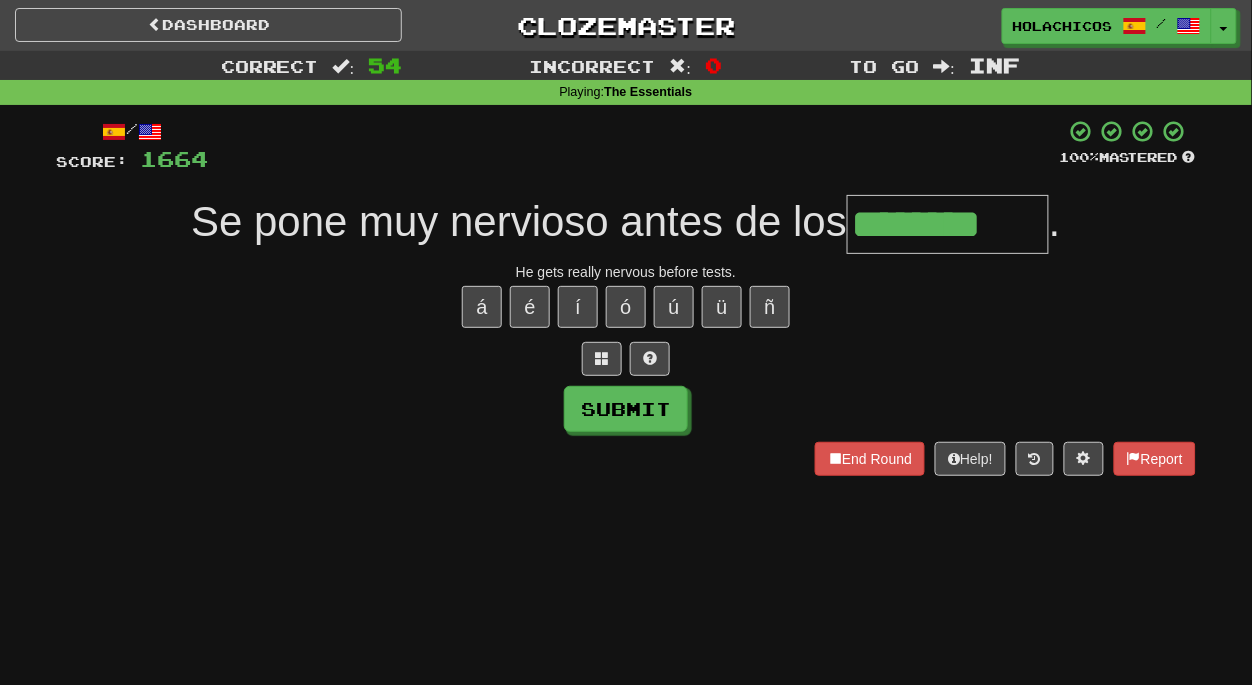 type on "********" 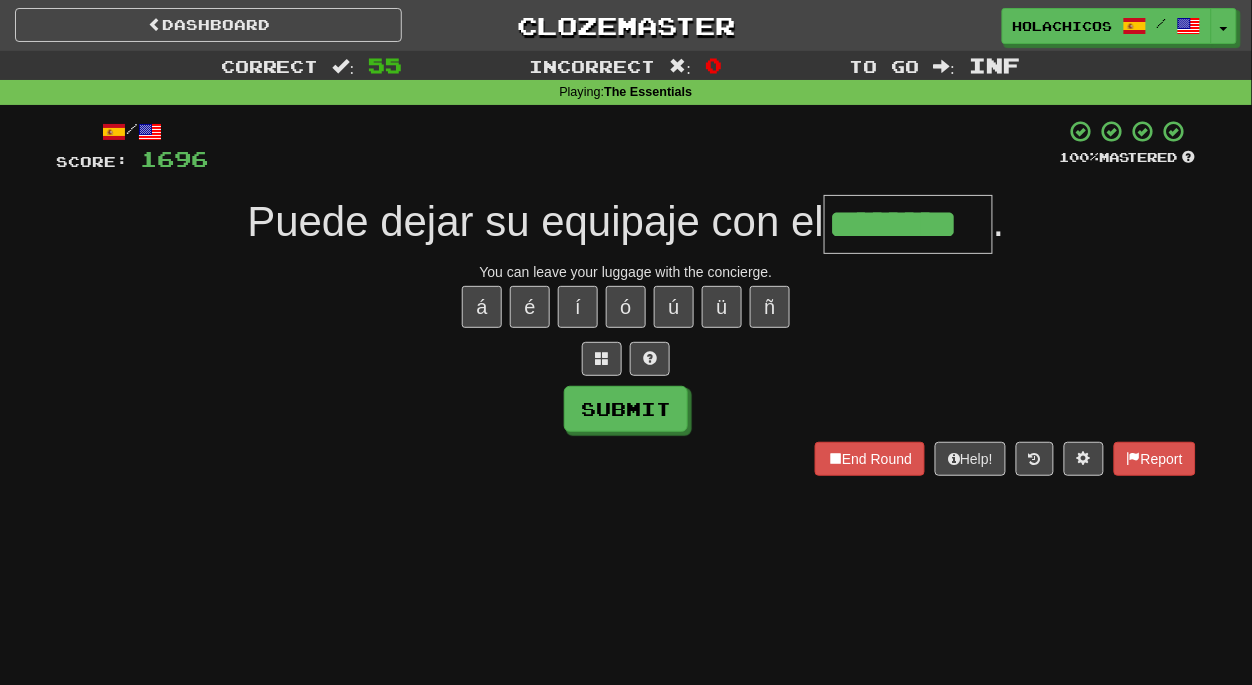 type on "********" 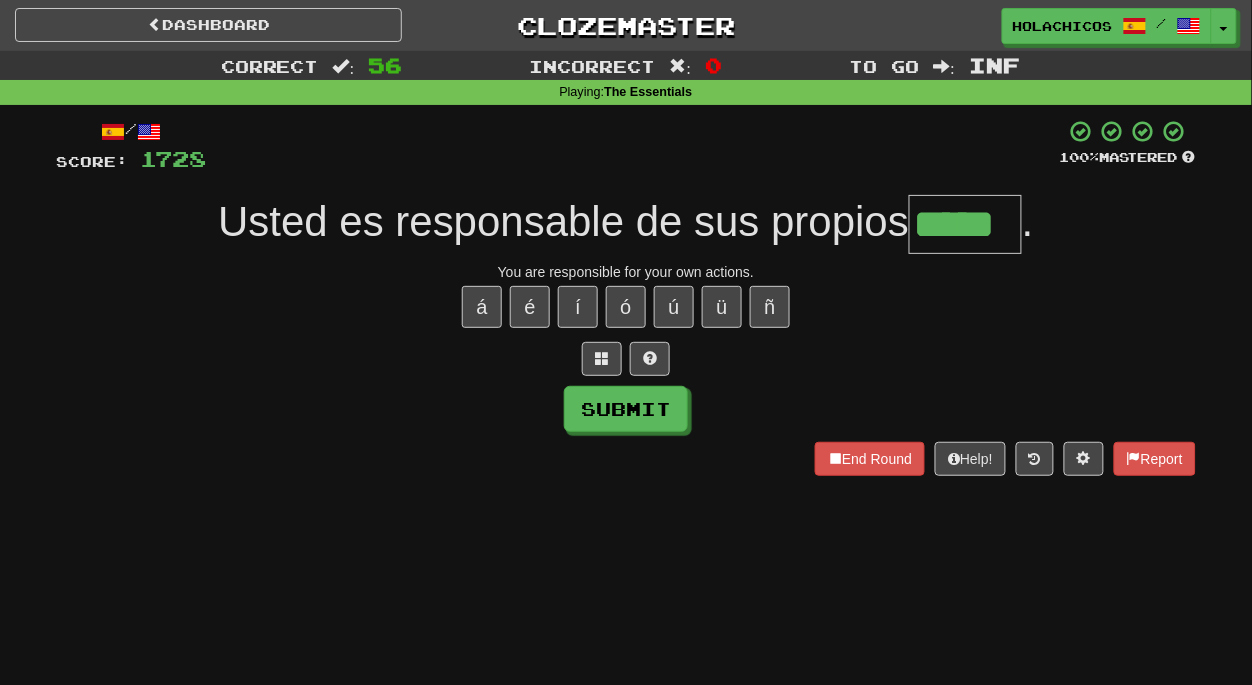 type on "*****" 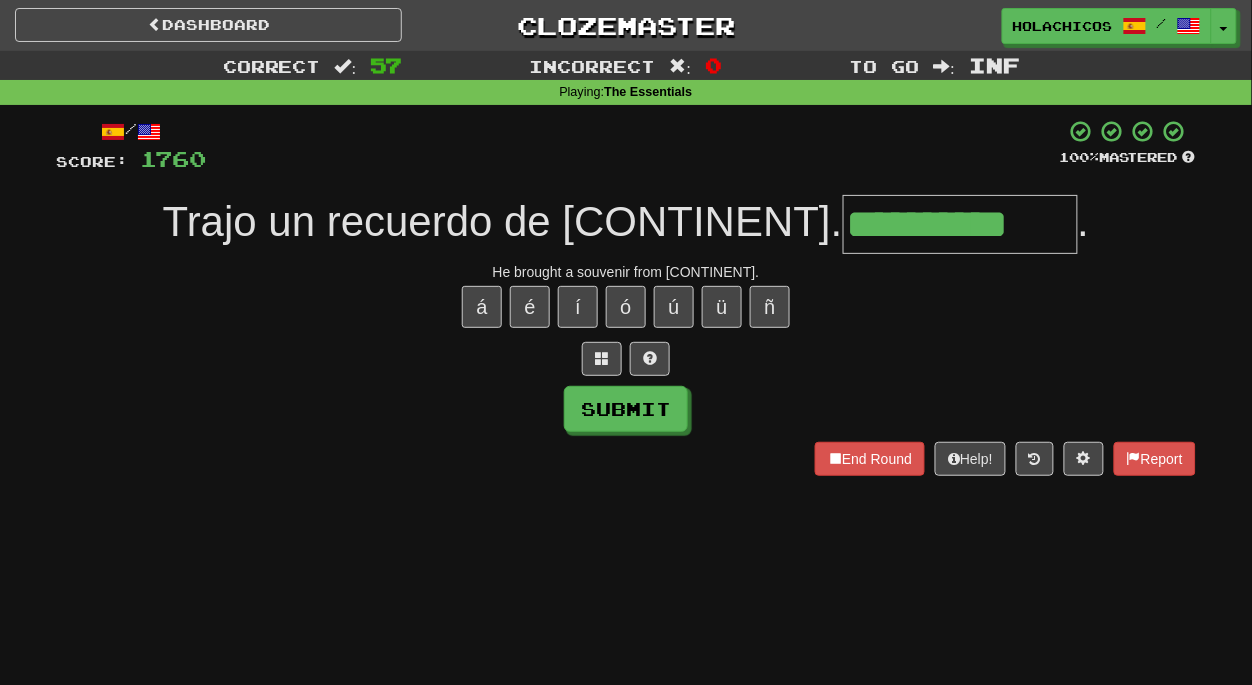 type on "**********" 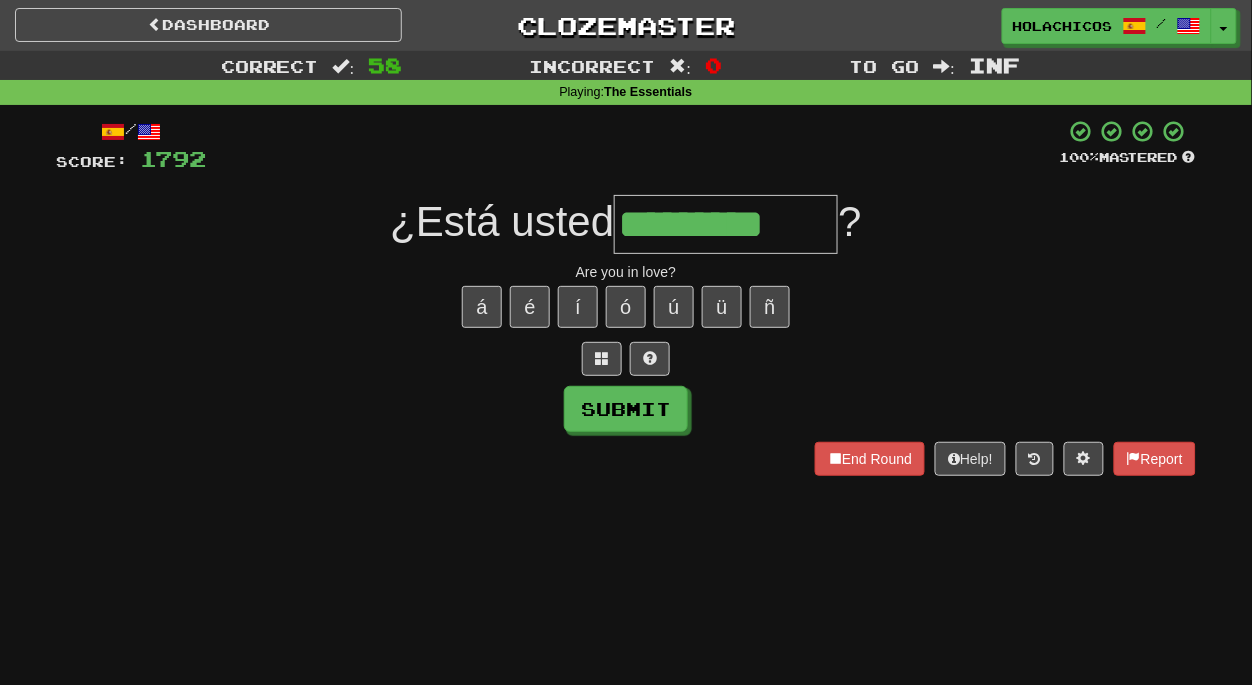 type on "*********" 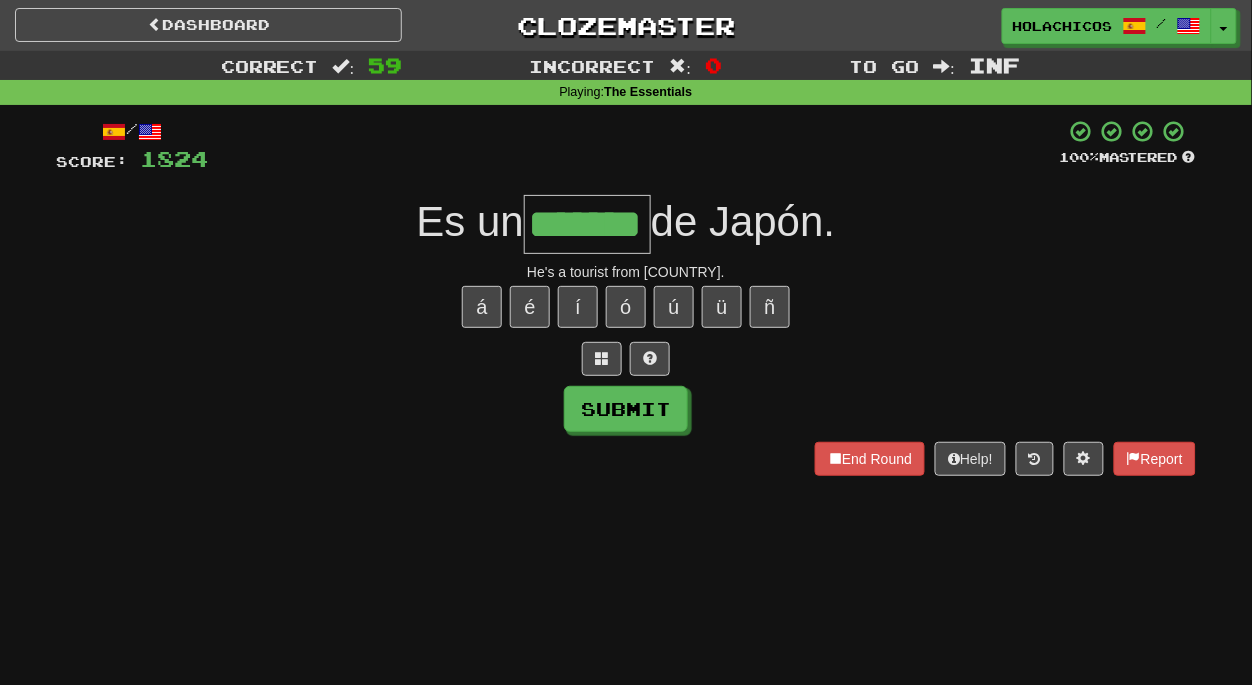 type on "*******" 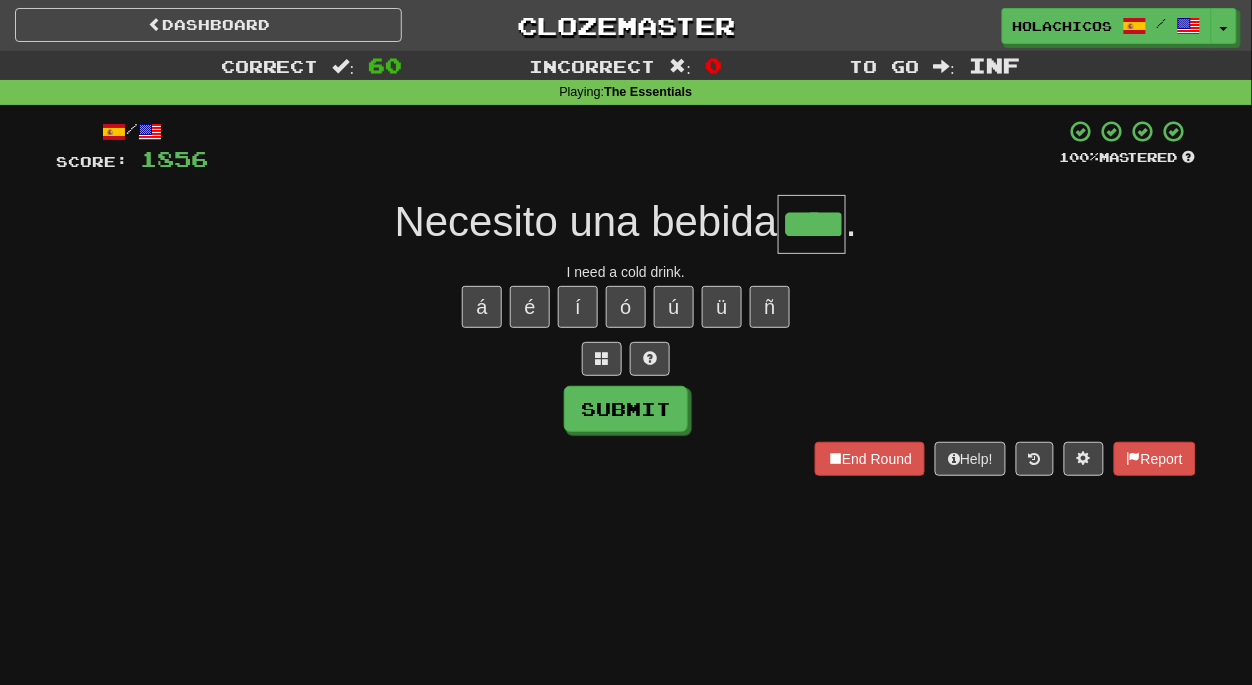 type on "****" 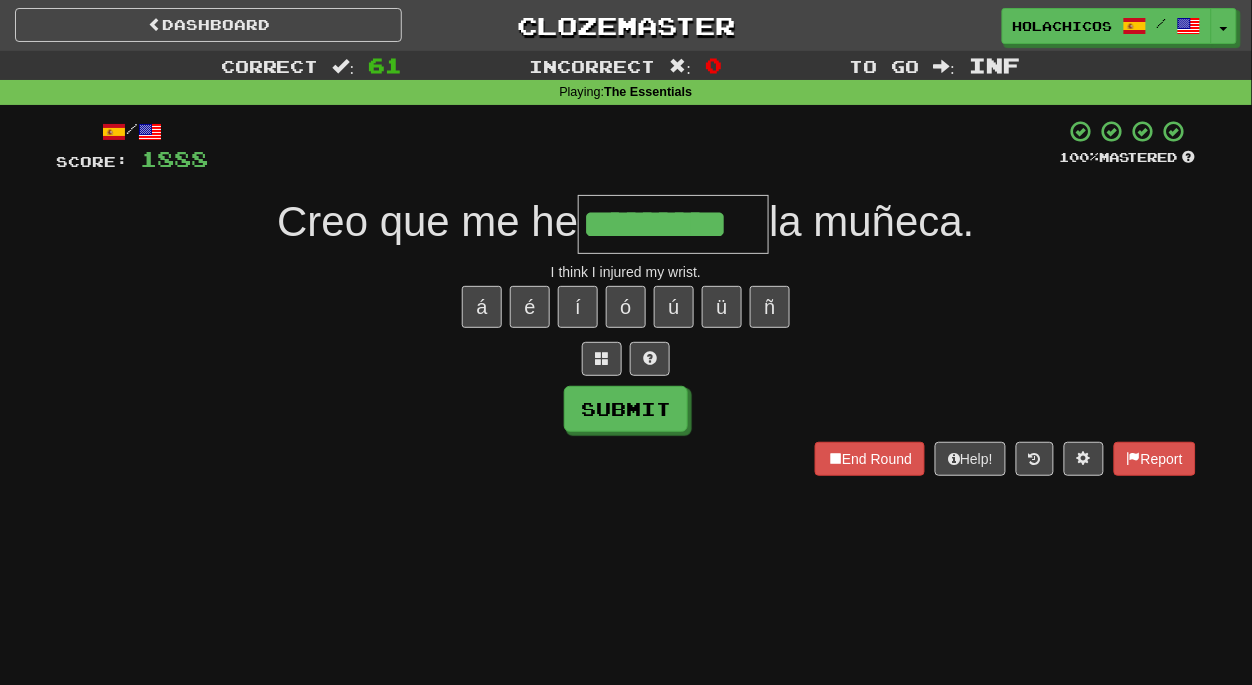 type on "*********" 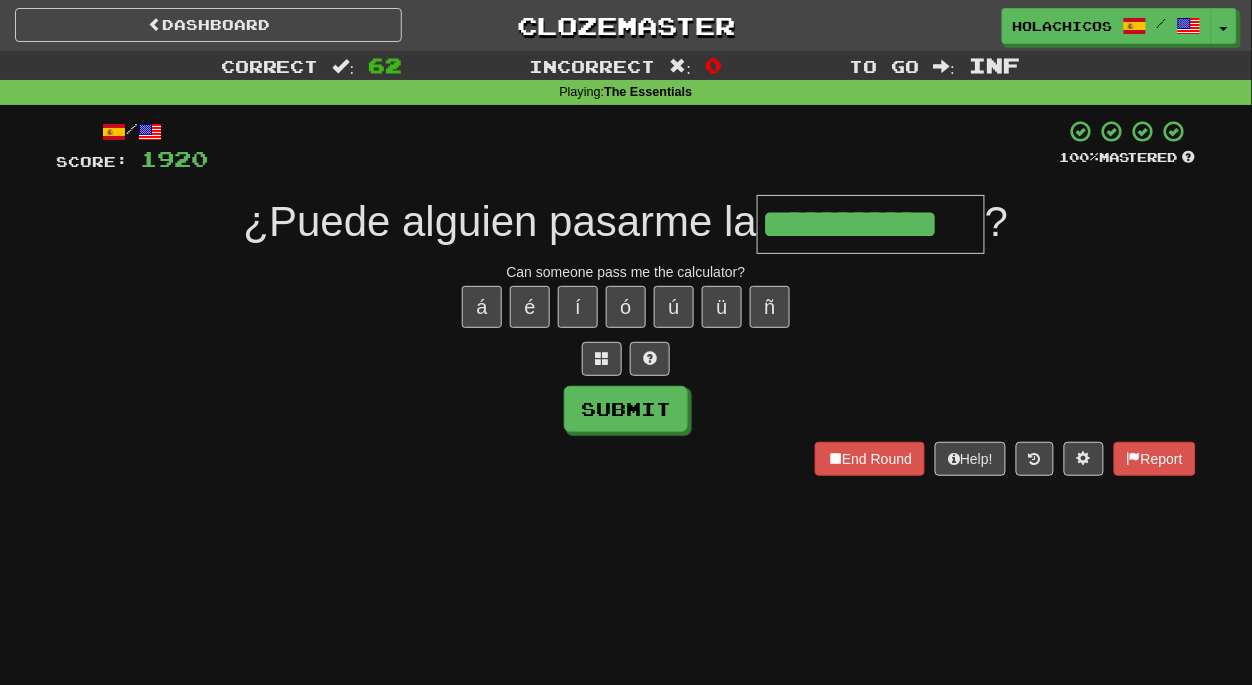 type on "**********" 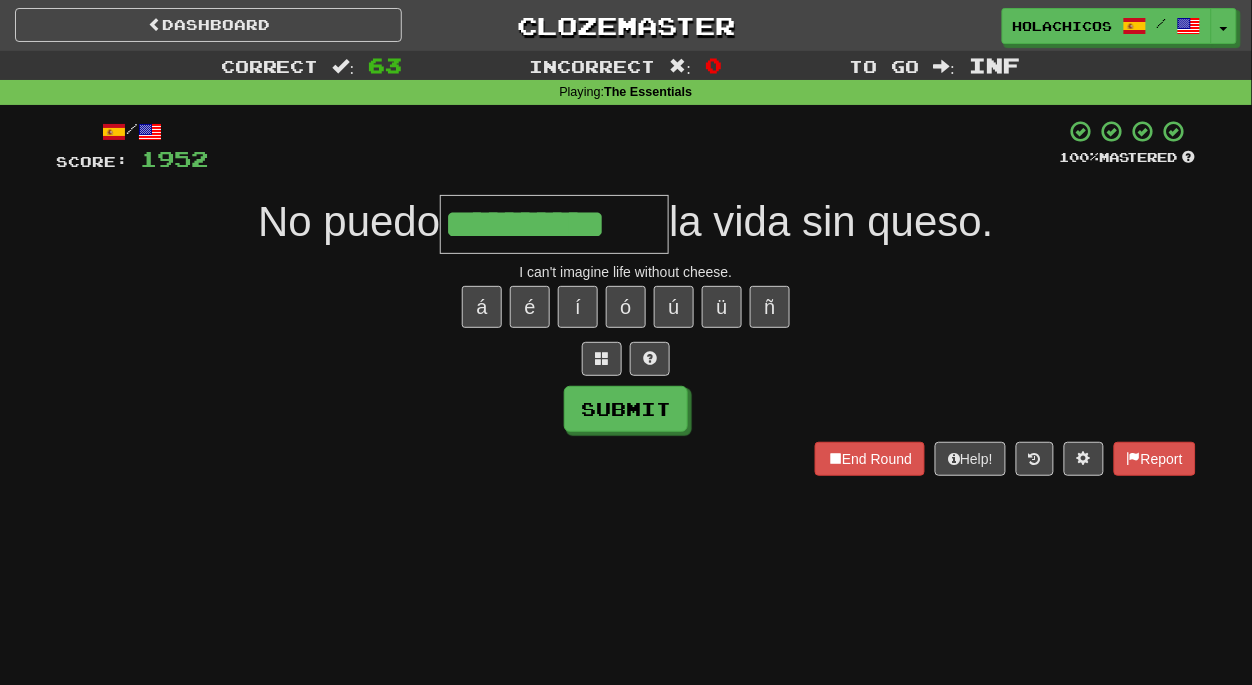 type on "**********" 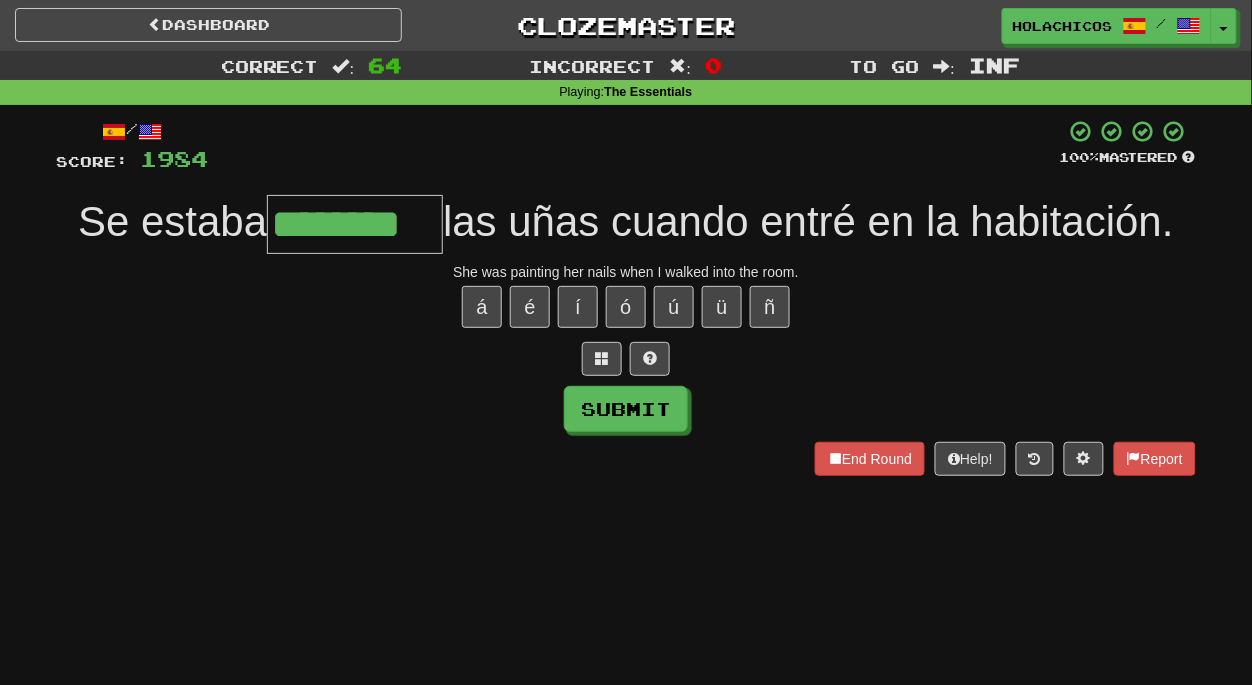 type on "********" 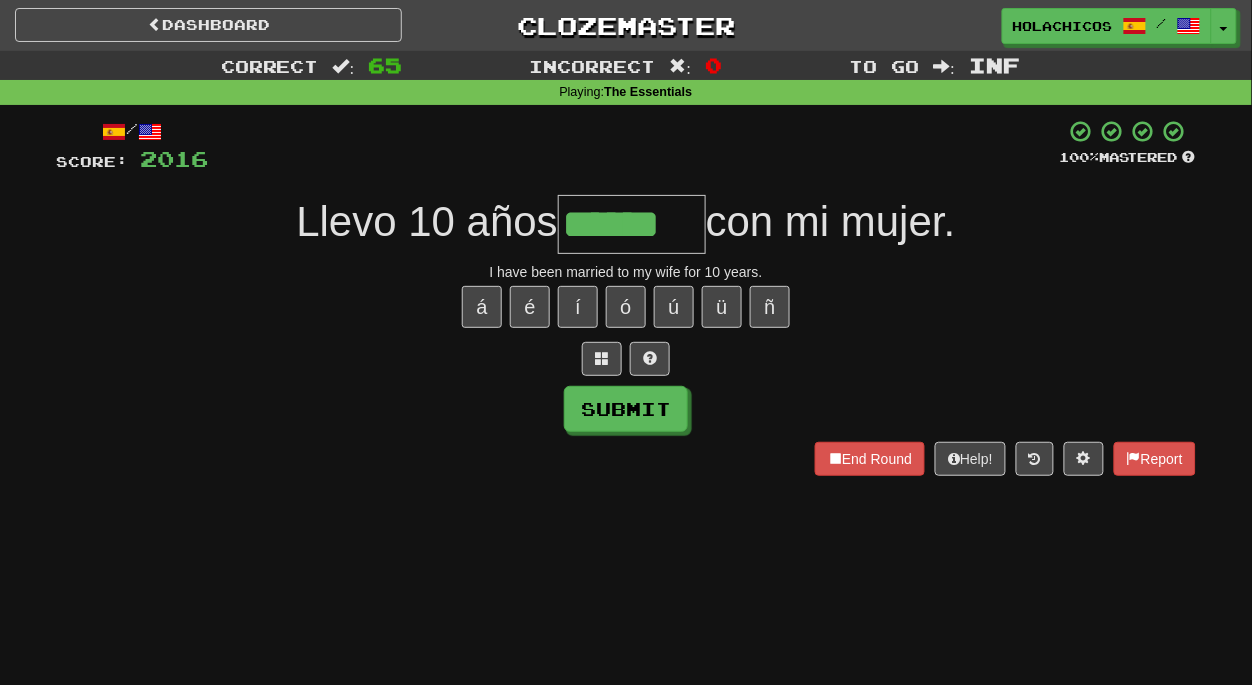 type on "******" 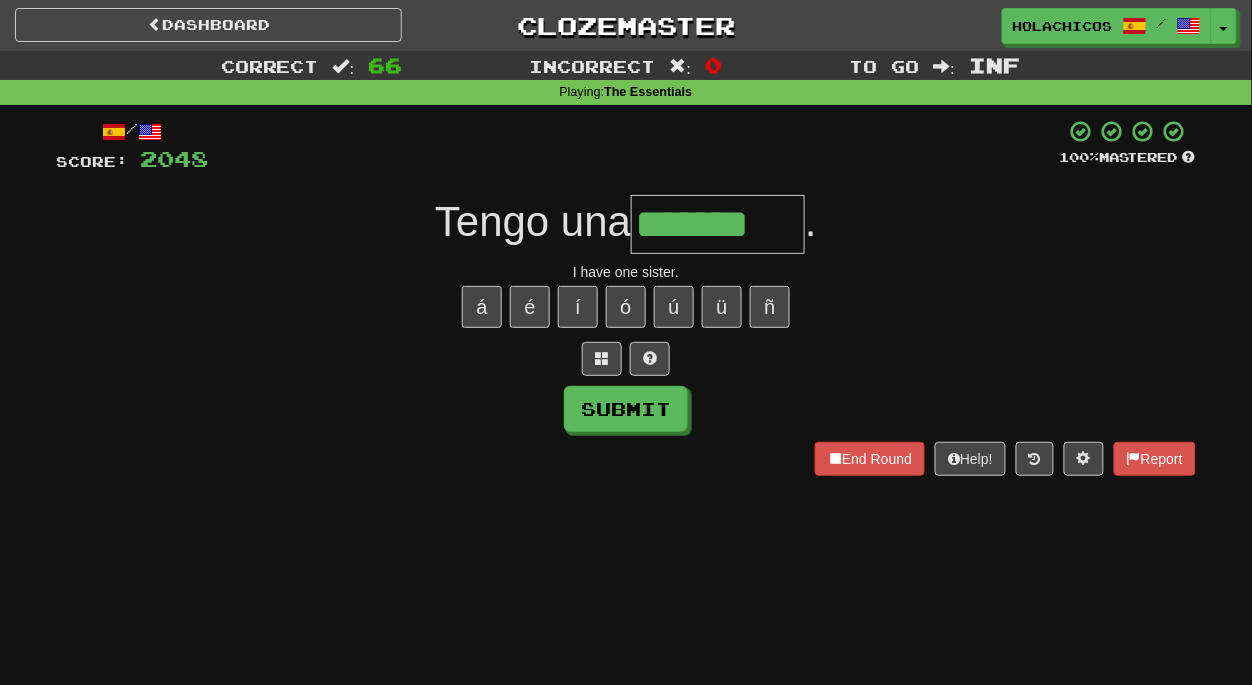 type on "*******" 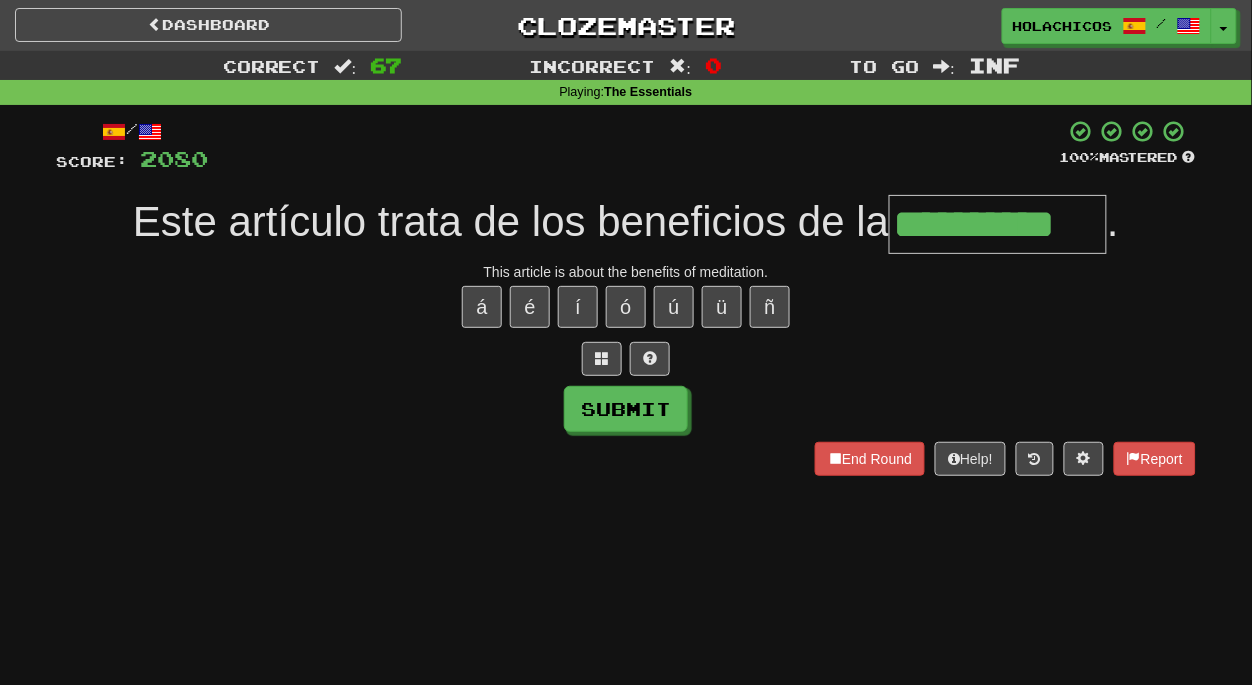 type on "**********" 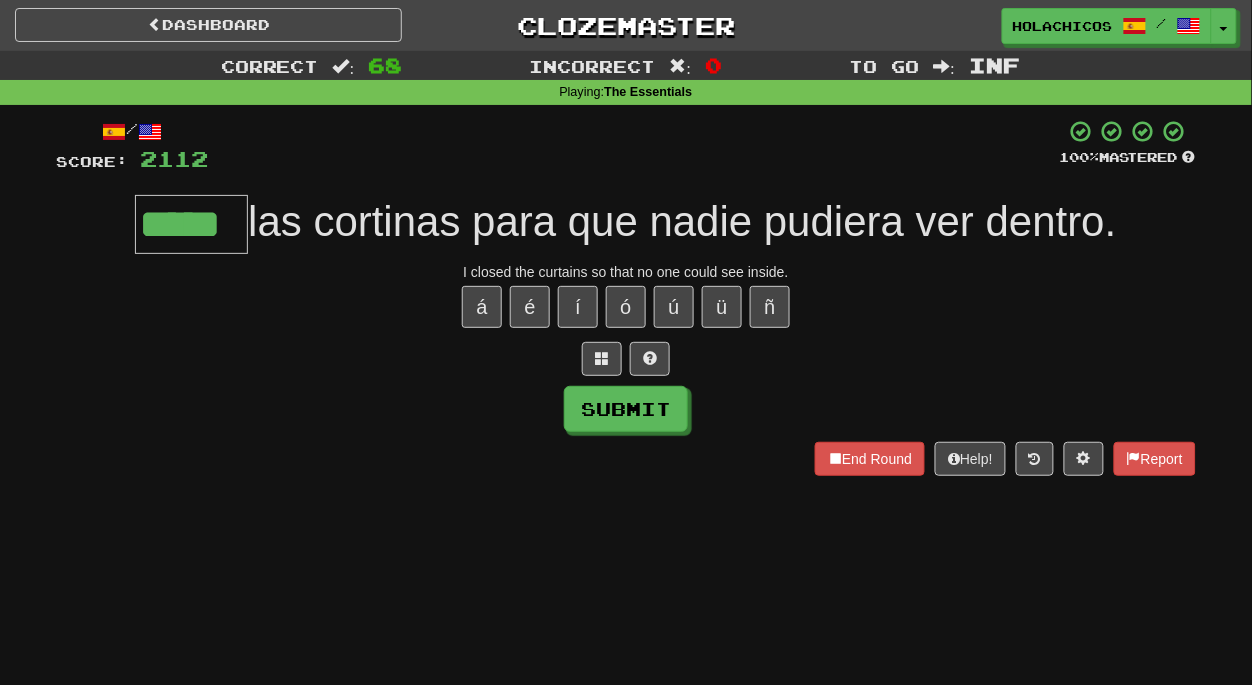 type on "*****" 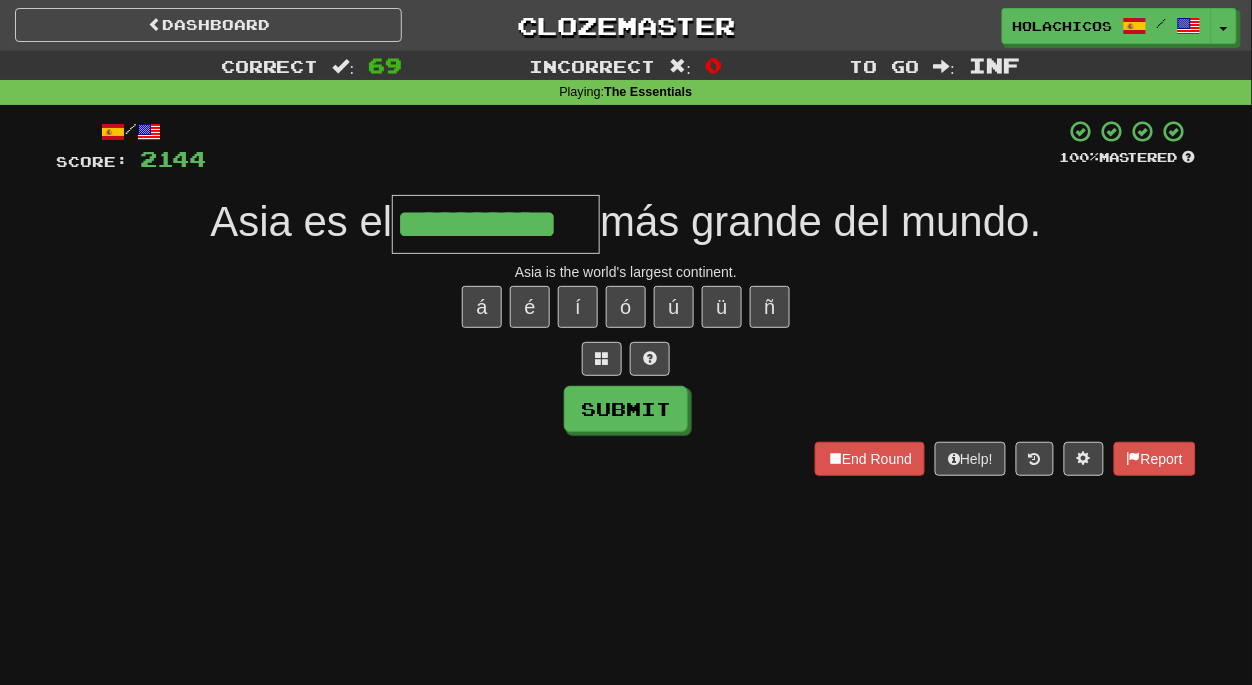 type on "**********" 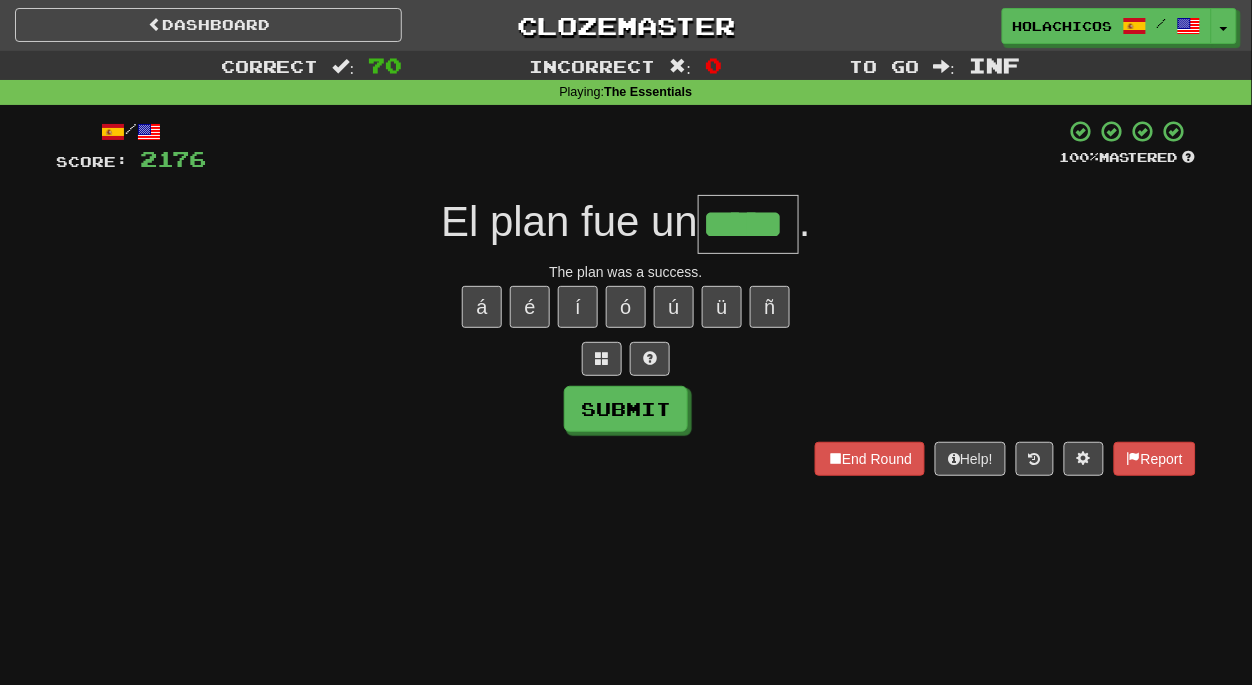 type on "*****" 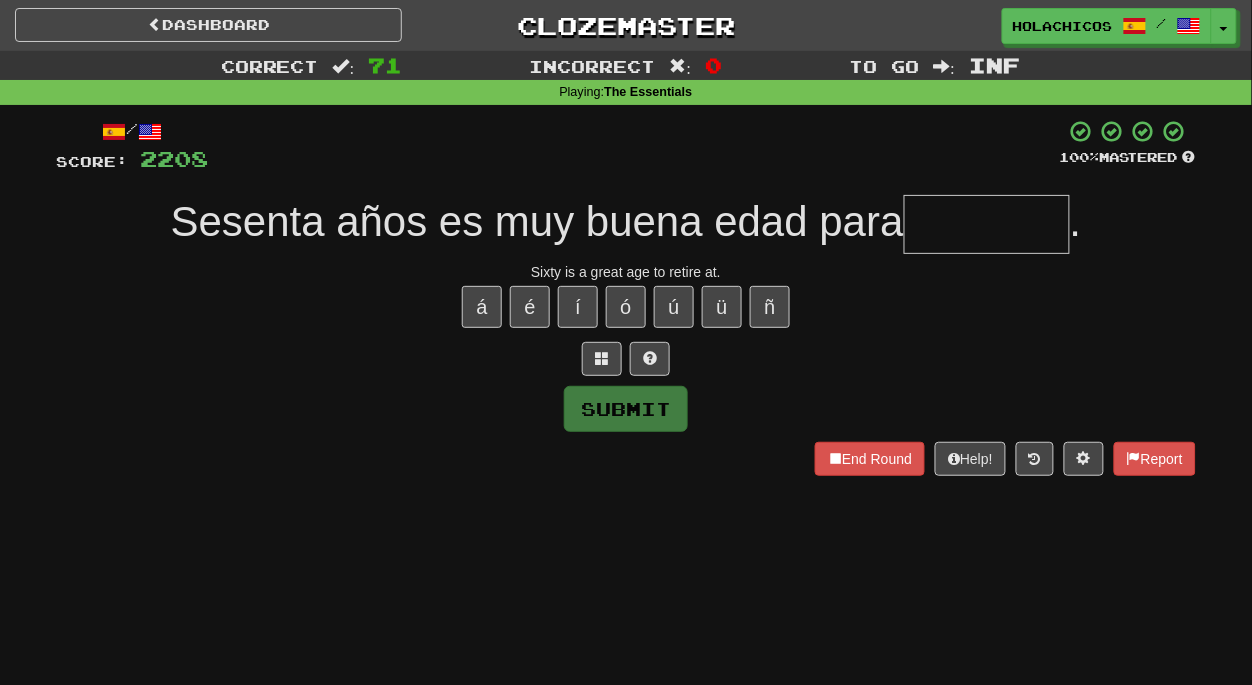 type on "*" 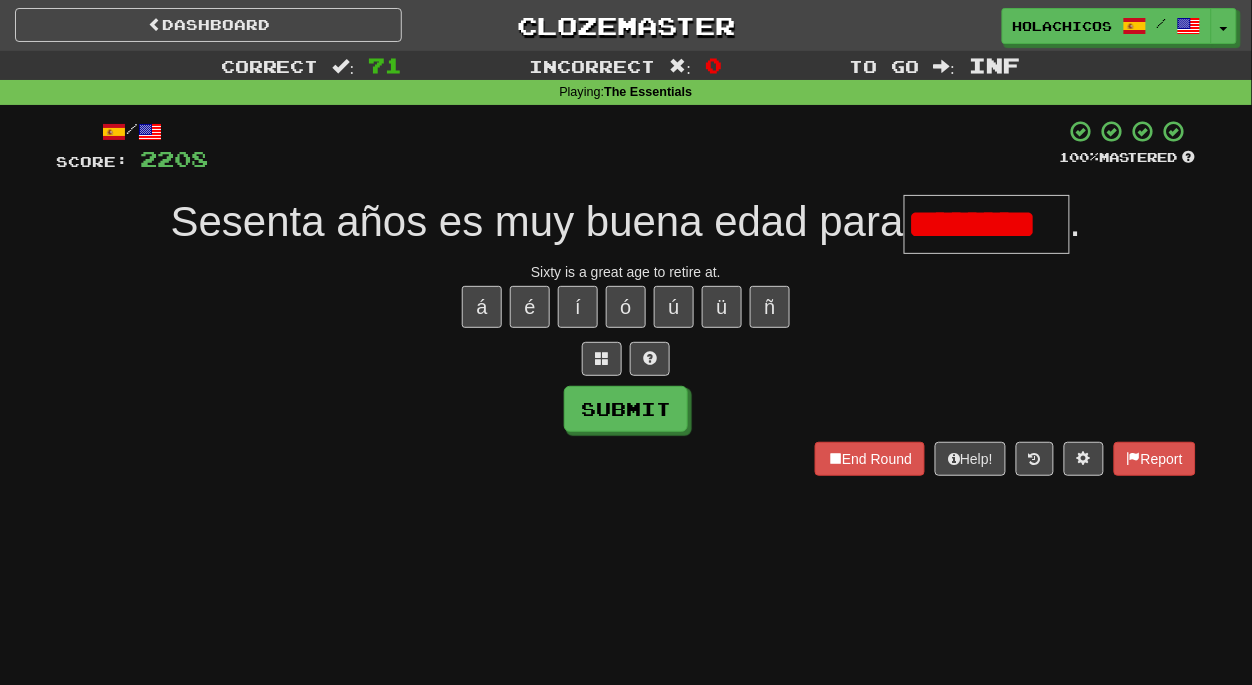 scroll, scrollTop: 0, scrollLeft: 0, axis: both 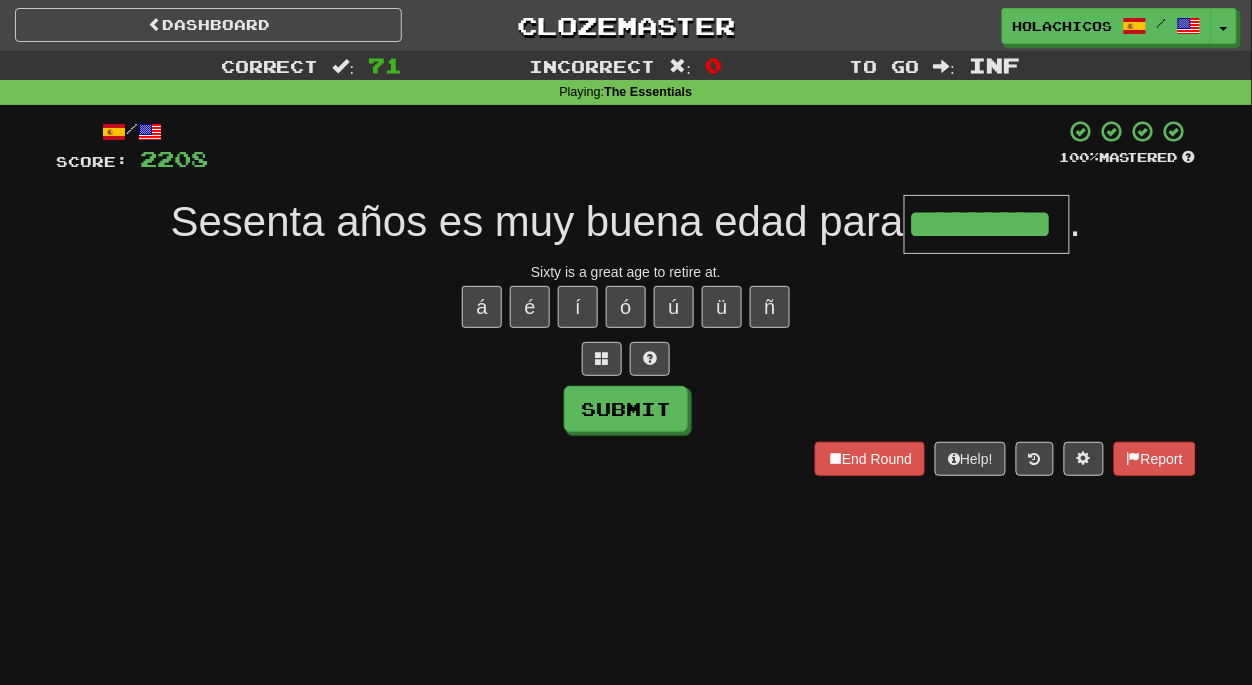 type on "*********" 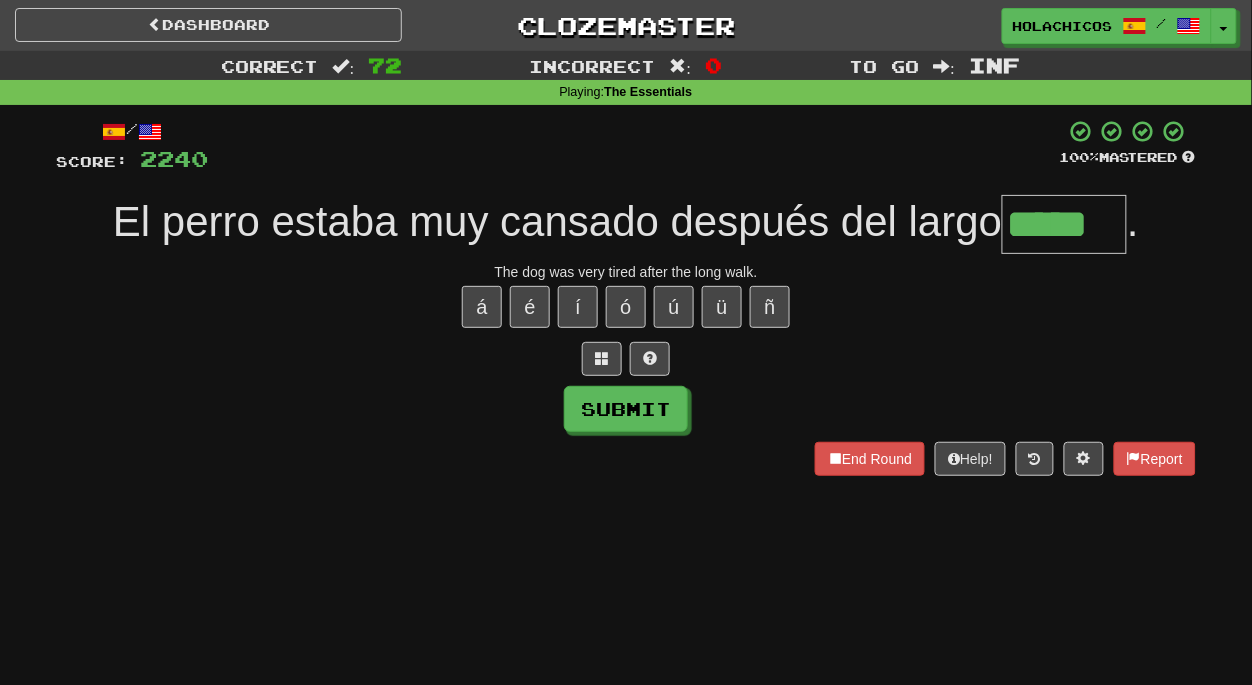 type on "*****" 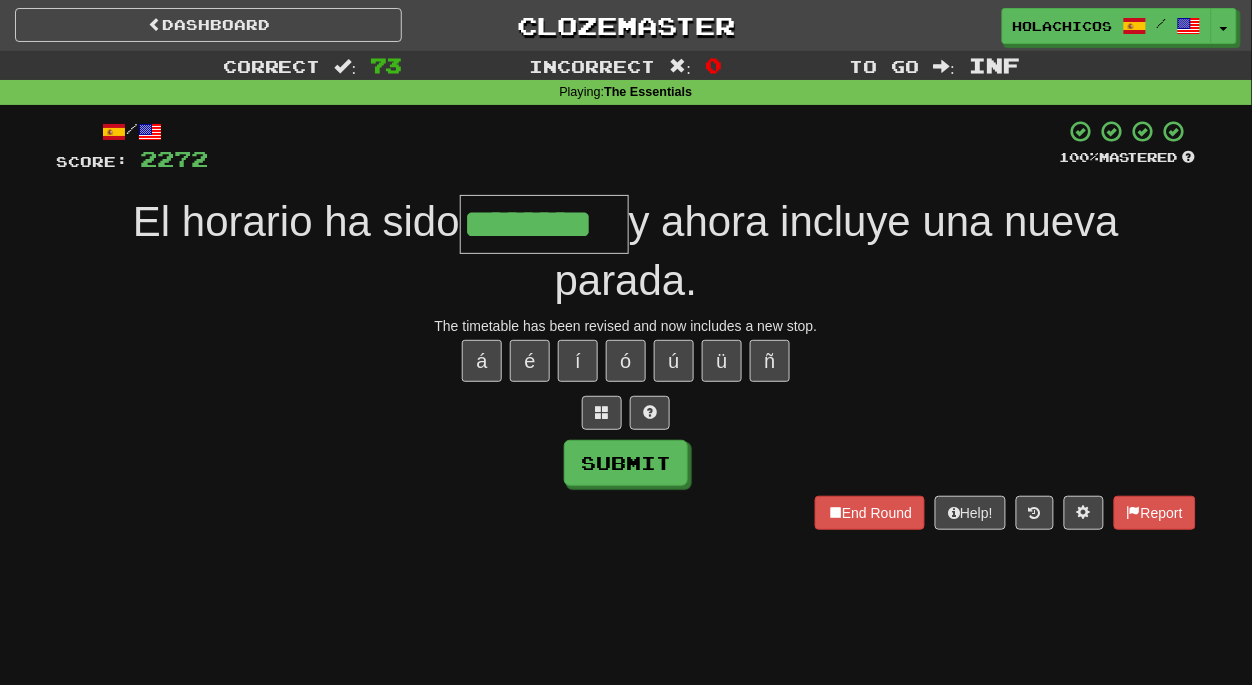 type on "********" 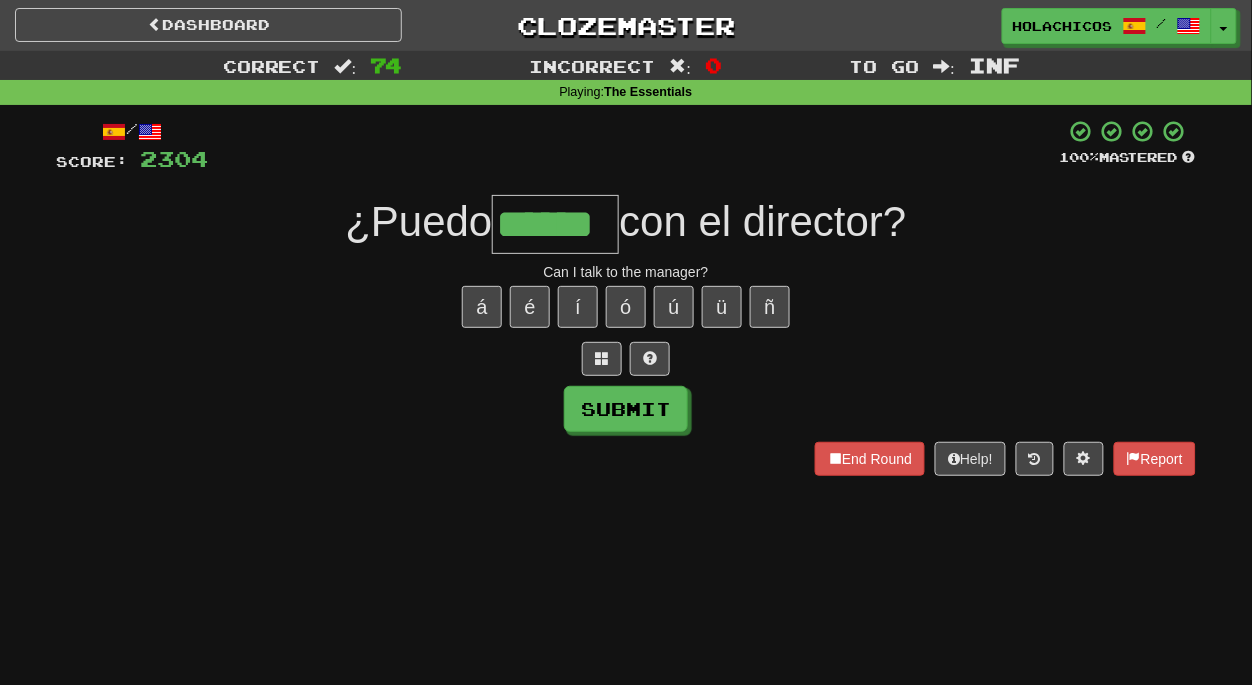 type on "******" 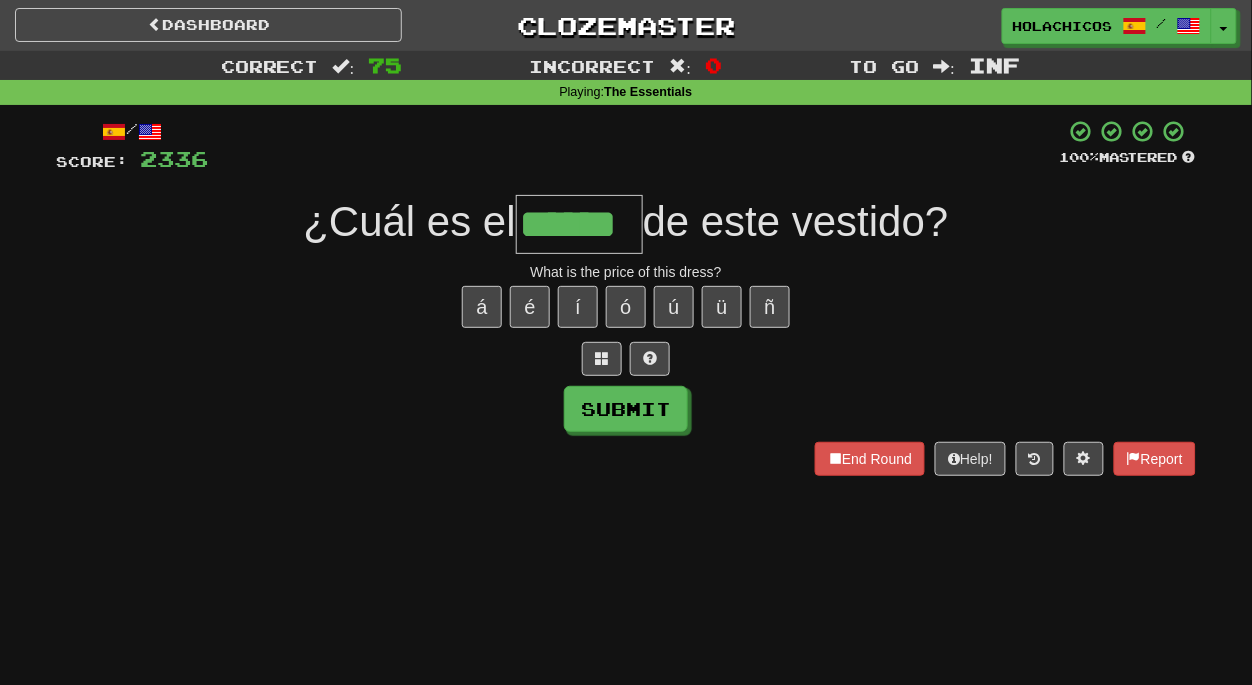 type on "******" 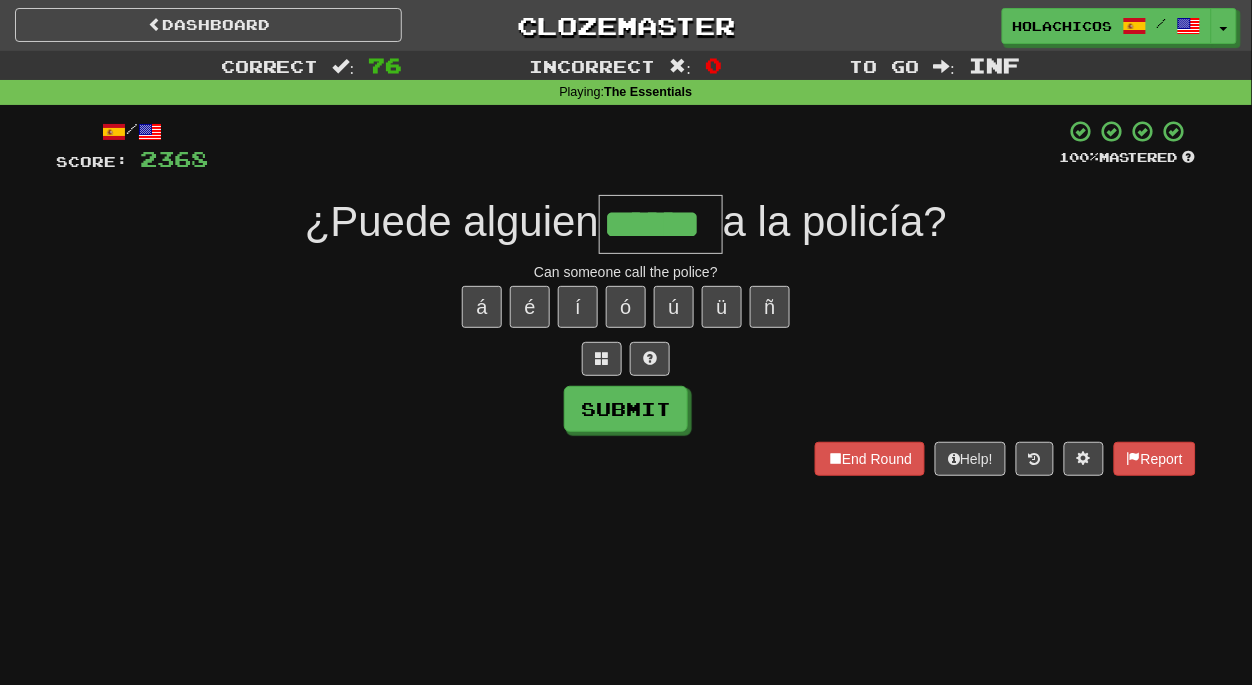 type on "******" 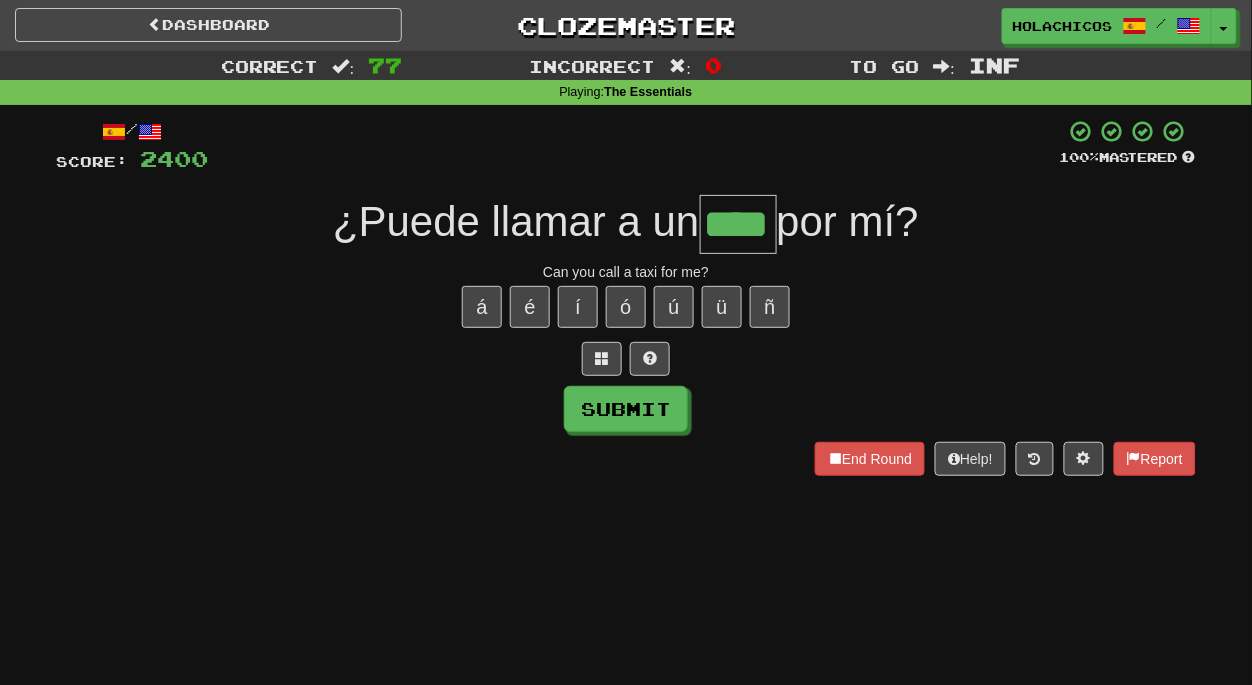 type on "****" 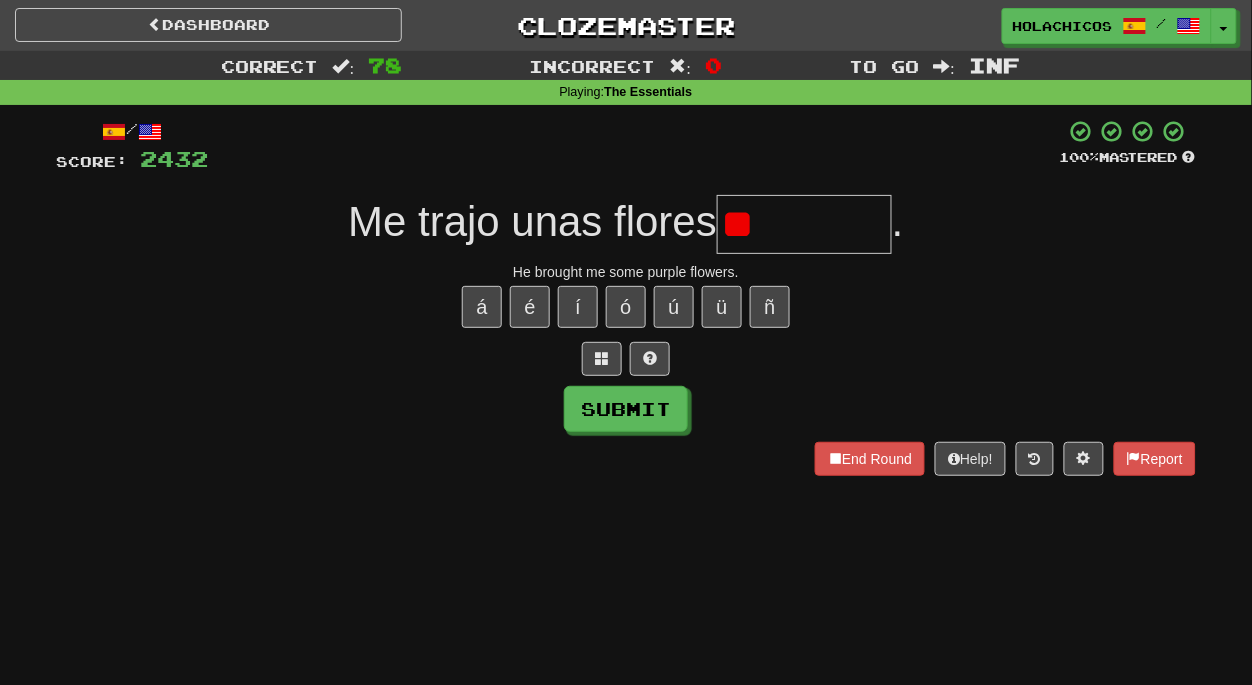 type on "*" 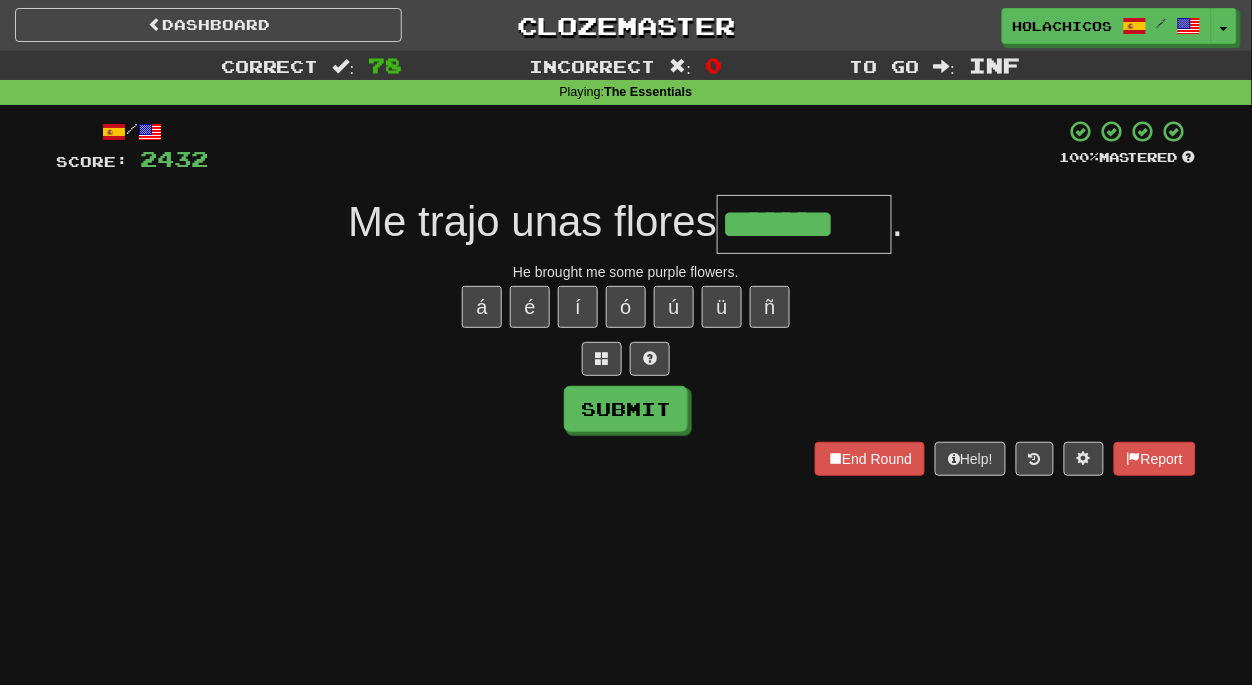 type on "*******" 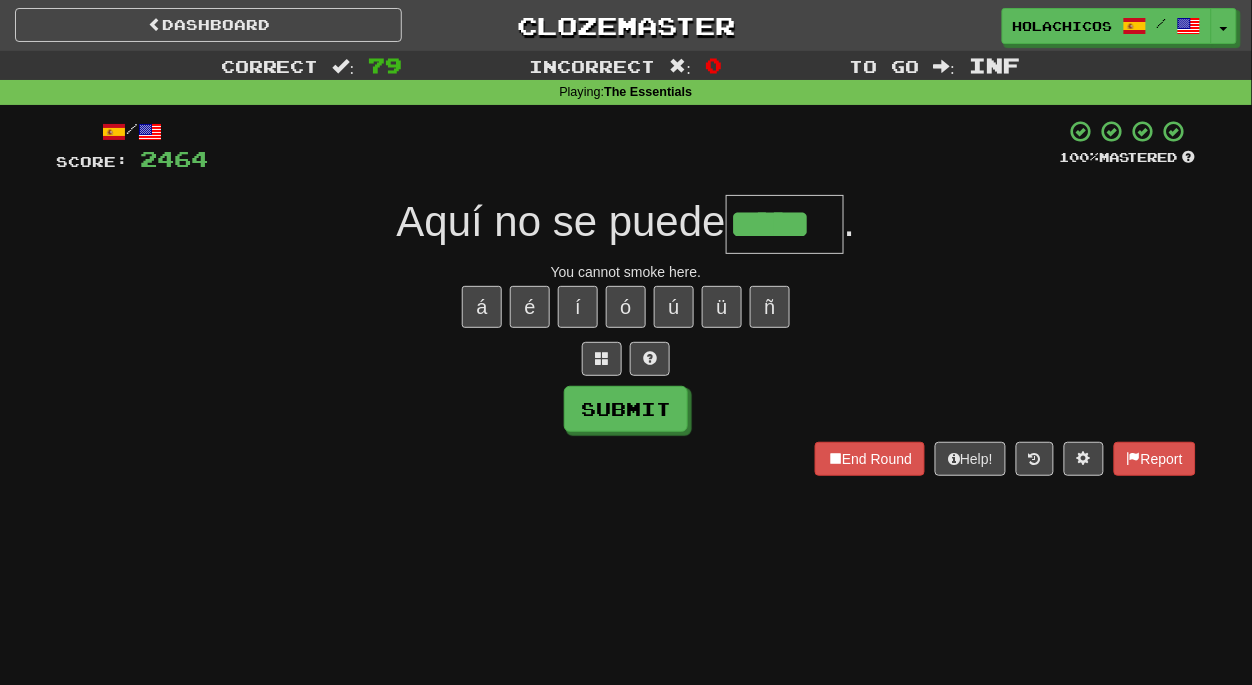 type on "*****" 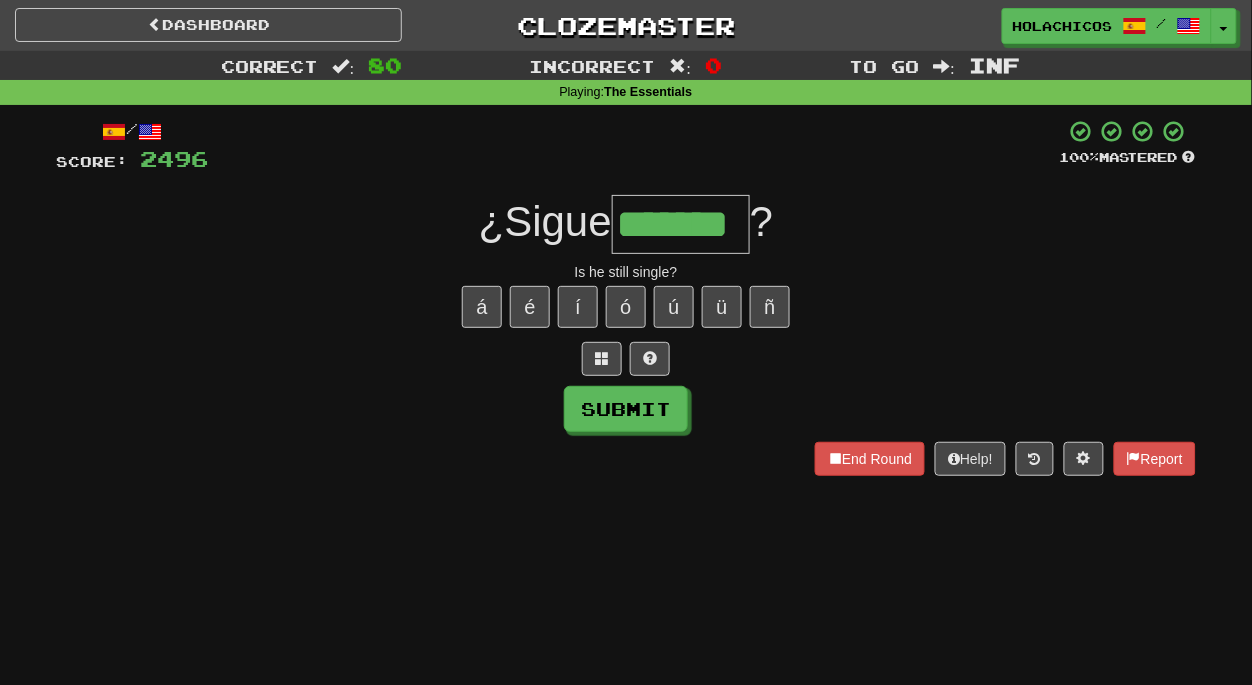 type on "*******" 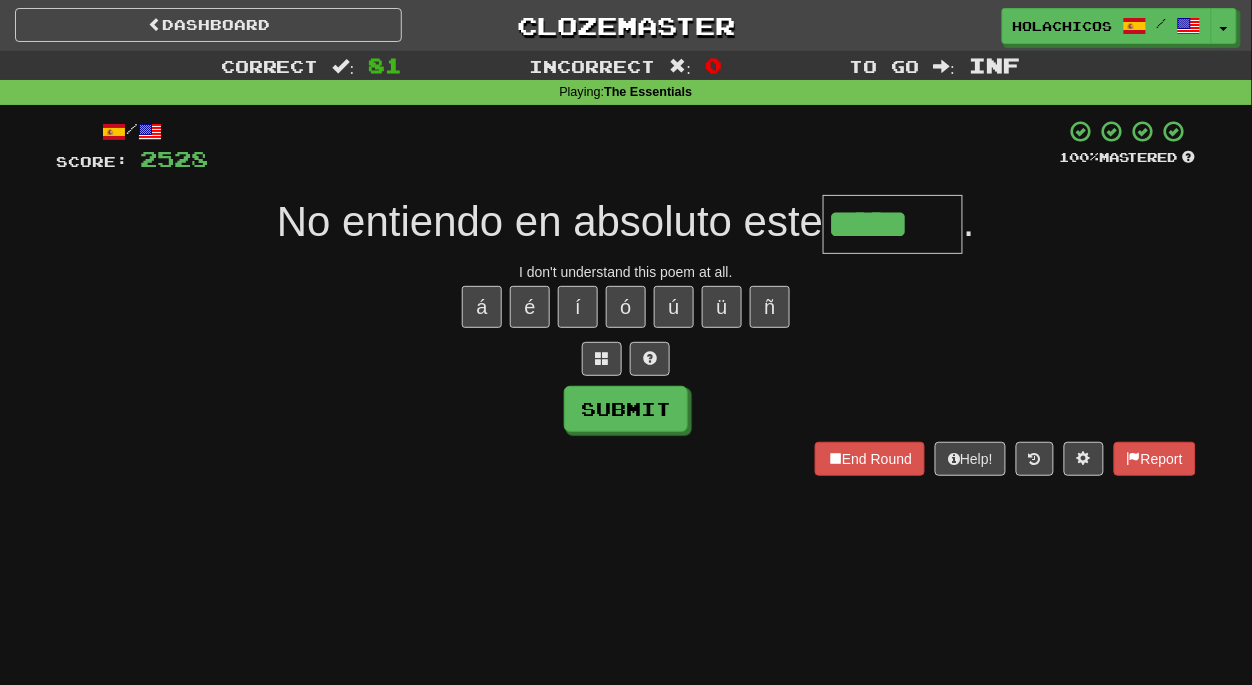 type on "*****" 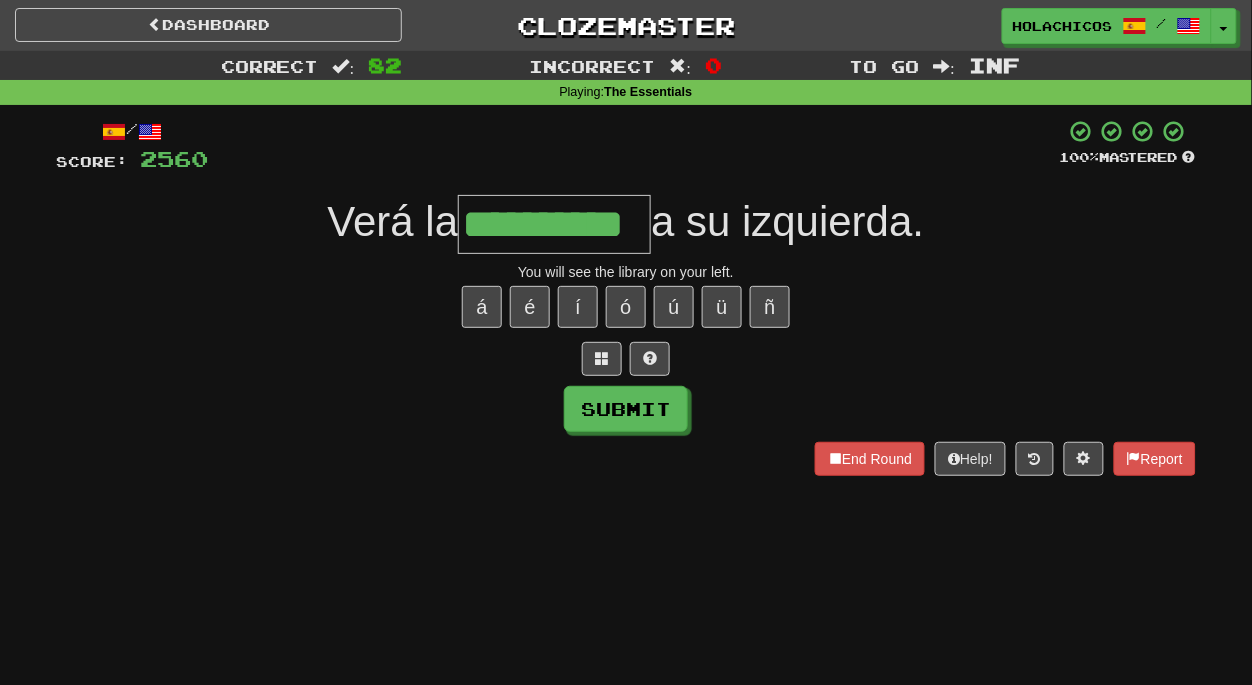 type on "**********" 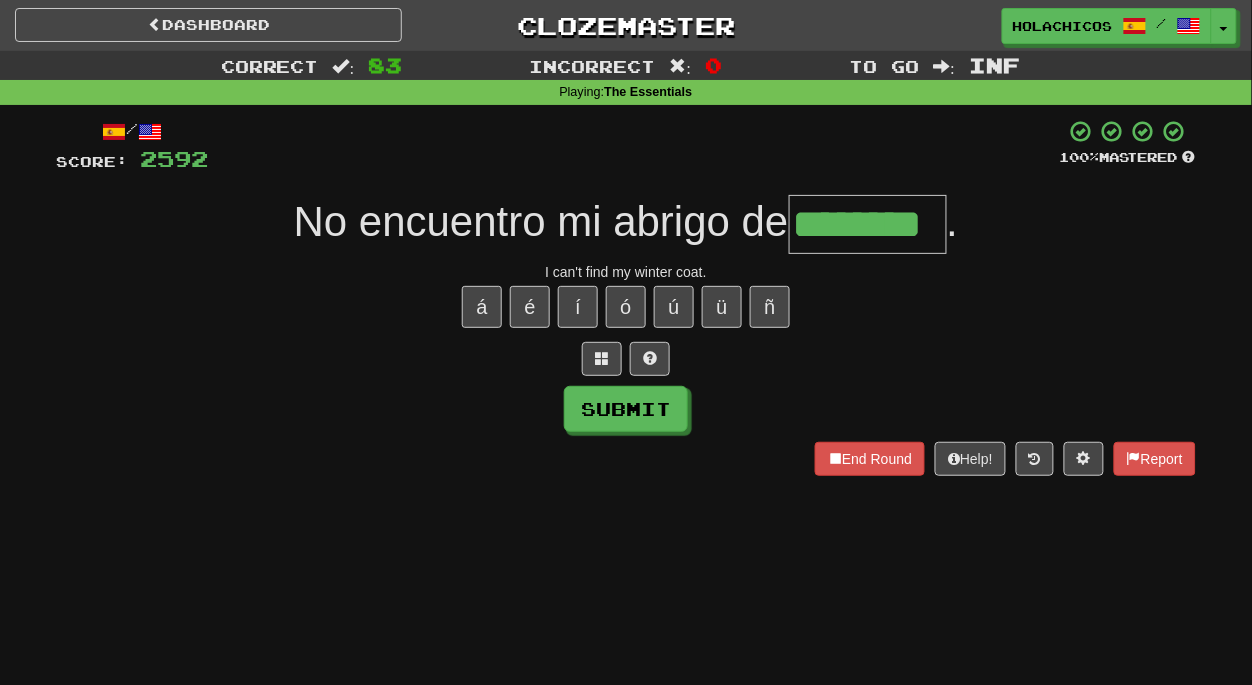 type on "********" 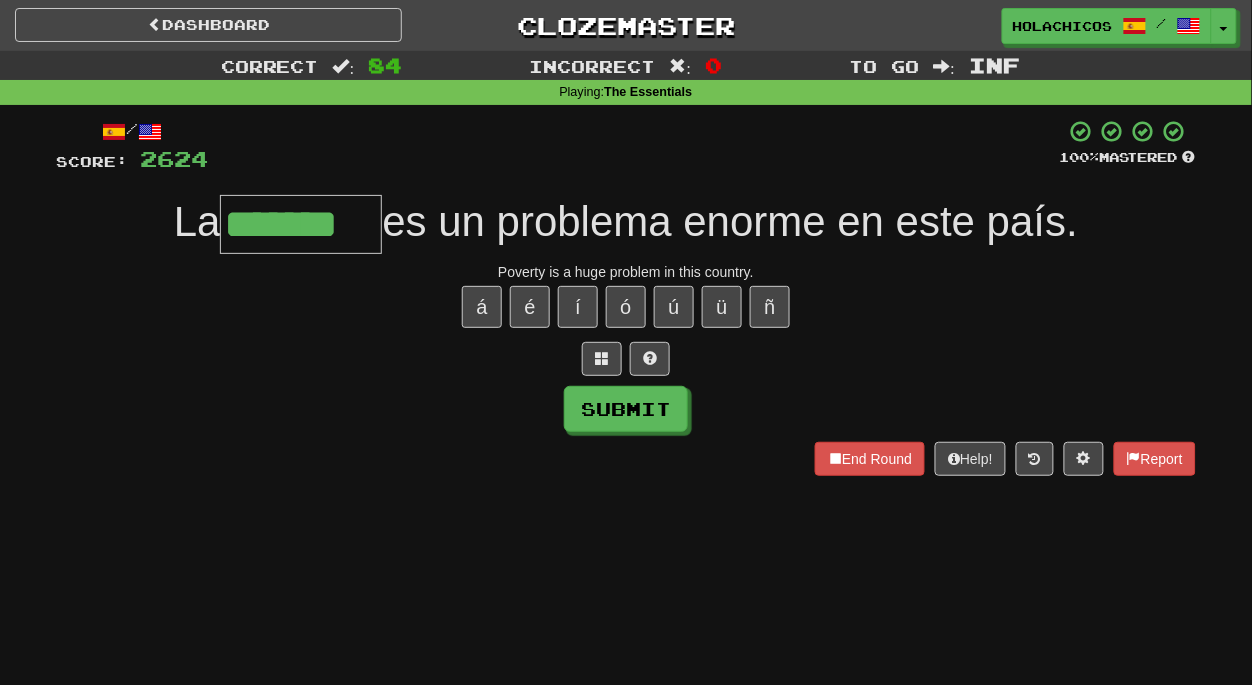 type on "*******" 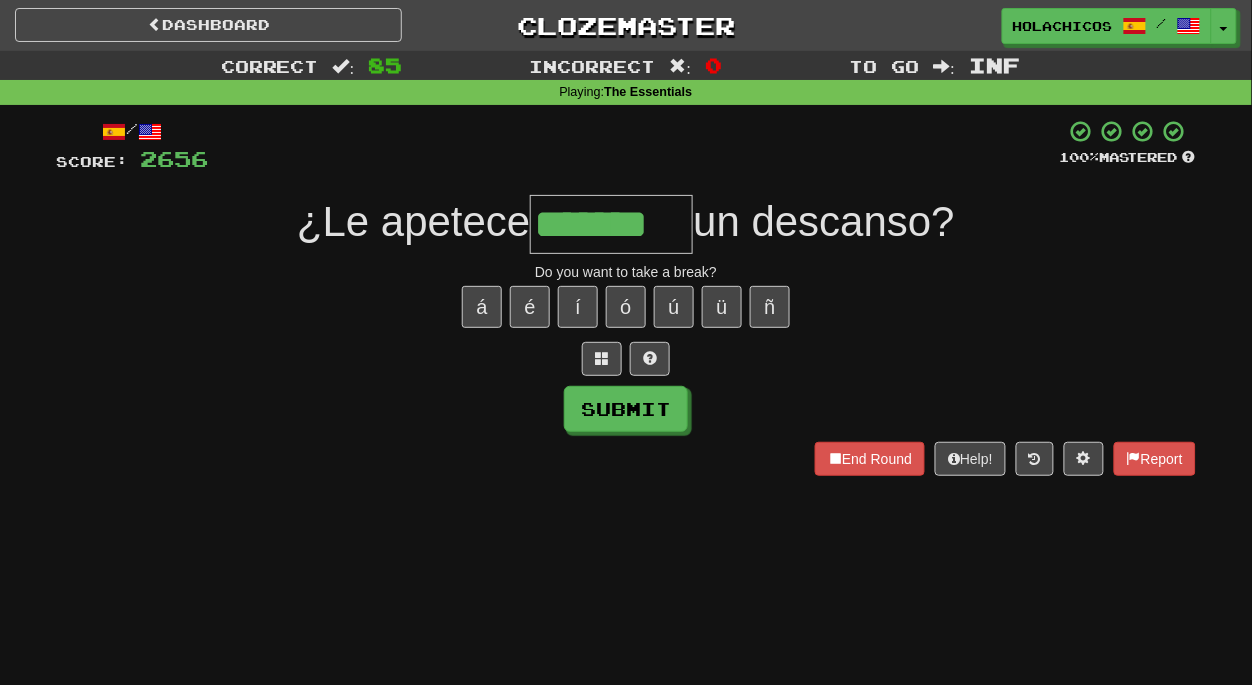 type on "*******" 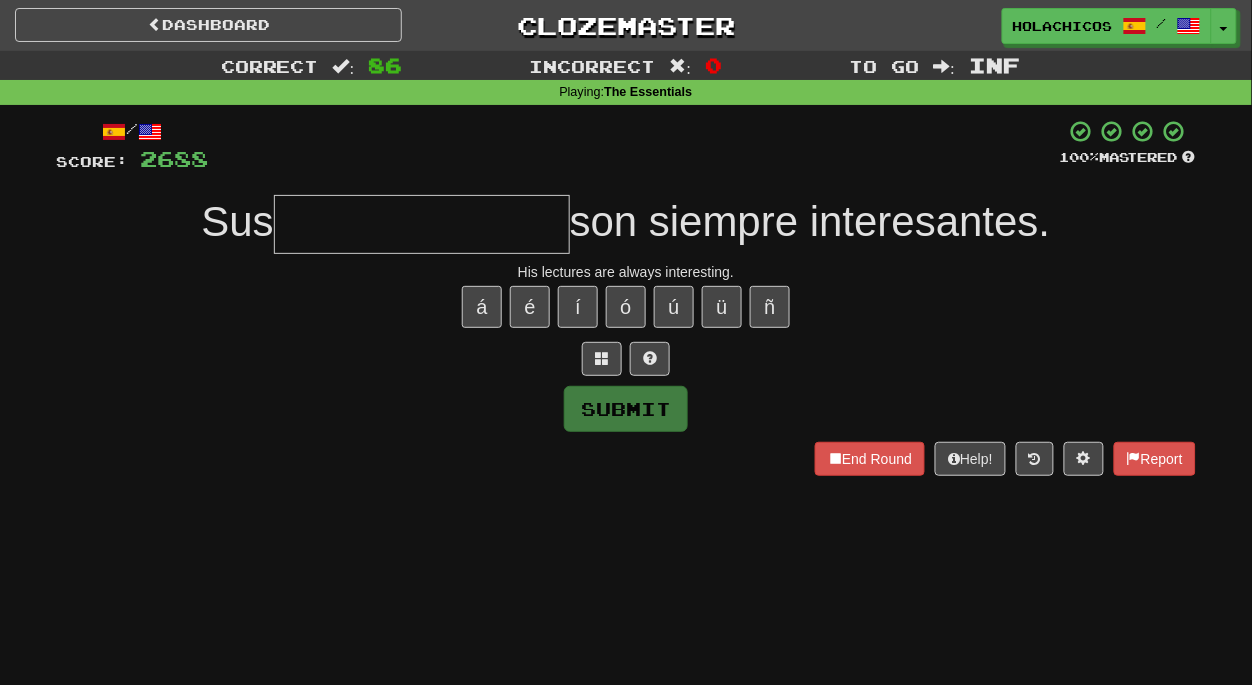 type on "*" 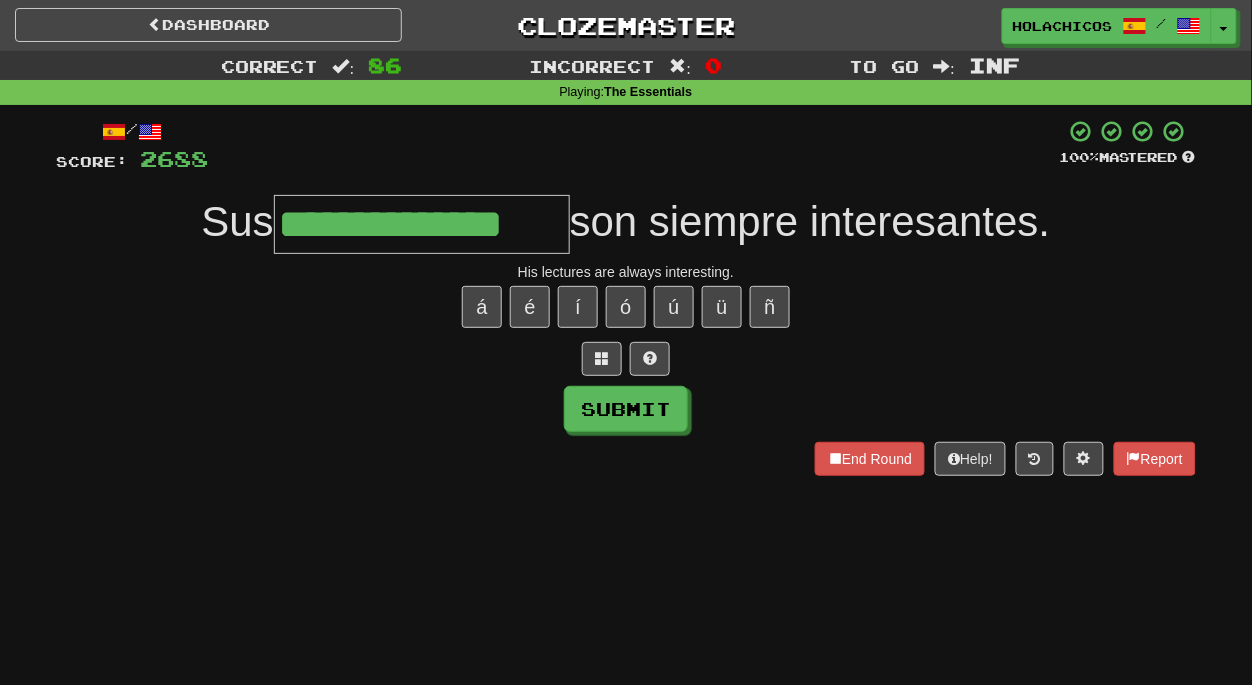 type on "**********" 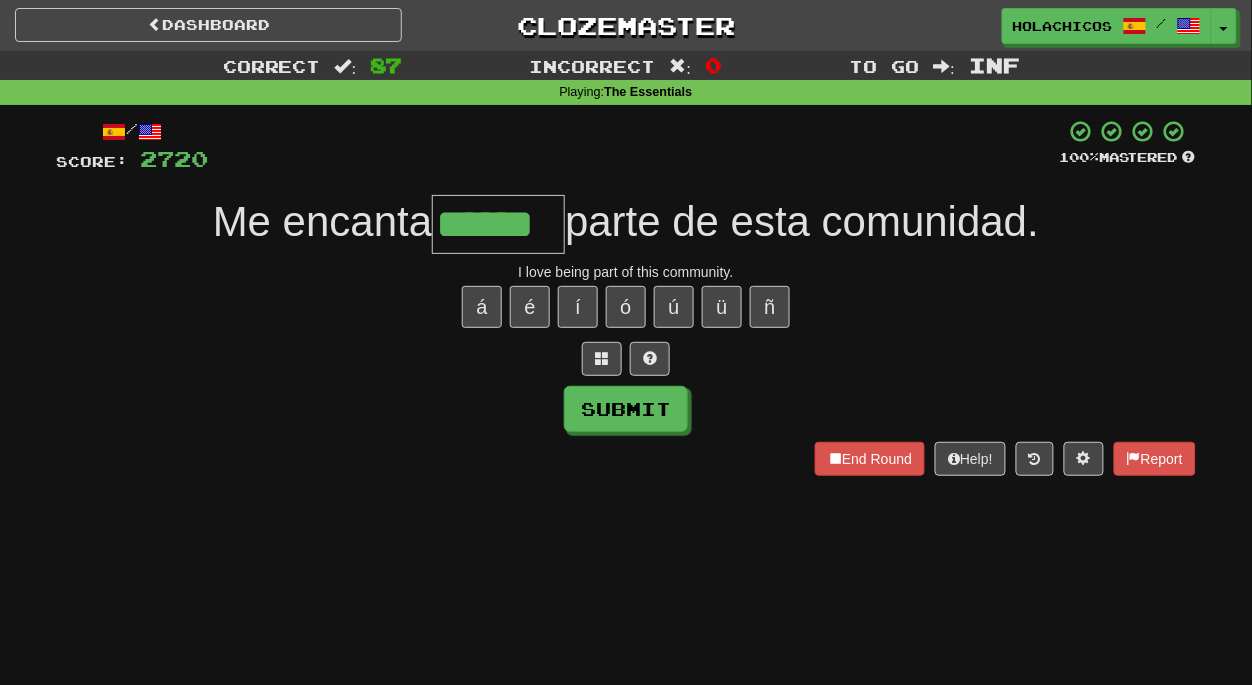 type on "******" 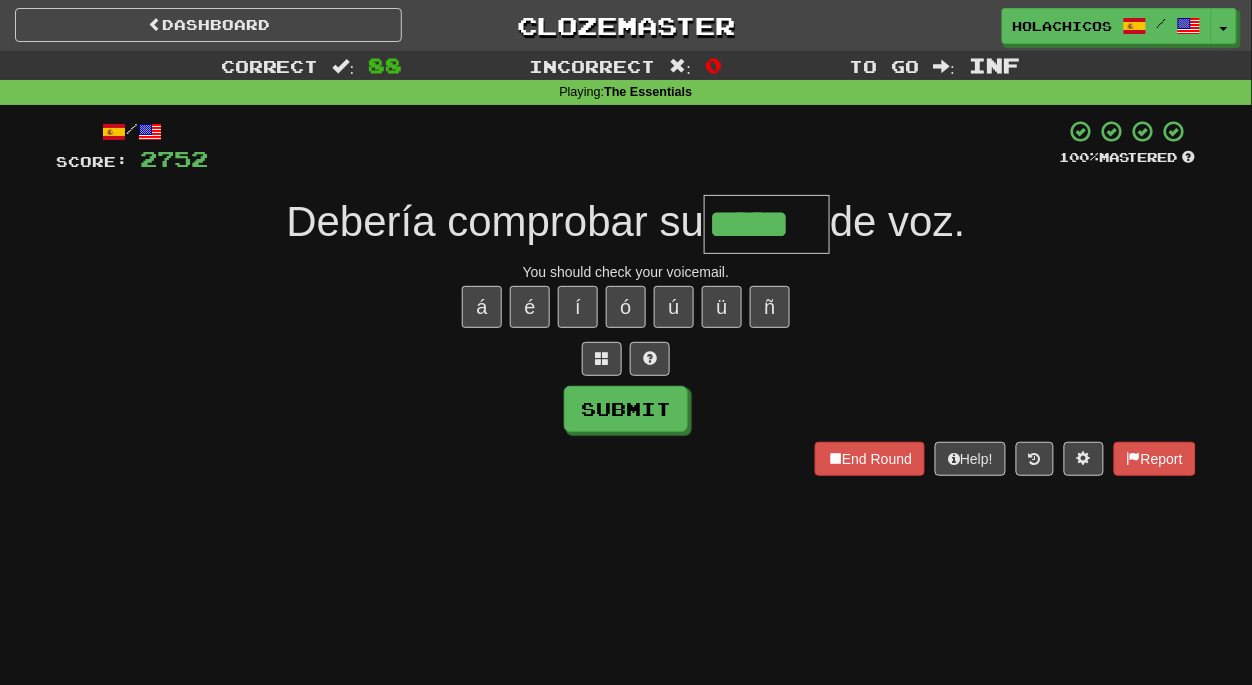 type on "*****" 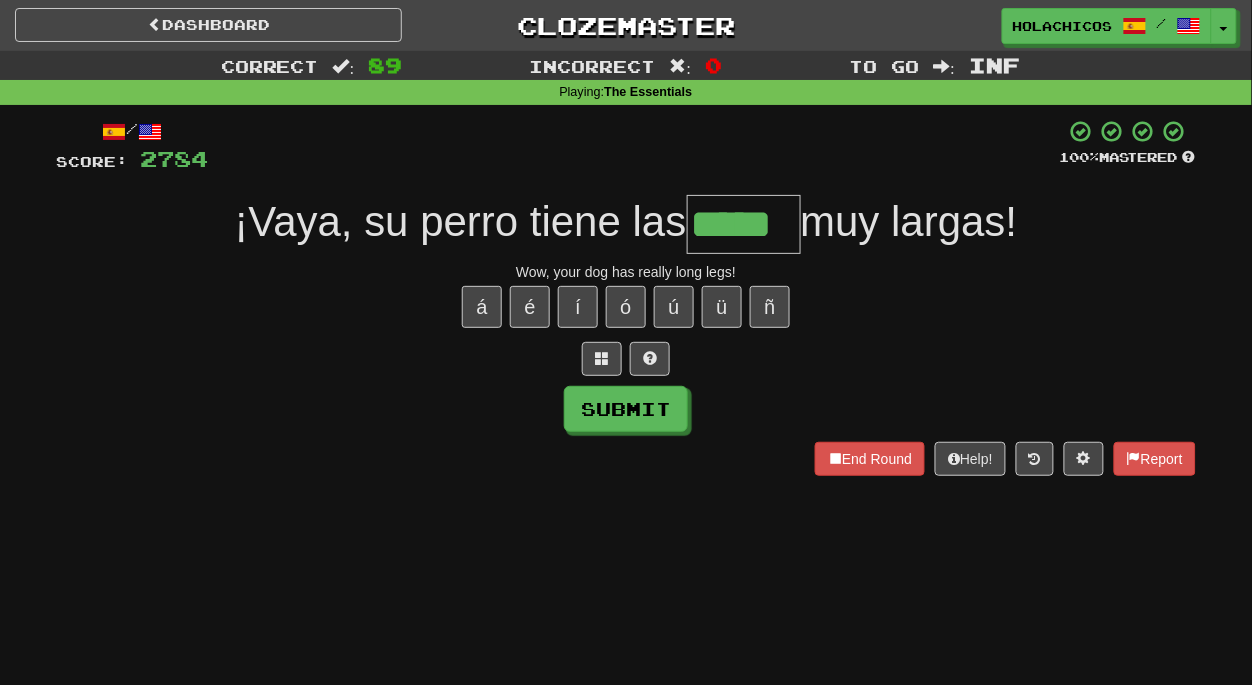 type on "*****" 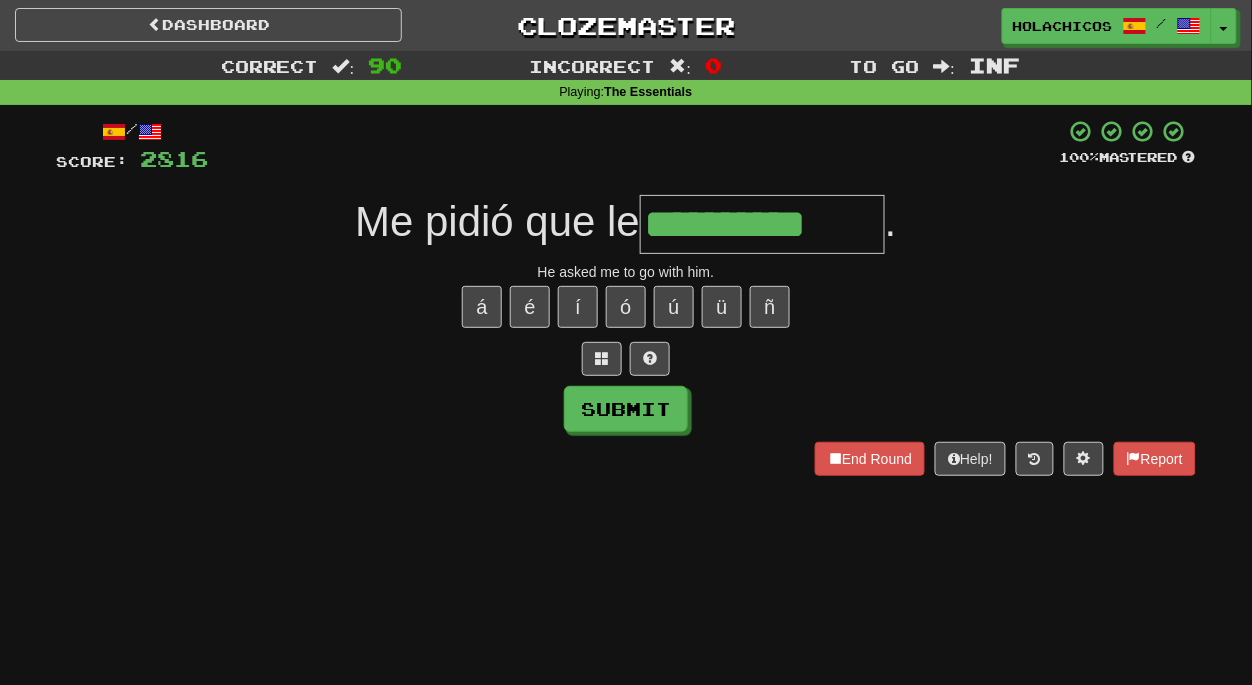 type on "**********" 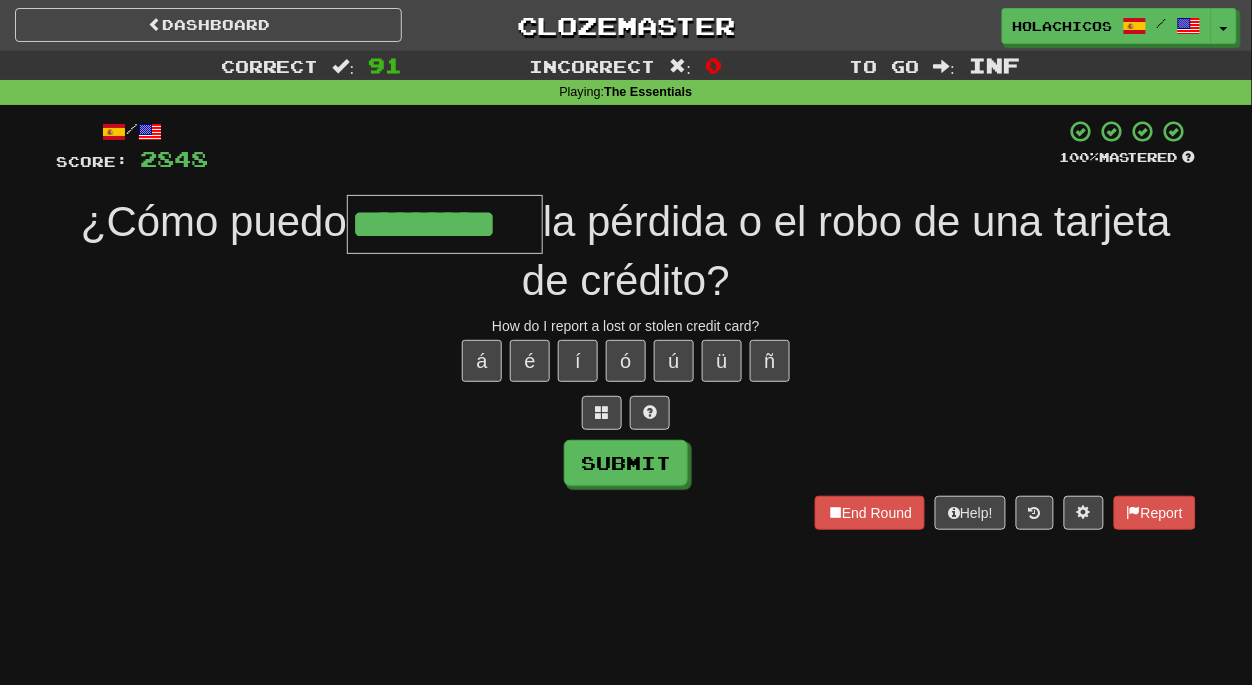 type on "*********" 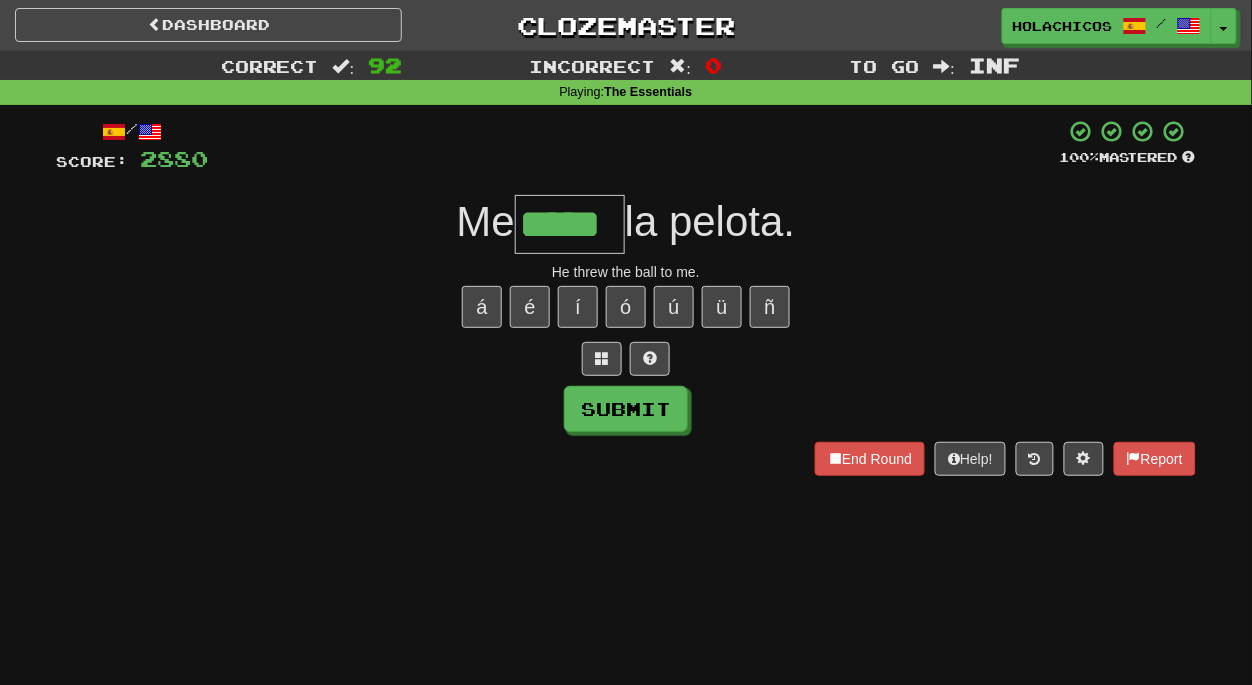 type on "*****" 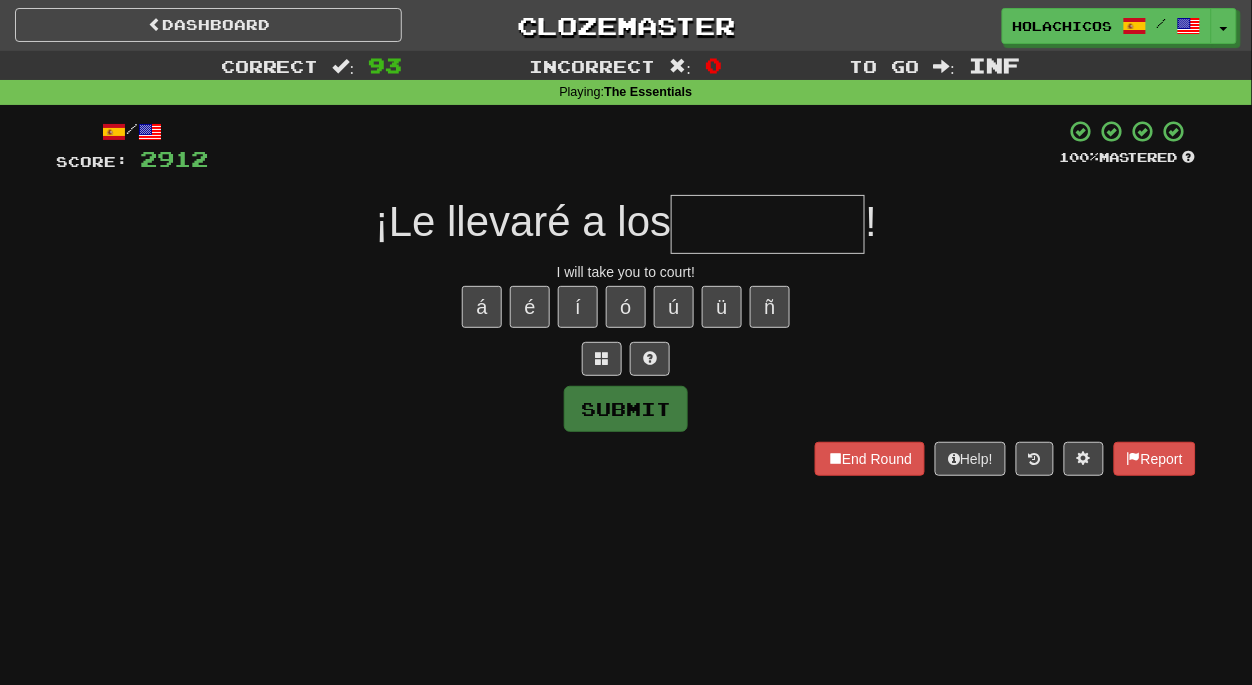 type on "*" 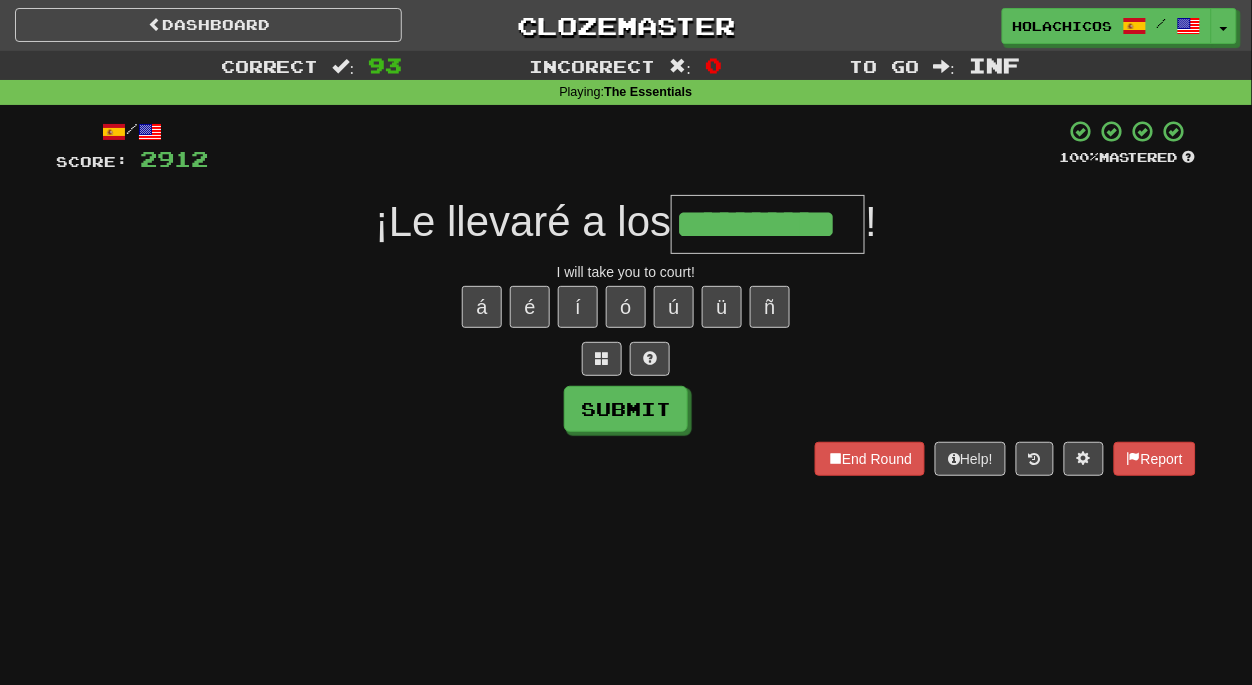 type on "**********" 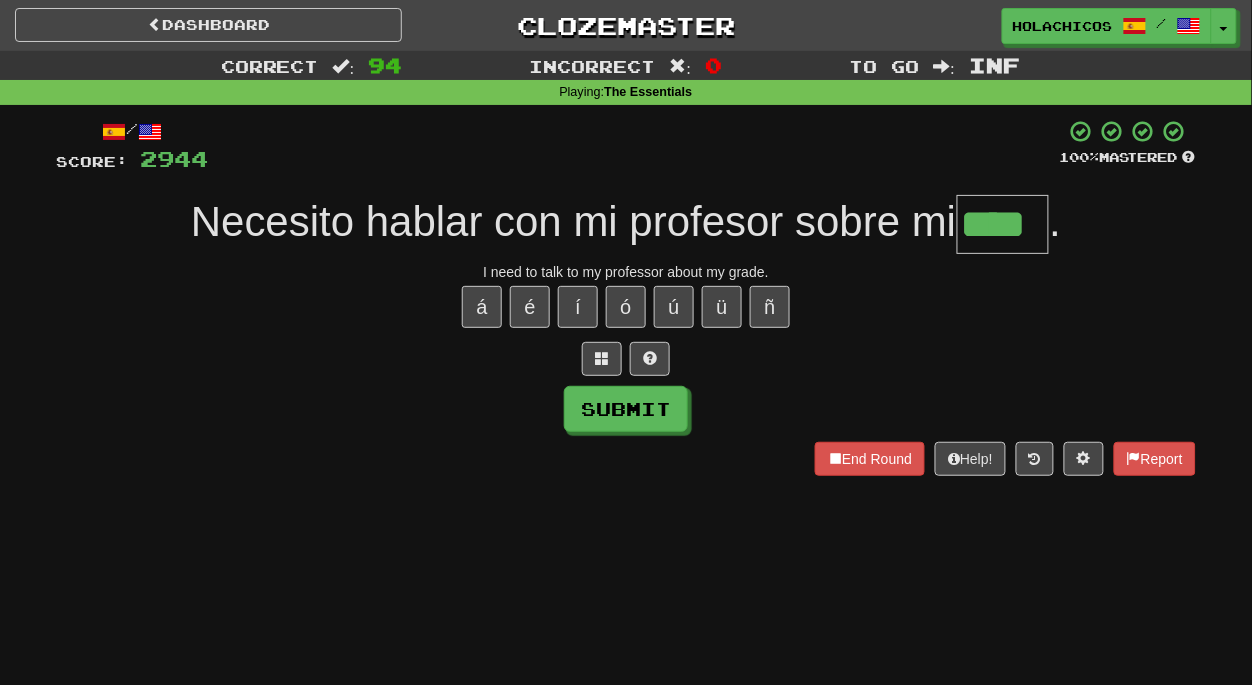 type on "****" 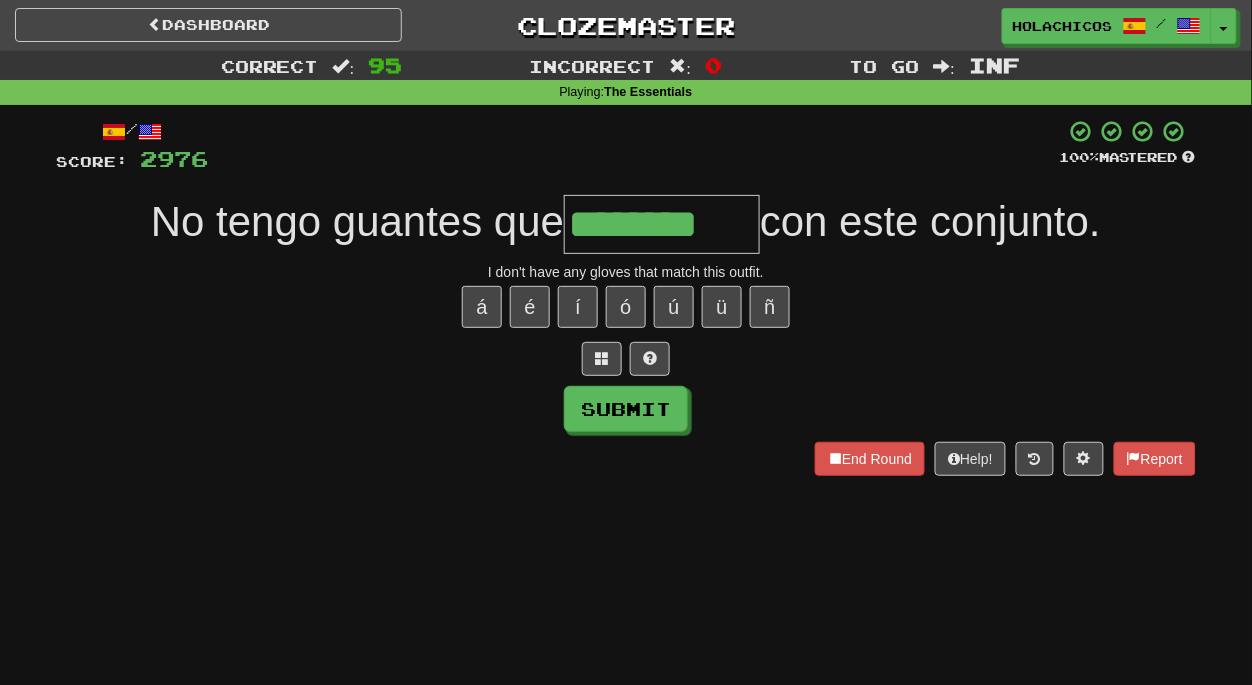type on "********" 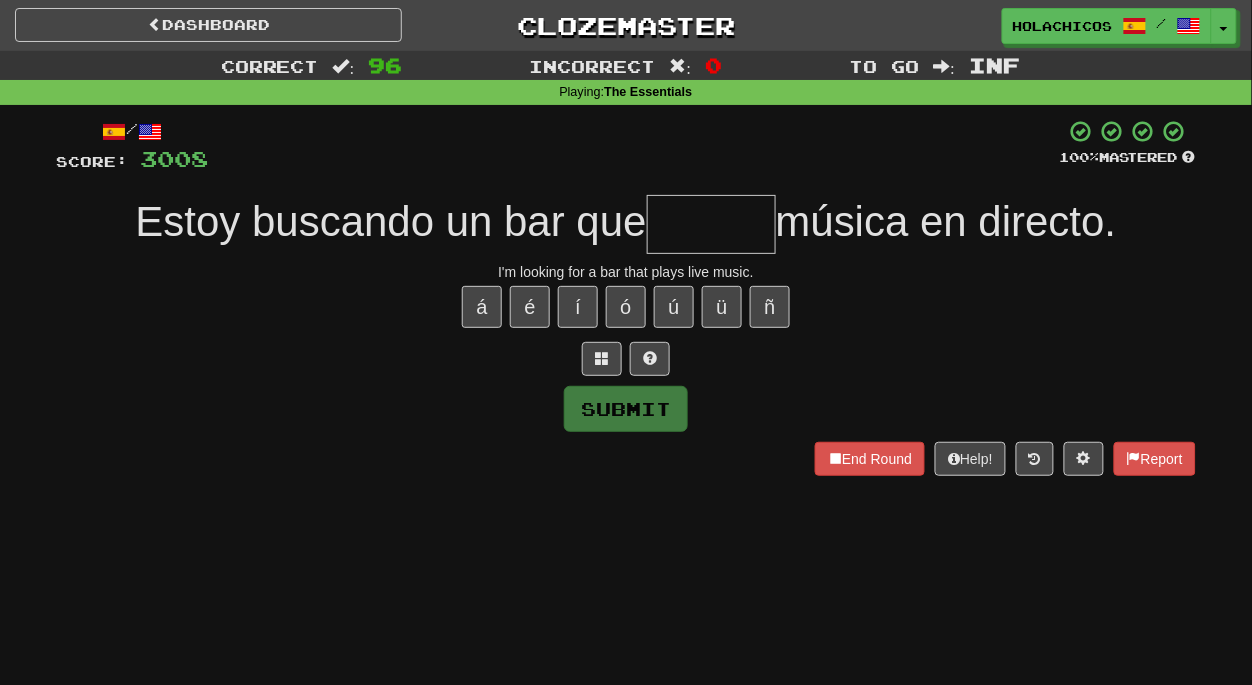 type on "*" 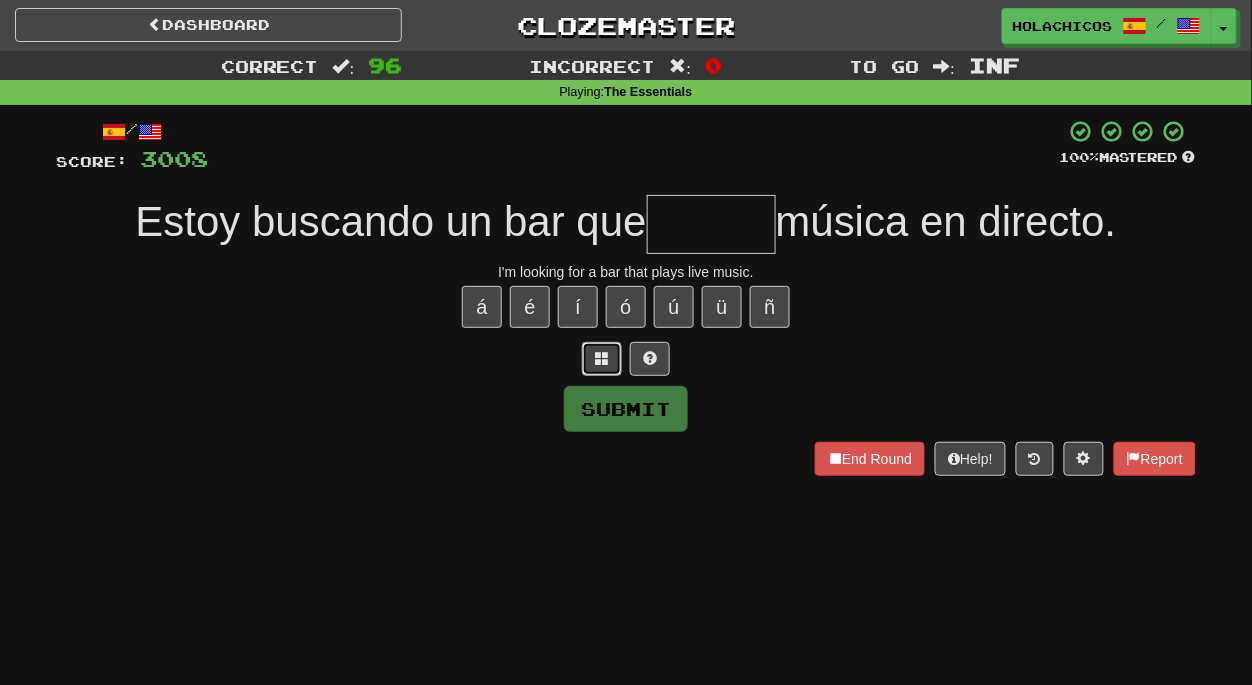 click at bounding box center (602, 358) 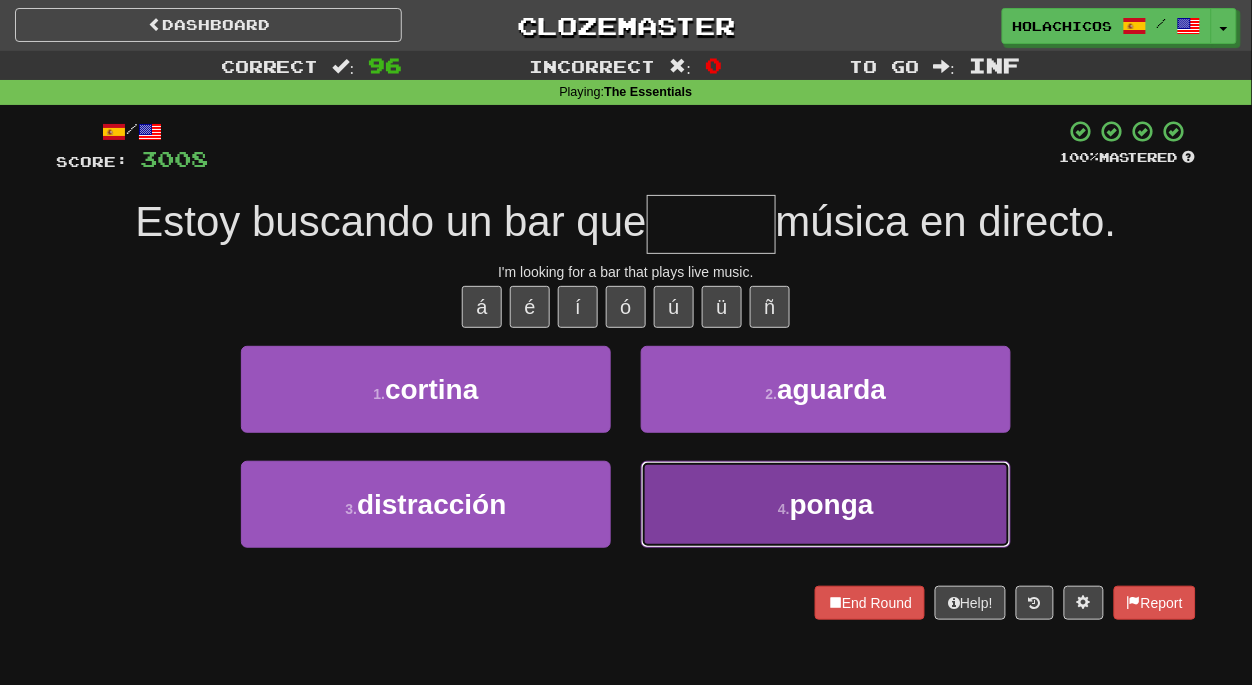 click on "4 .  ponga" at bounding box center (826, 504) 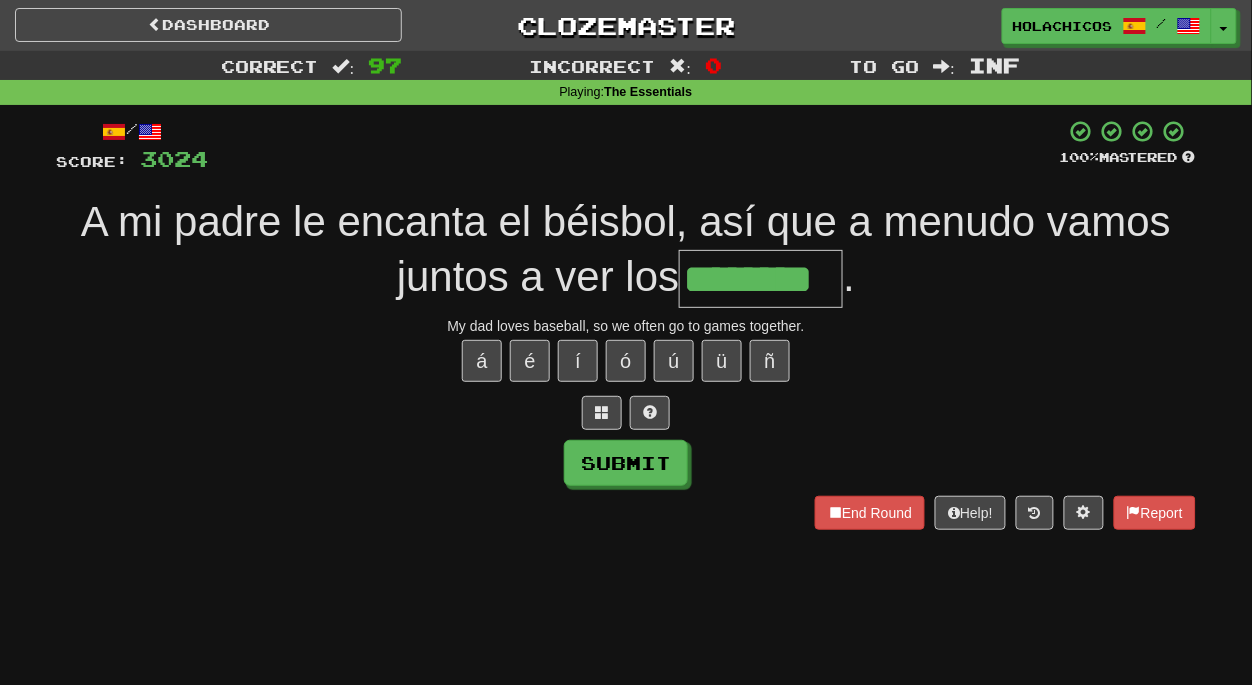 type on "********" 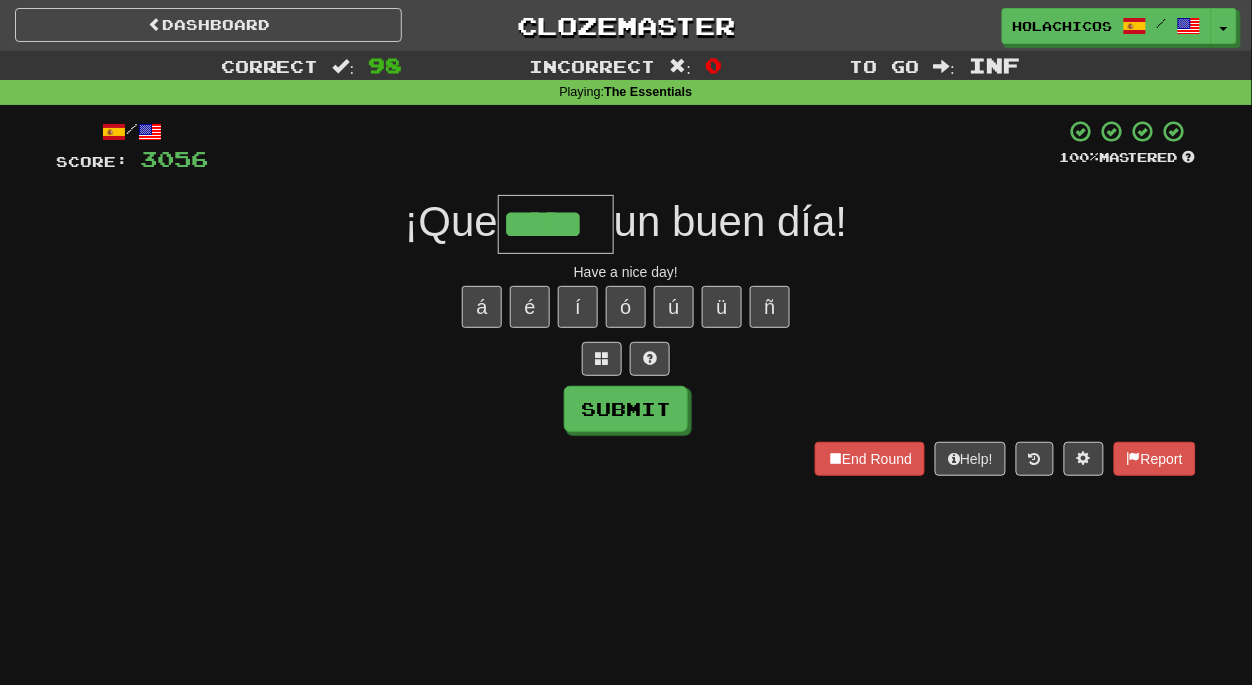 type on "*****" 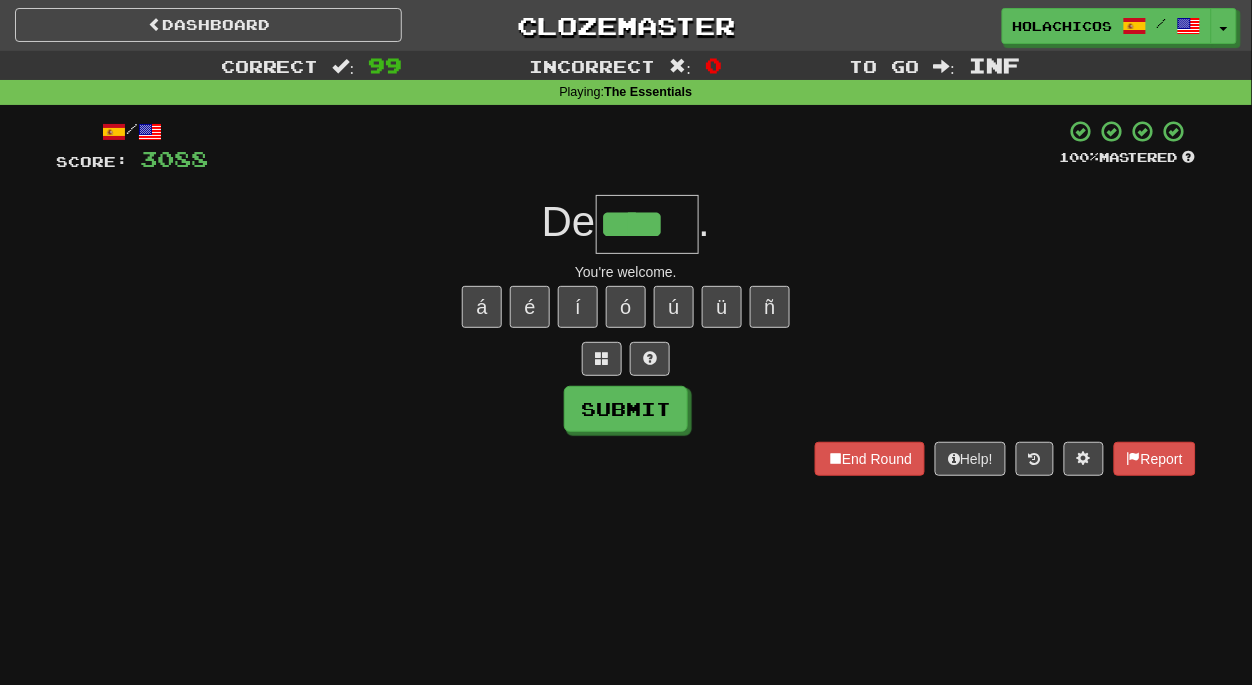 type on "****" 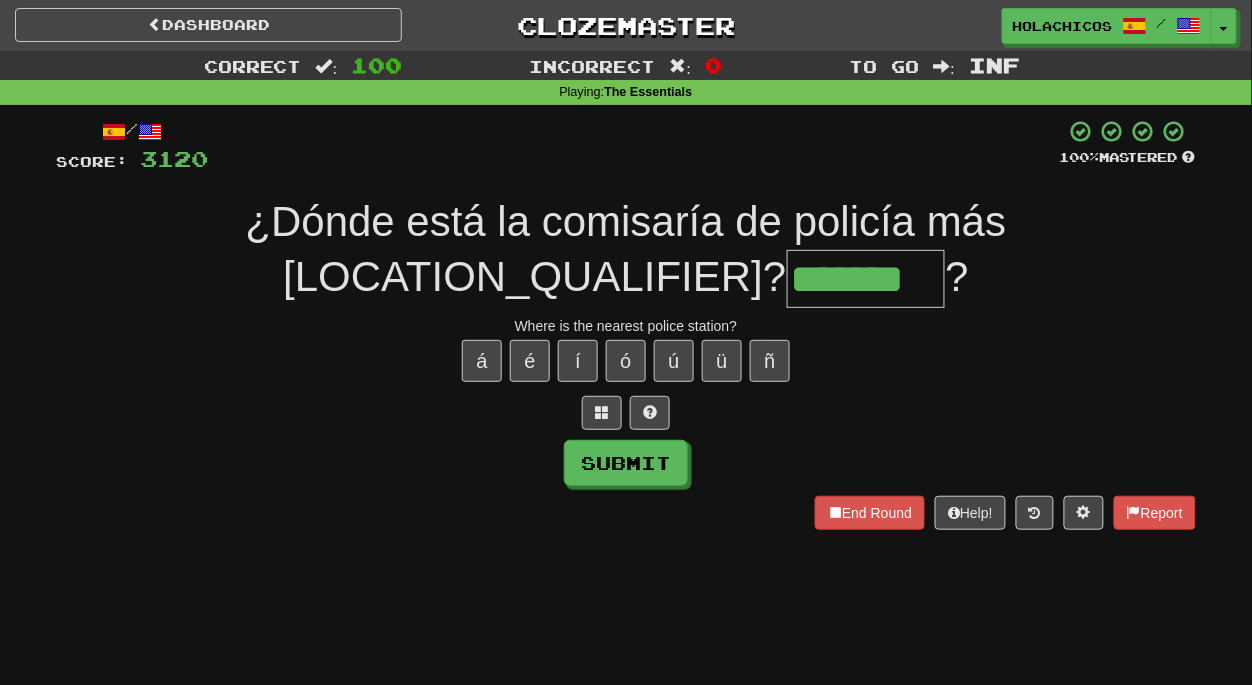 type on "*******" 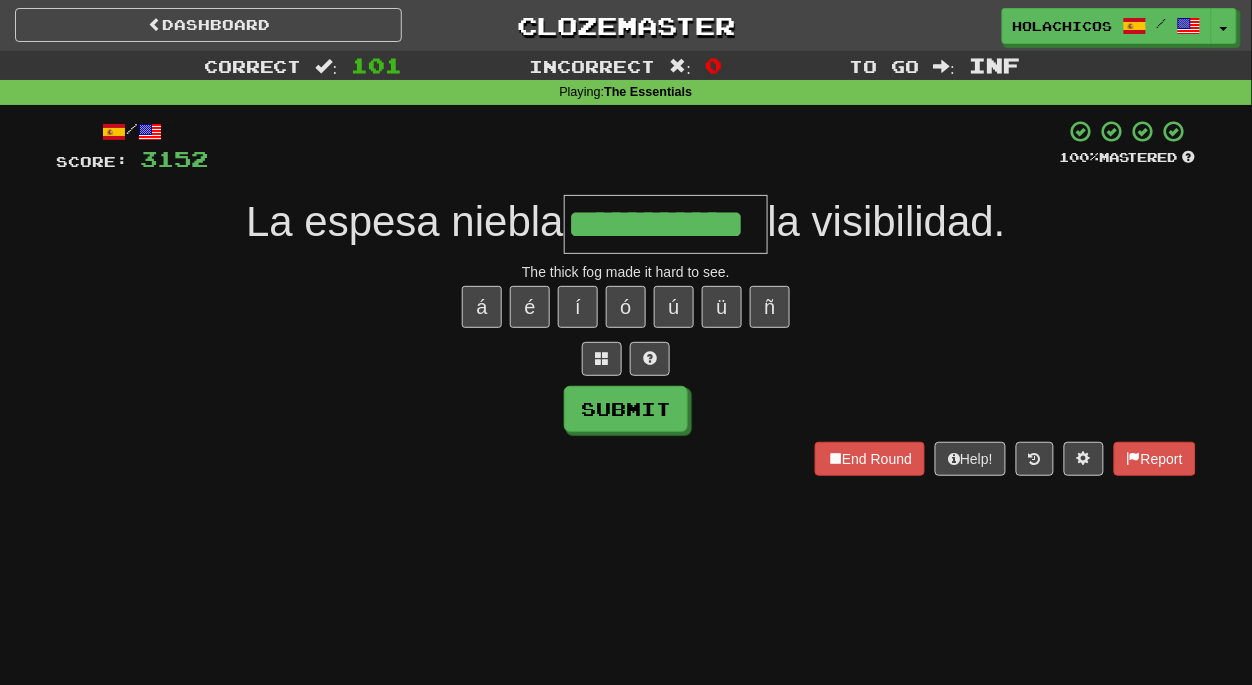 type on "**********" 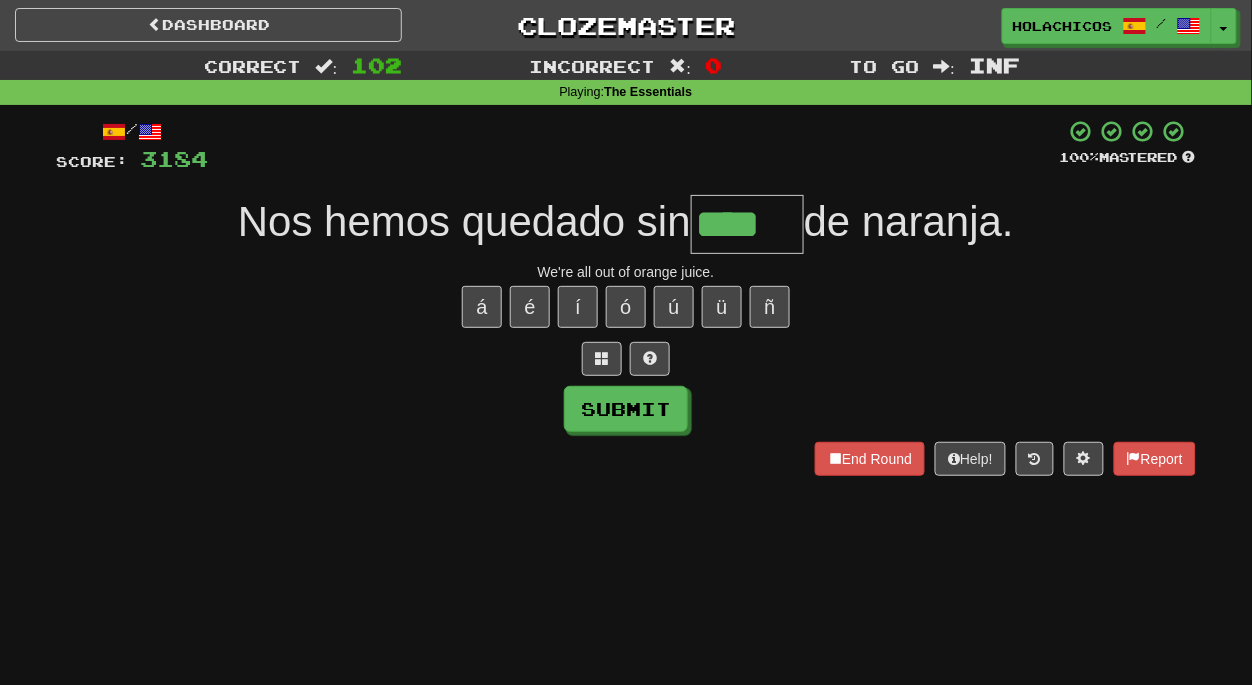 type on "****" 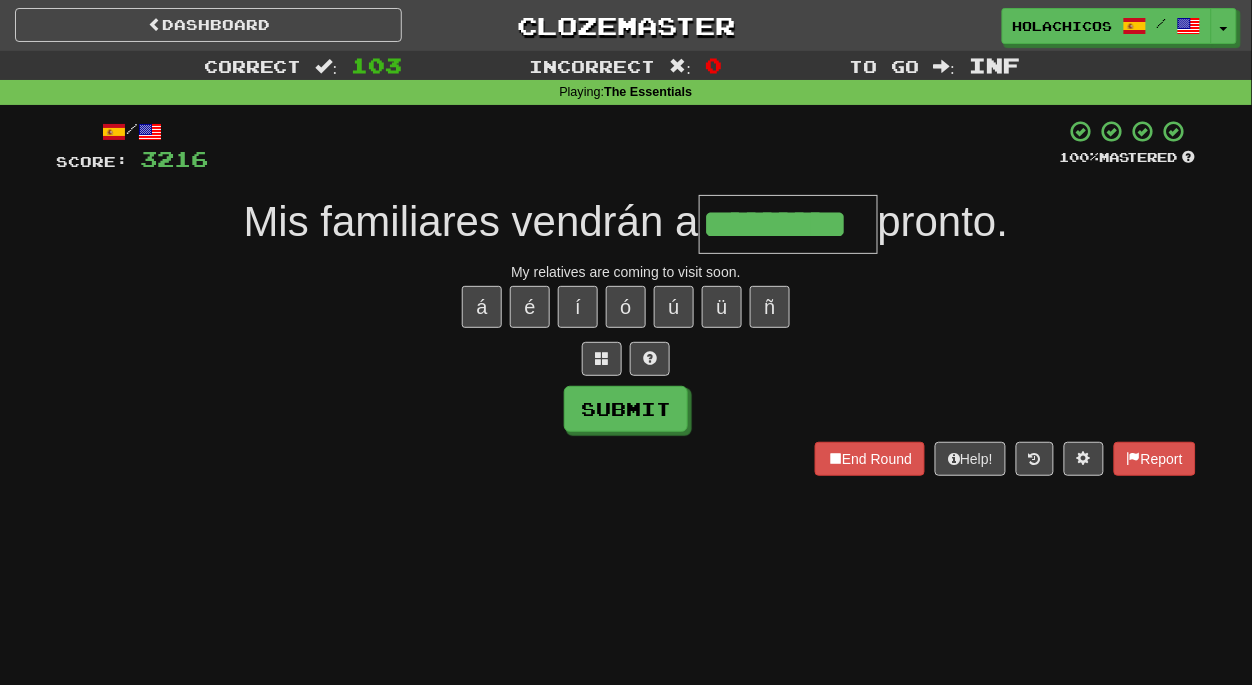 type on "*********" 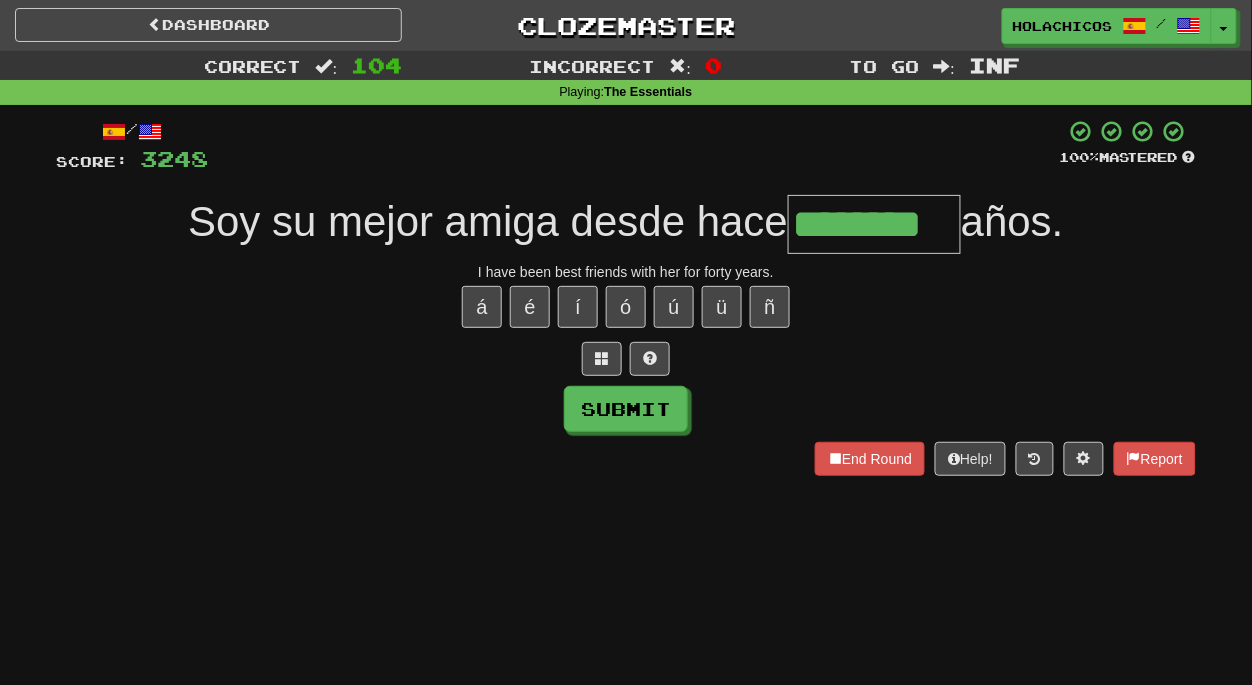 type on "********" 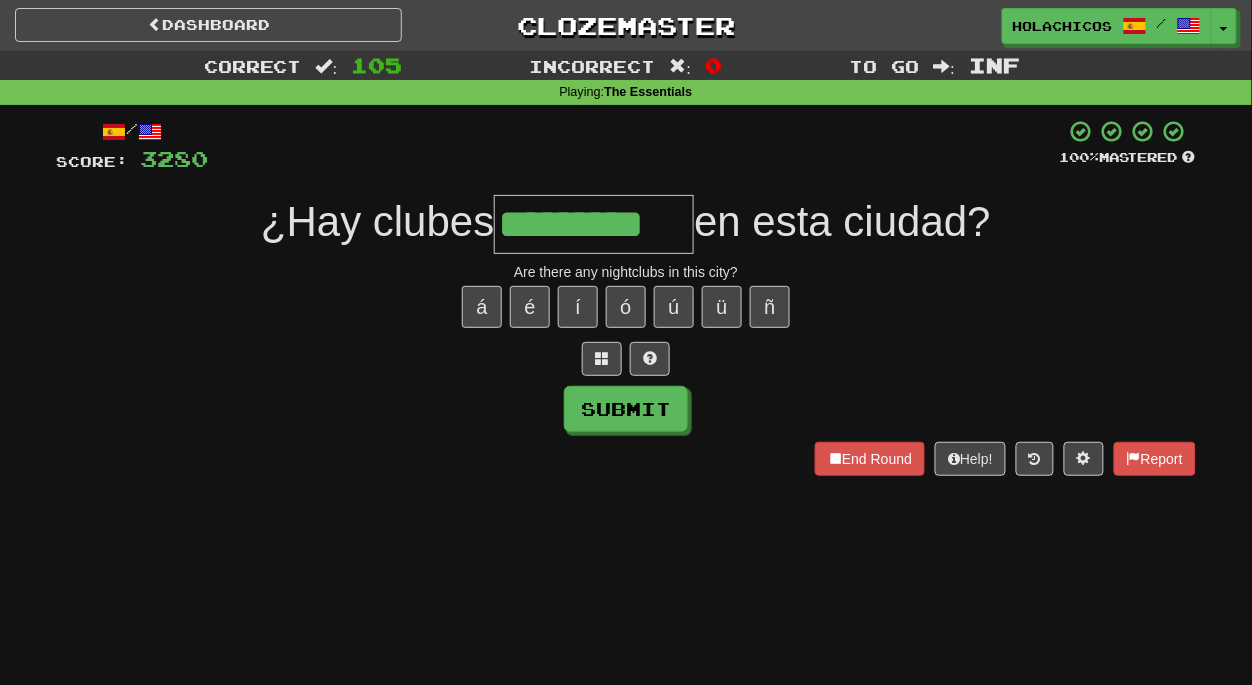 type on "*********" 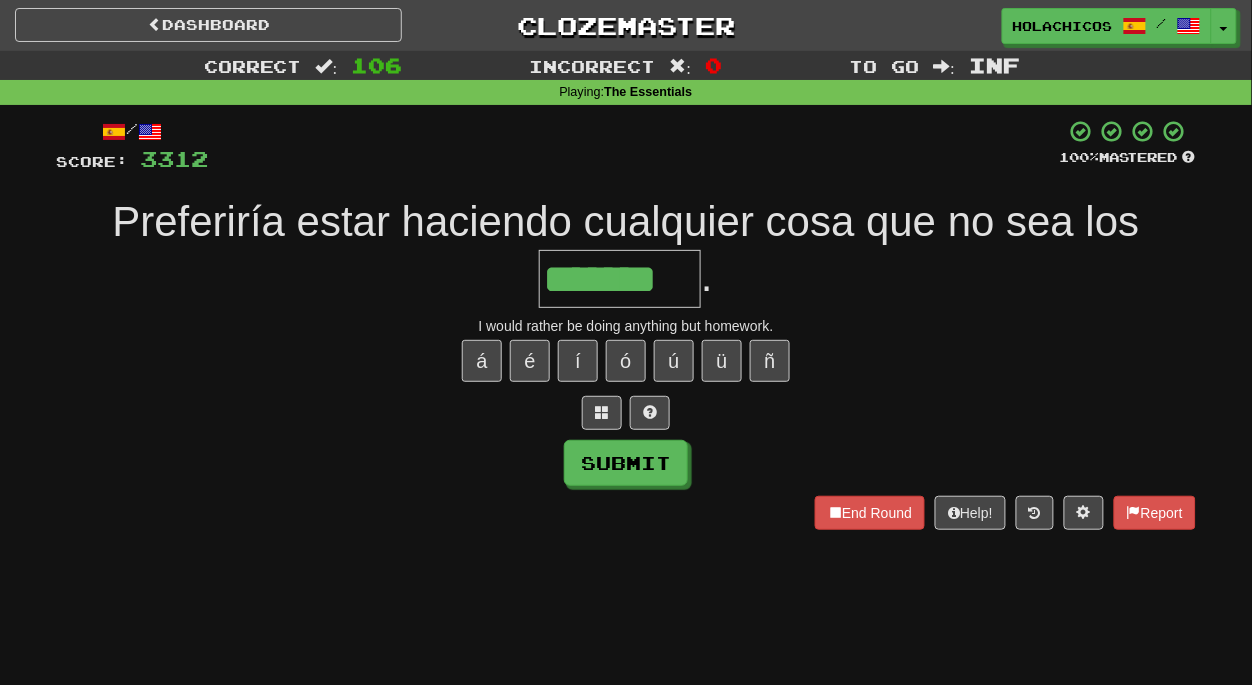 type on "*******" 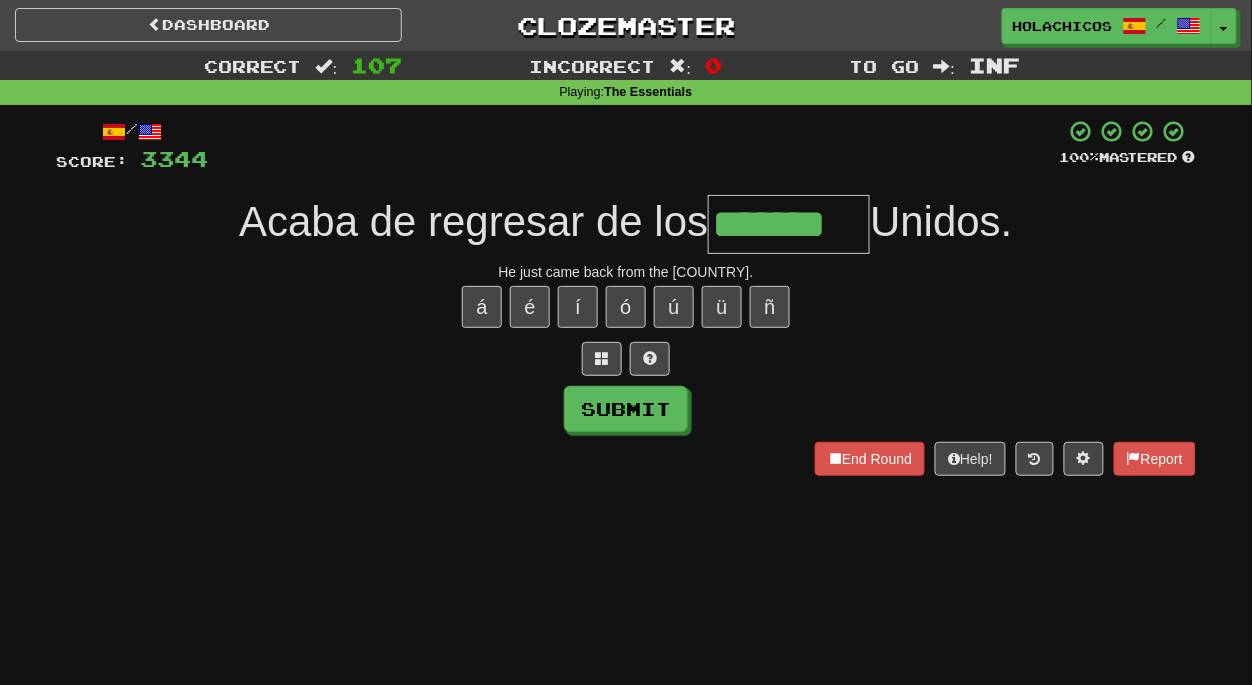 type on "*******" 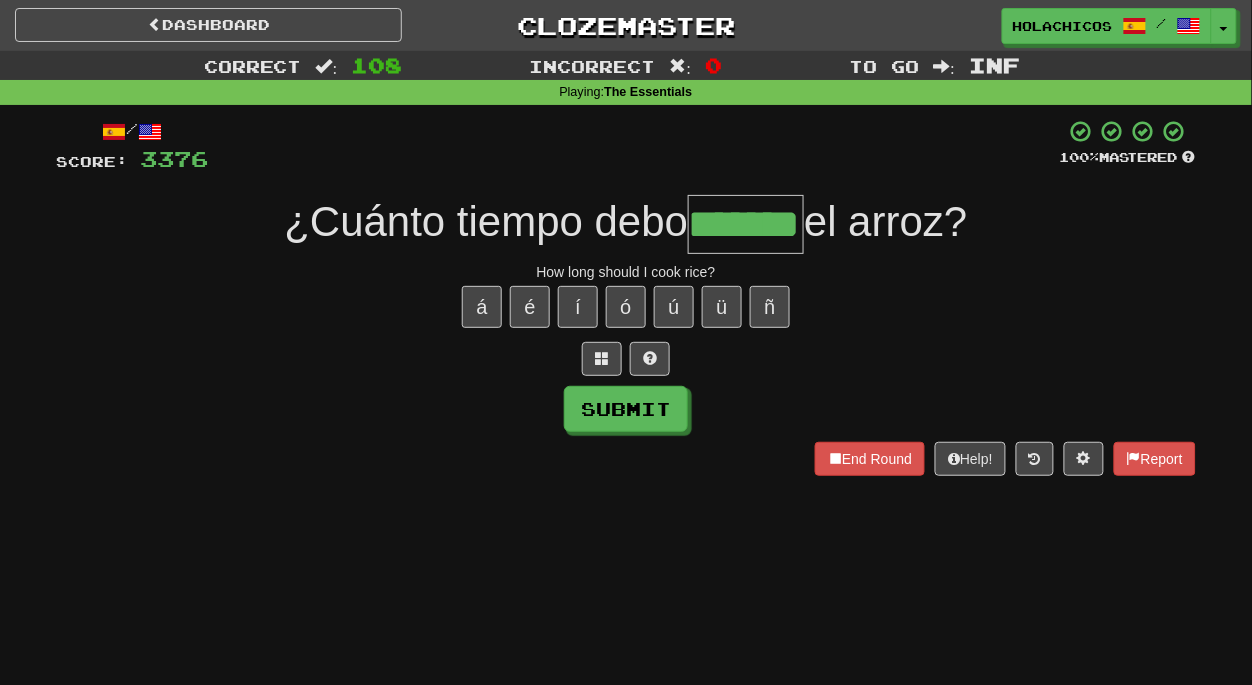 scroll, scrollTop: 0, scrollLeft: 30, axis: horizontal 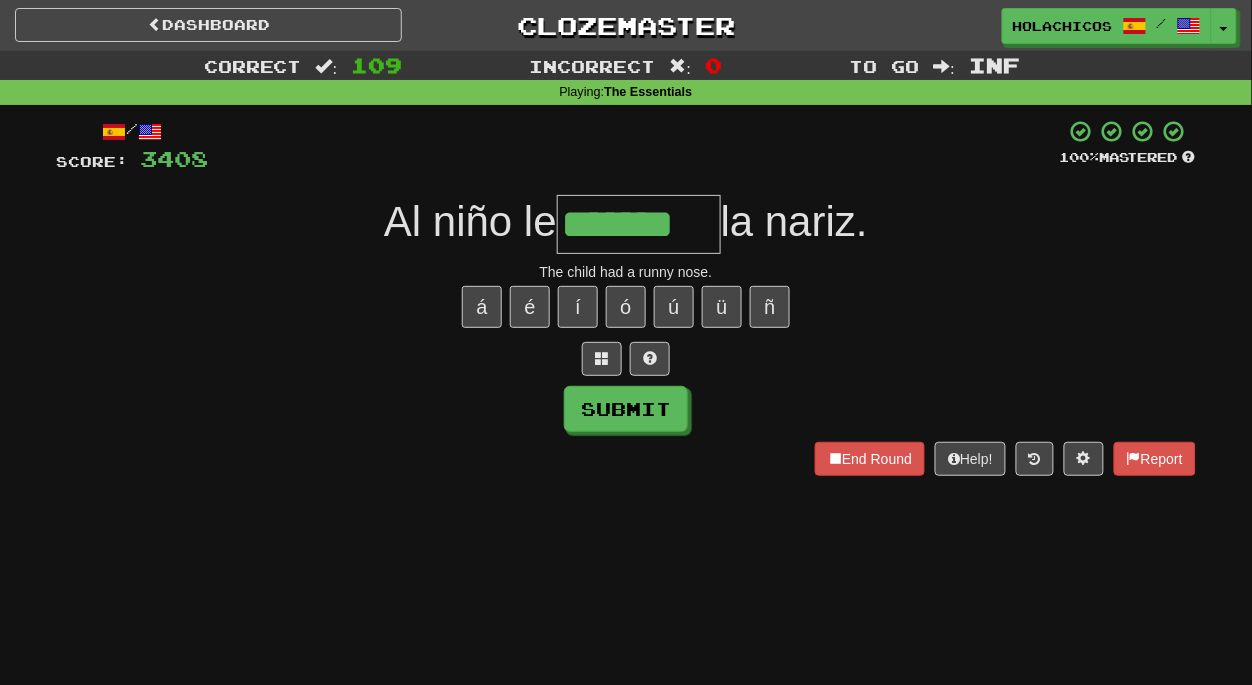 type on "*******" 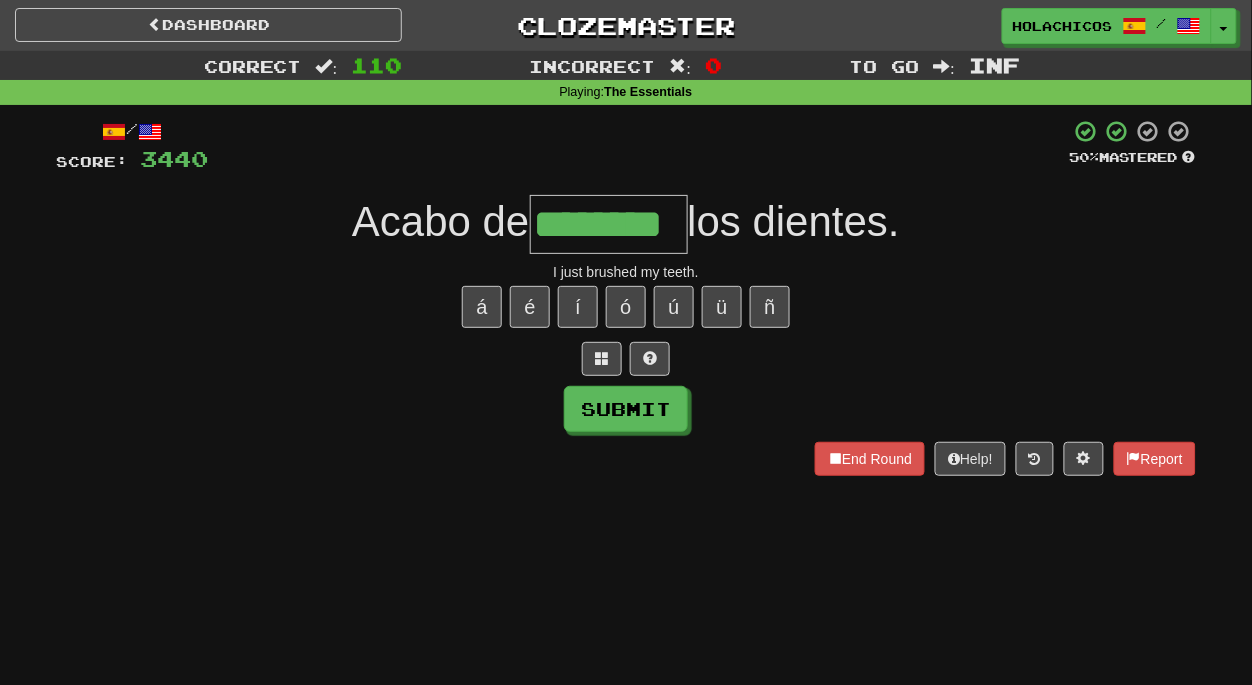 type on "*******" 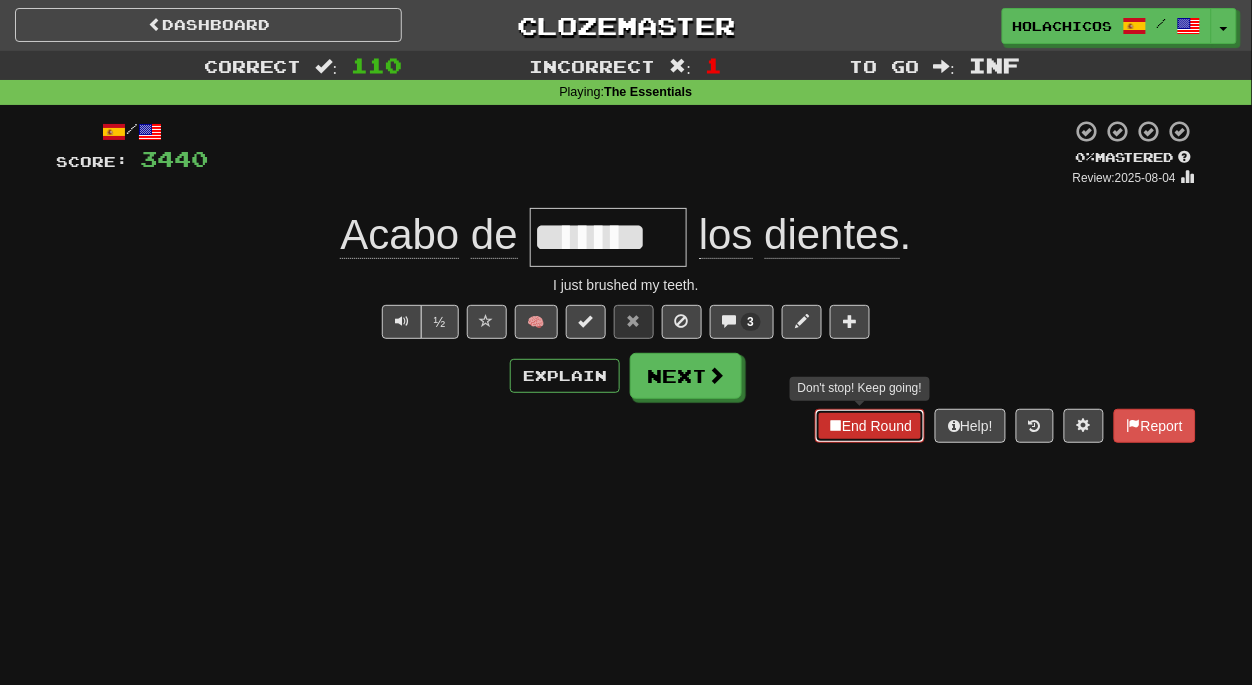 click on "End Round" at bounding box center [870, 426] 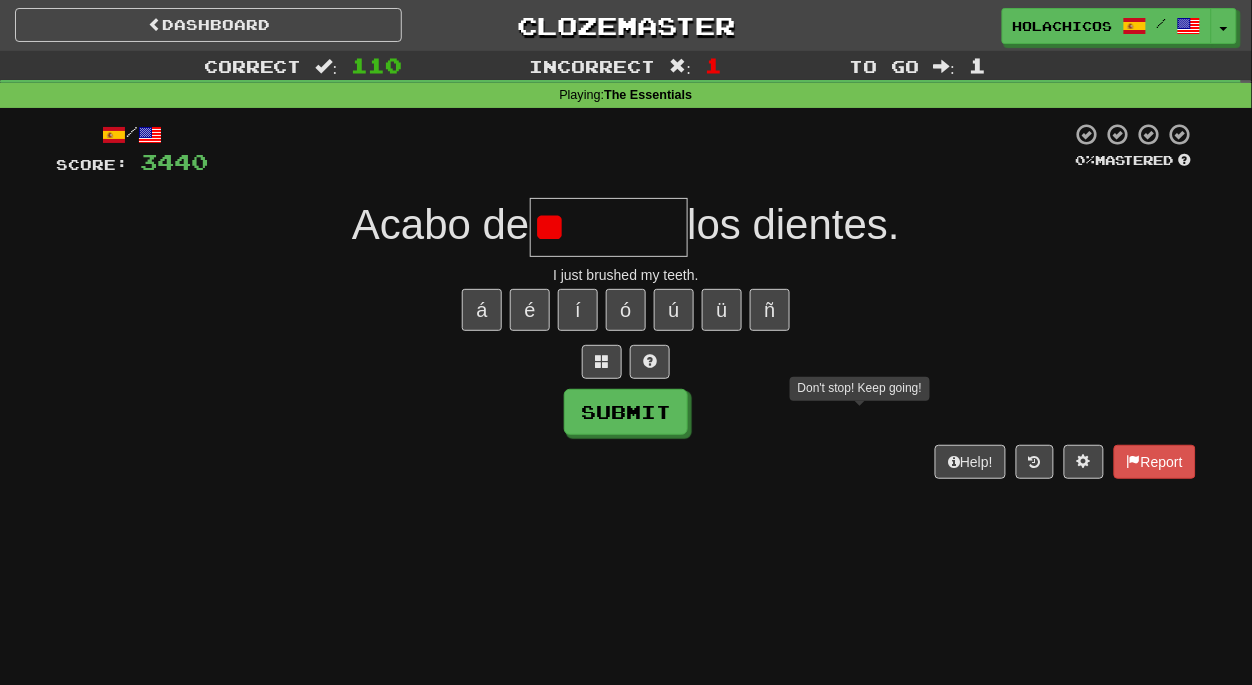 type on "*" 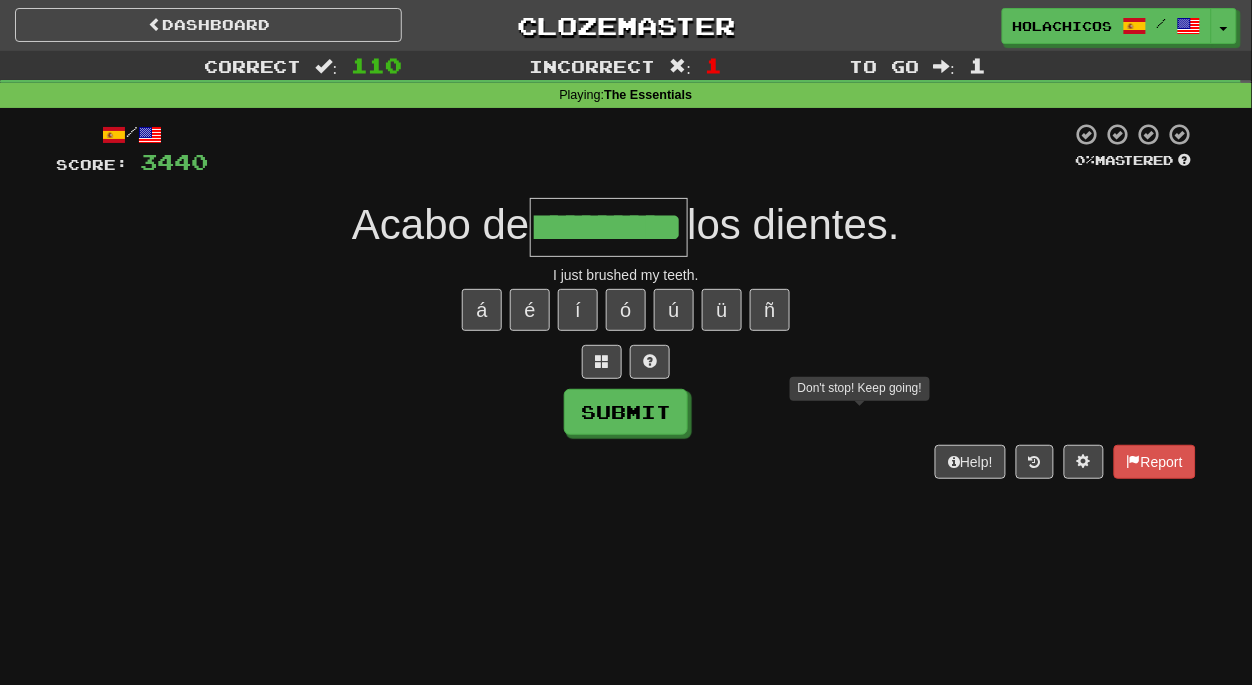 scroll, scrollTop: 0, scrollLeft: 42, axis: horizontal 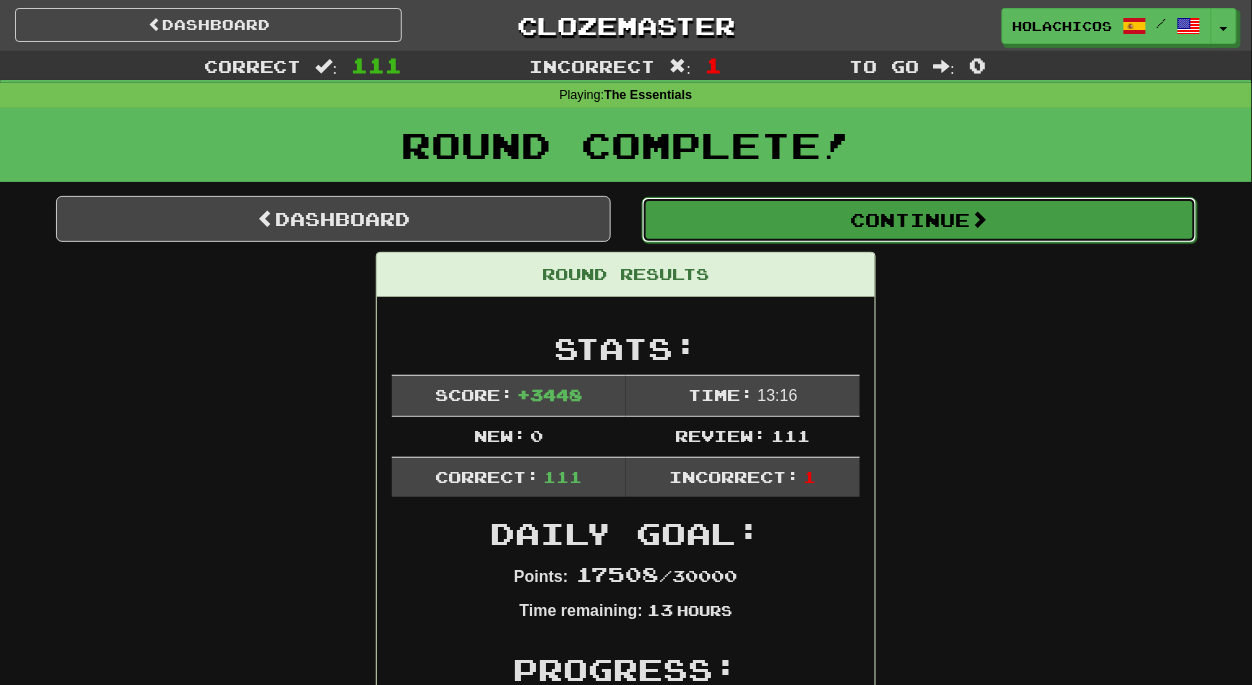 click on "Continue" at bounding box center (919, 220) 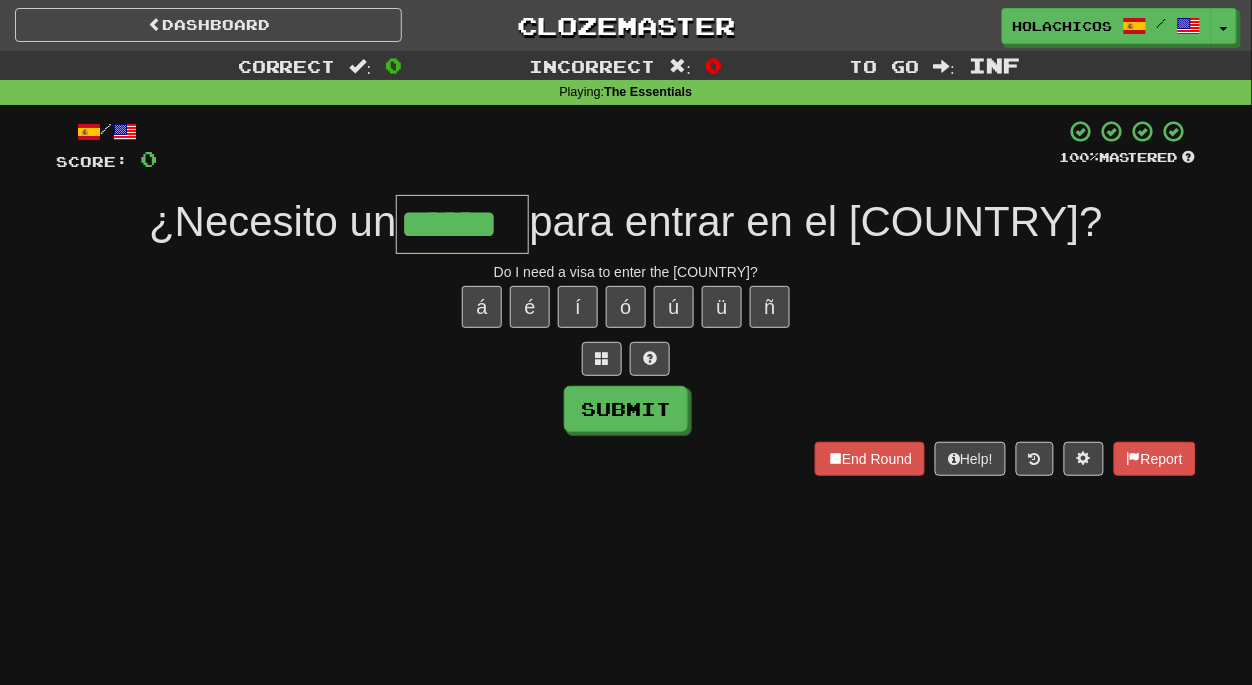 type on "******" 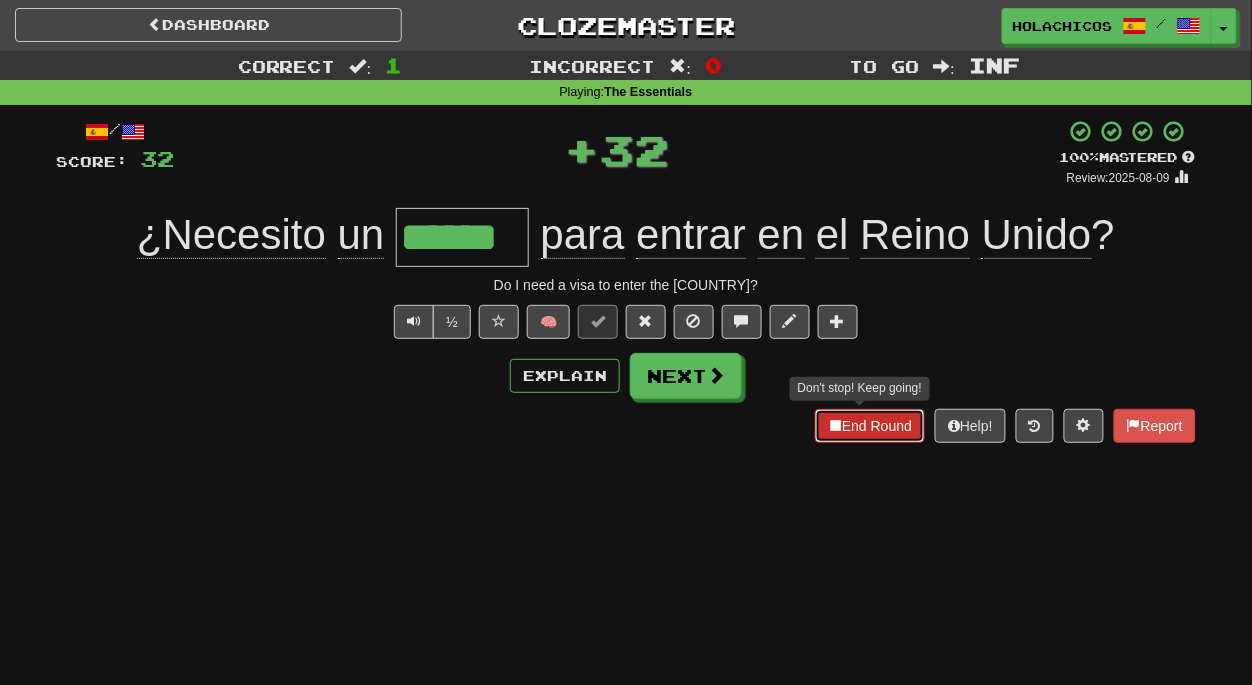 click on "End Round" at bounding box center (870, 426) 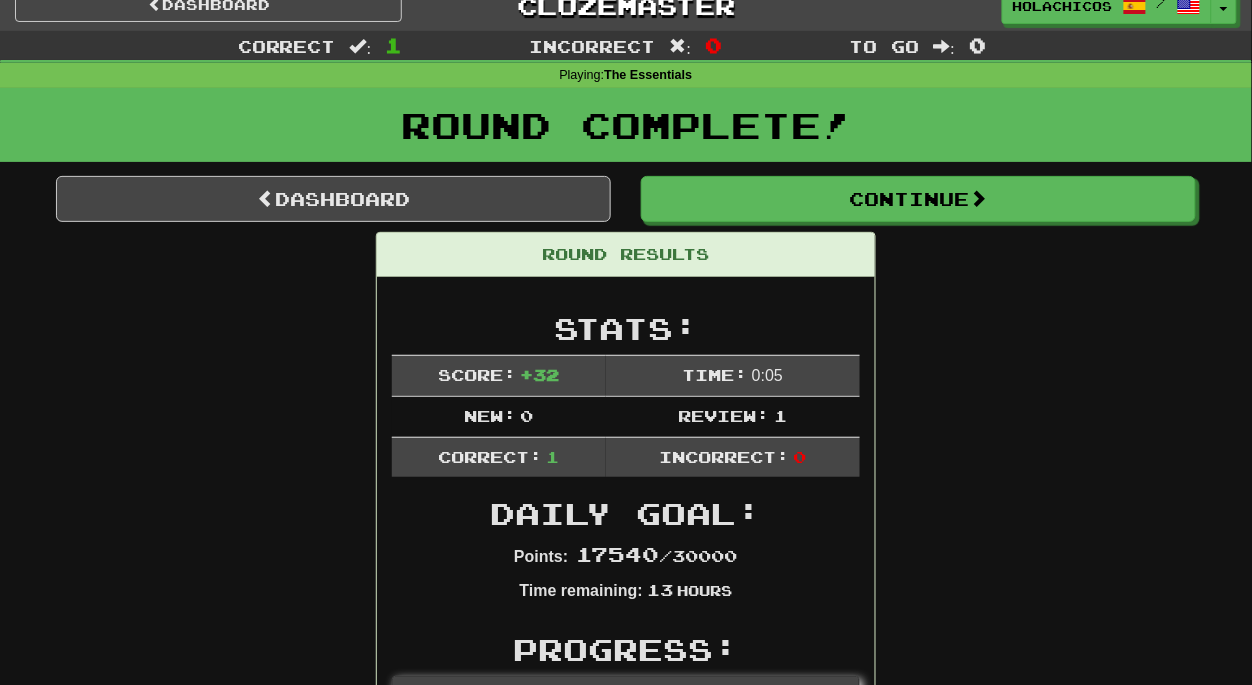 scroll, scrollTop: 0, scrollLeft: 0, axis: both 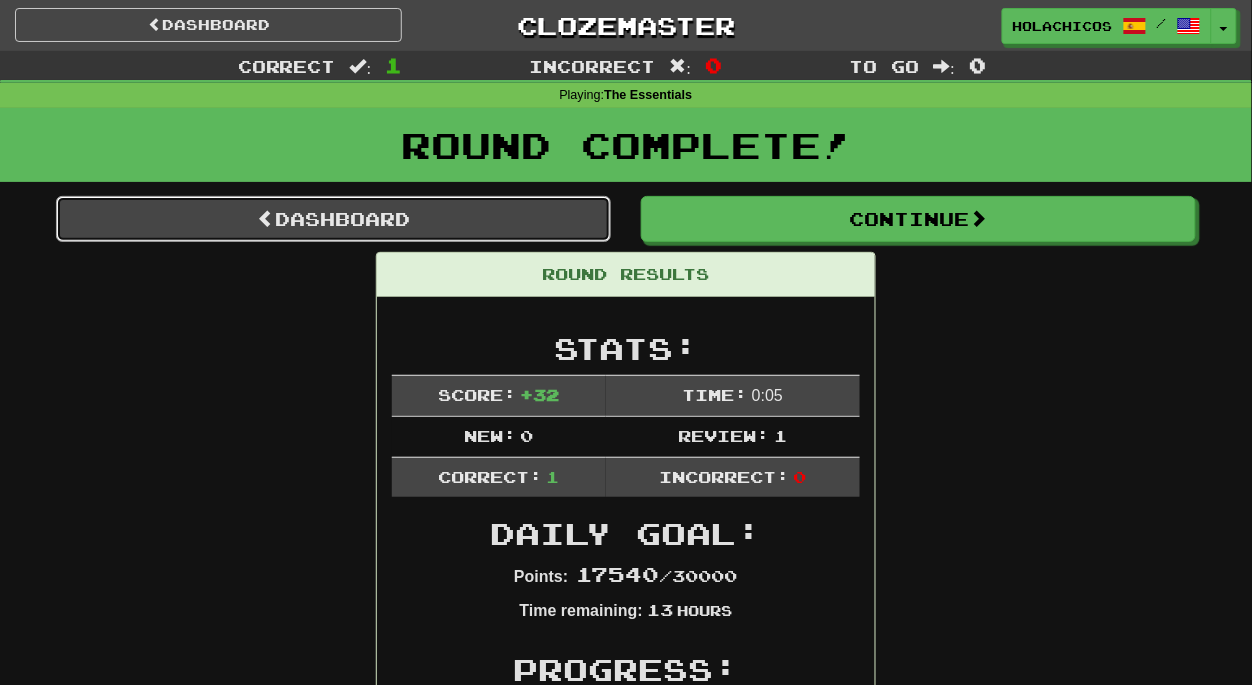 click on "Dashboard" at bounding box center (333, 219) 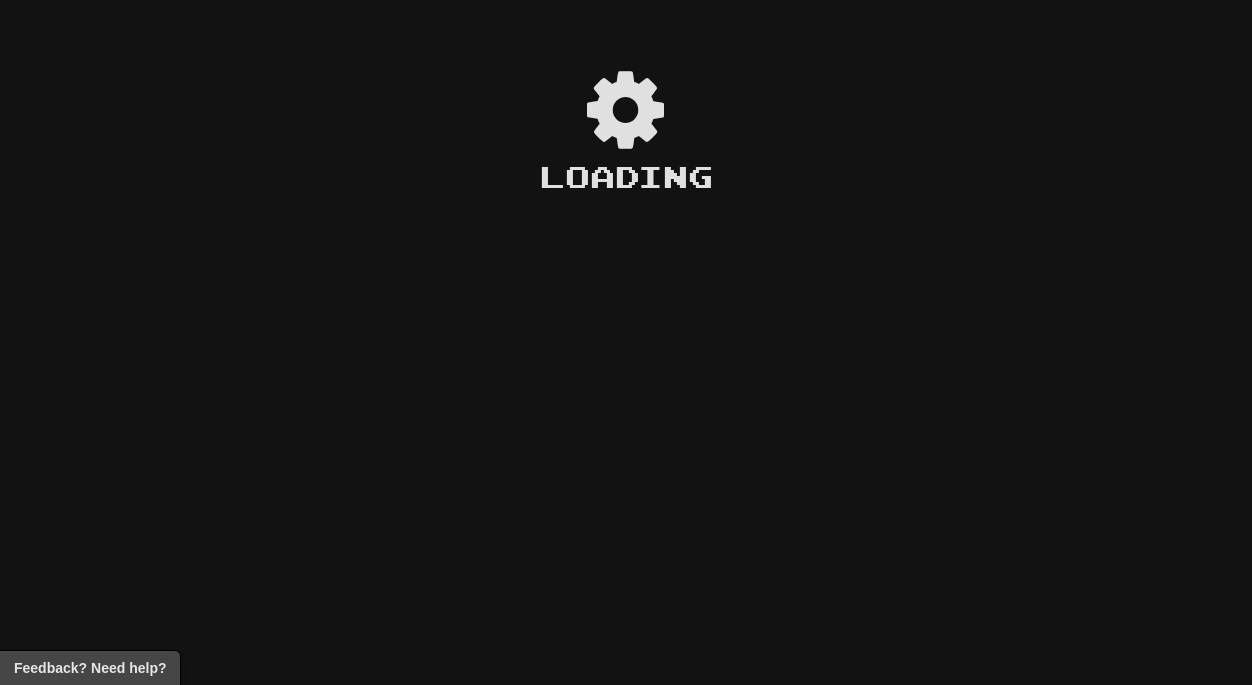 scroll, scrollTop: 0, scrollLeft: 0, axis: both 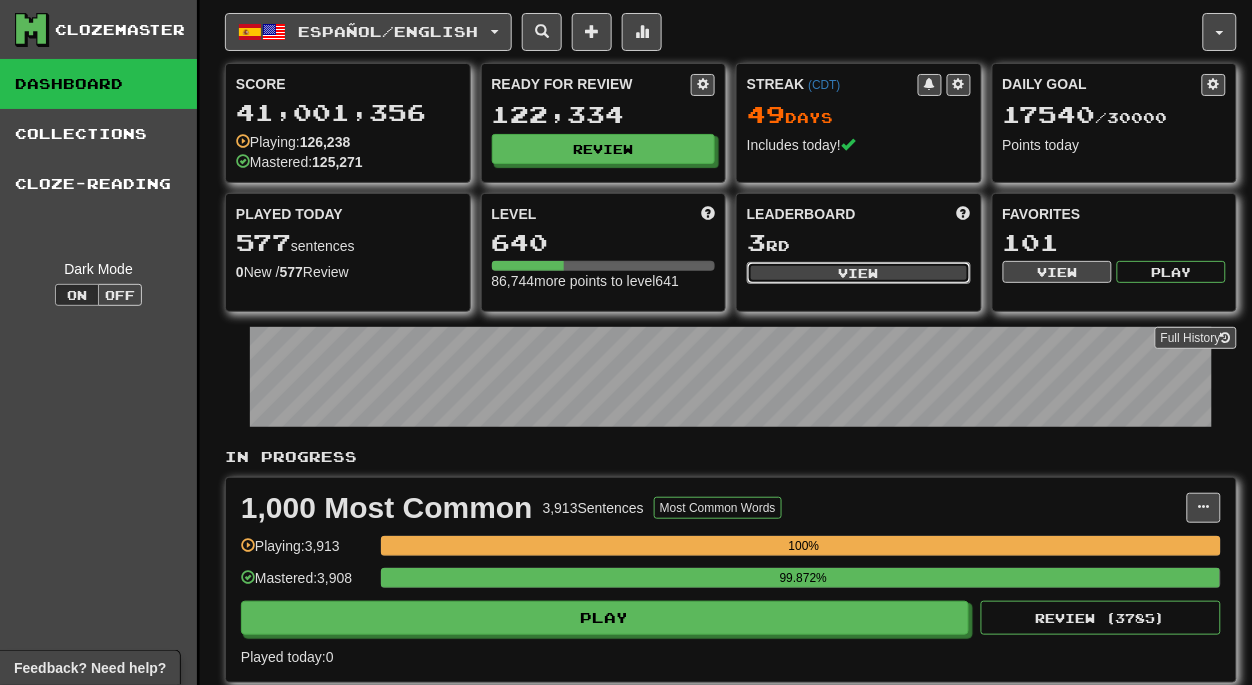 click on "View" at bounding box center (859, 273) 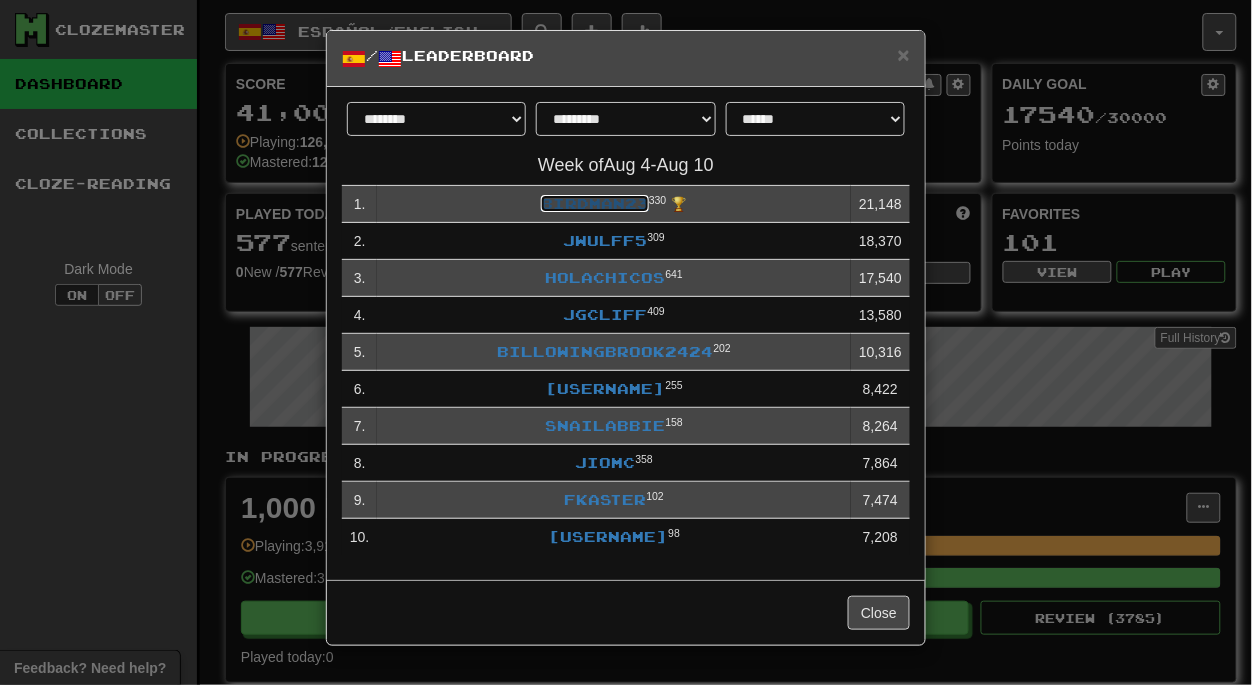 click on "birdman23" at bounding box center (595, 203) 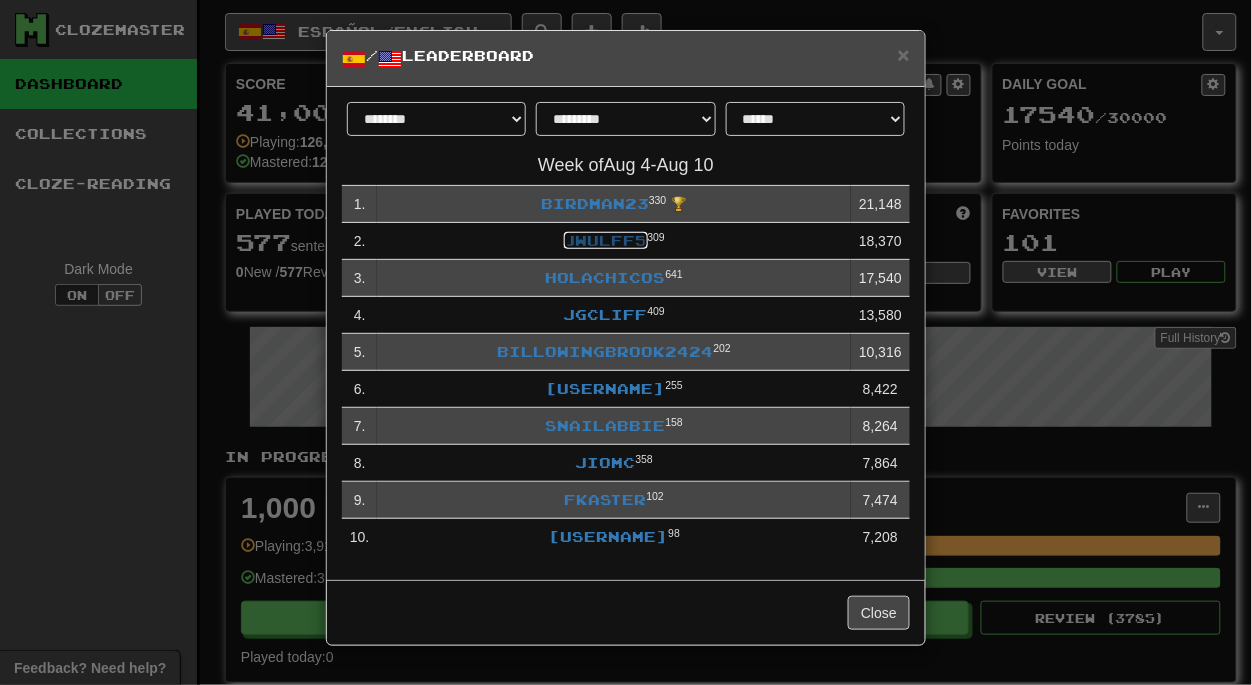 click on "jwulff5" at bounding box center [606, 240] 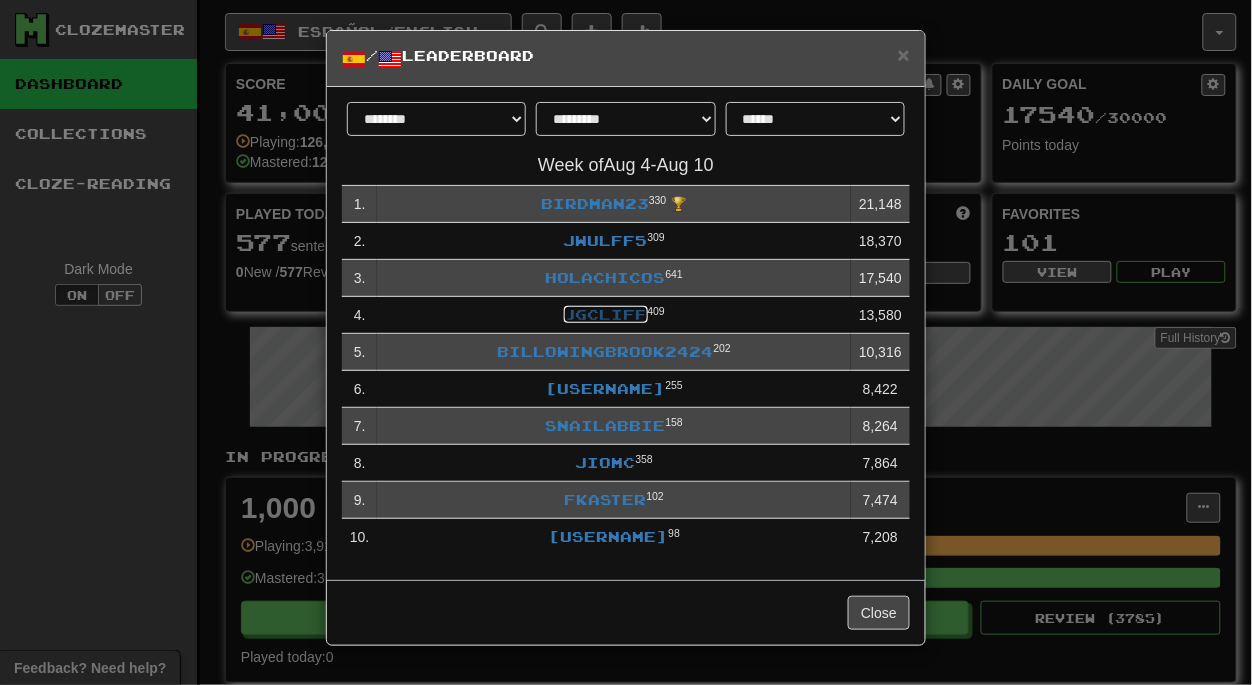 click on "Jgcliff" at bounding box center [606, 314] 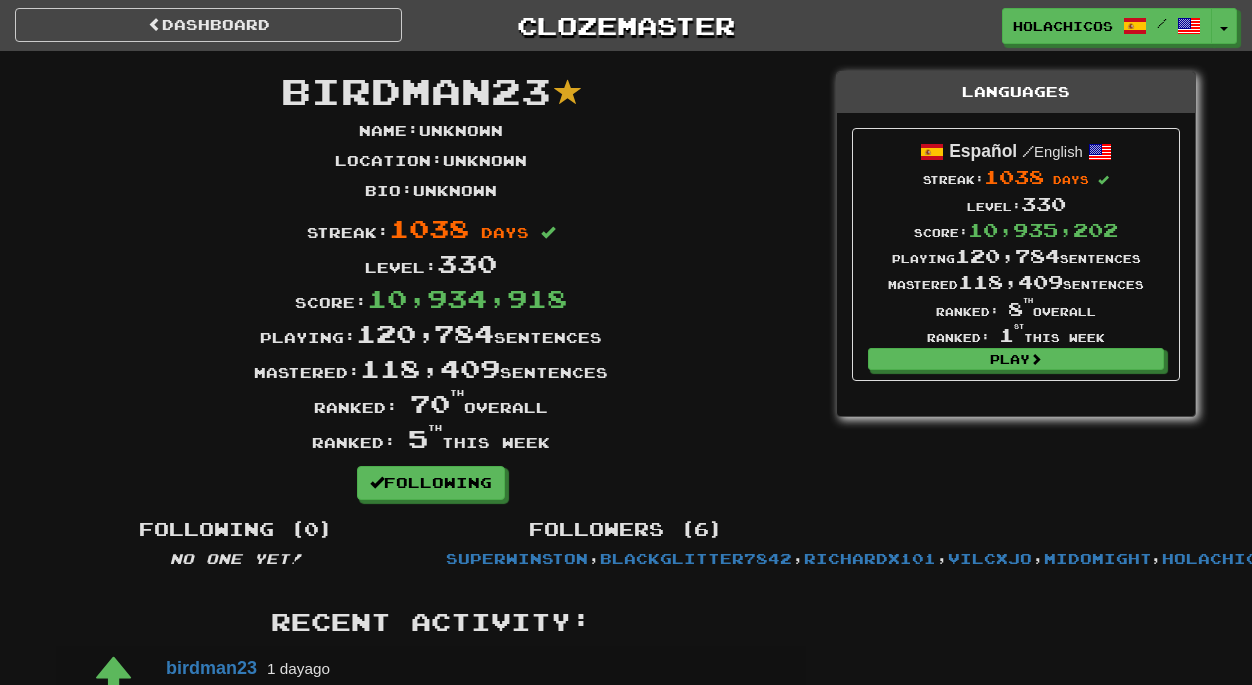 scroll, scrollTop: 0, scrollLeft: 0, axis: both 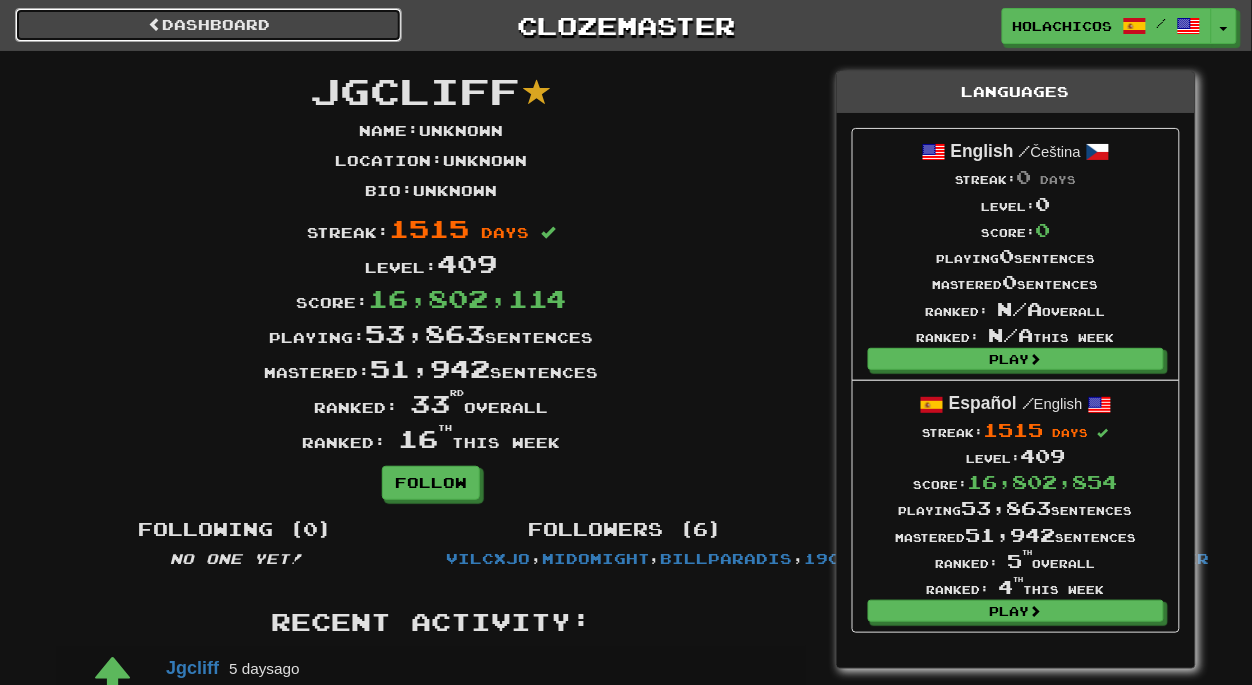 click on "Dashboard" at bounding box center (208, 25) 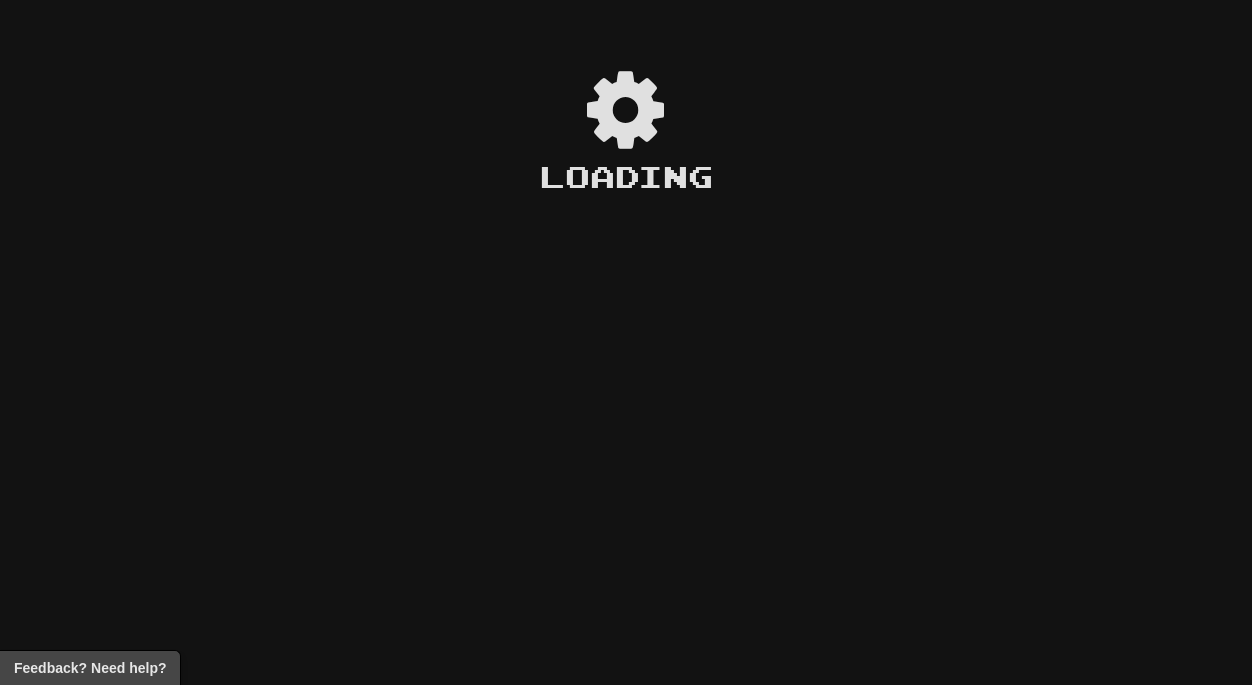 scroll, scrollTop: 0, scrollLeft: 0, axis: both 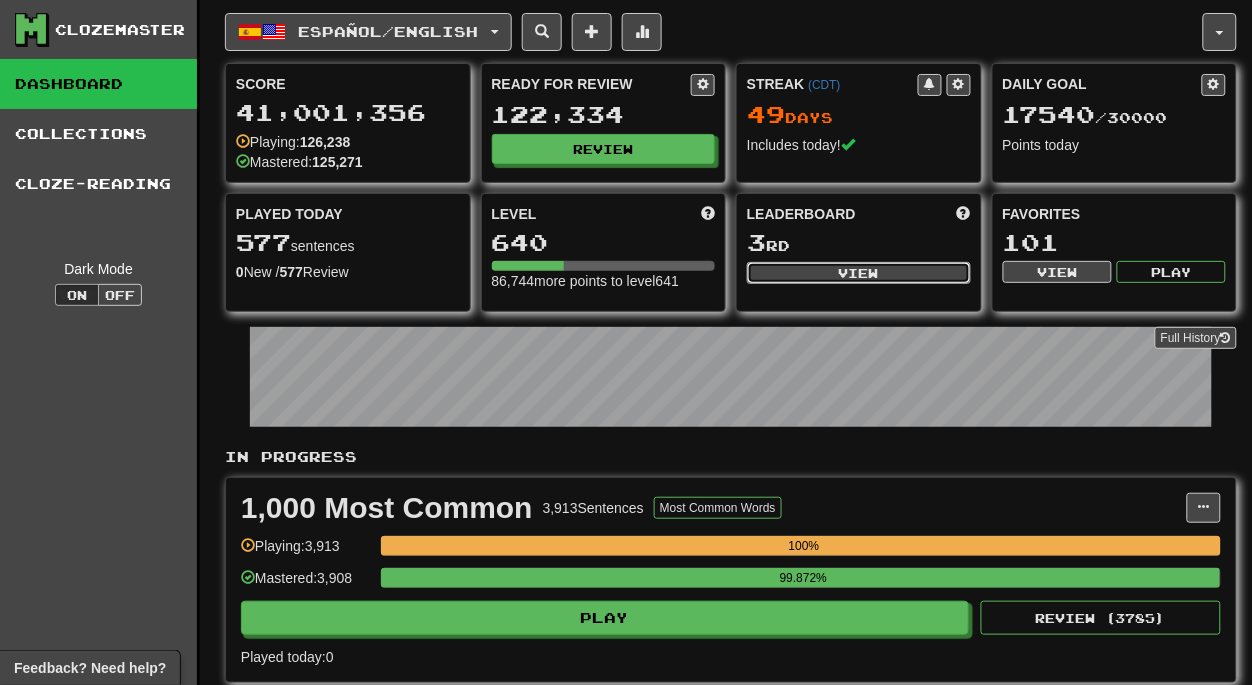 click on "View" at bounding box center [859, 273] 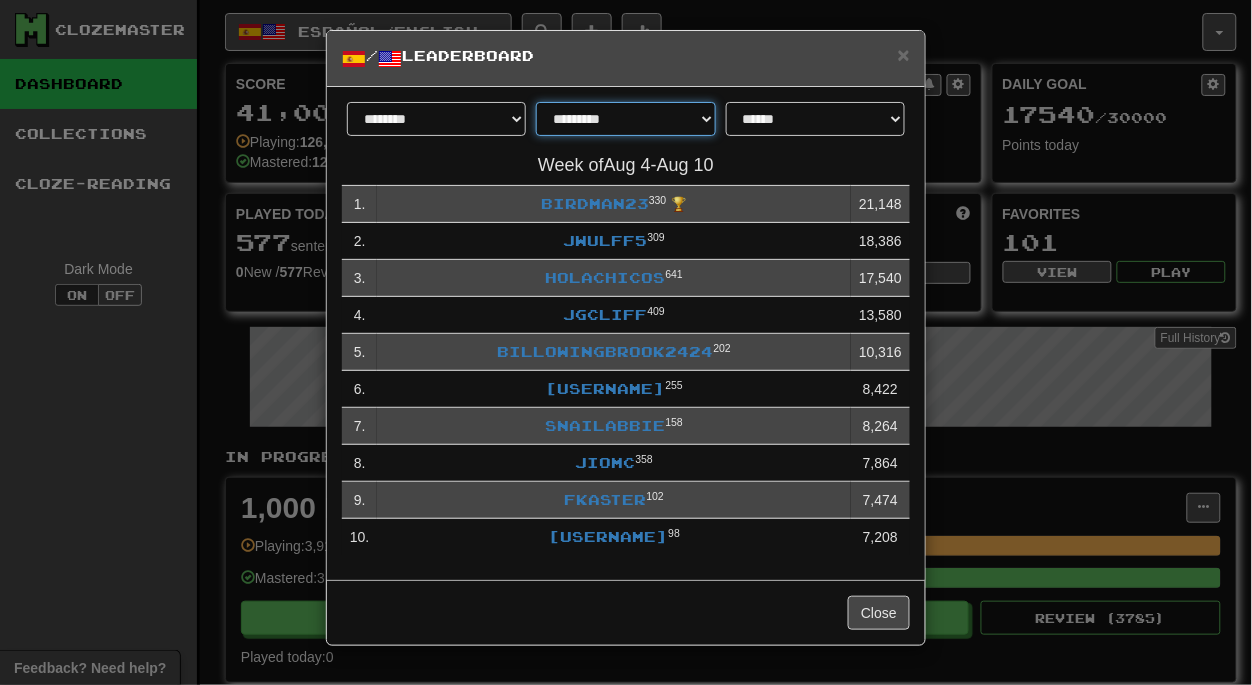 click on "**********" at bounding box center [625, 119] 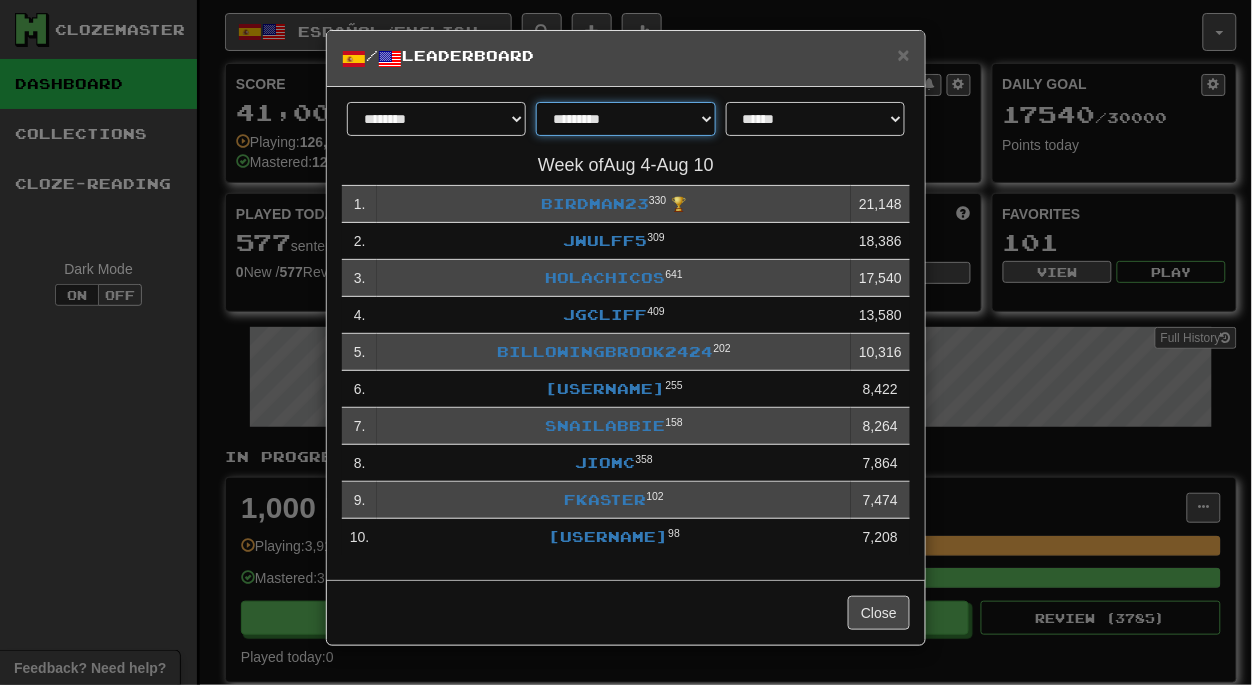 select on "********" 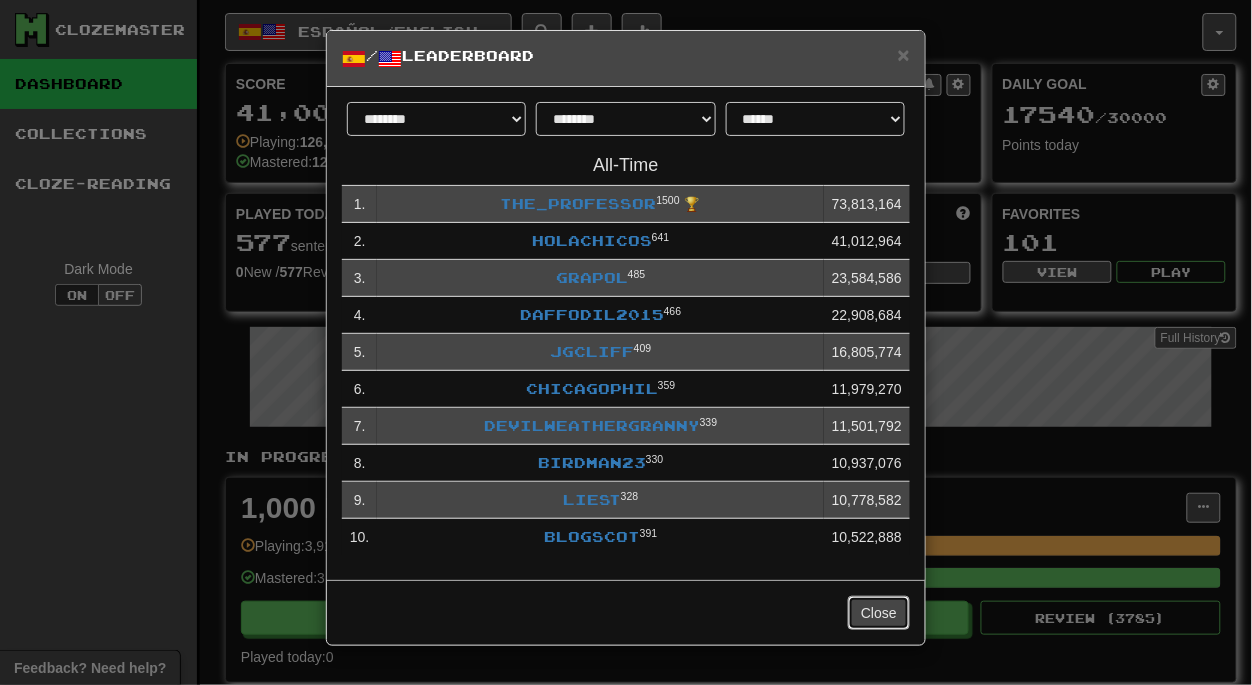 click on "Close" at bounding box center (879, 613) 